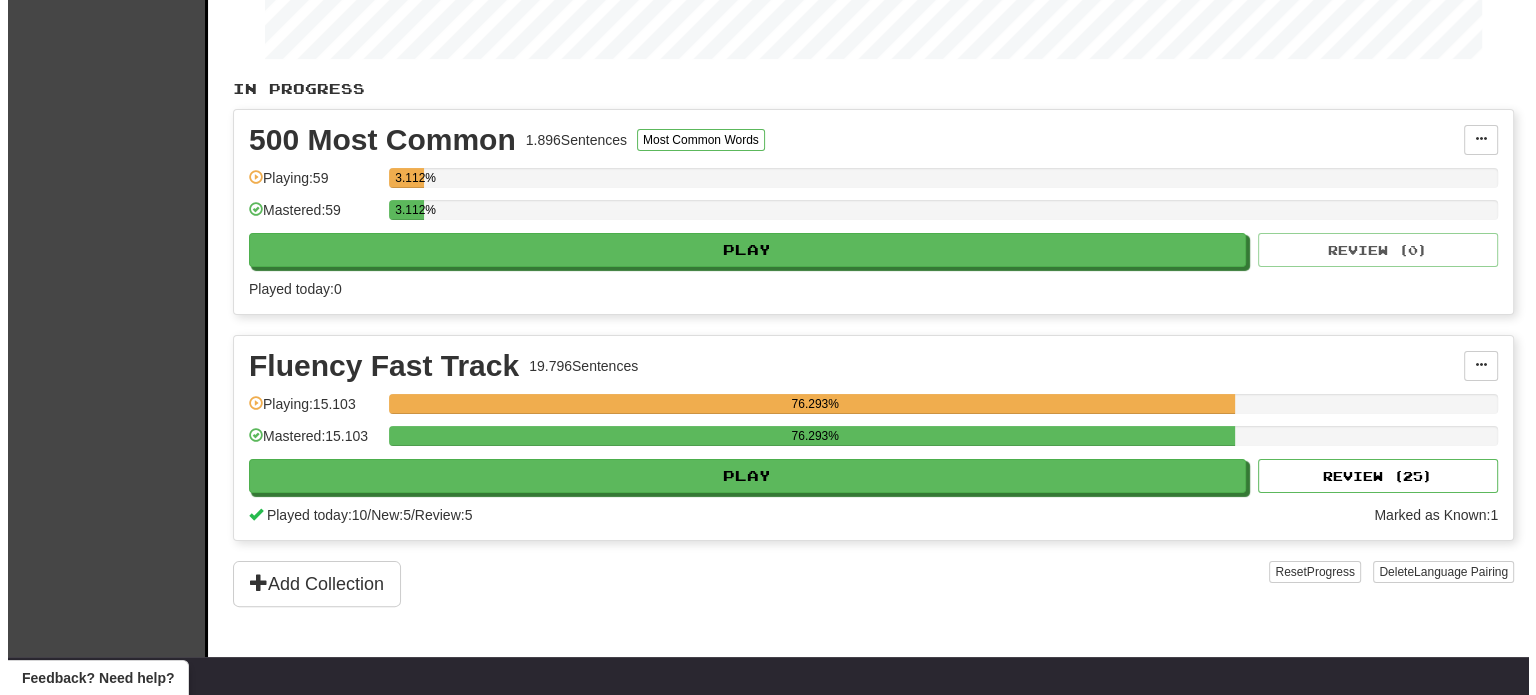 scroll, scrollTop: 400, scrollLeft: 0, axis: vertical 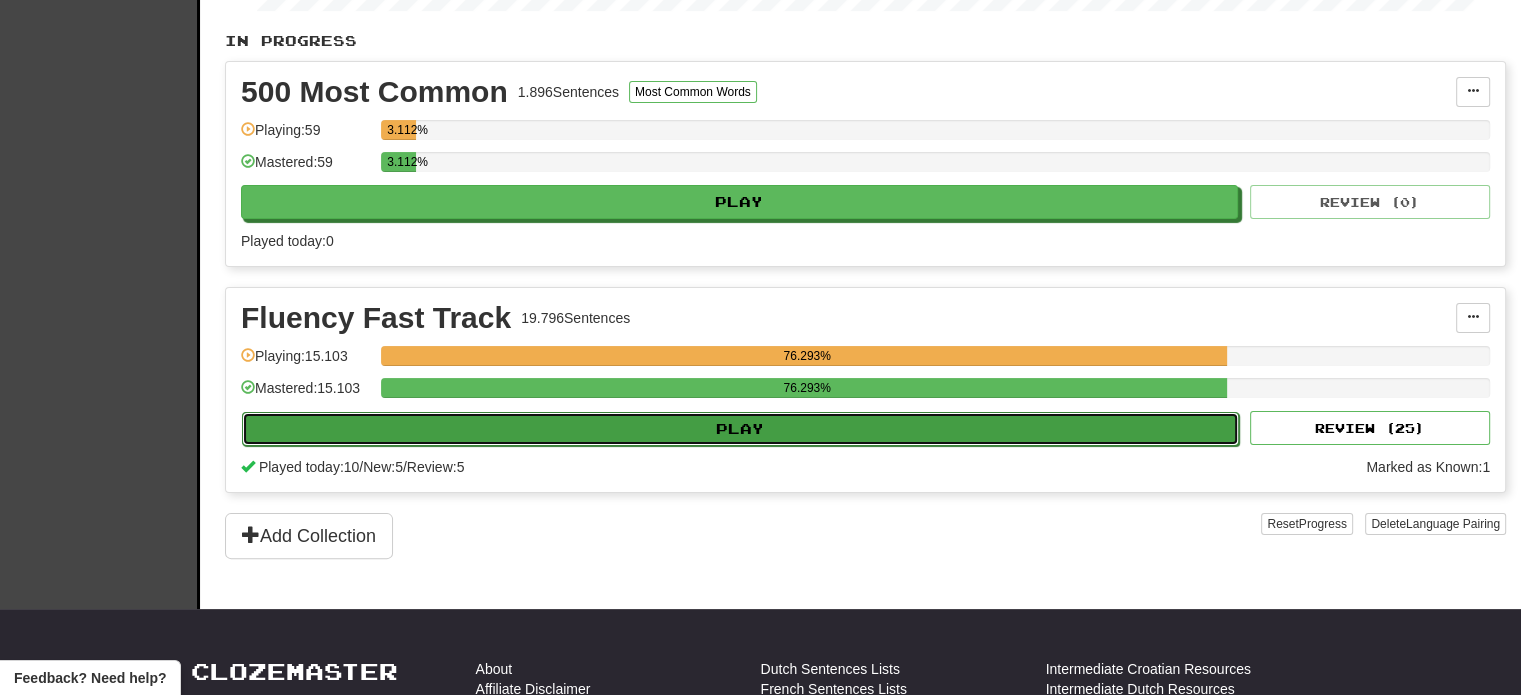 click on "Play" at bounding box center (740, 429) 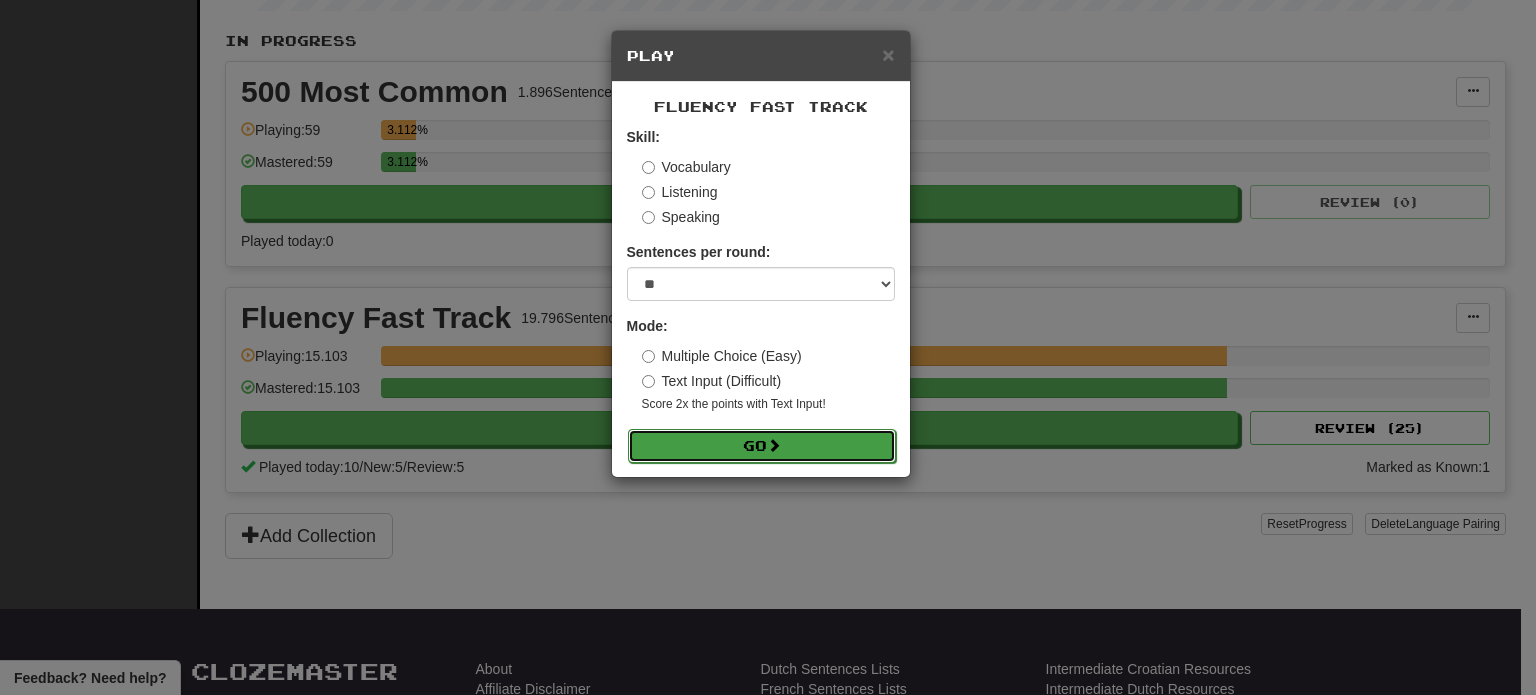 click on "Go" at bounding box center (762, 446) 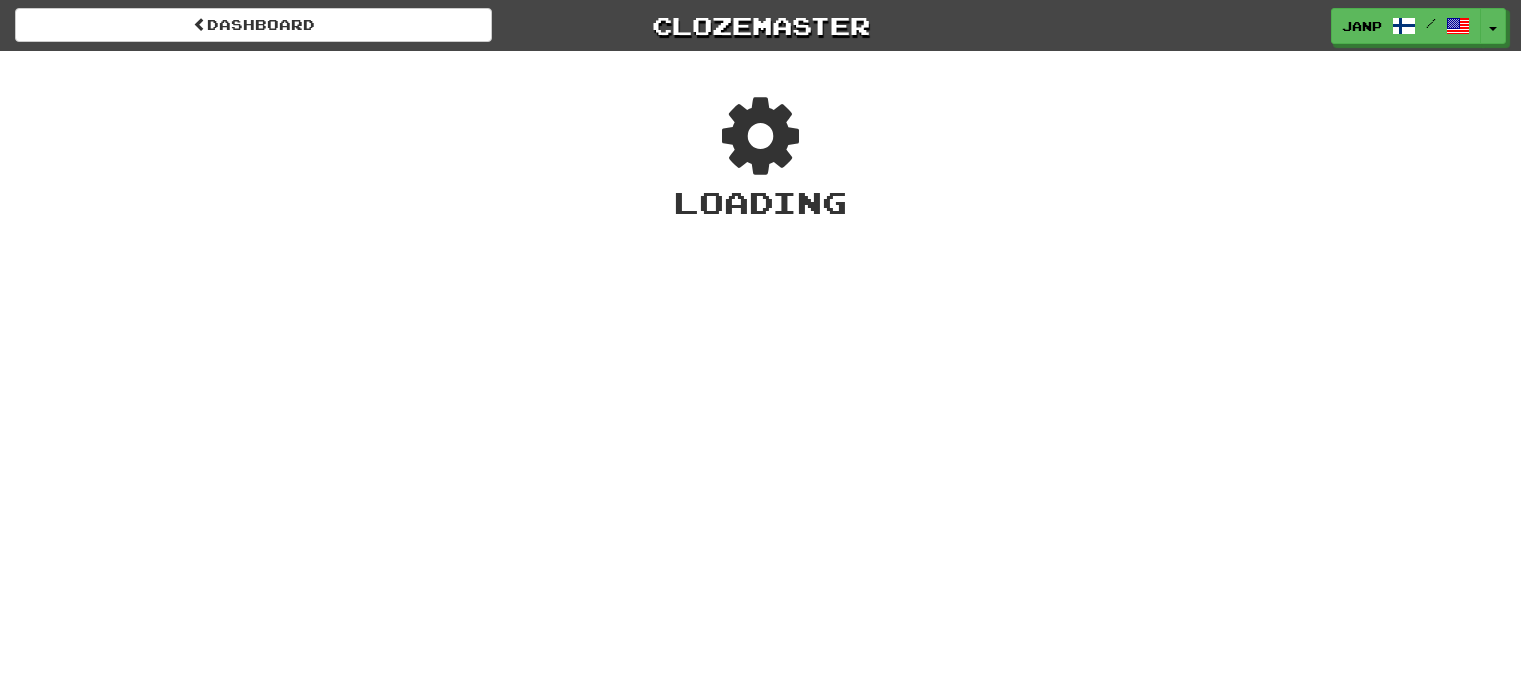 scroll, scrollTop: 0, scrollLeft: 0, axis: both 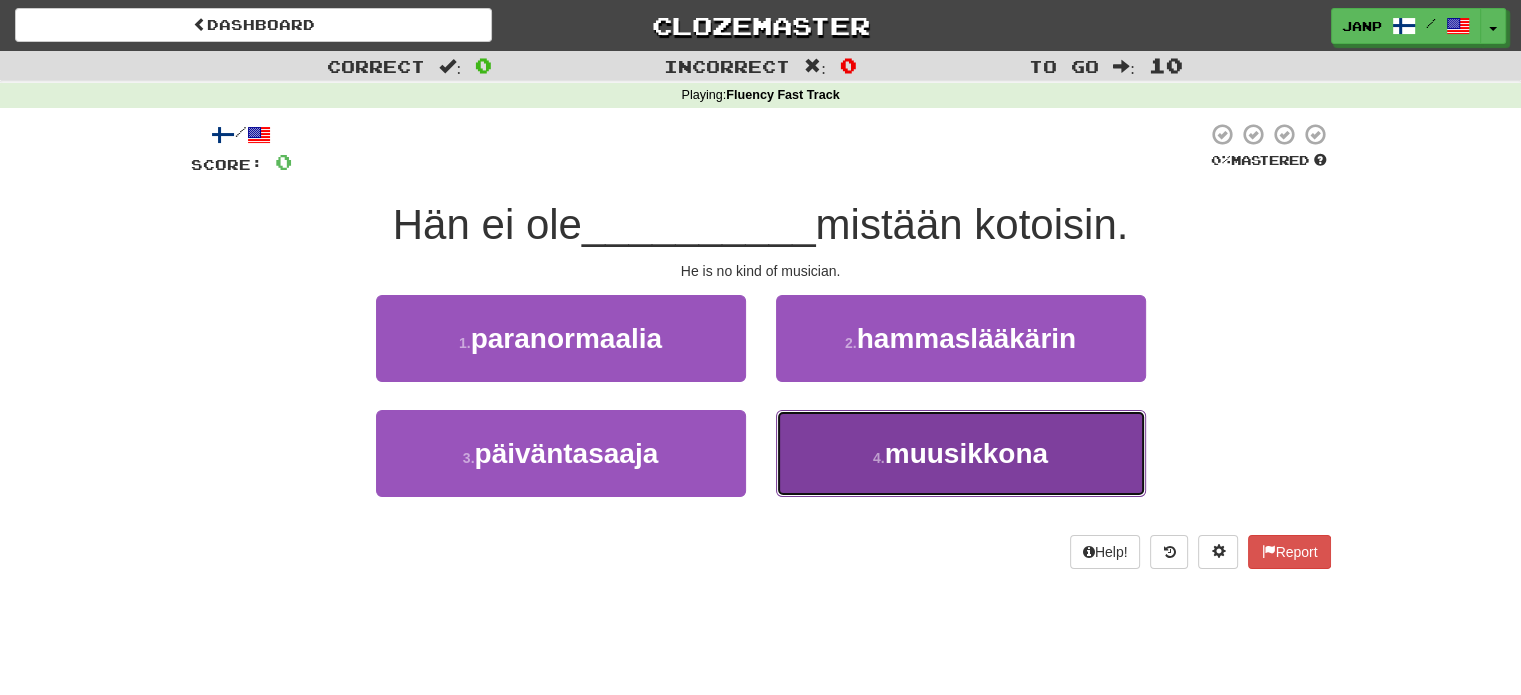 click on "4 ." at bounding box center (879, 458) 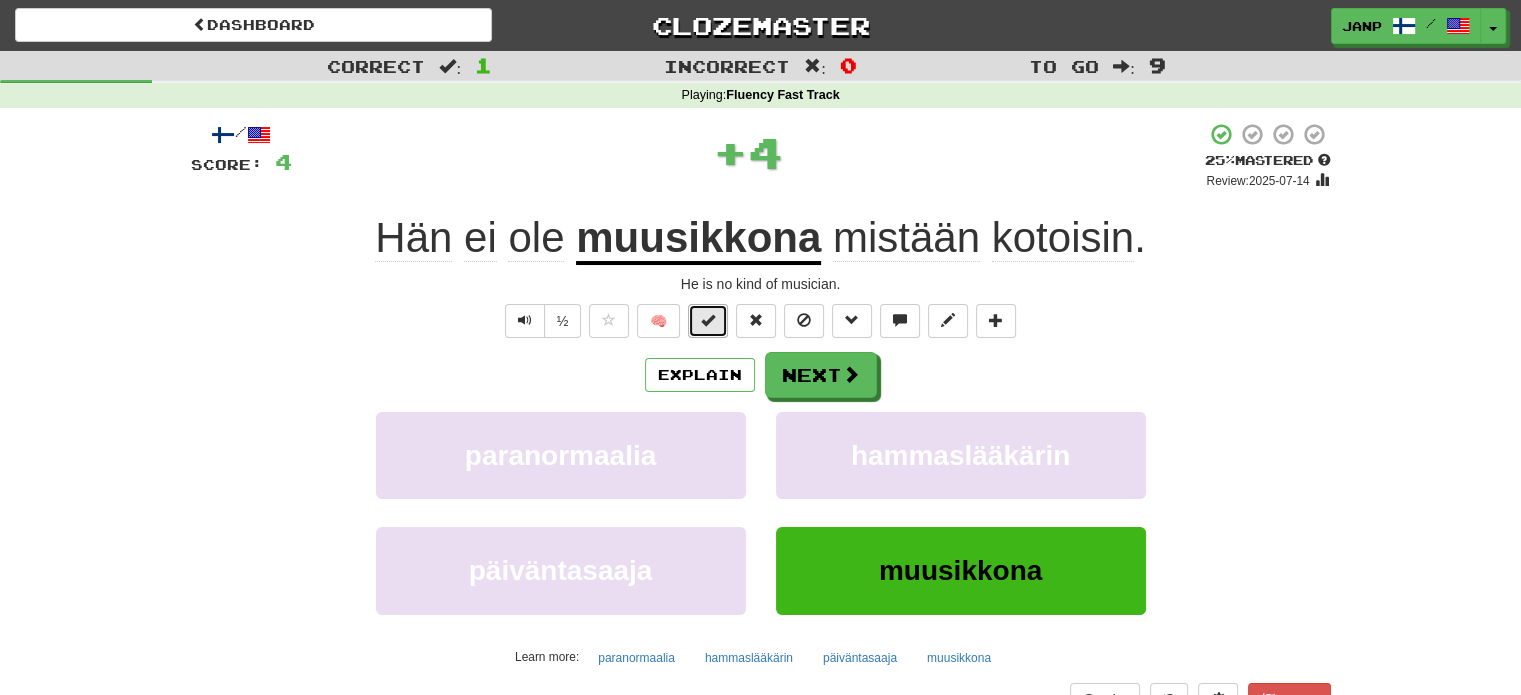click at bounding box center [708, 320] 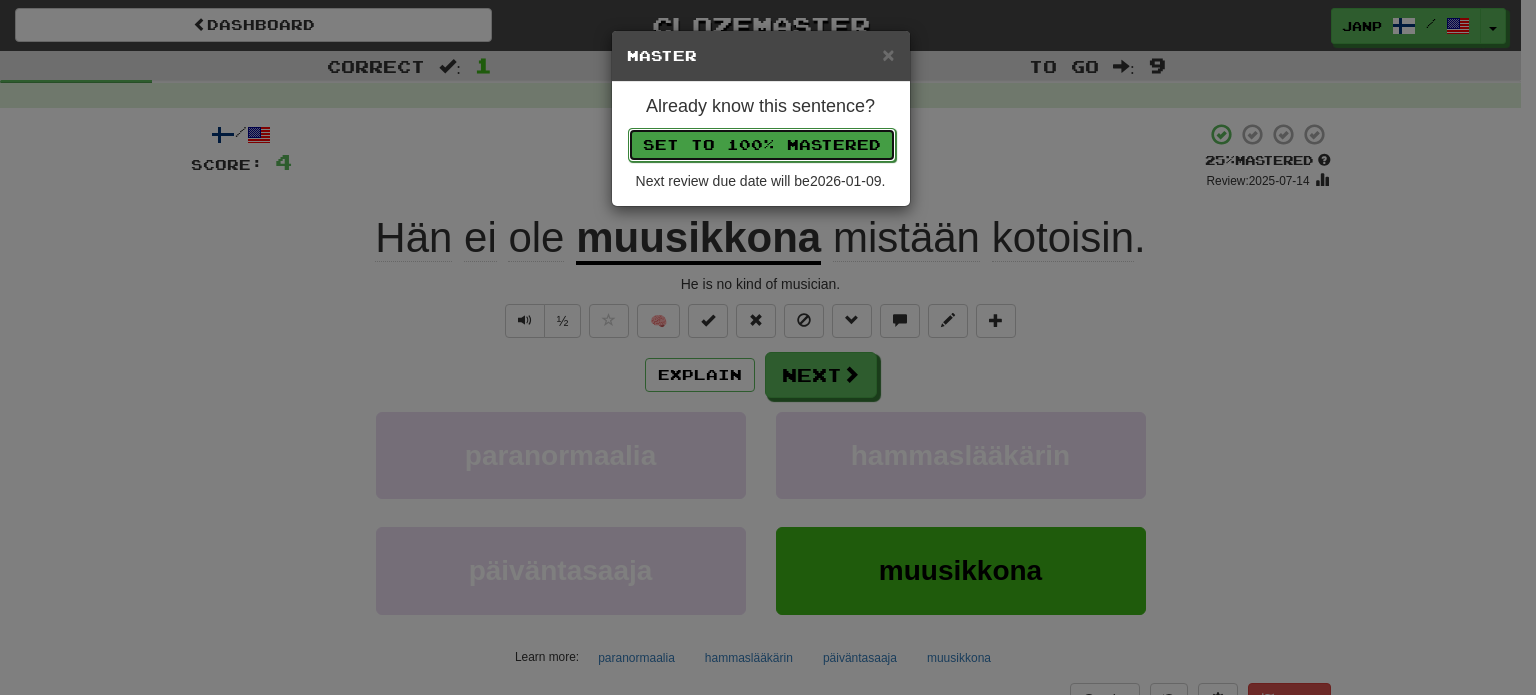 click on "Set to 100% Mastered" at bounding box center (762, 145) 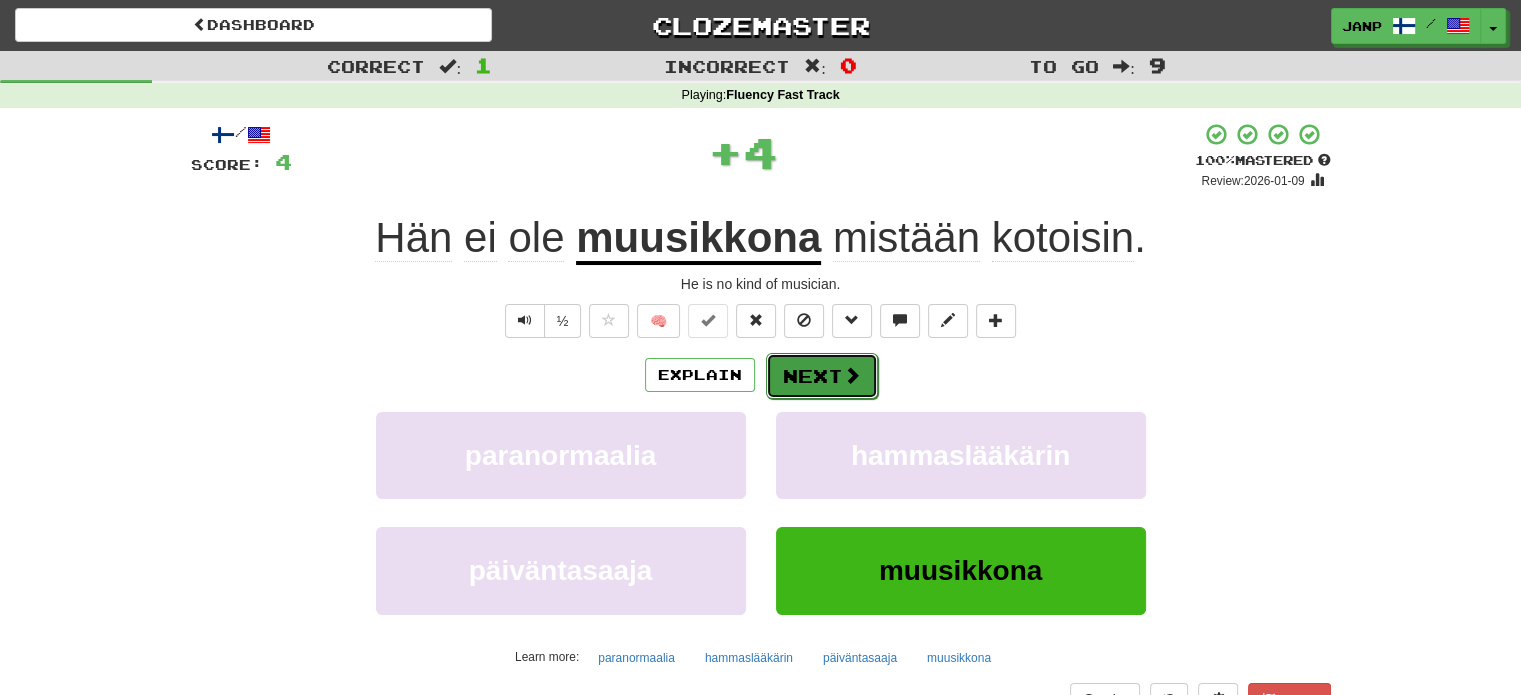 click on "Next" at bounding box center [822, 376] 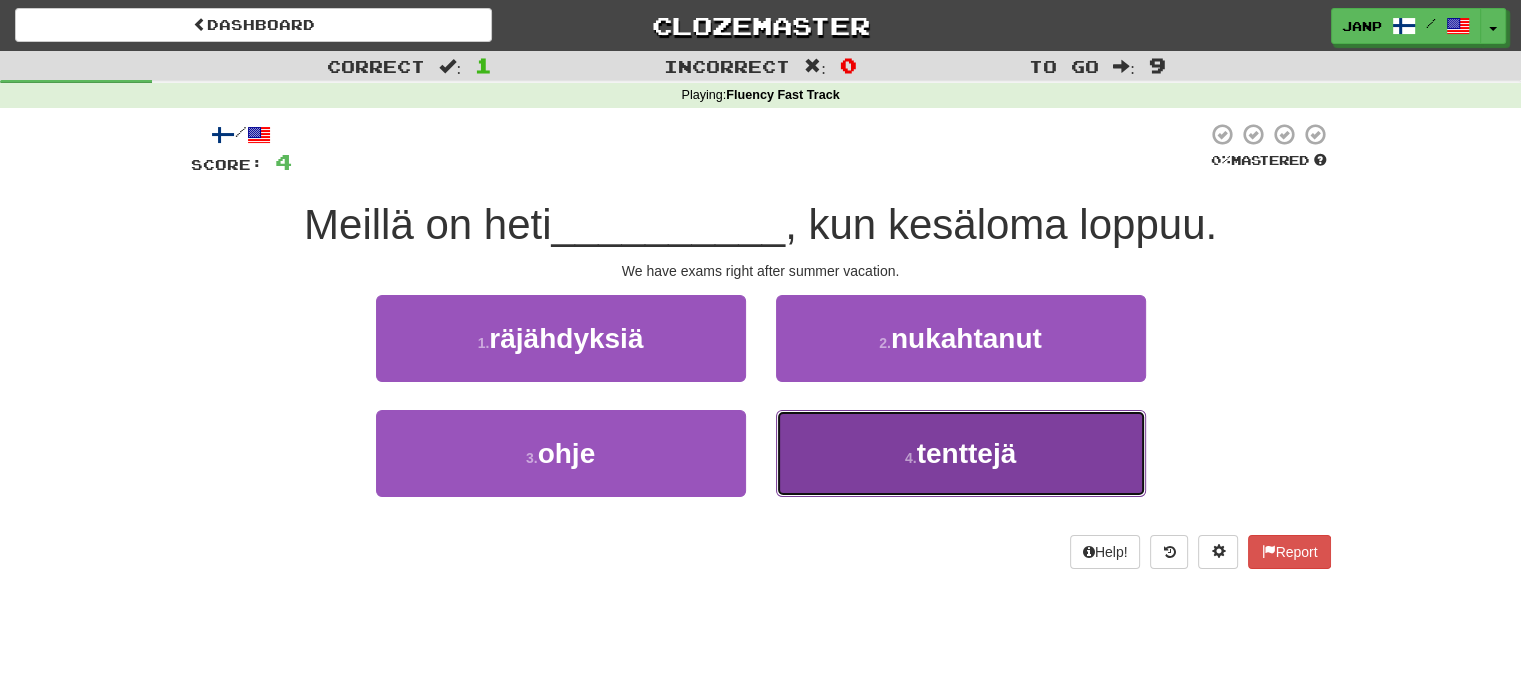 click on "4 .  tenttejä" at bounding box center [961, 453] 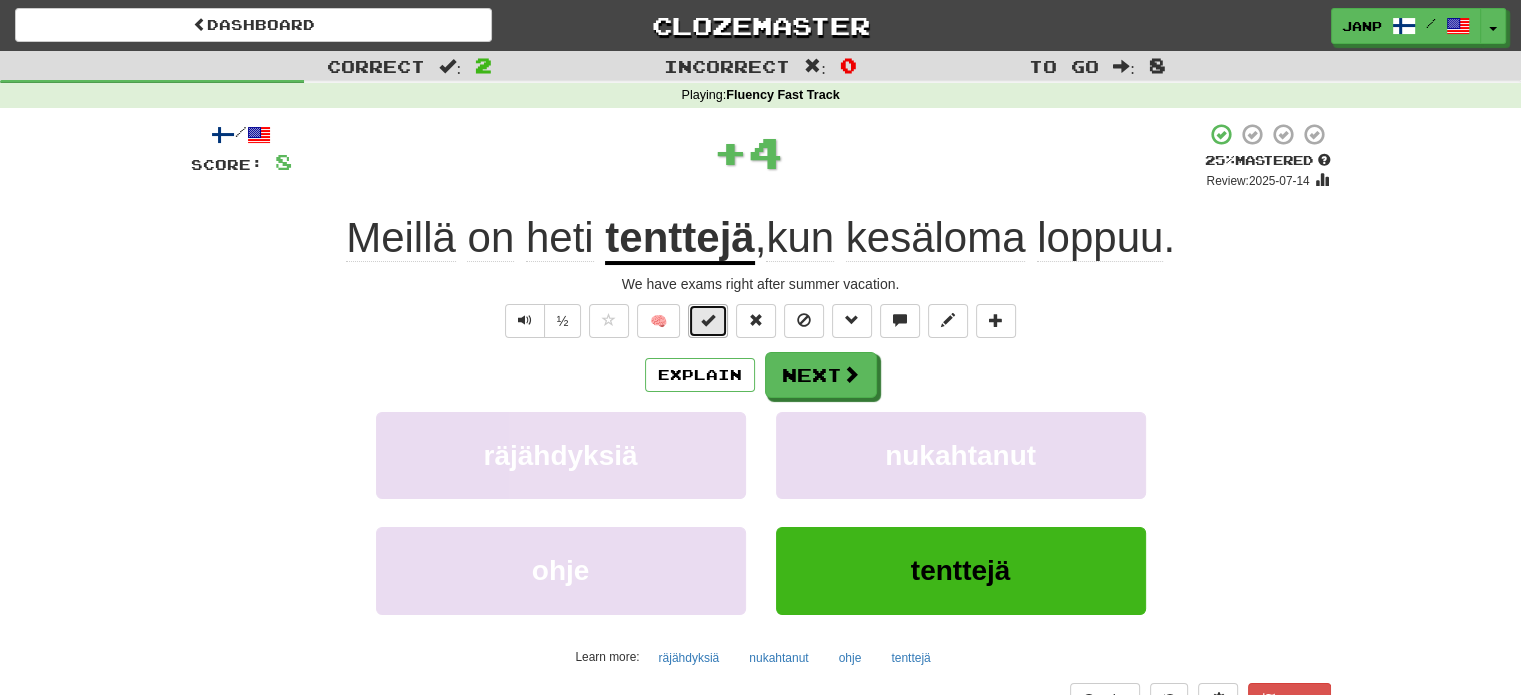 click at bounding box center (708, 320) 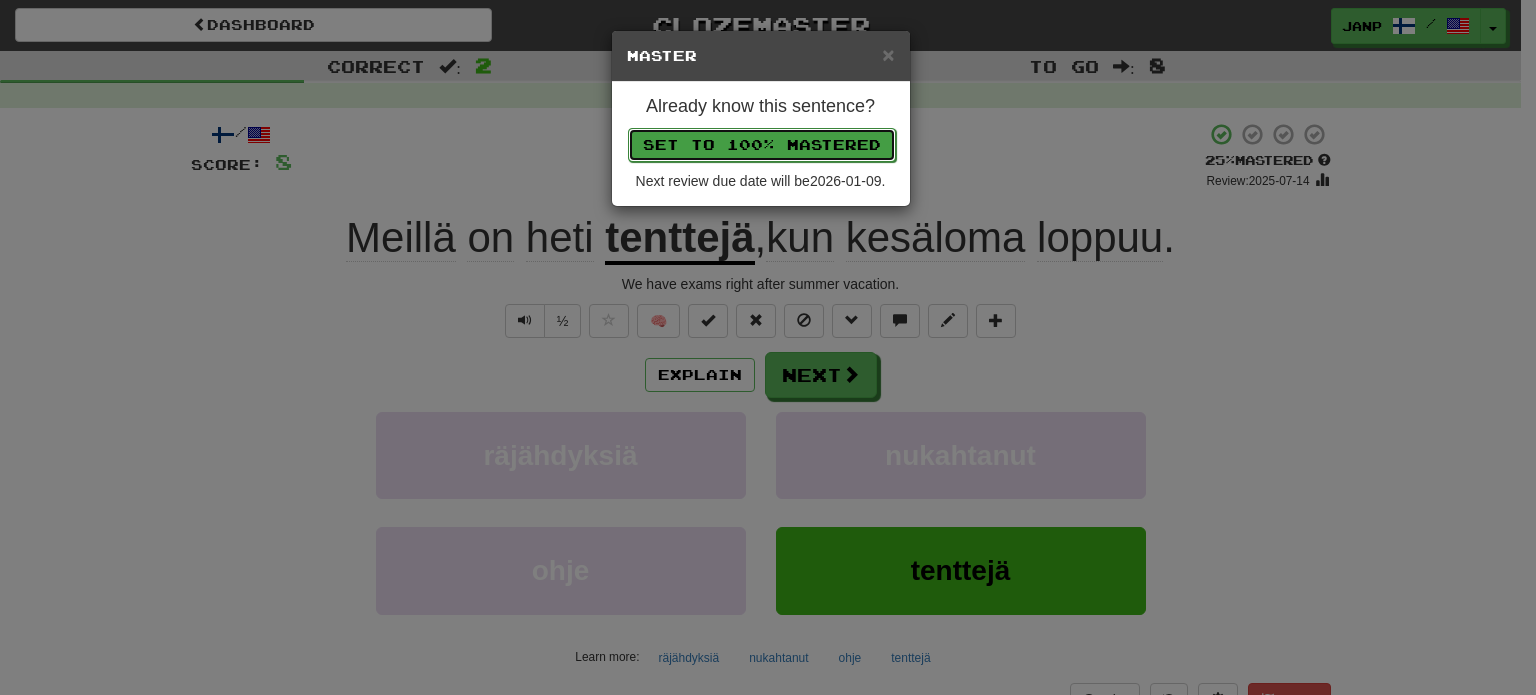 click on "Set to 100% Mastered" at bounding box center [762, 145] 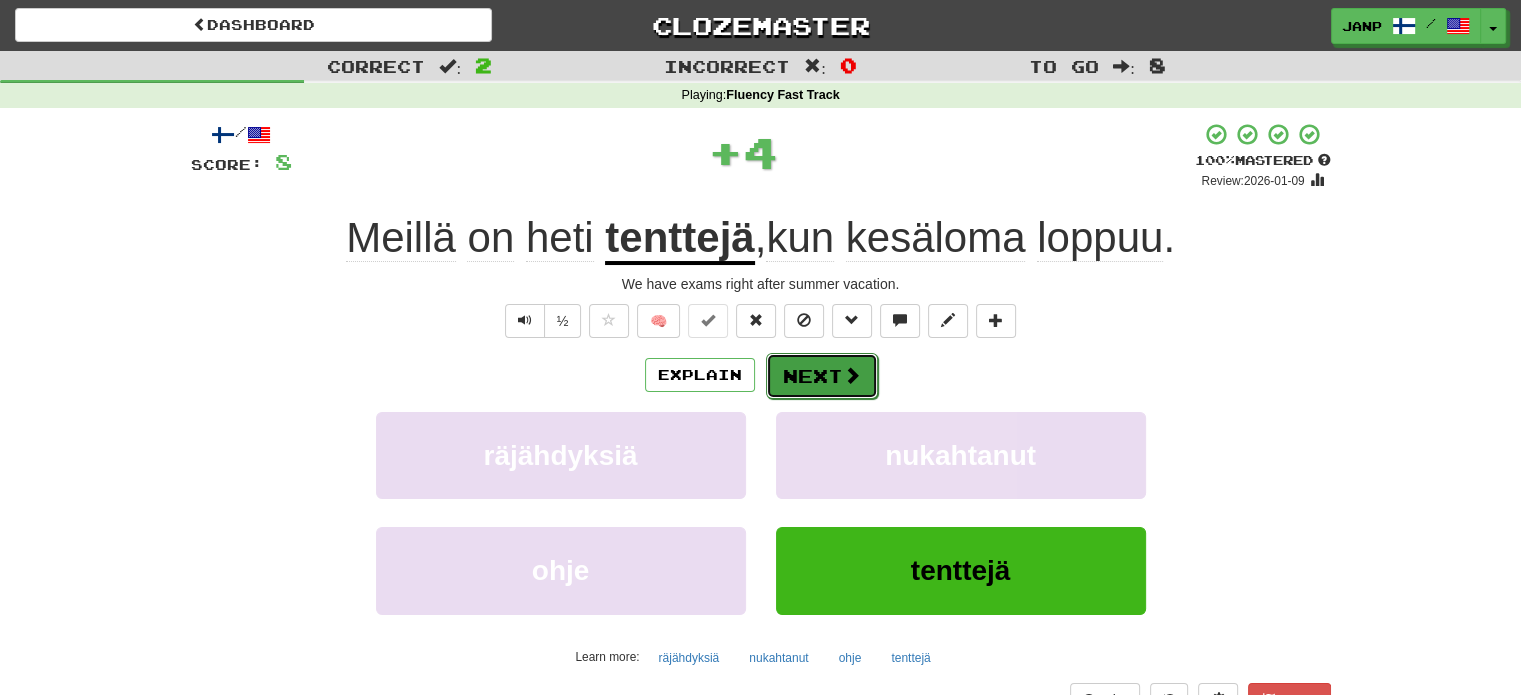 click on "Next" at bounding box center [822, 376] 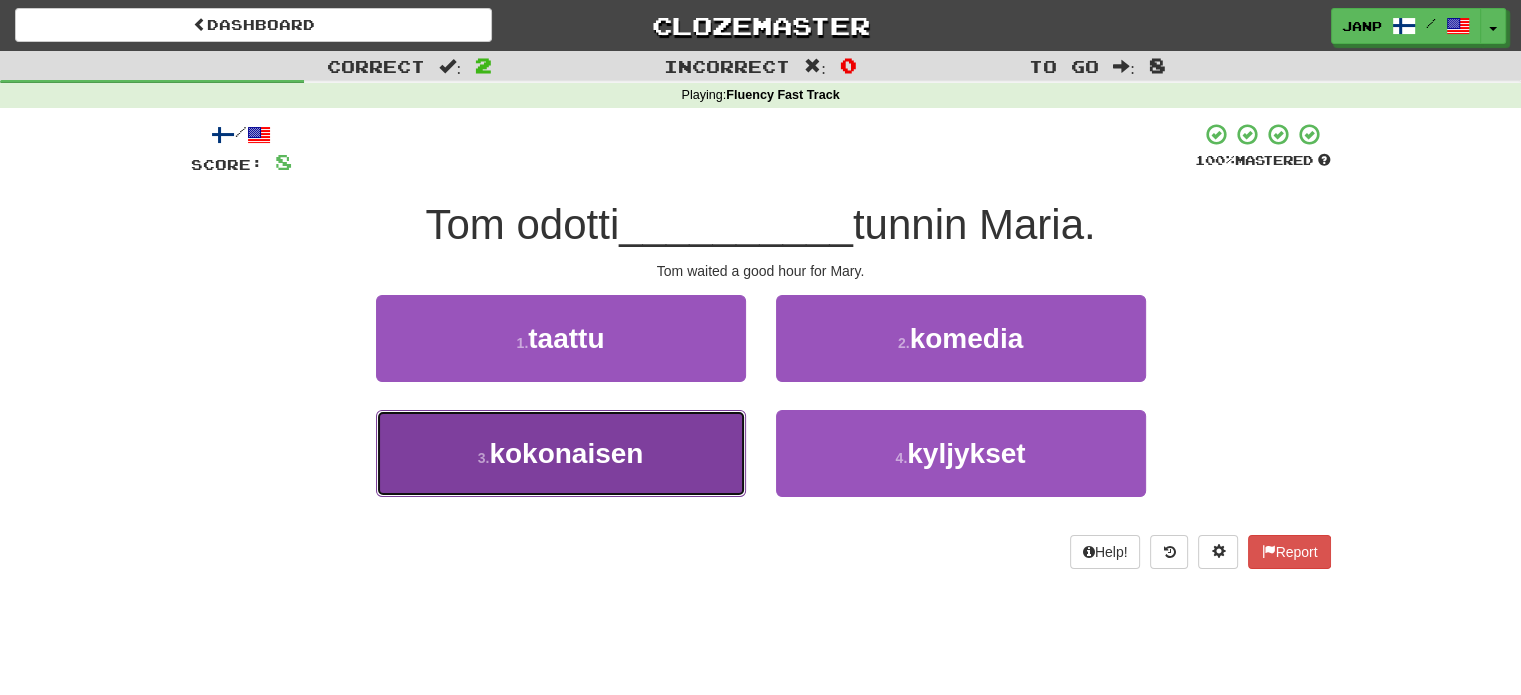 click on "3 .  kokonaisen" at bounding box center [561, 453] 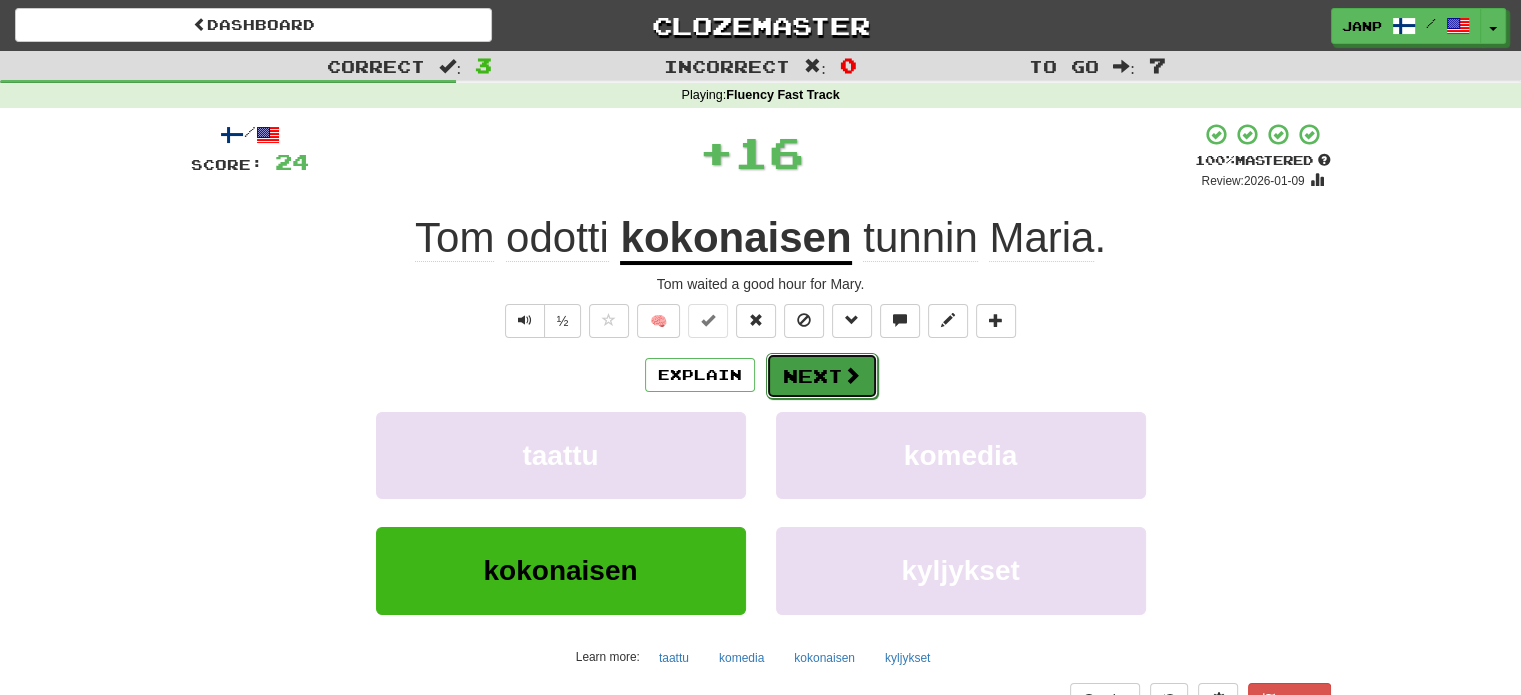 click on "Next" at bounding box center (822, 376) 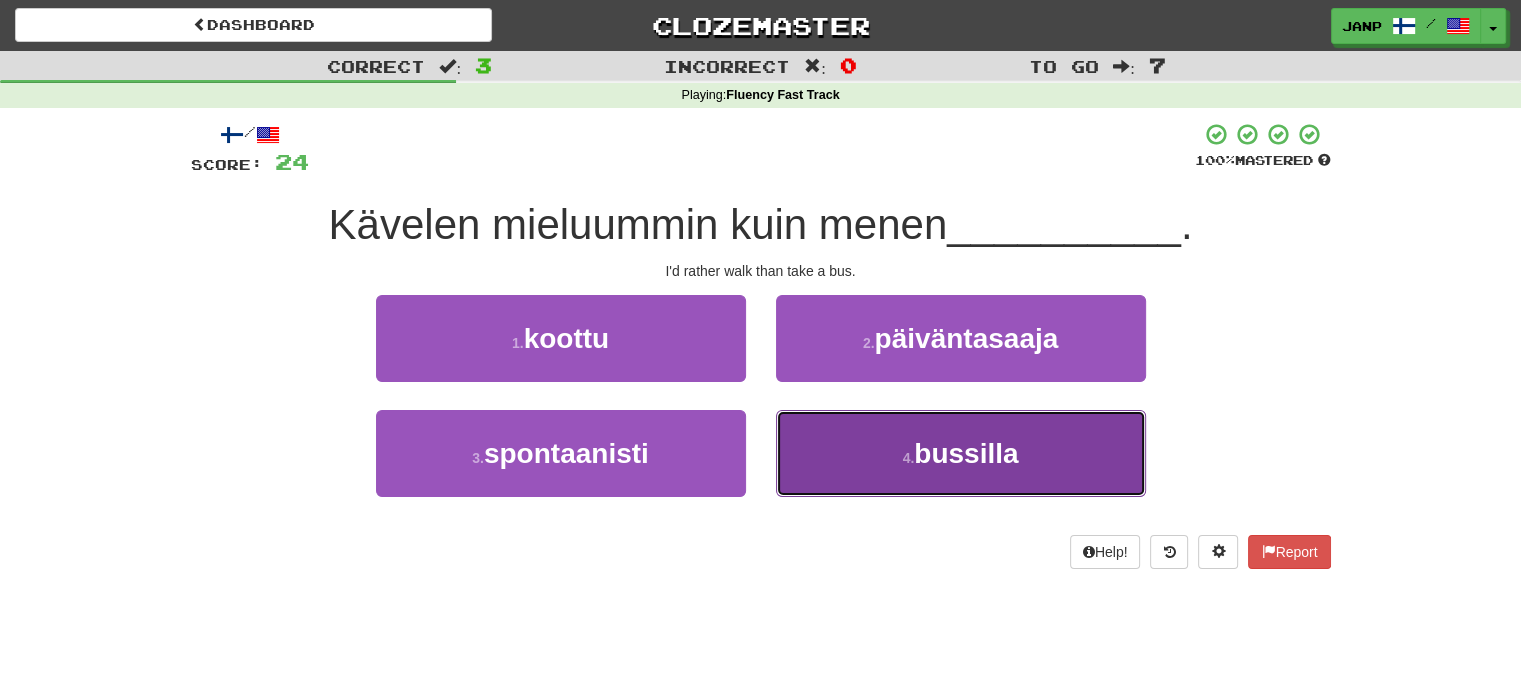 click on "4 .  bussilla" at bounding box center [961, 453] 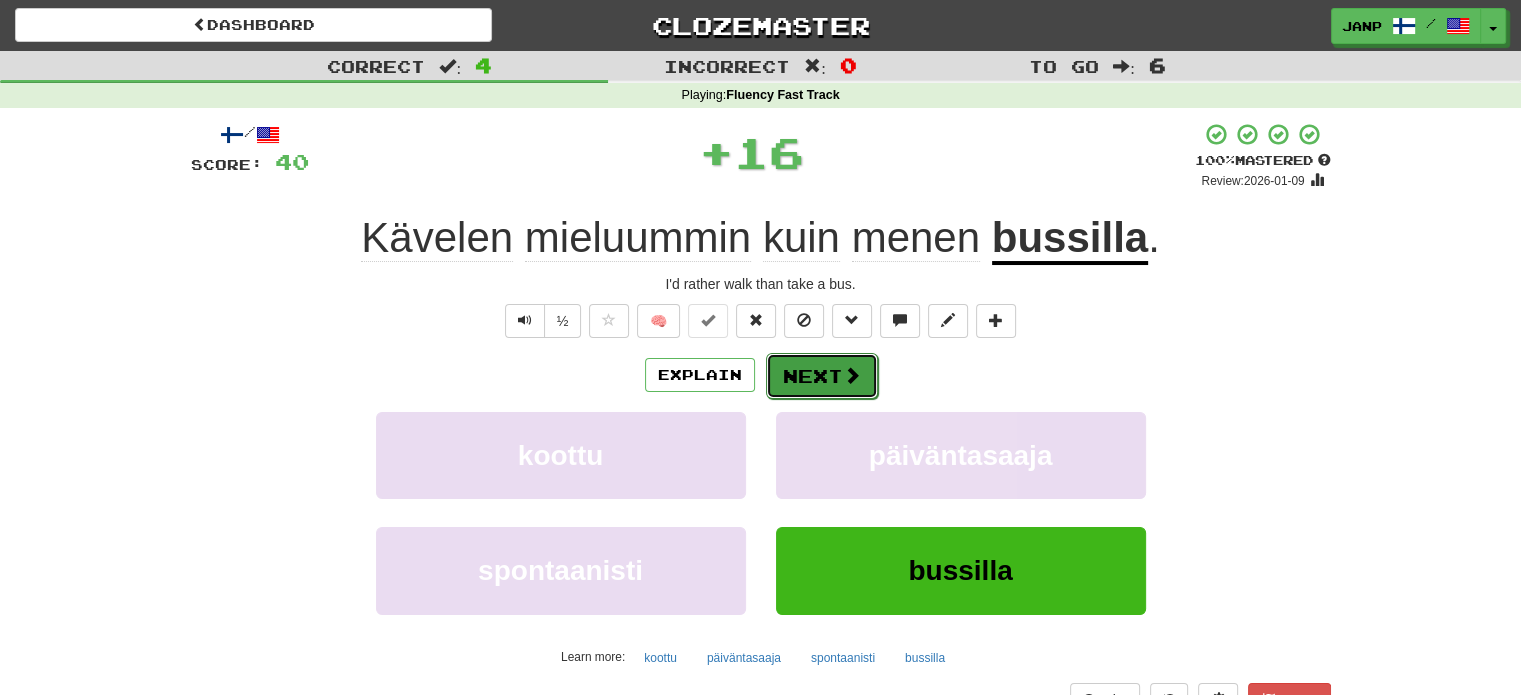 click on "Next" at bounding box center [822, 376] 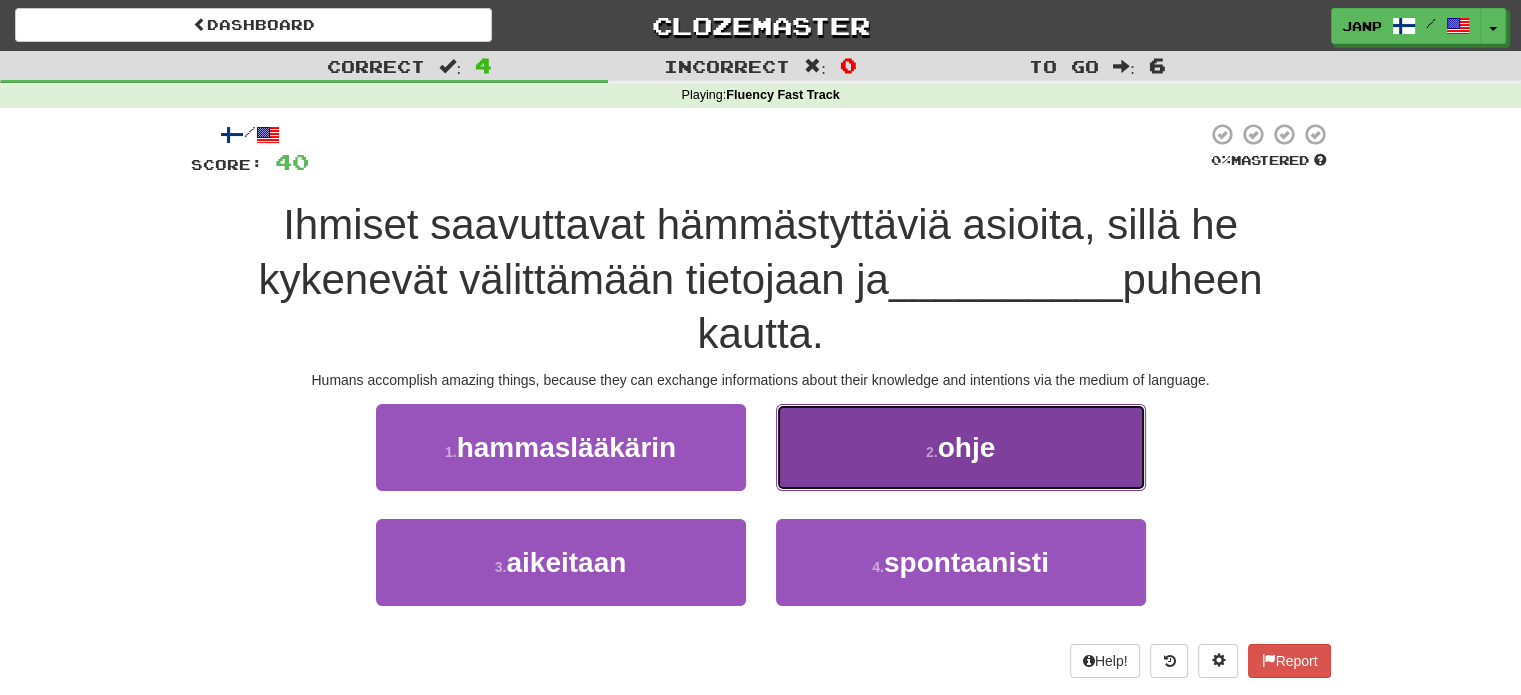 click on "2 .  ohje" at bounding box center (961, 447) 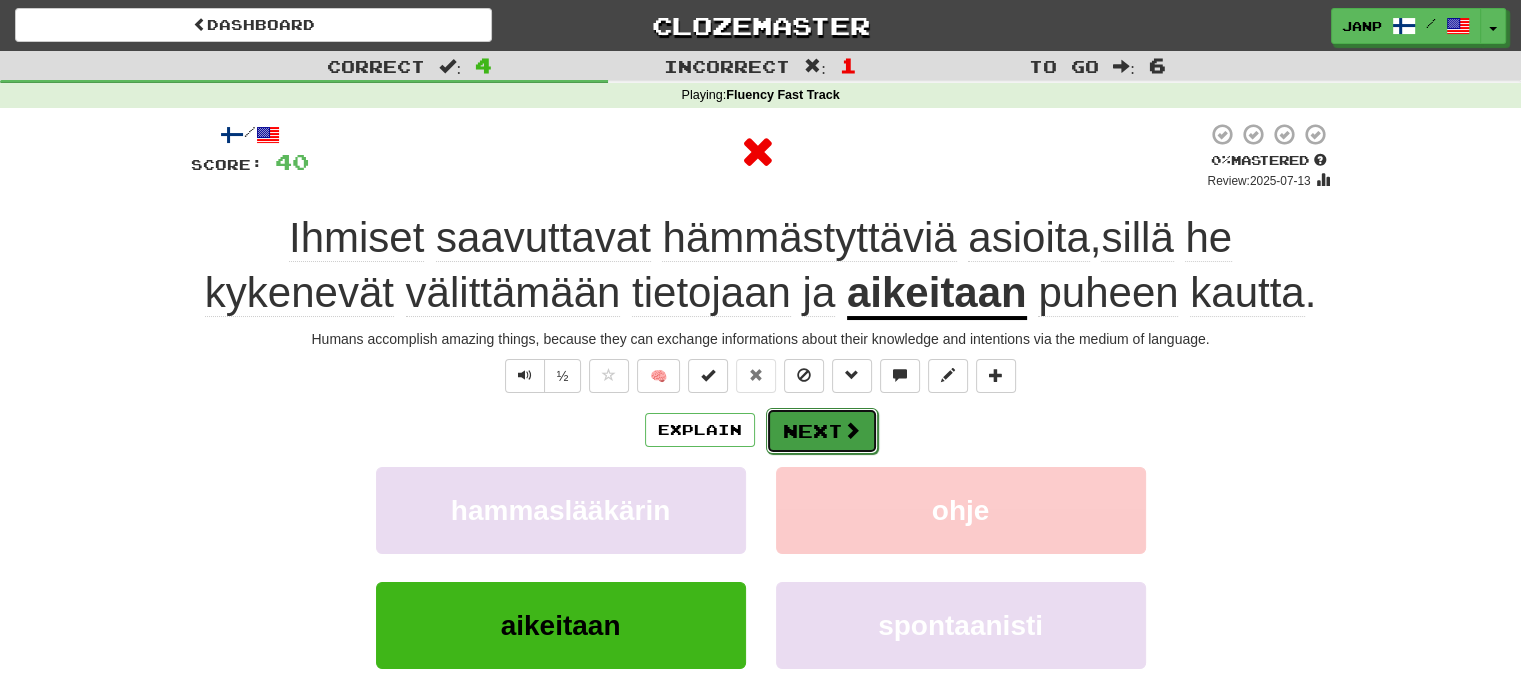 click on "Next" at bounding box center [822, 431] 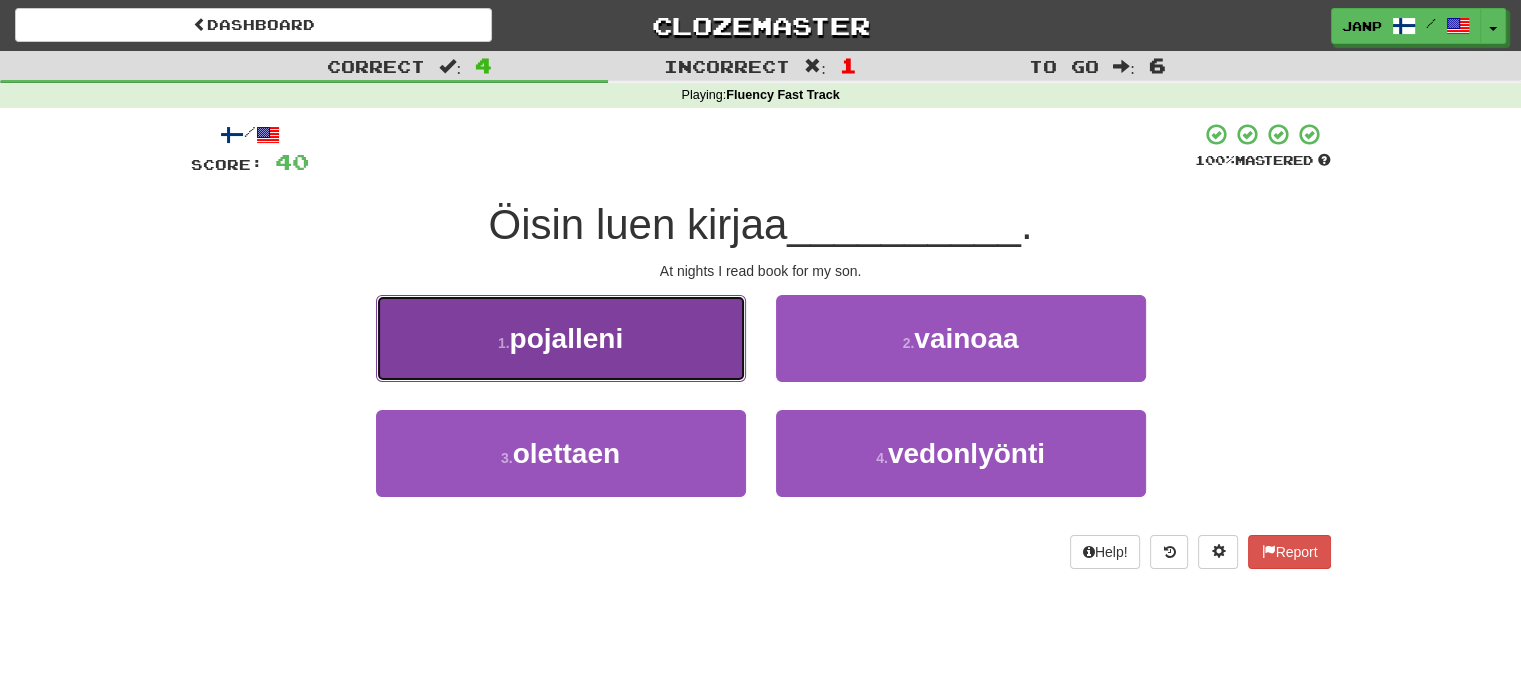 click on "1 .  pojalleni" at bounding box center (561, 338) 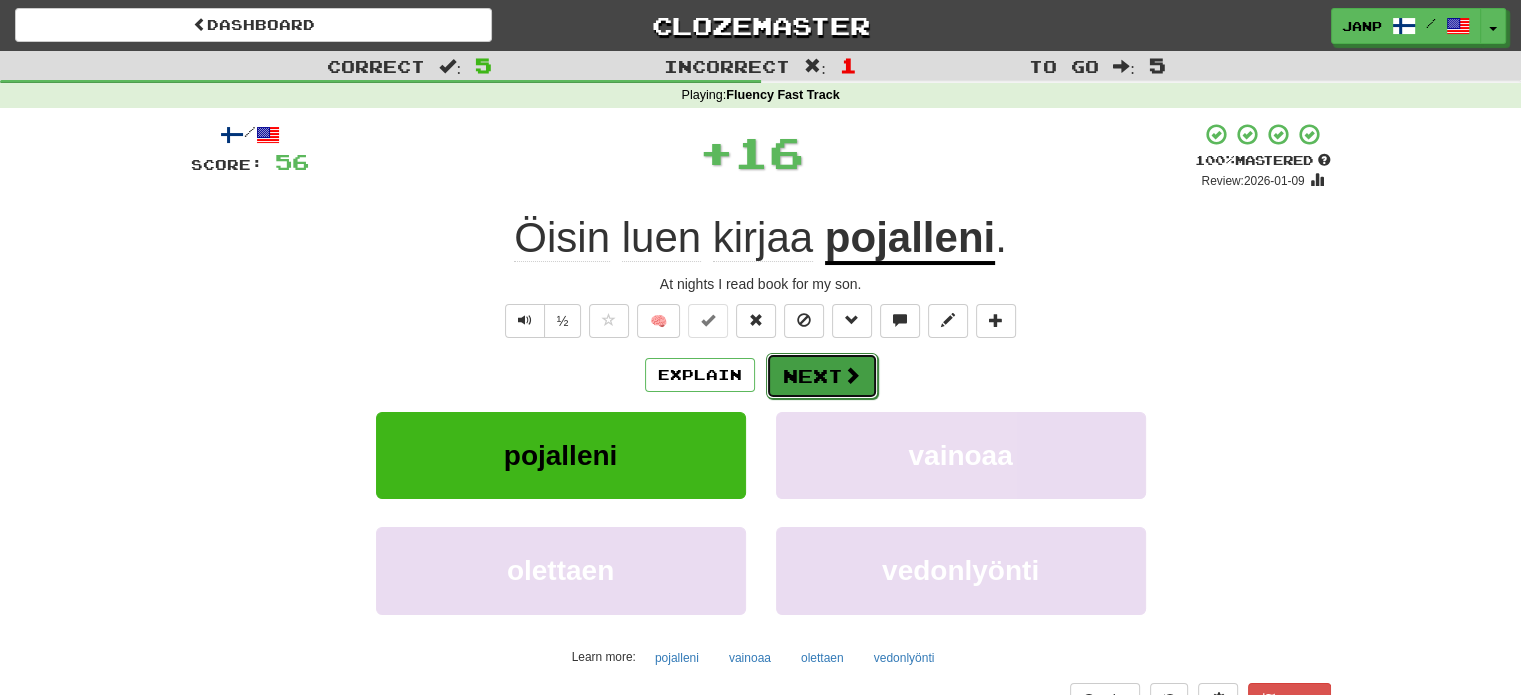 click on "Next" at bounding box center [822, 376] 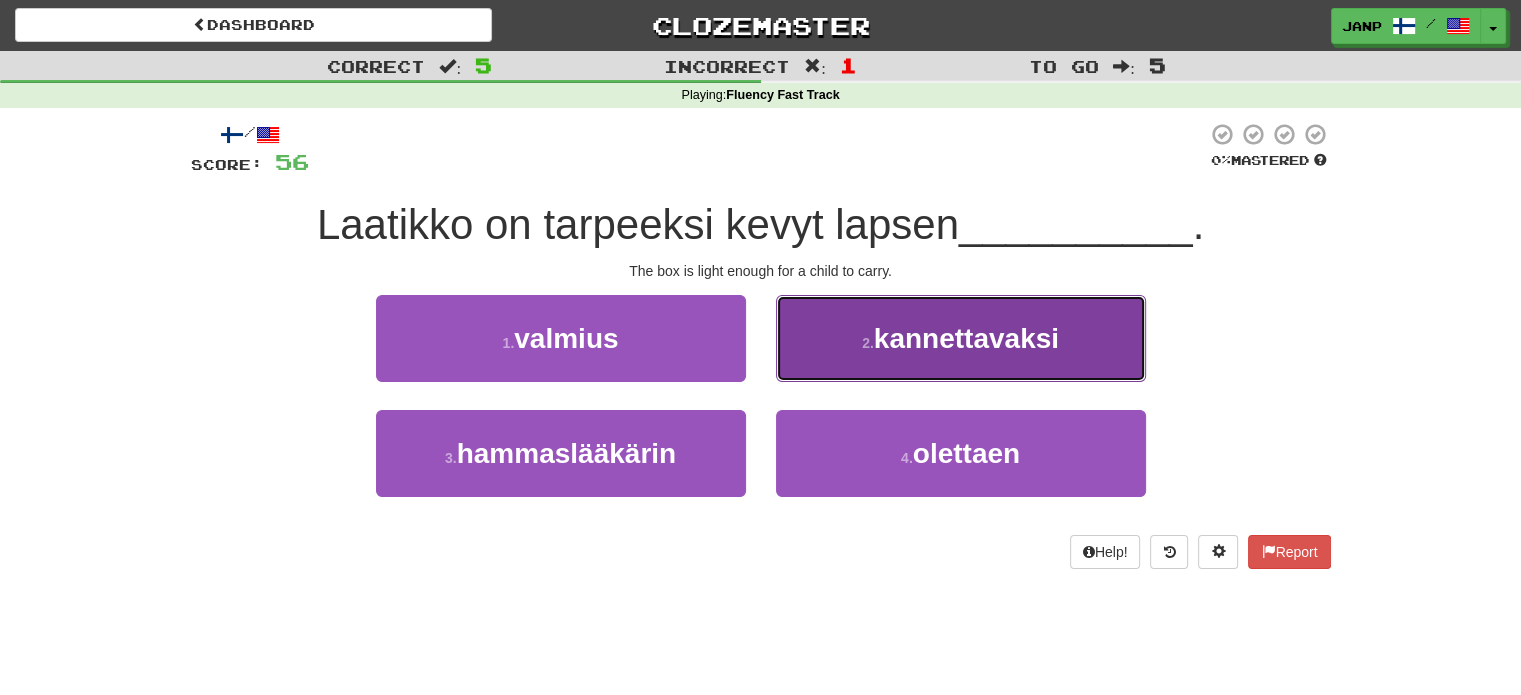 click on "2 .  kannettavaksi" at bounding box center [961, 338] 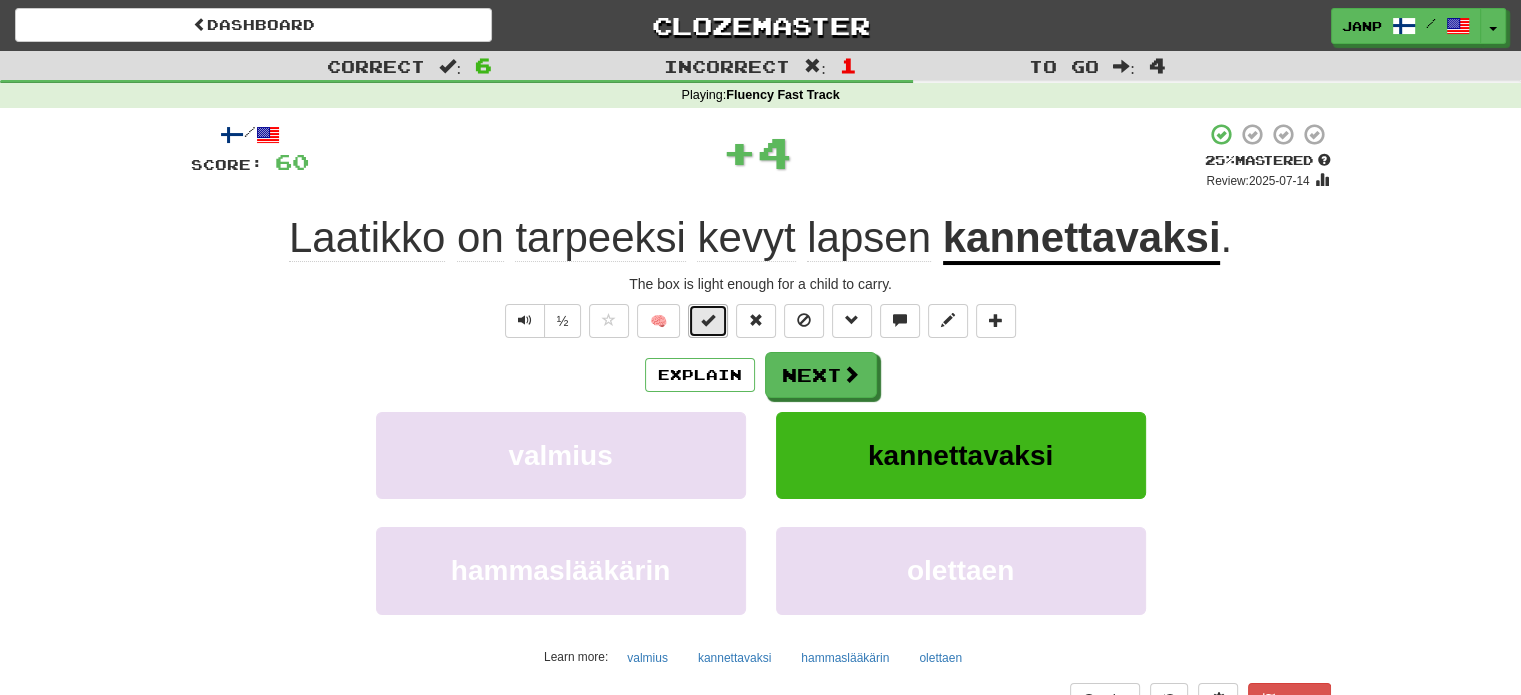 click at bounding box center (708, 321) 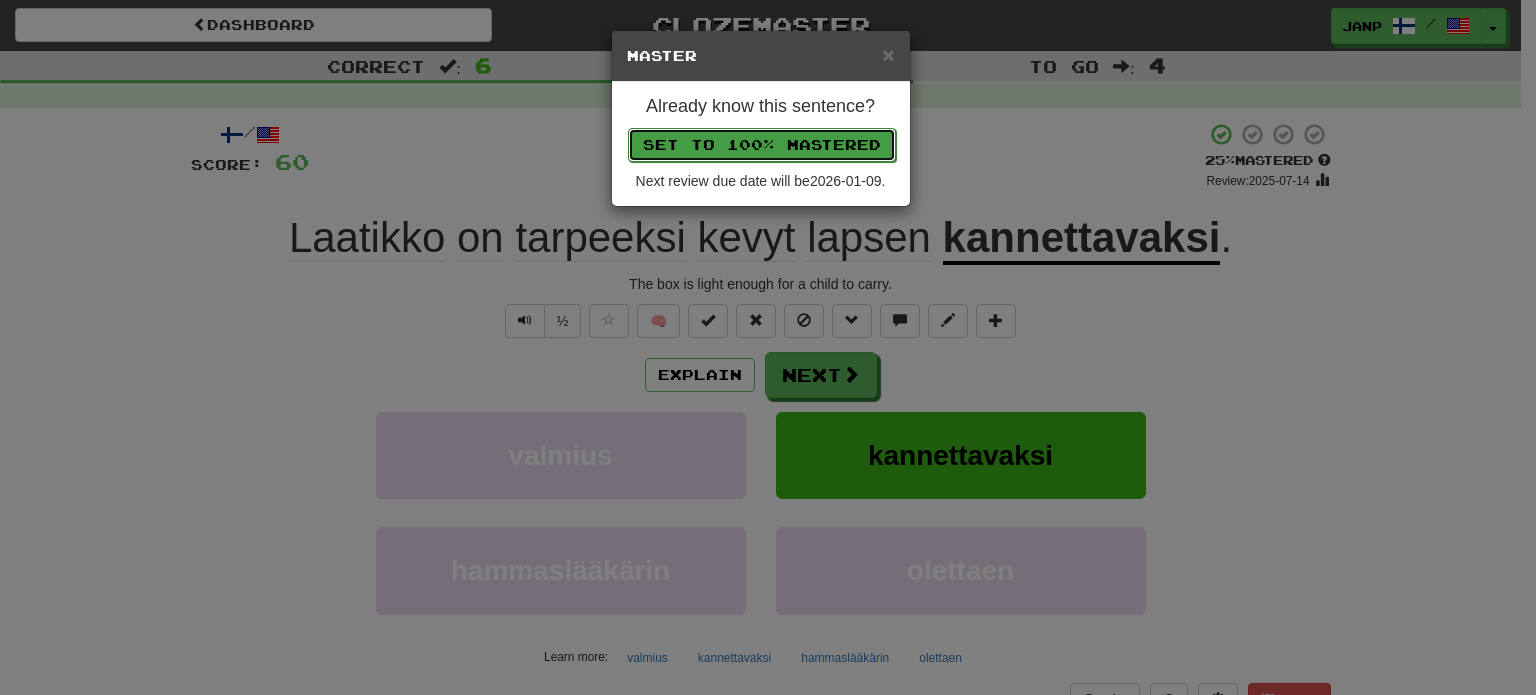 click on "Set to 100% Mastered" at bounding box center (762, 145) 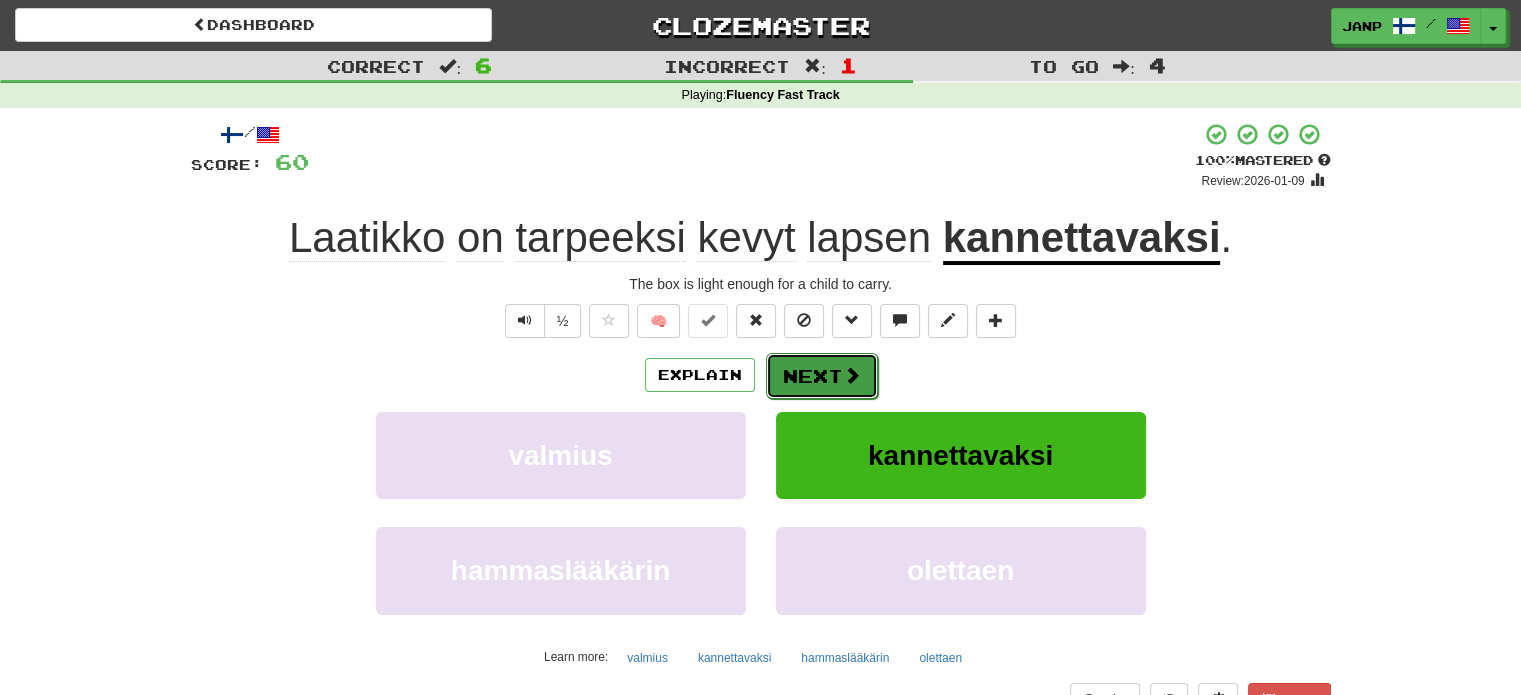 click on "Next" at bounding box center (822, 376) 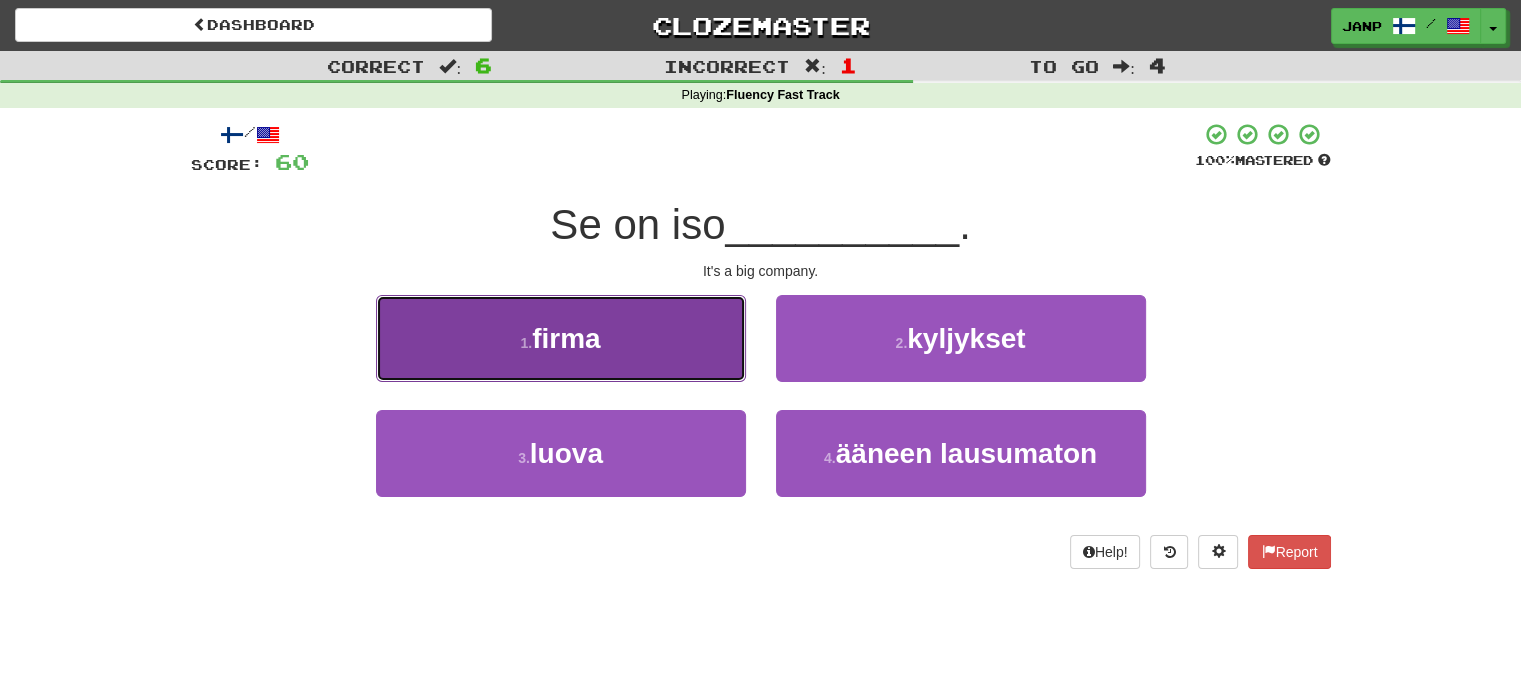 click on "1 .  firma" at bounding box center [561, 338] 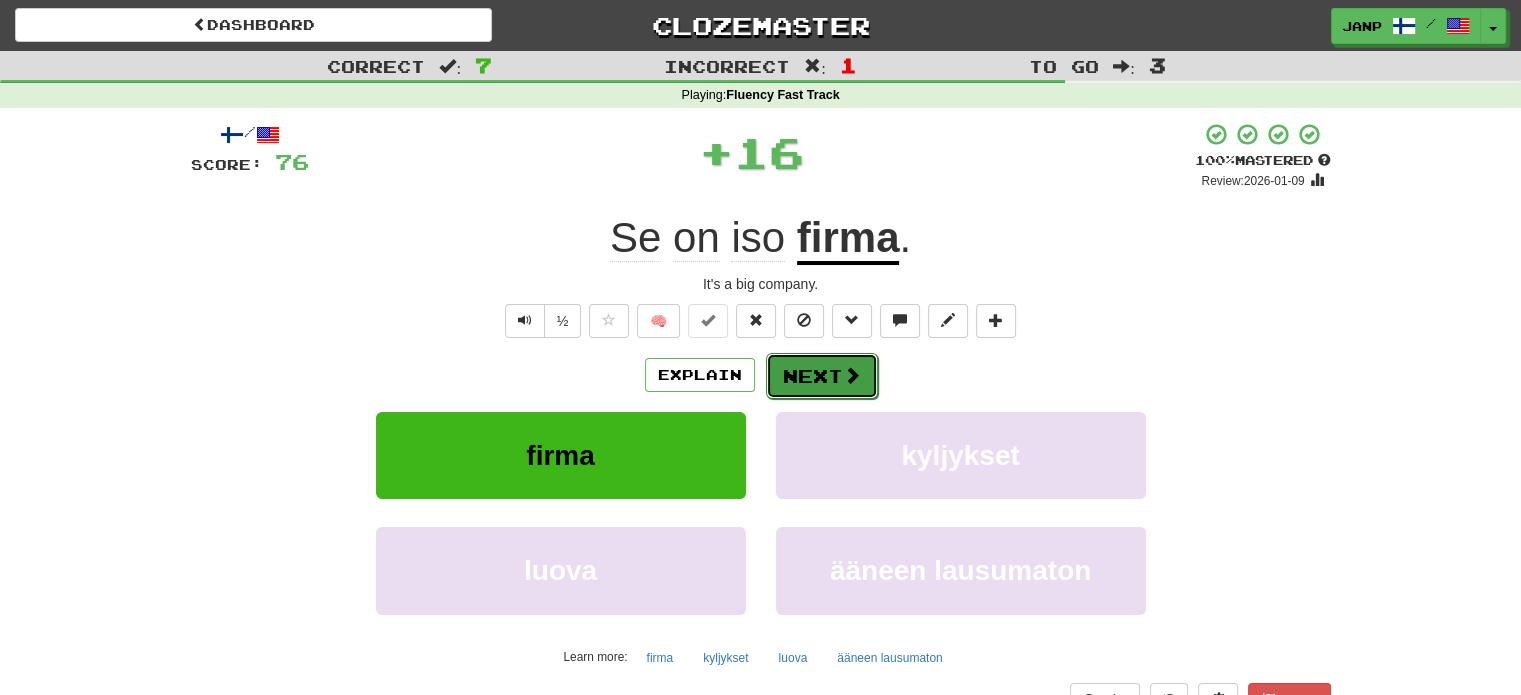 click on "Next" at bounding box center [822, 376] 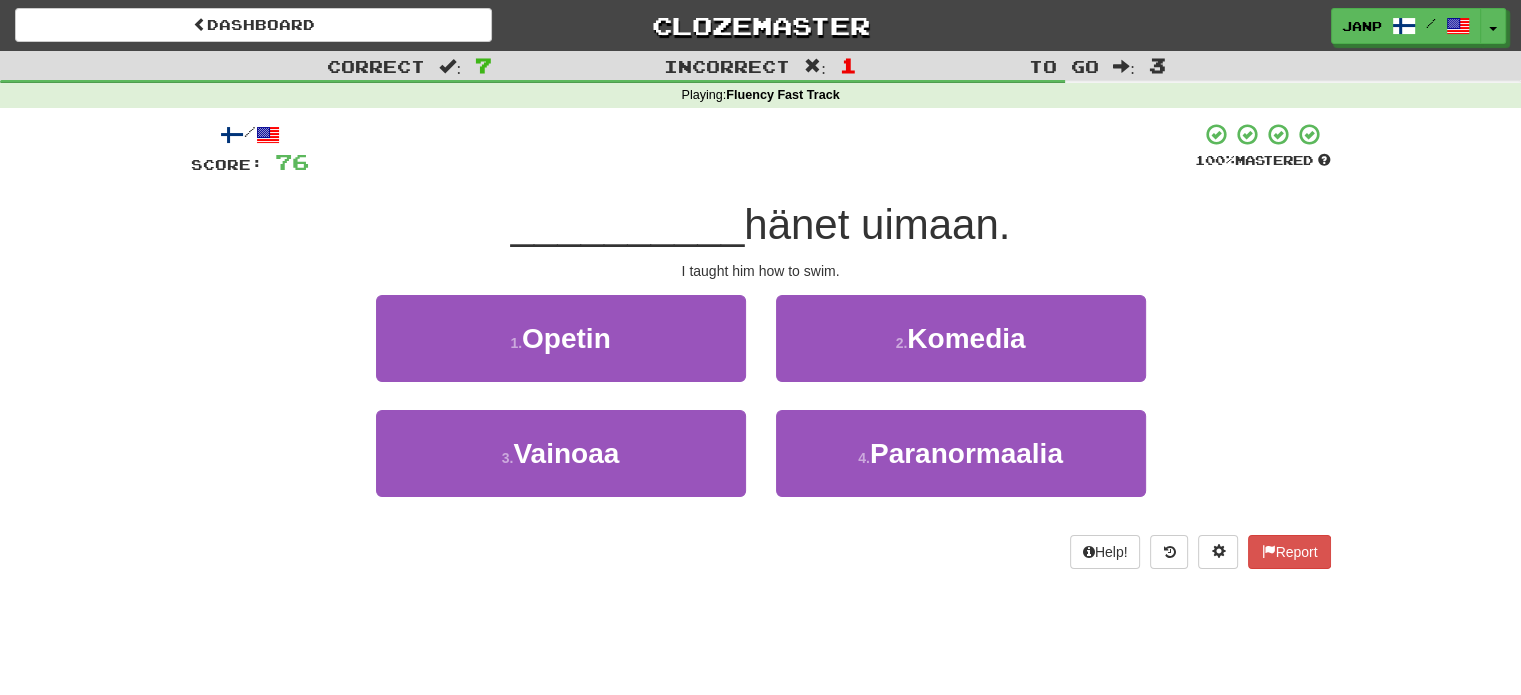 click on "/  Score:   76 100 %  Mastered __________  hänet uimaan. I taught him how to swim. 1 .  Opetin 2 .  Komedia 3 .  Vainoaa 4 .  Paranormaalia  Help!  Report" at bounding box center (761, 345) 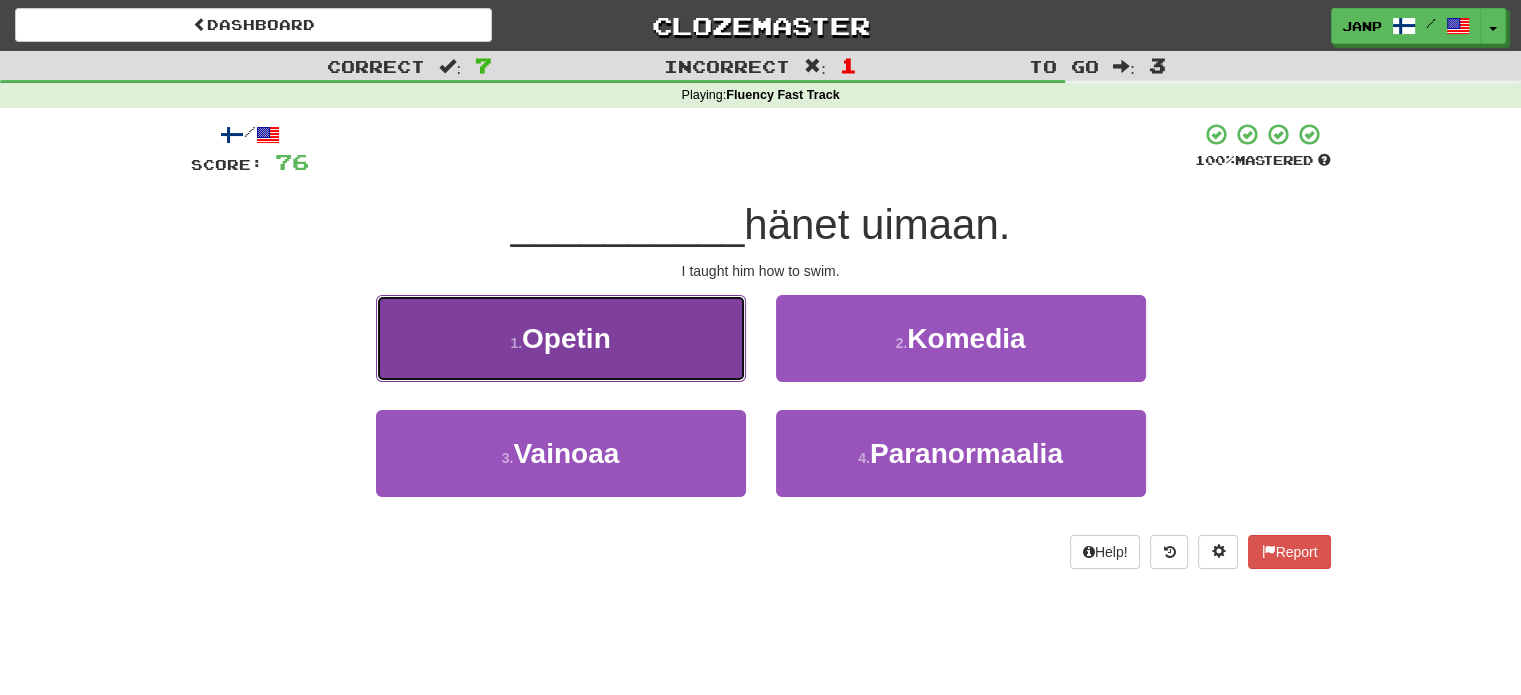 click on "1 .  Opetin" at bounding box center [561, 338] 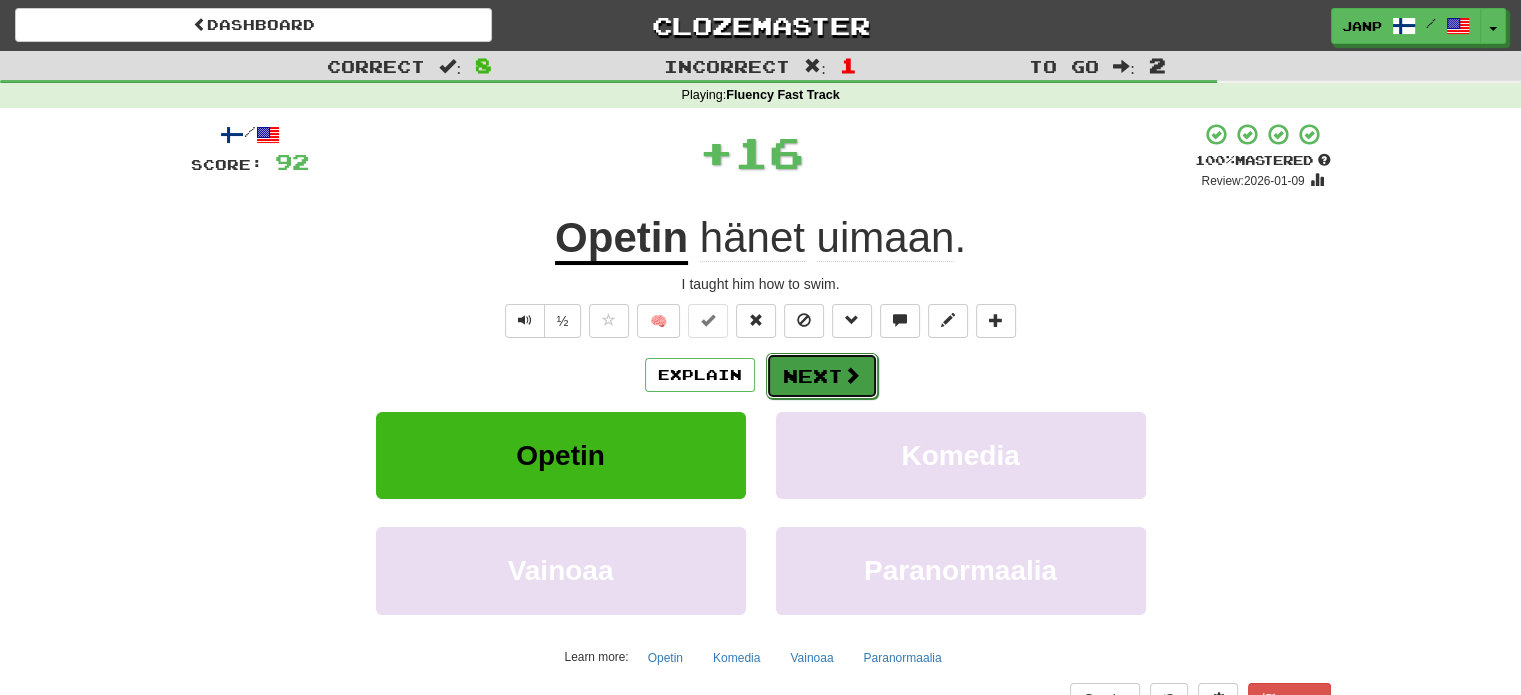 click on "Next" at bounding box center [822, 376] 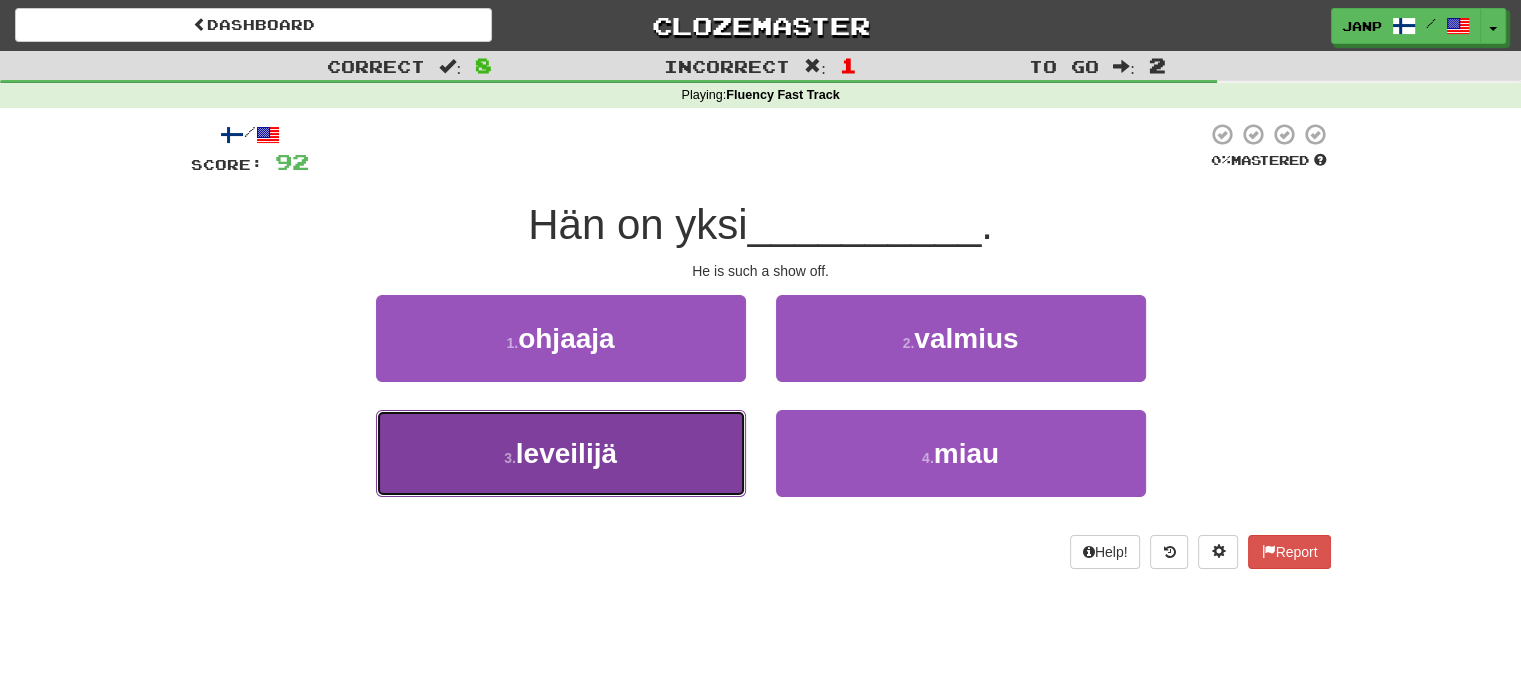 click on "3 .  leveilijä" at bounding box center (561, 453) 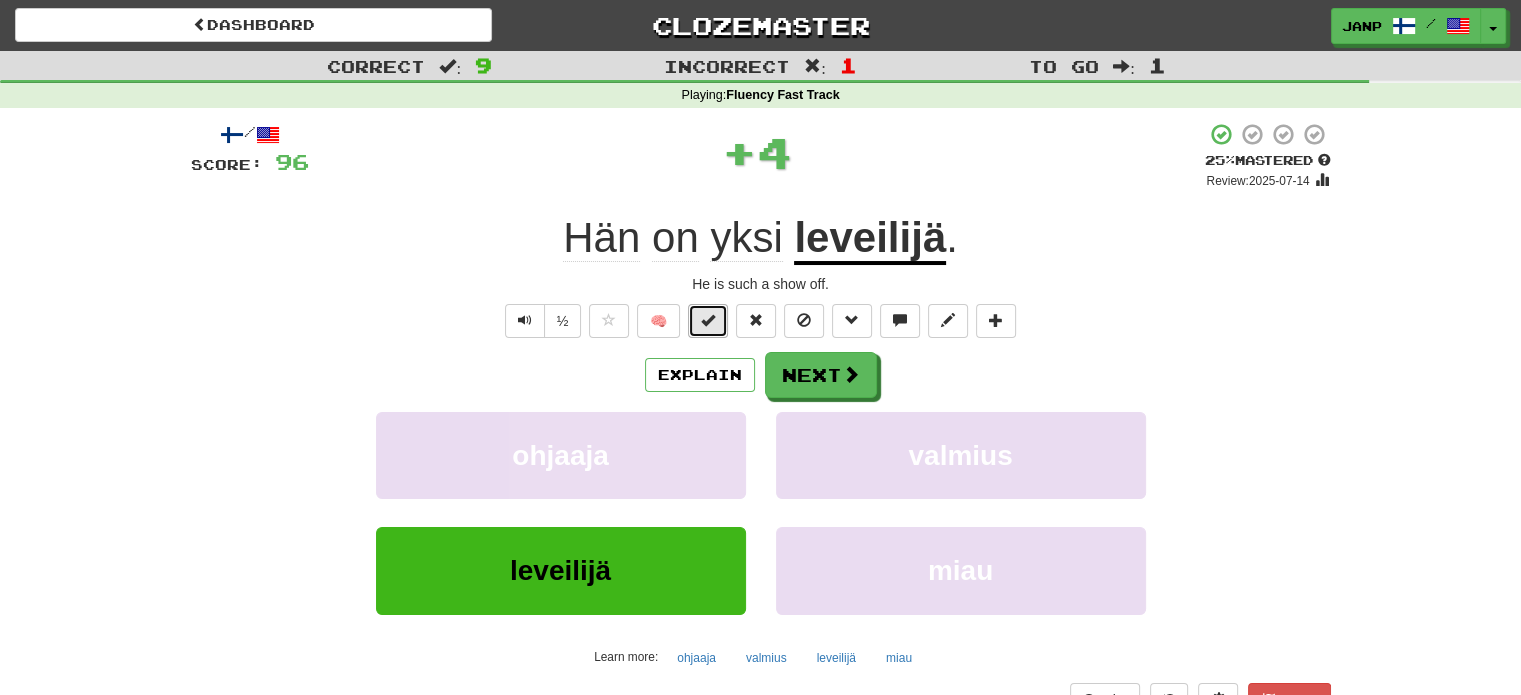 click at bounding box center [708, 320] 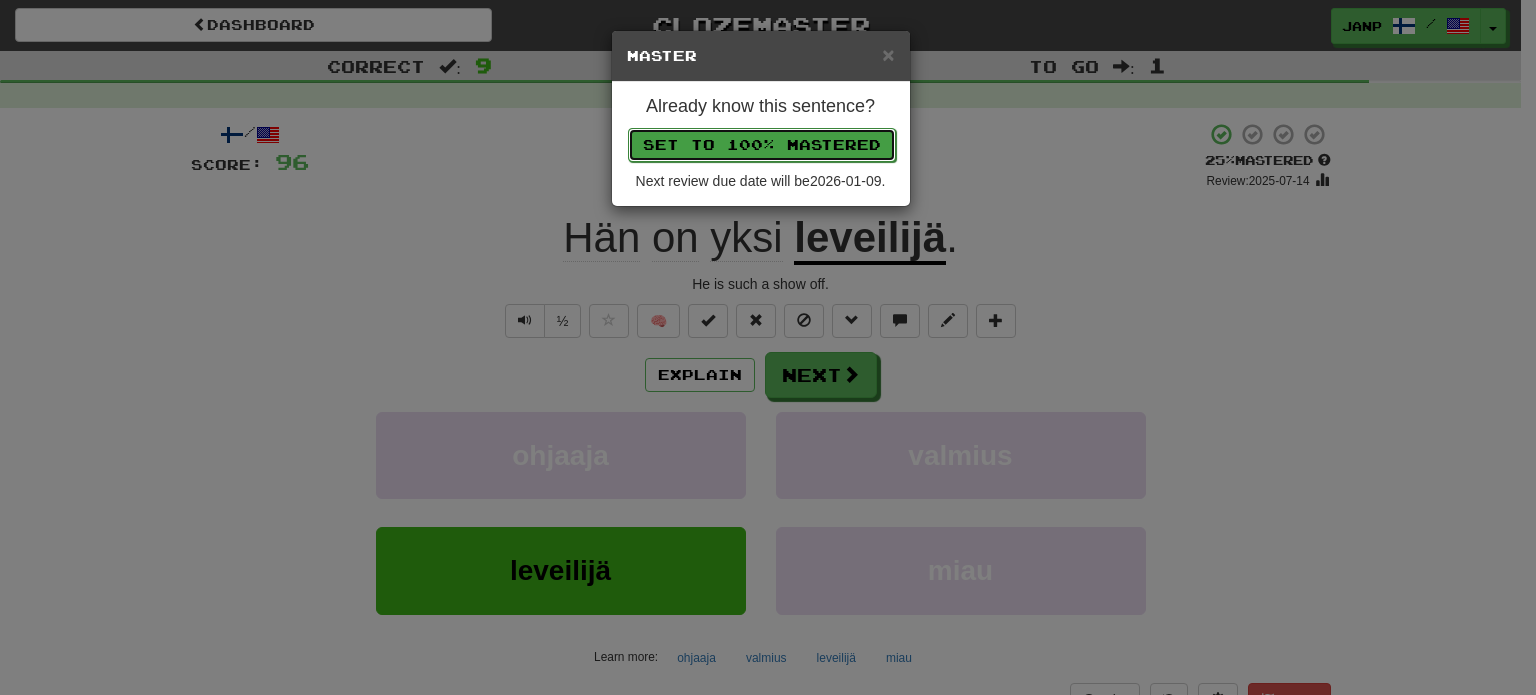 click on "Set to 100% Mastered" at bounding box center [762, 145] 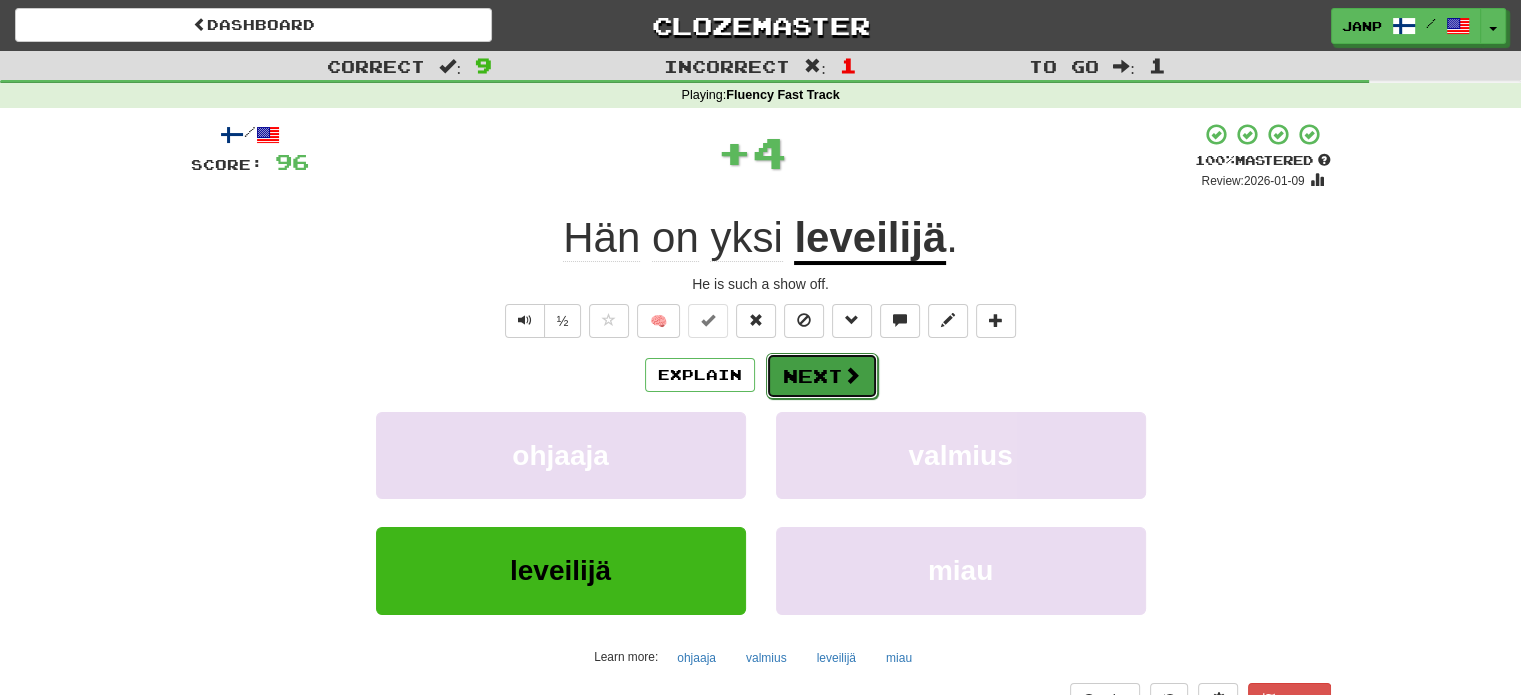 click on "Next" at bounding box center [822, 376] 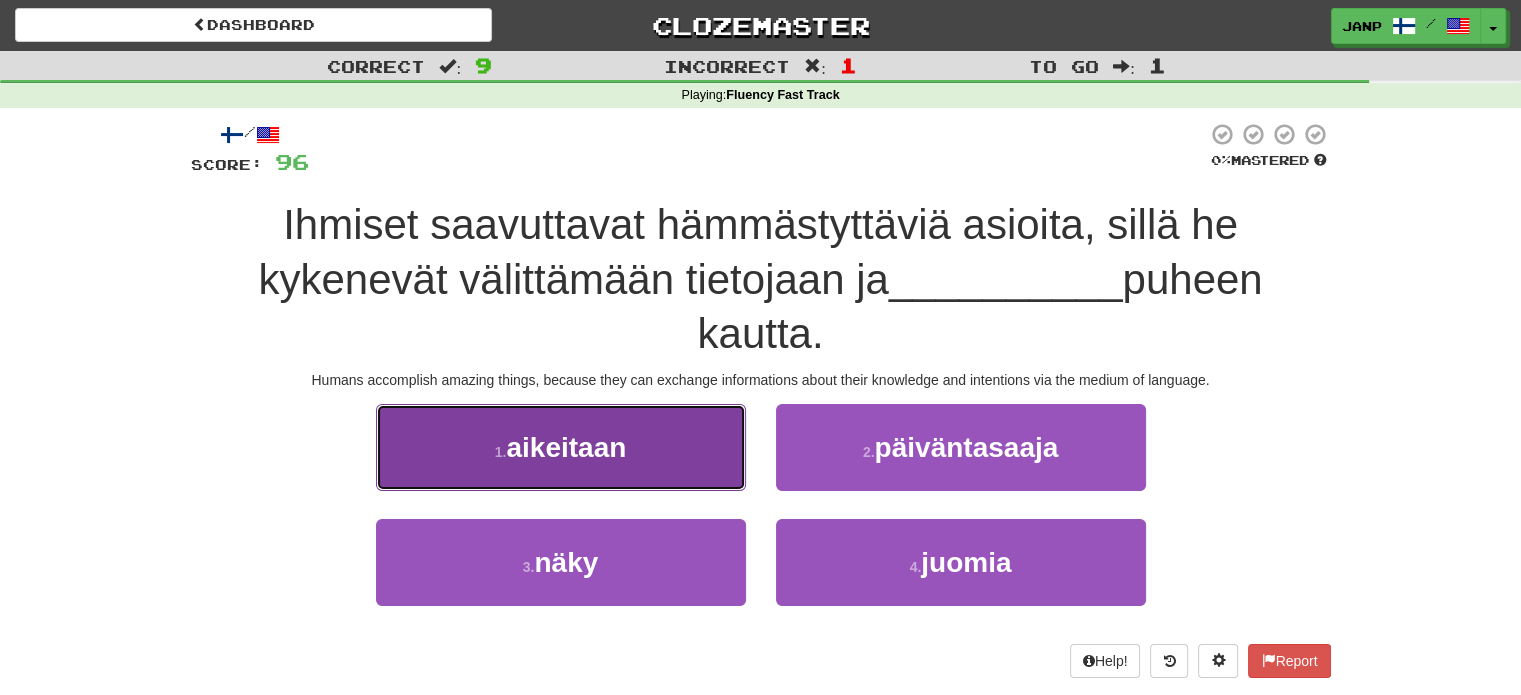 click on "1 .  aikeitaan" at bounding box center [561, 447] 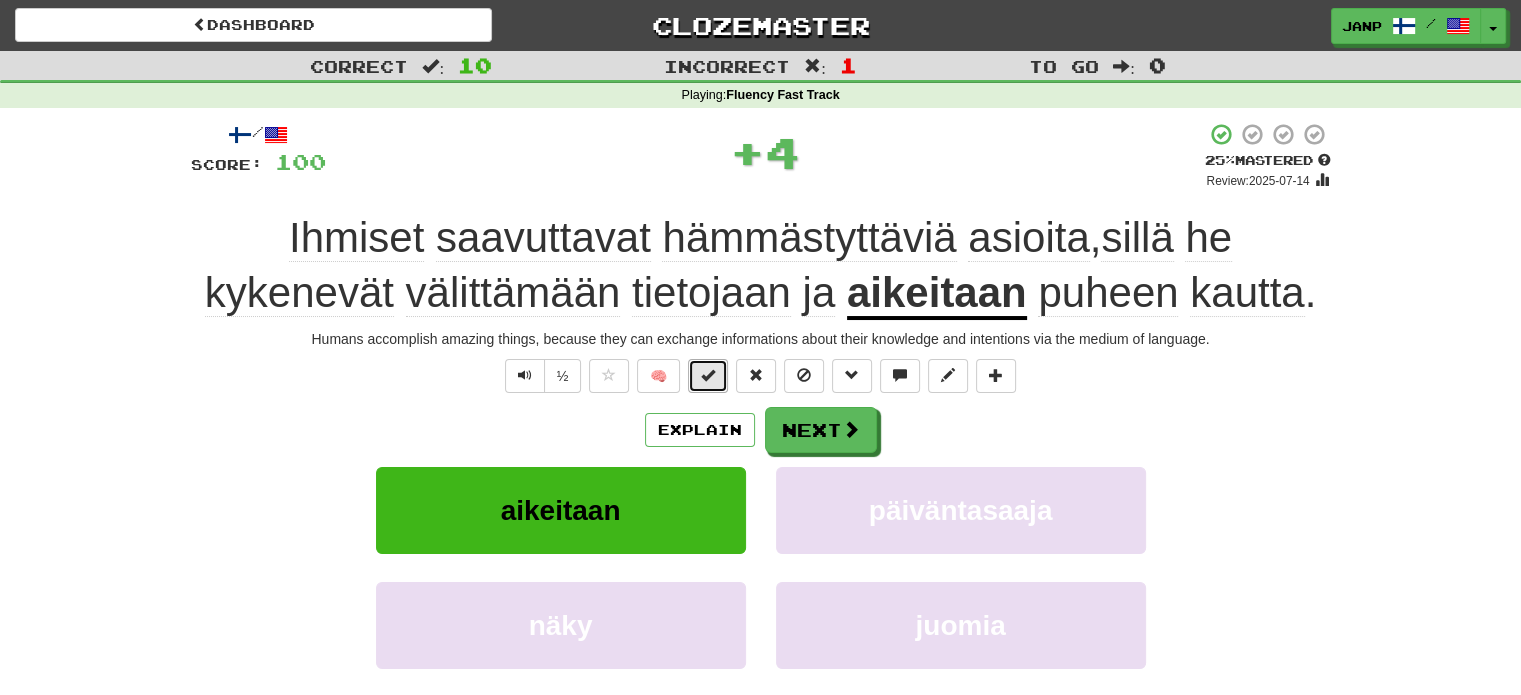 click at bounding box center [708, 375] 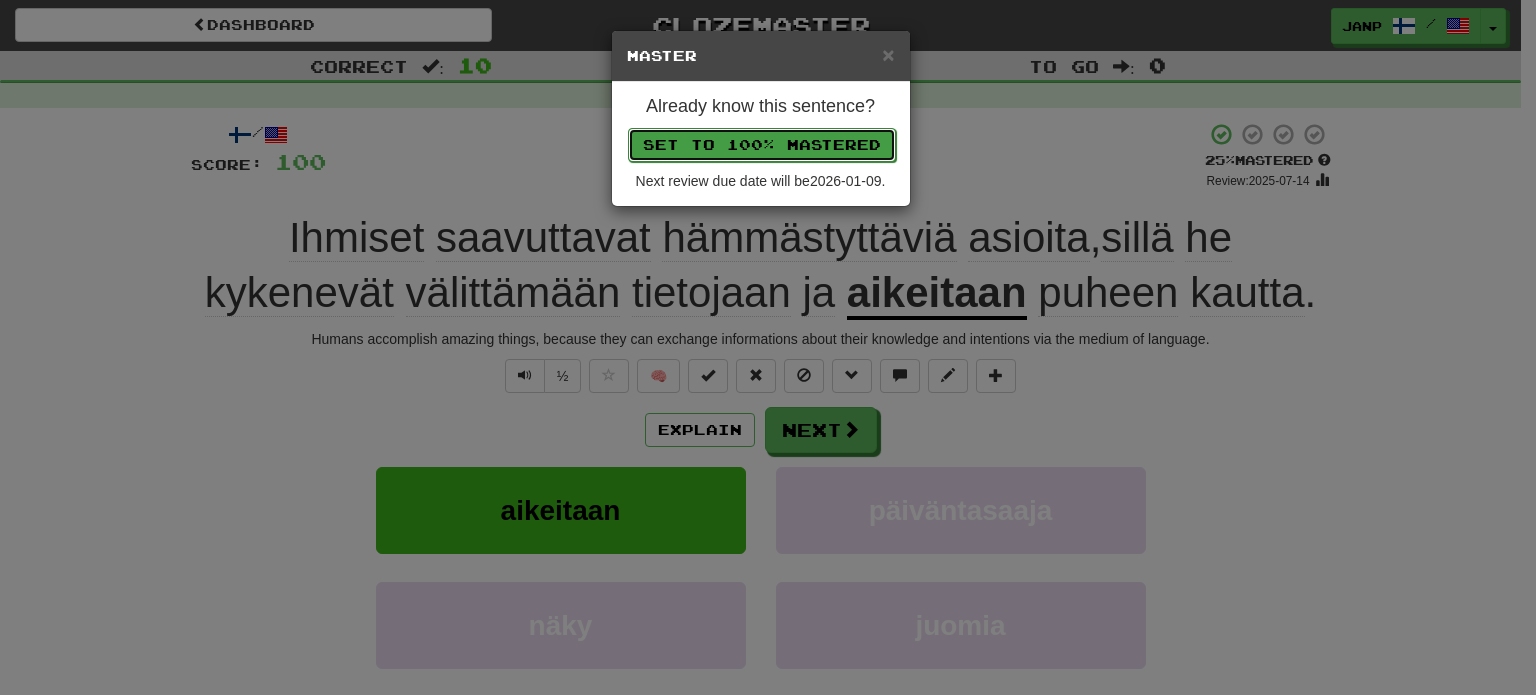click on "Set to 100% Mastered" at bounding box center (762, 145) 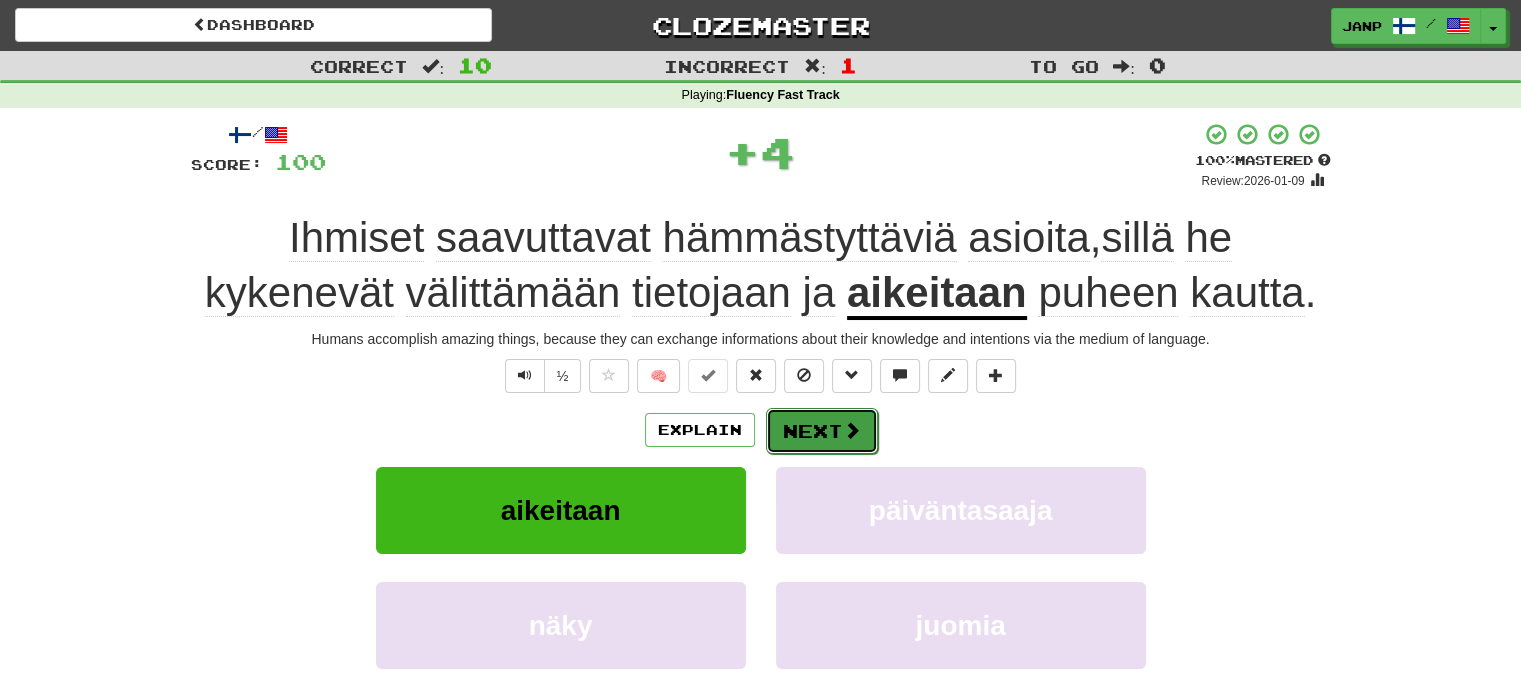 click on "Next" at bounding box center [822, 431] 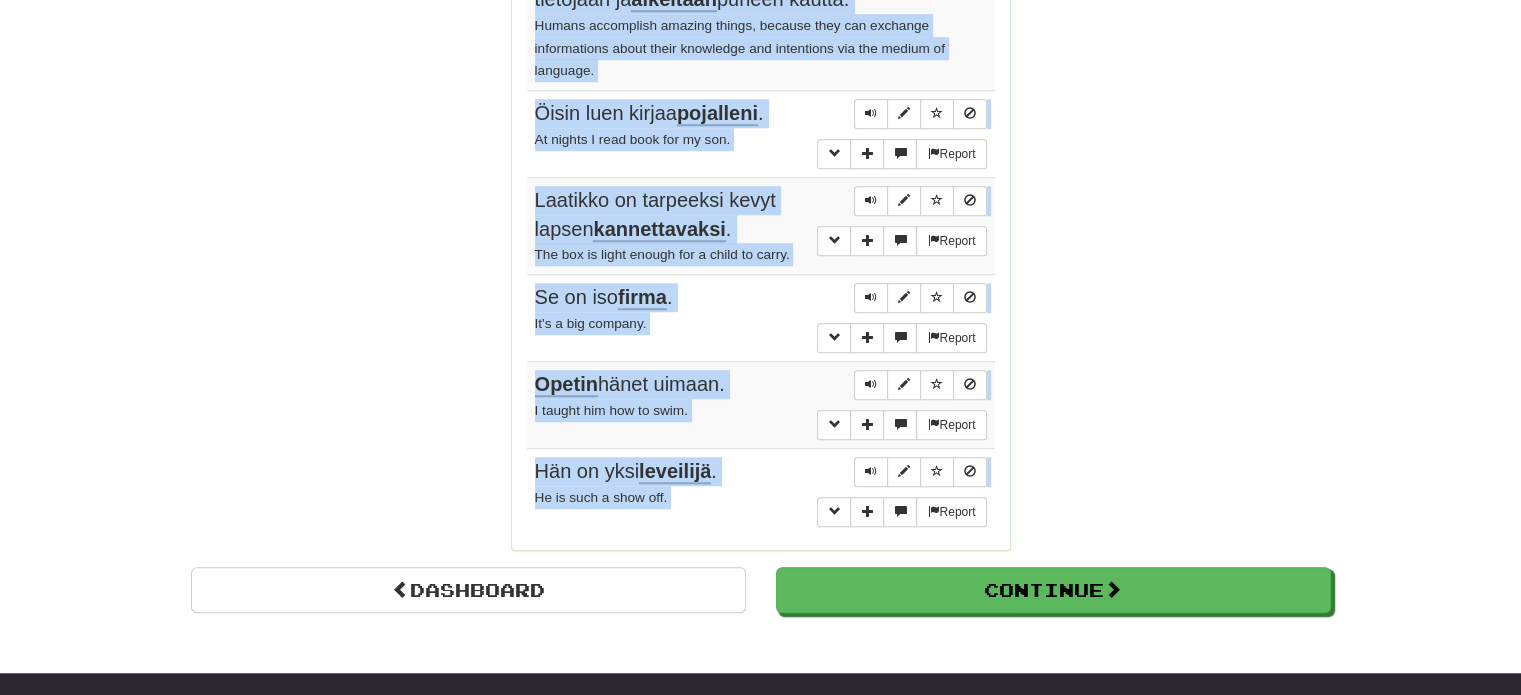 scroll, scrollTop: 1640, scrollLeft: 0, axis: vertical 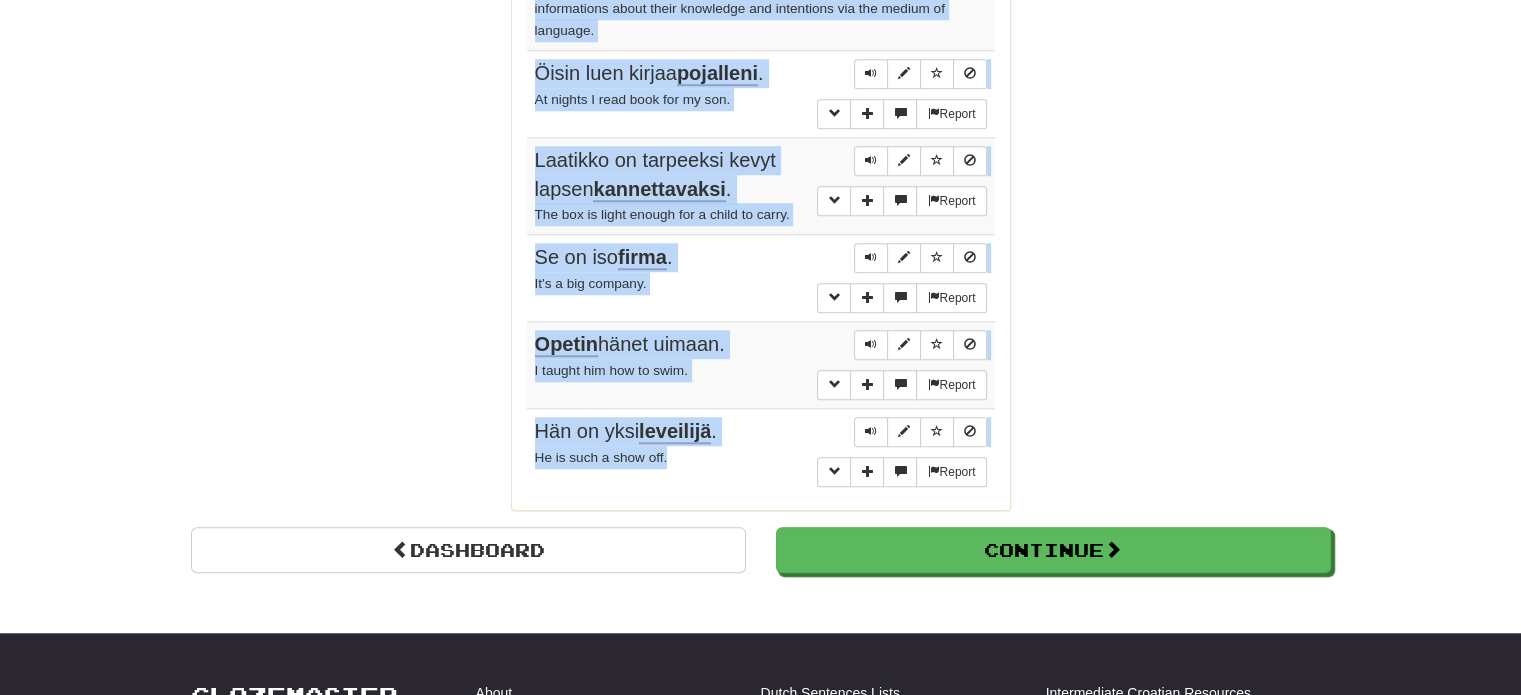 drag, startPoint x: 527, startPoint y: 288, endPoint x: 714, endPoint y: 451, distance: 248.06854 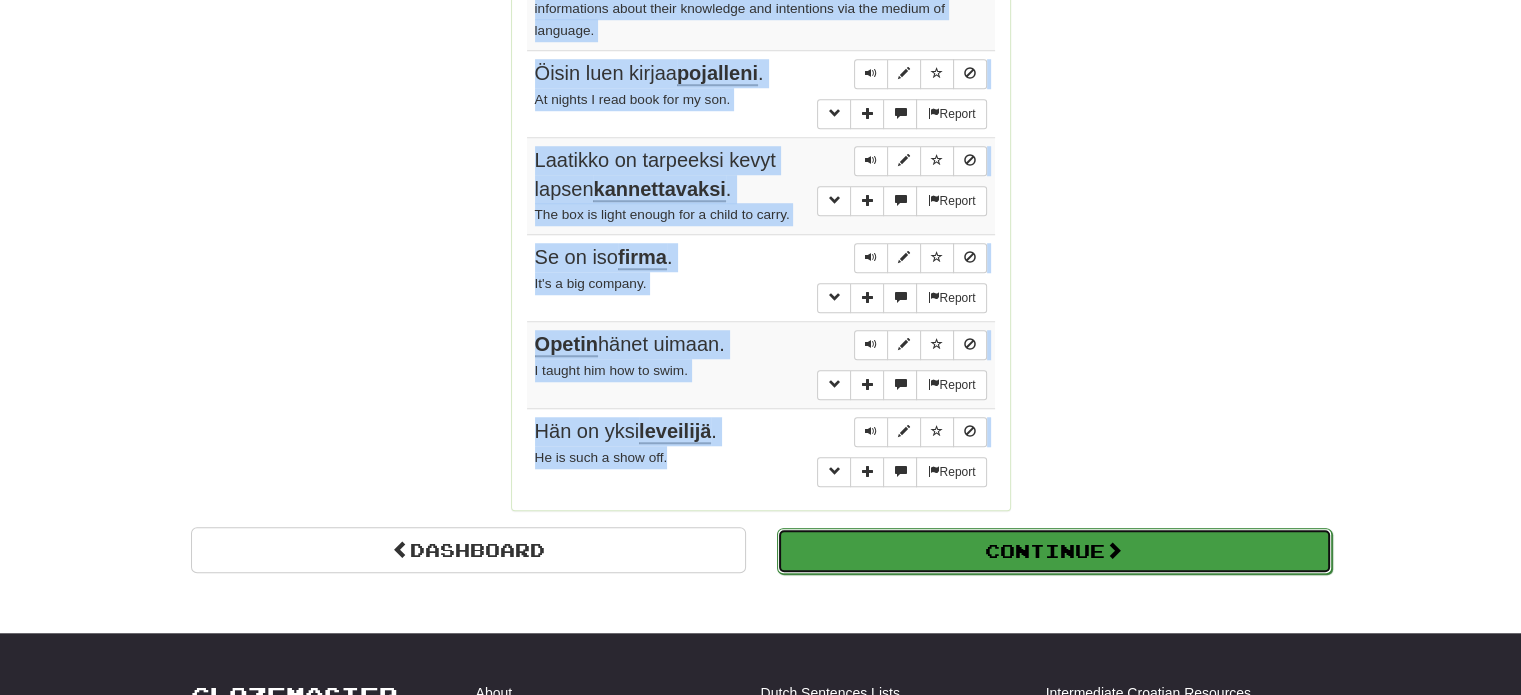 click on "Continue" at bounding box center (1054, 551) 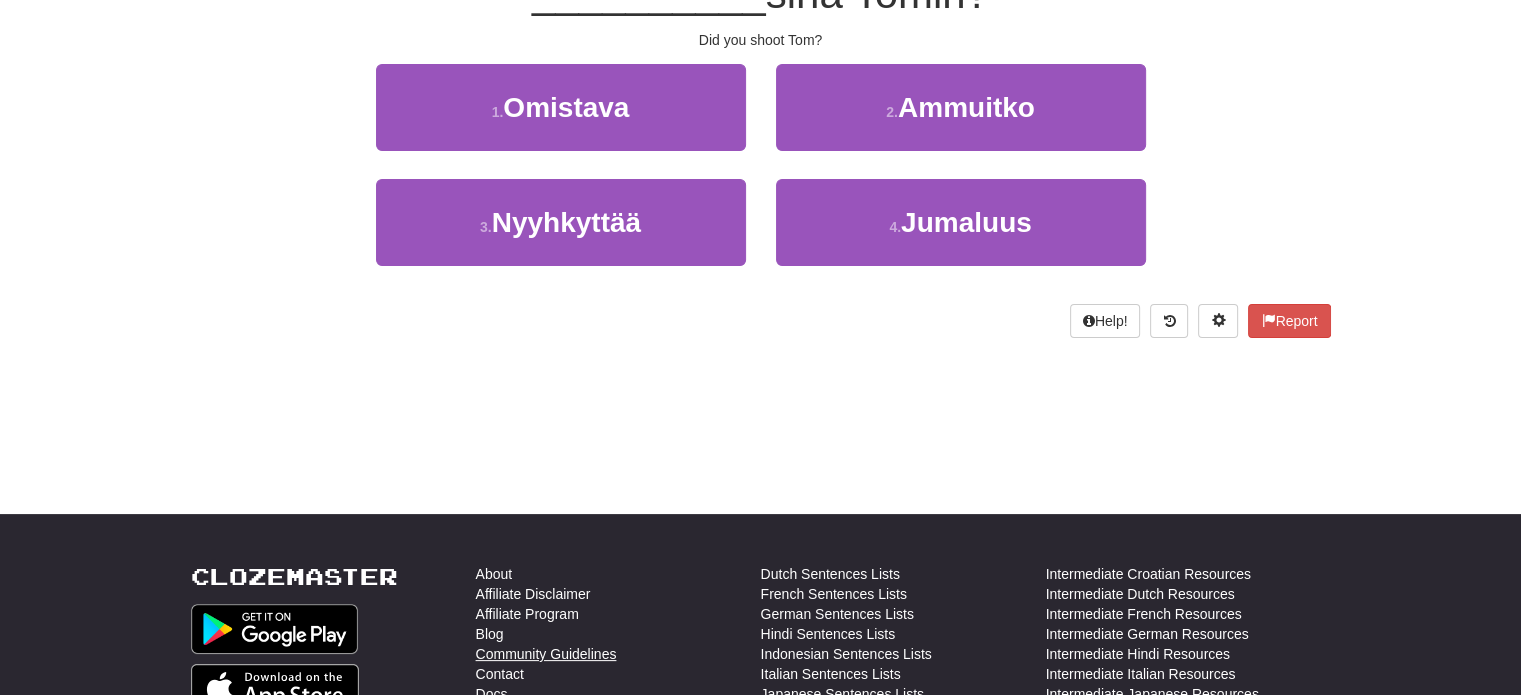 scroll, scrollTop: 0, scrollLeft: 0, axis: both 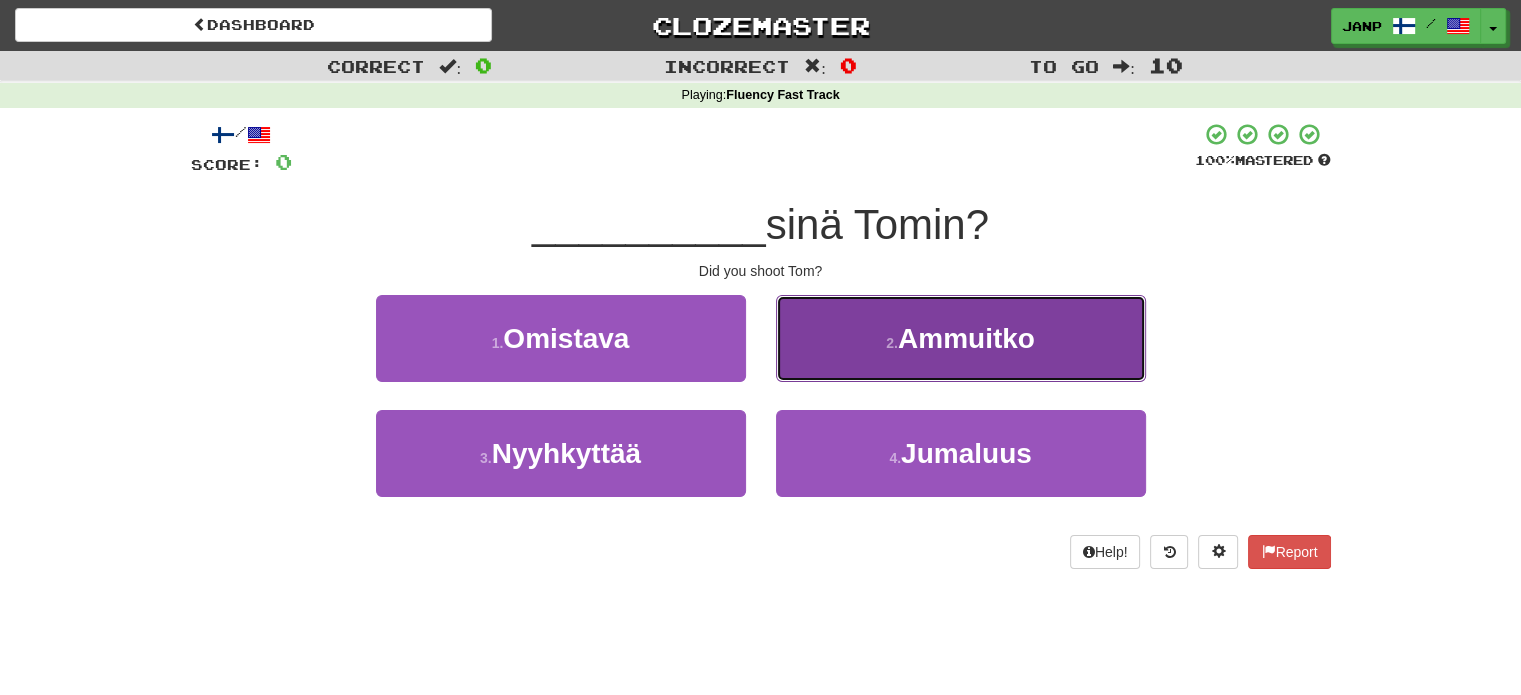 click on "2 .  Ammuitko" at bounding box center (961, 338) 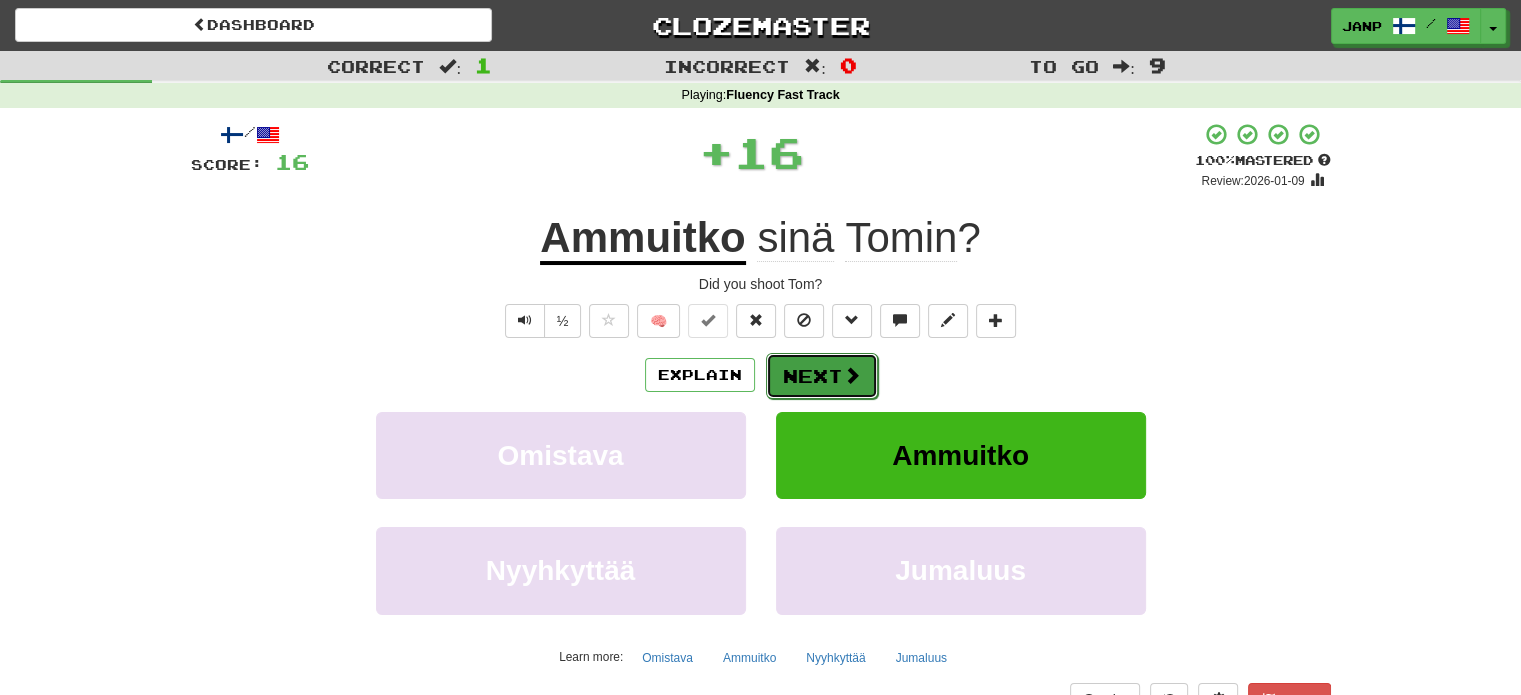 click on "Next" at bounding box center [822, 376] 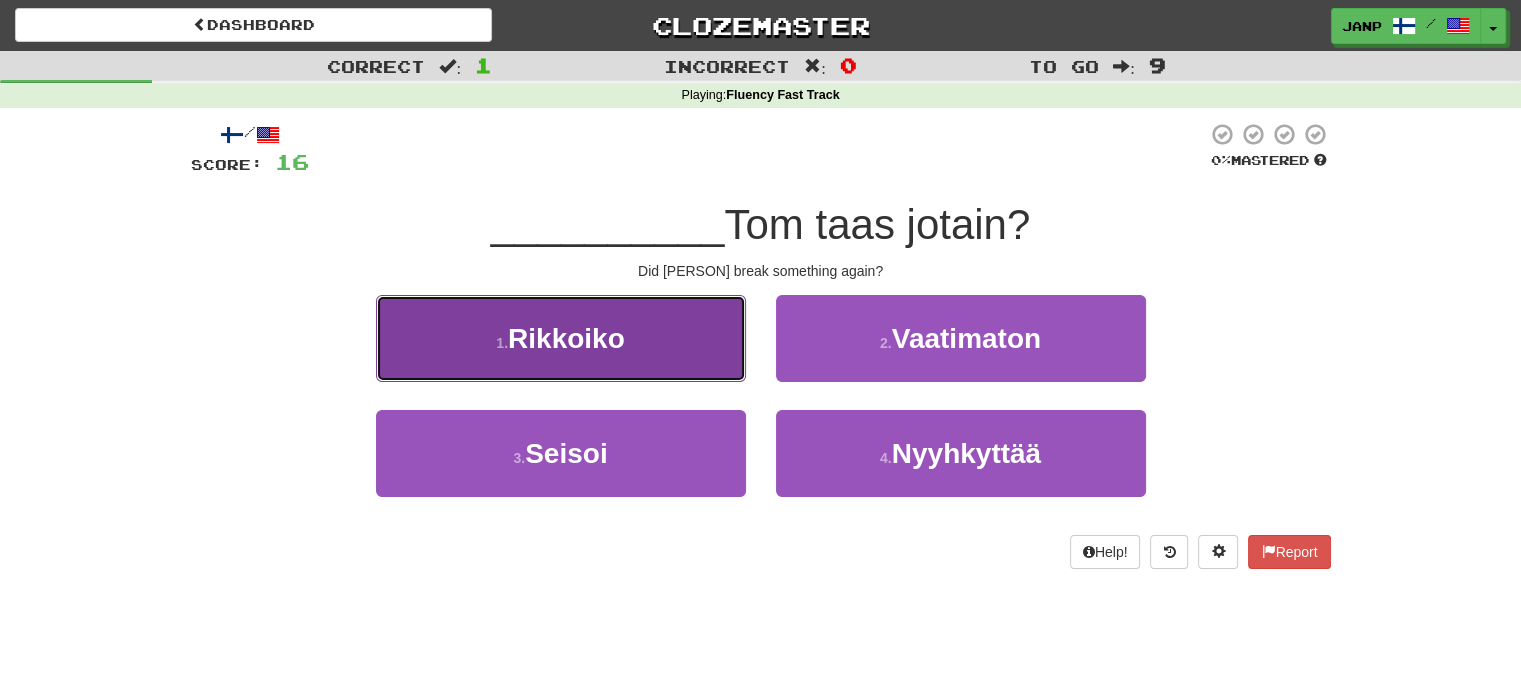 click on "1 .  Rikkoiko" at bounding box center [561, 338] 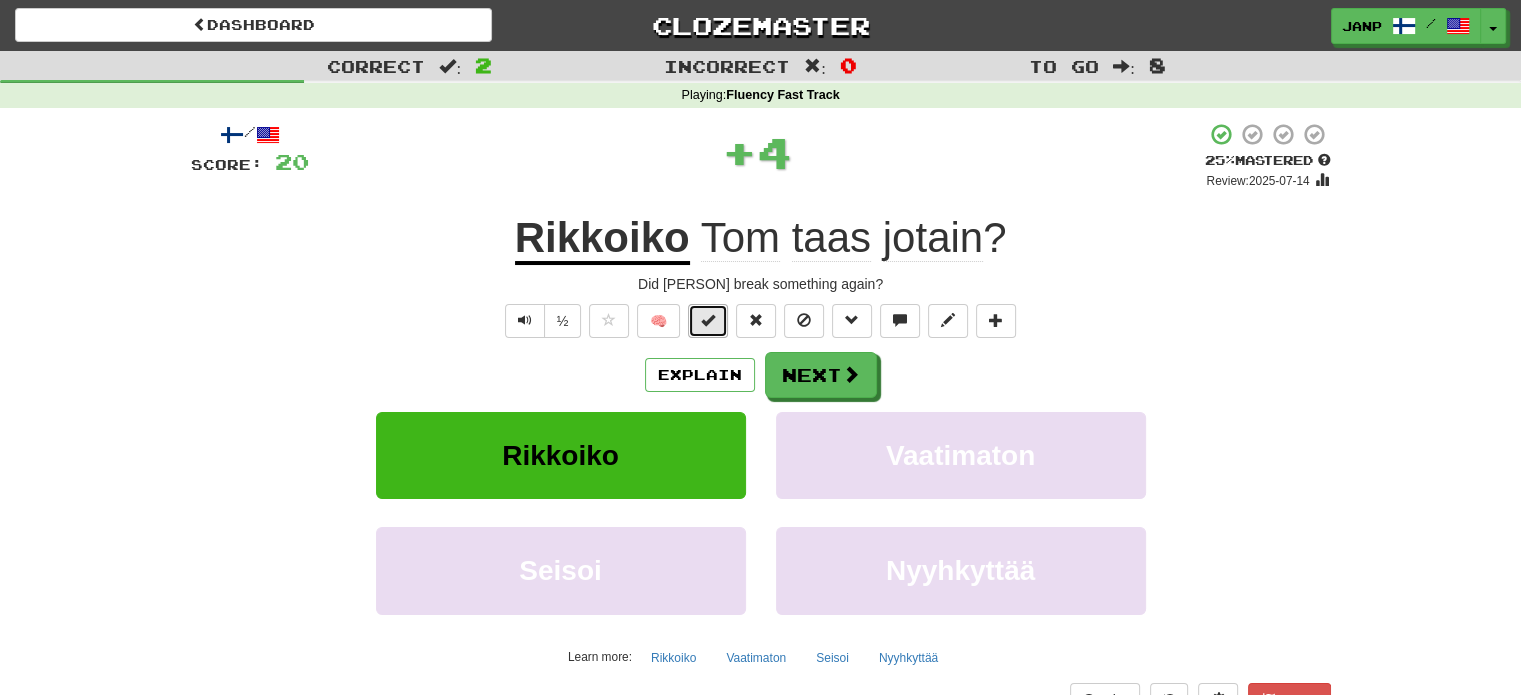 click at bounding box center [708, 320] 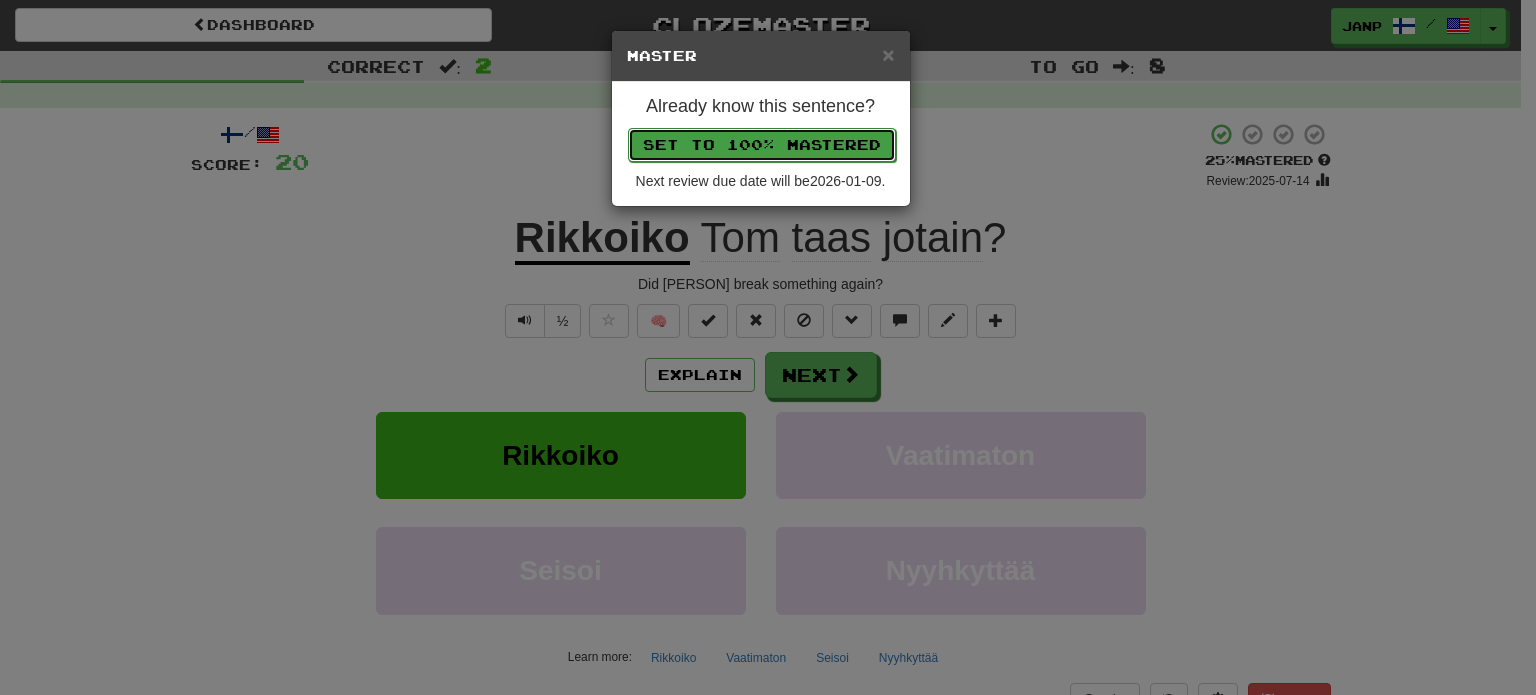 click on "Set to 100% Mastered" at bounding box center [762, 145] 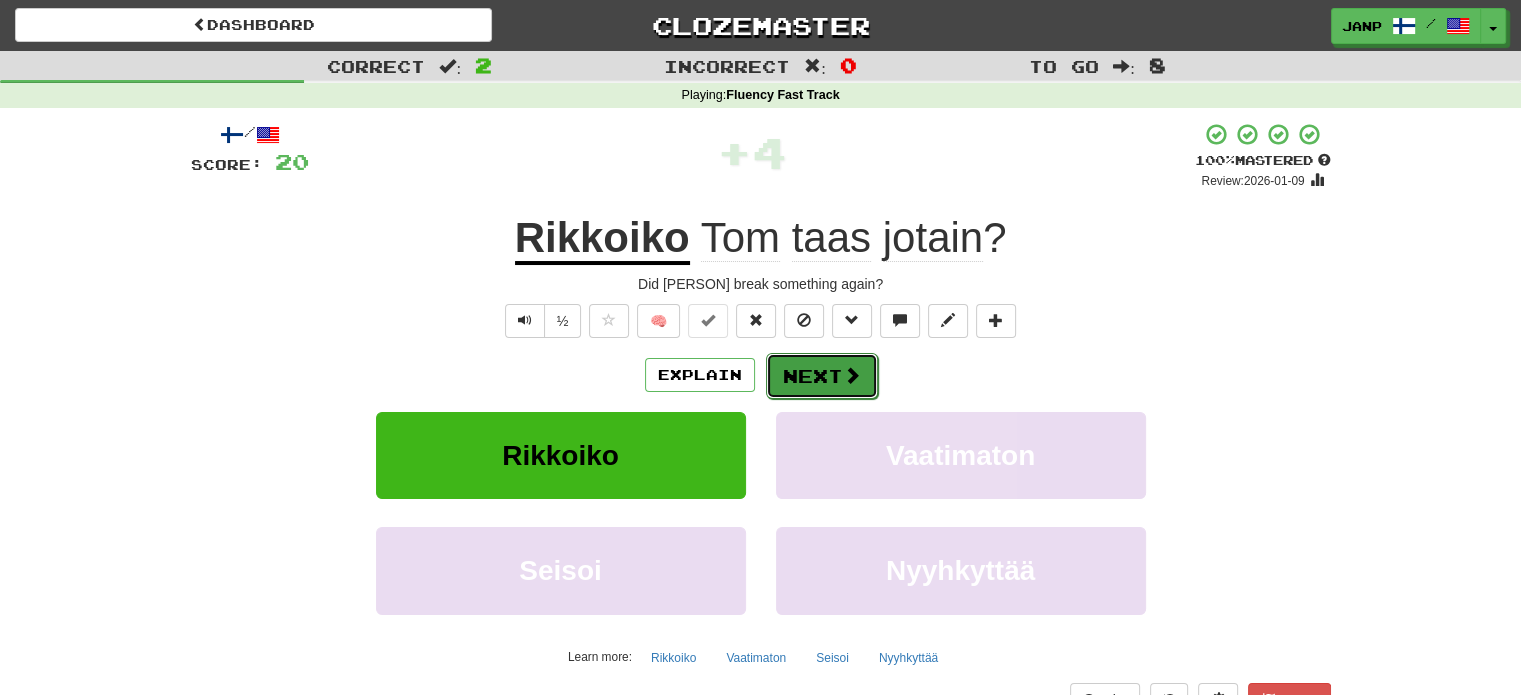 click on "Next" at bounding box center (822, 376) 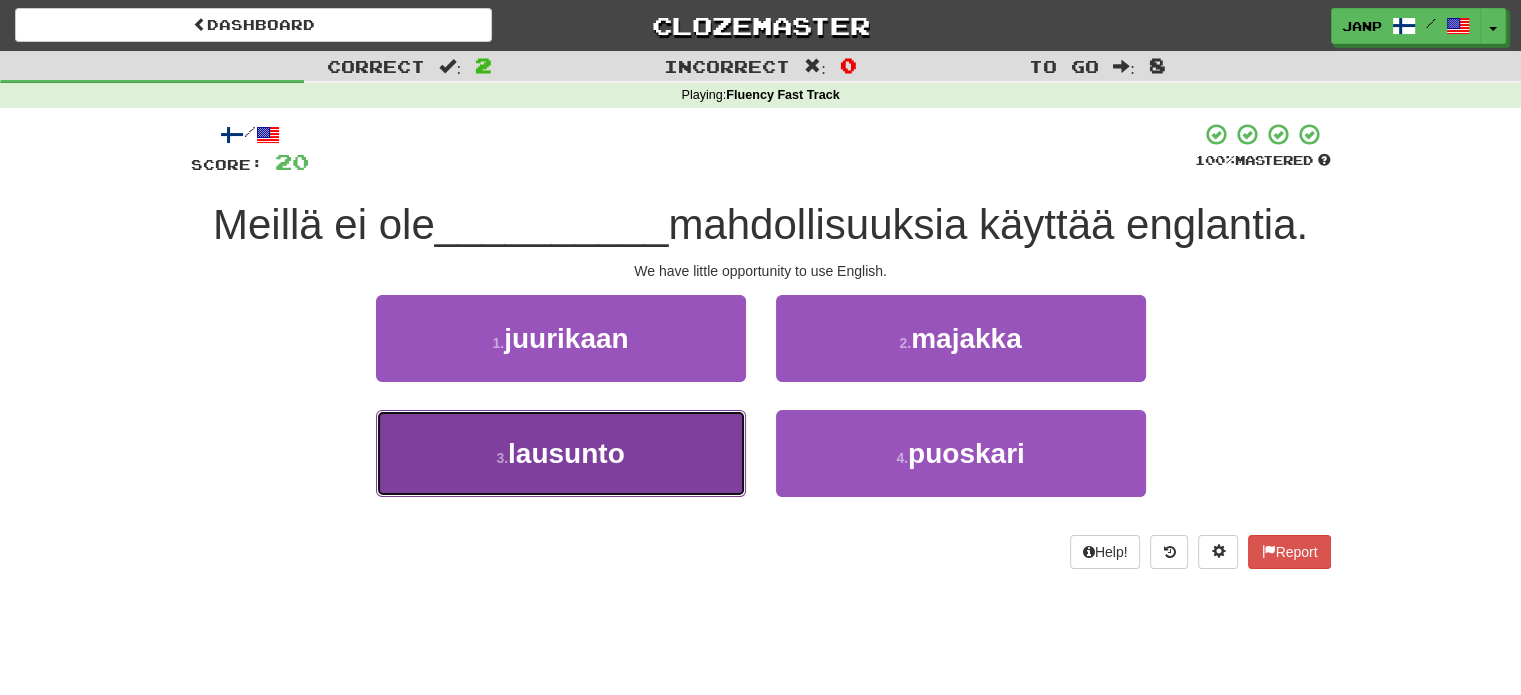 click on "3 .  lausunto" at bounding box center [561, 453] 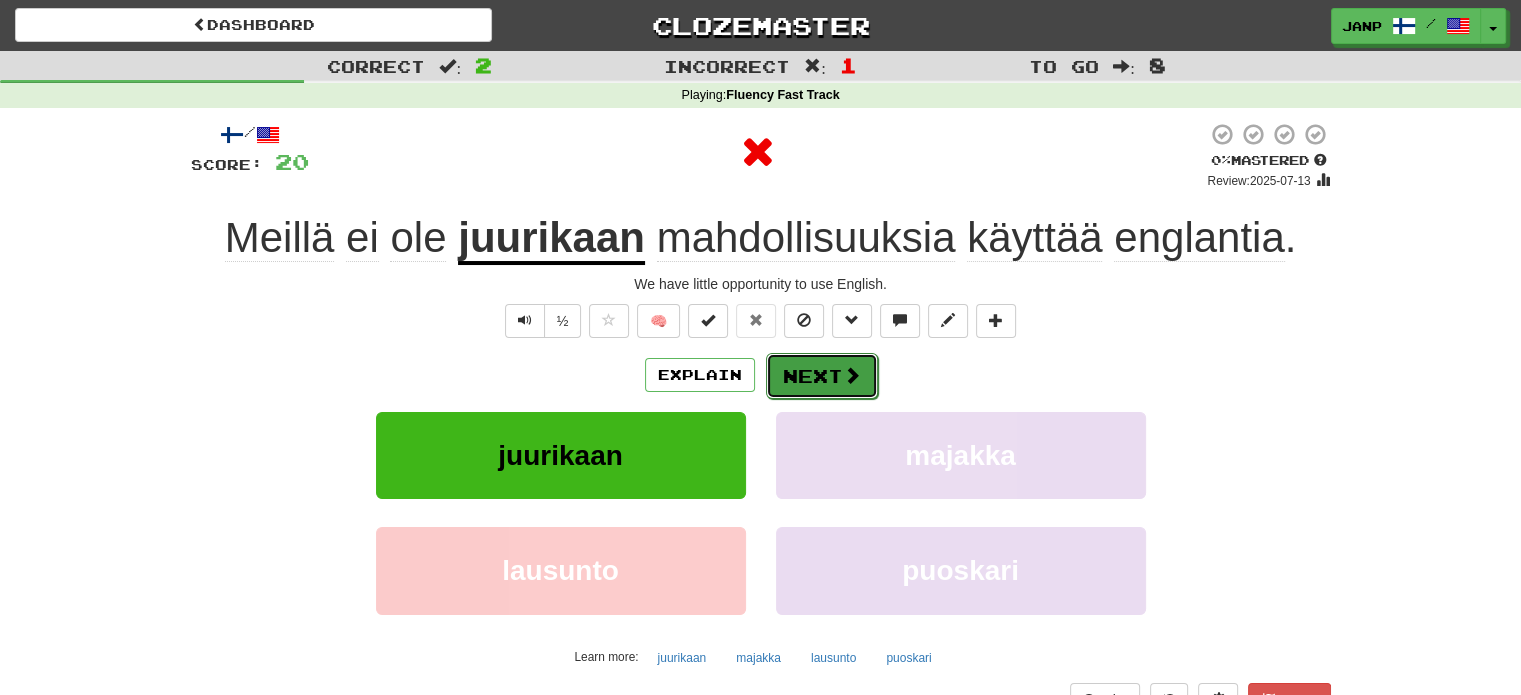click on "Next" at bounding box center [822, 376] 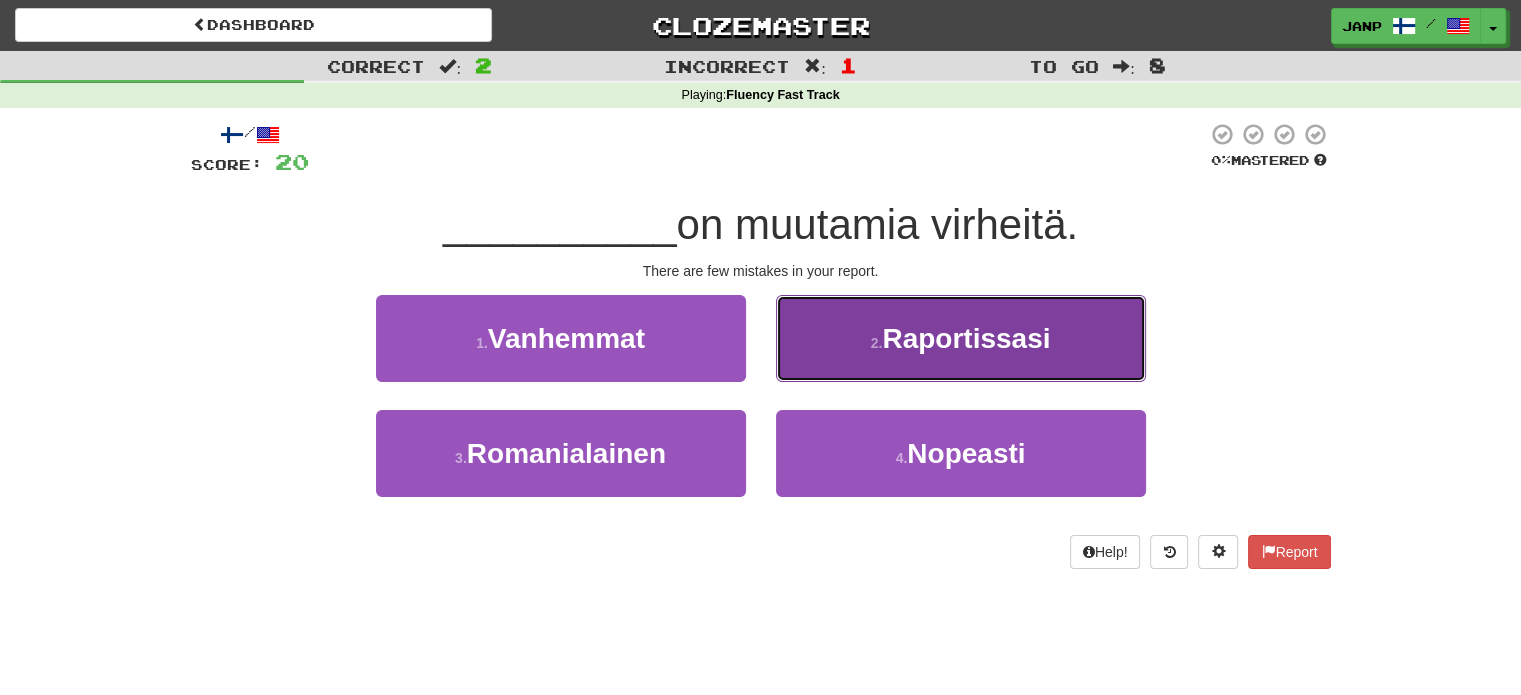 click on "2 .  Raportissasi" at bounding box center (961, 338) 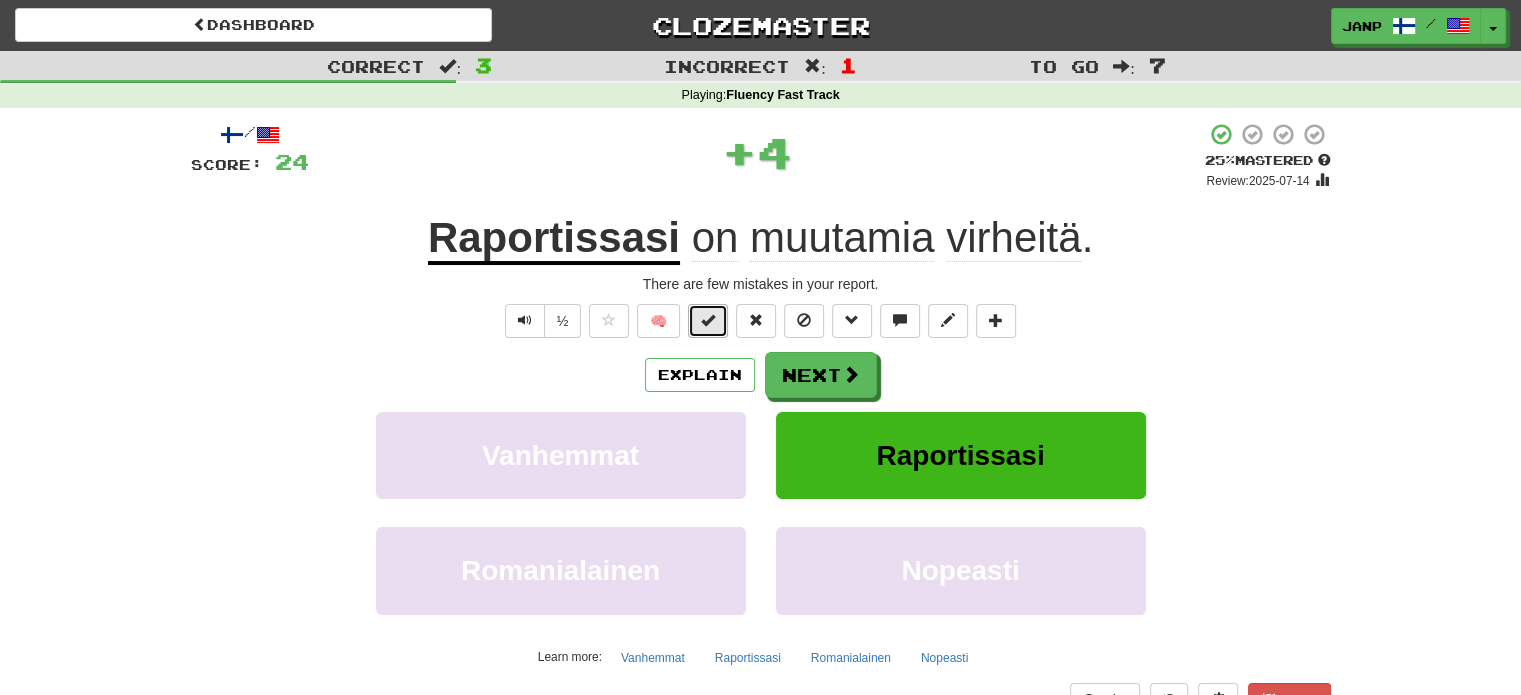 click at bounding box center [708, 321] 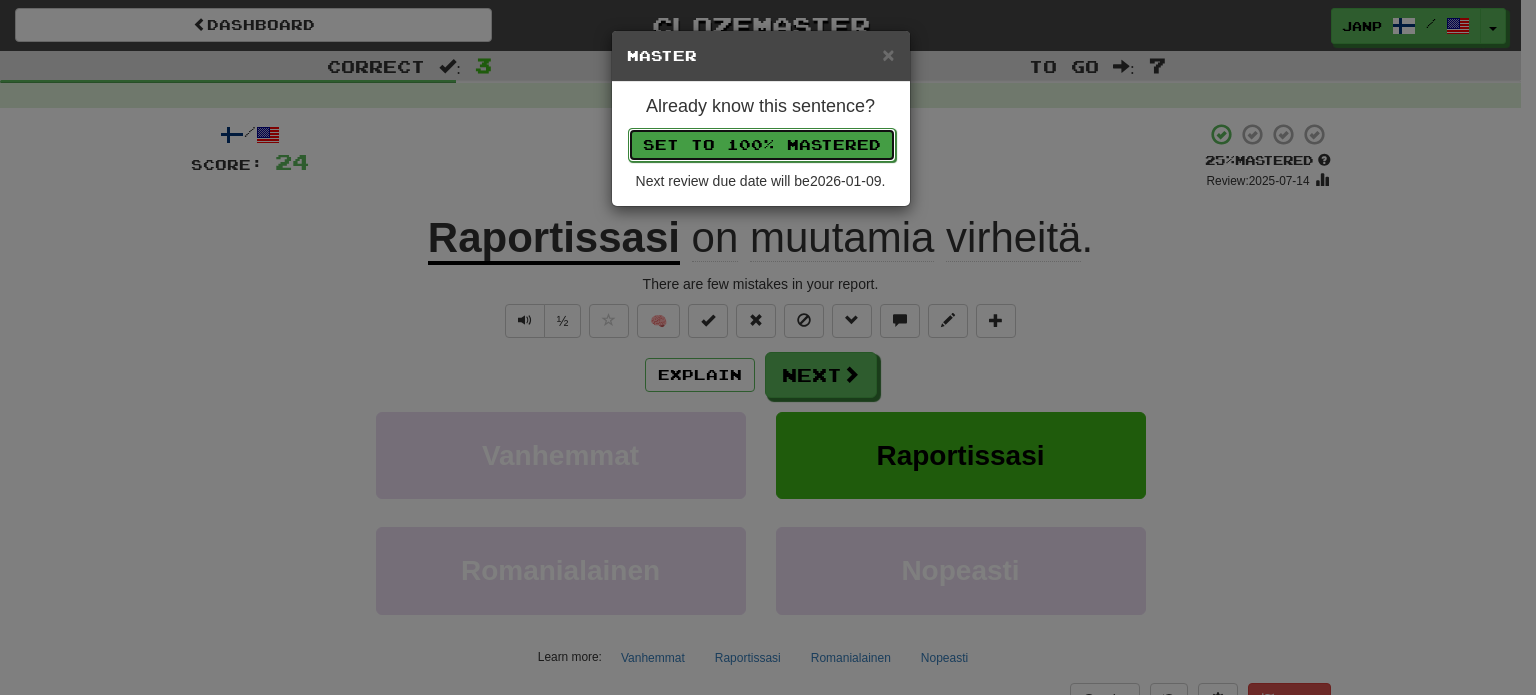 click on "Set to 100% Mastered" at bounding box center (762, 145) 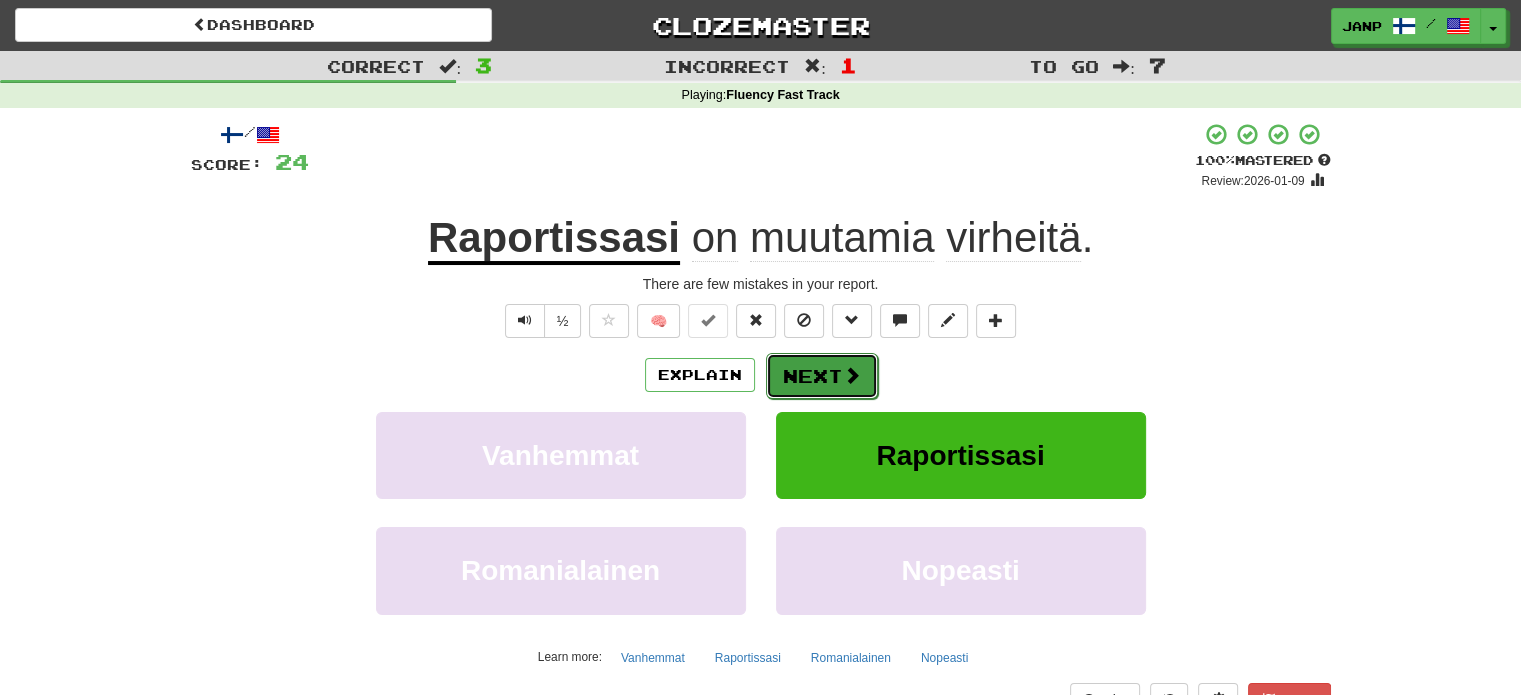 click at bounding box center [852, 375] 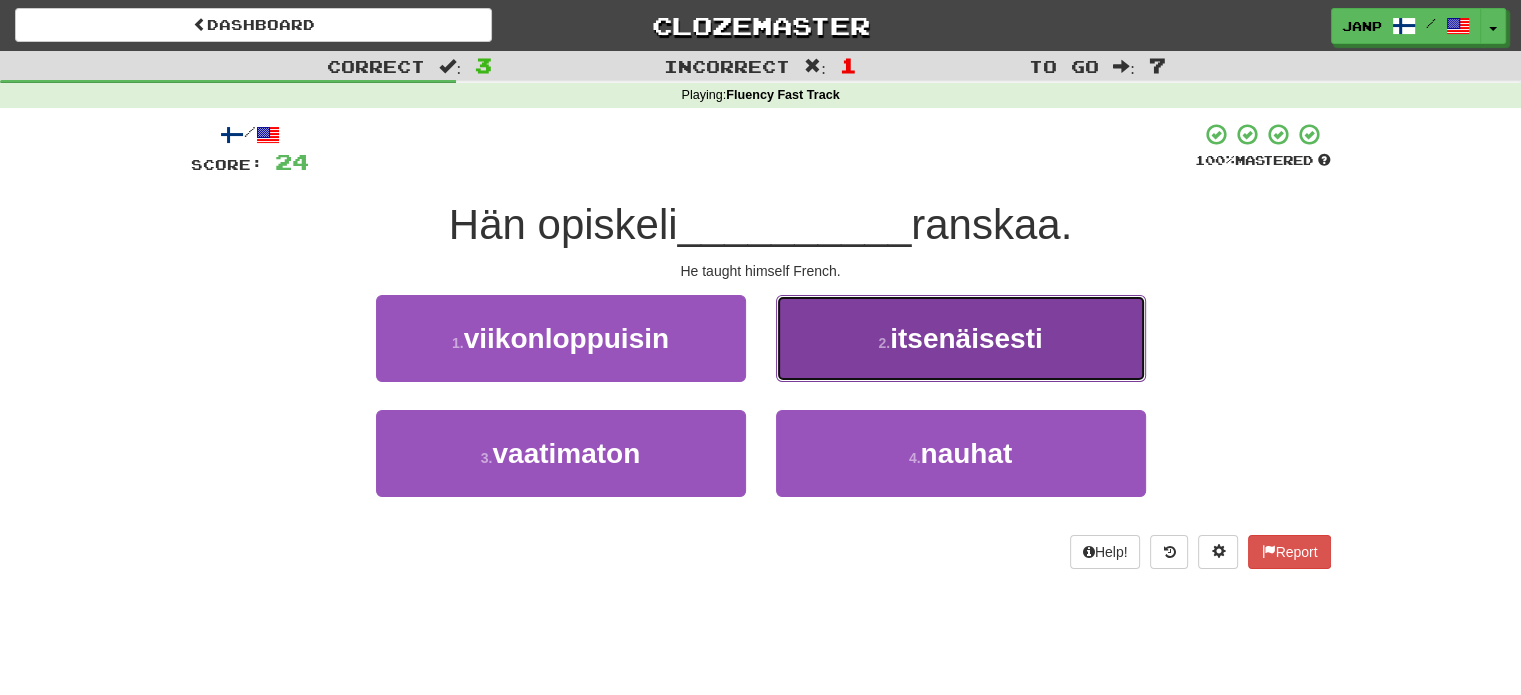 click on "2 .  itsenäisesti" at bounding box center [961, 338] 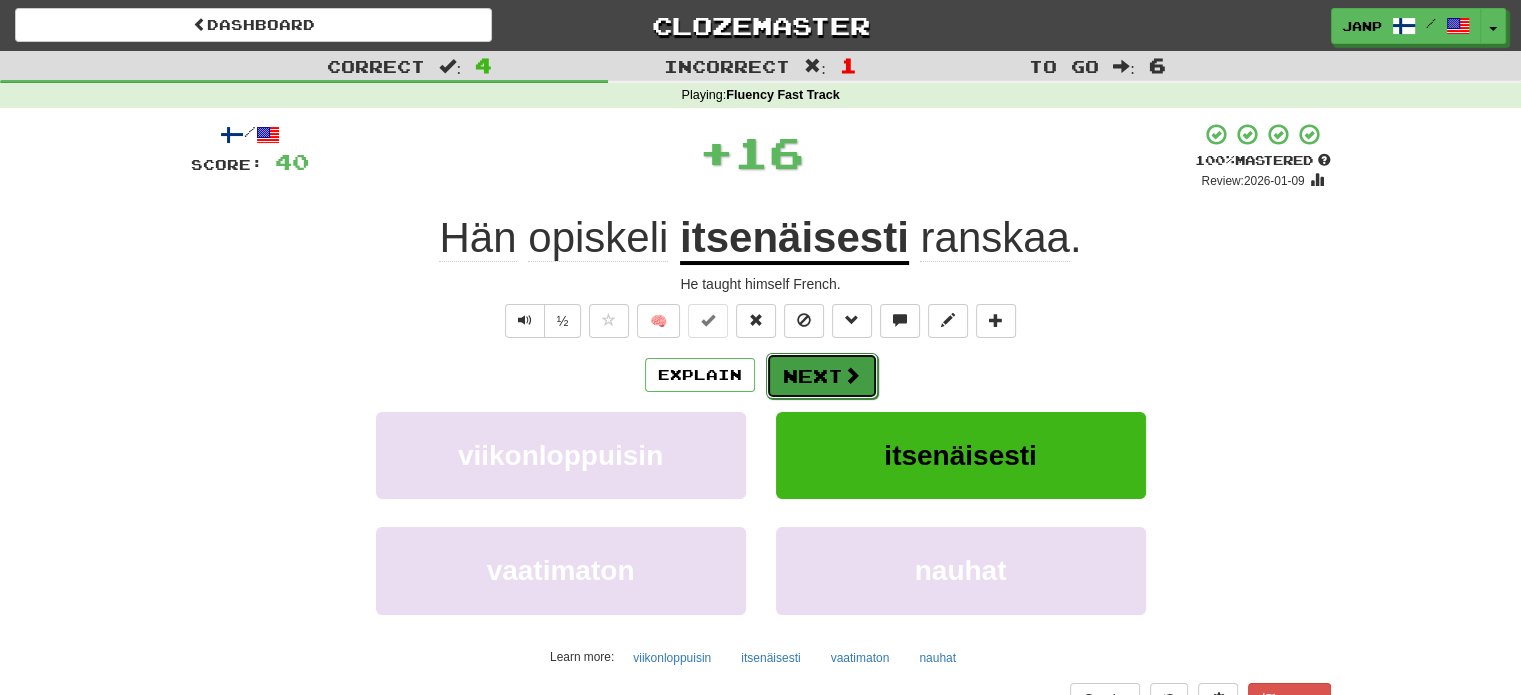 click on "Next" at bounding box center (822, 376) 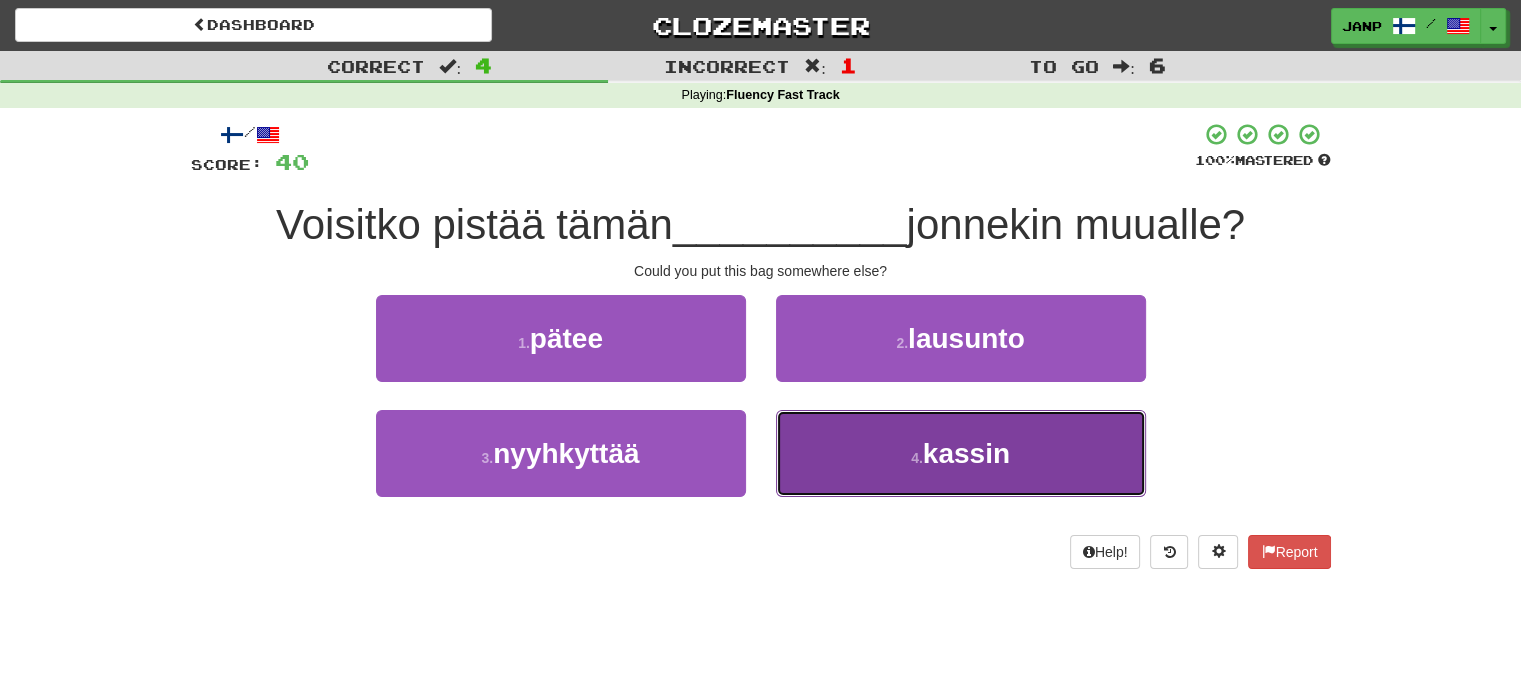 click on "4 .  kassin" at bounding box center (961, 453) 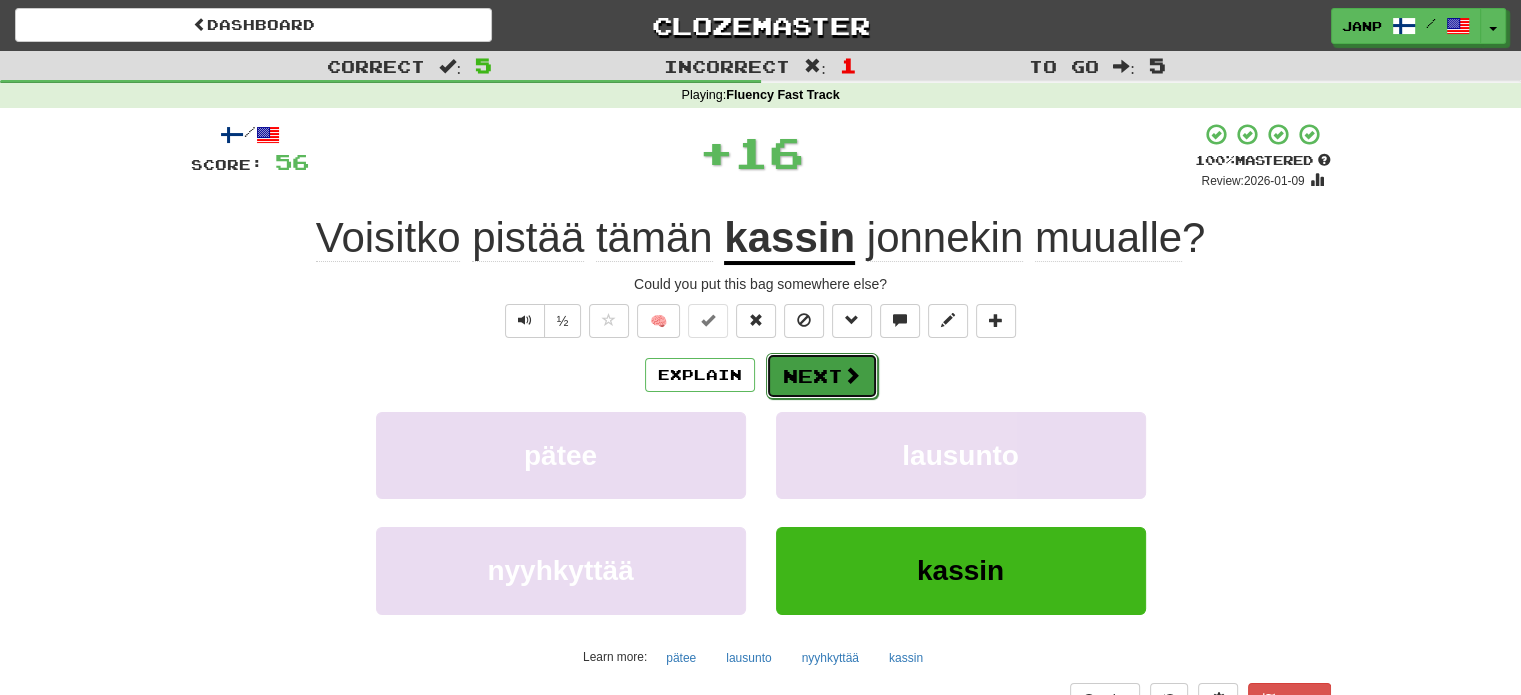 click on "Next" at bounding box center [822, 376] 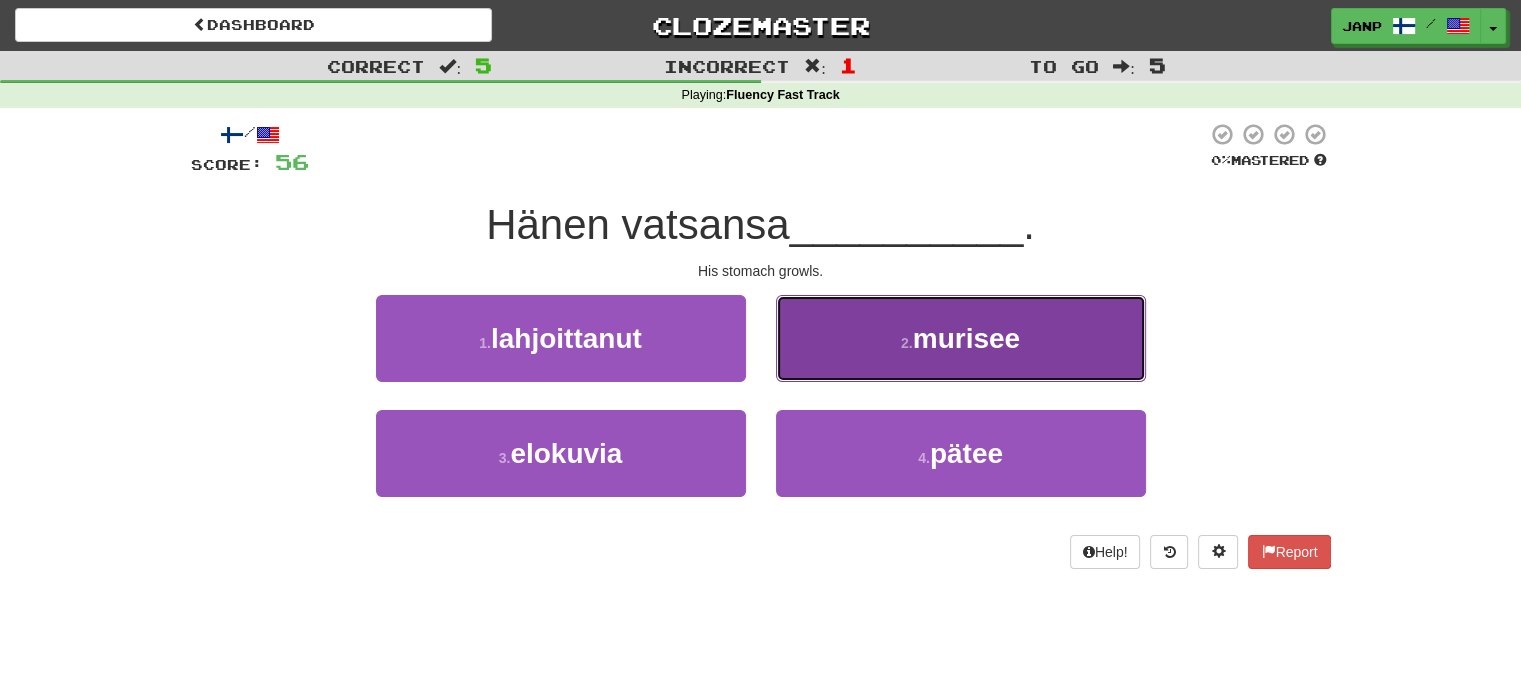 click on "2 .  murisee" at bounding box center (961, 338) 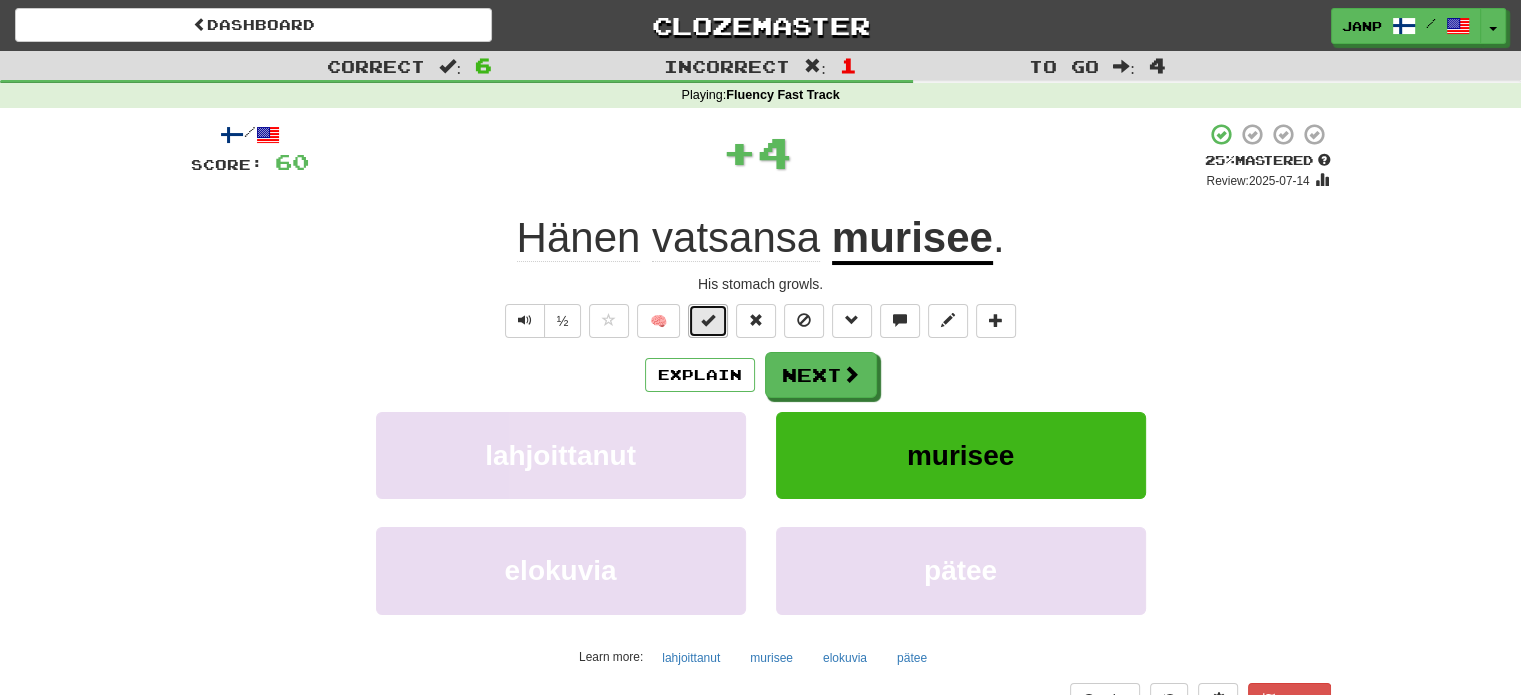 click at bounding box center [708, 320] 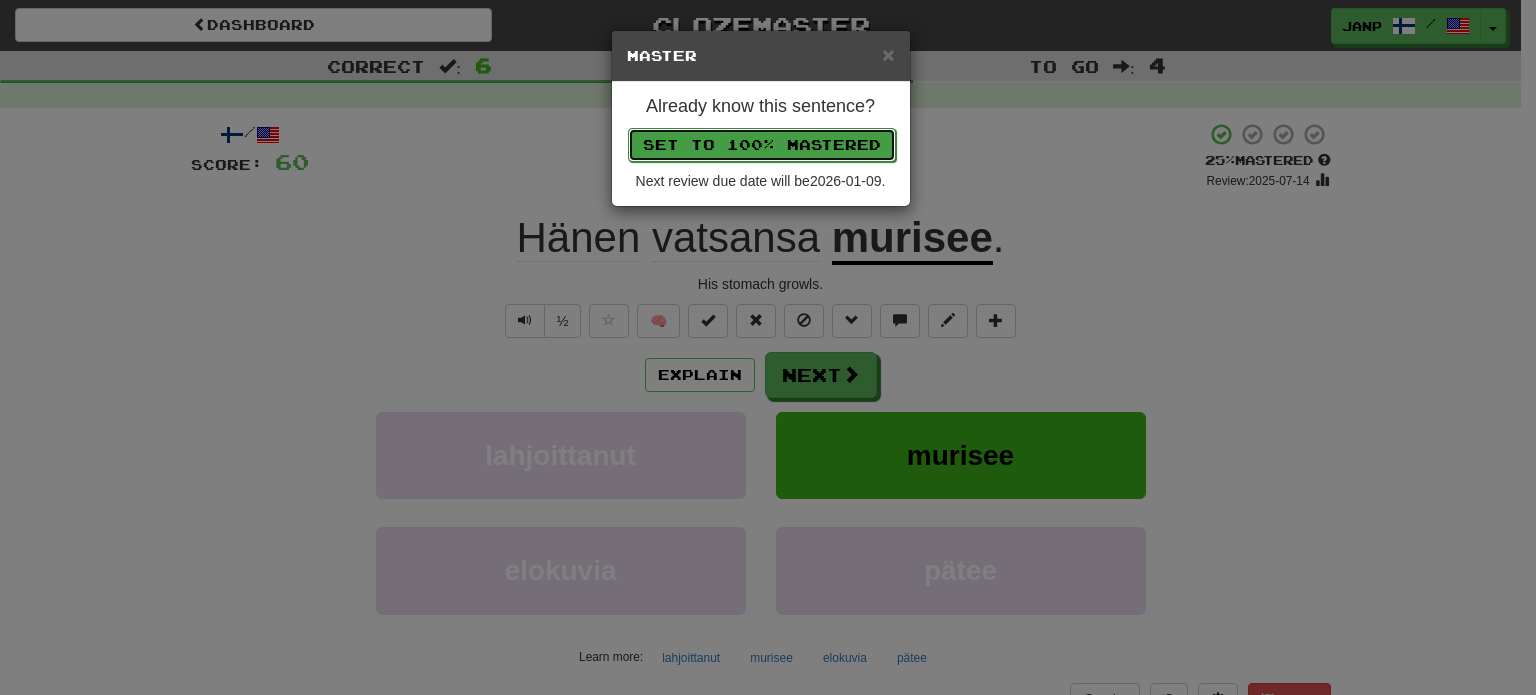 click on "Set to 100% Mastered" at bounding box center [762, 145] 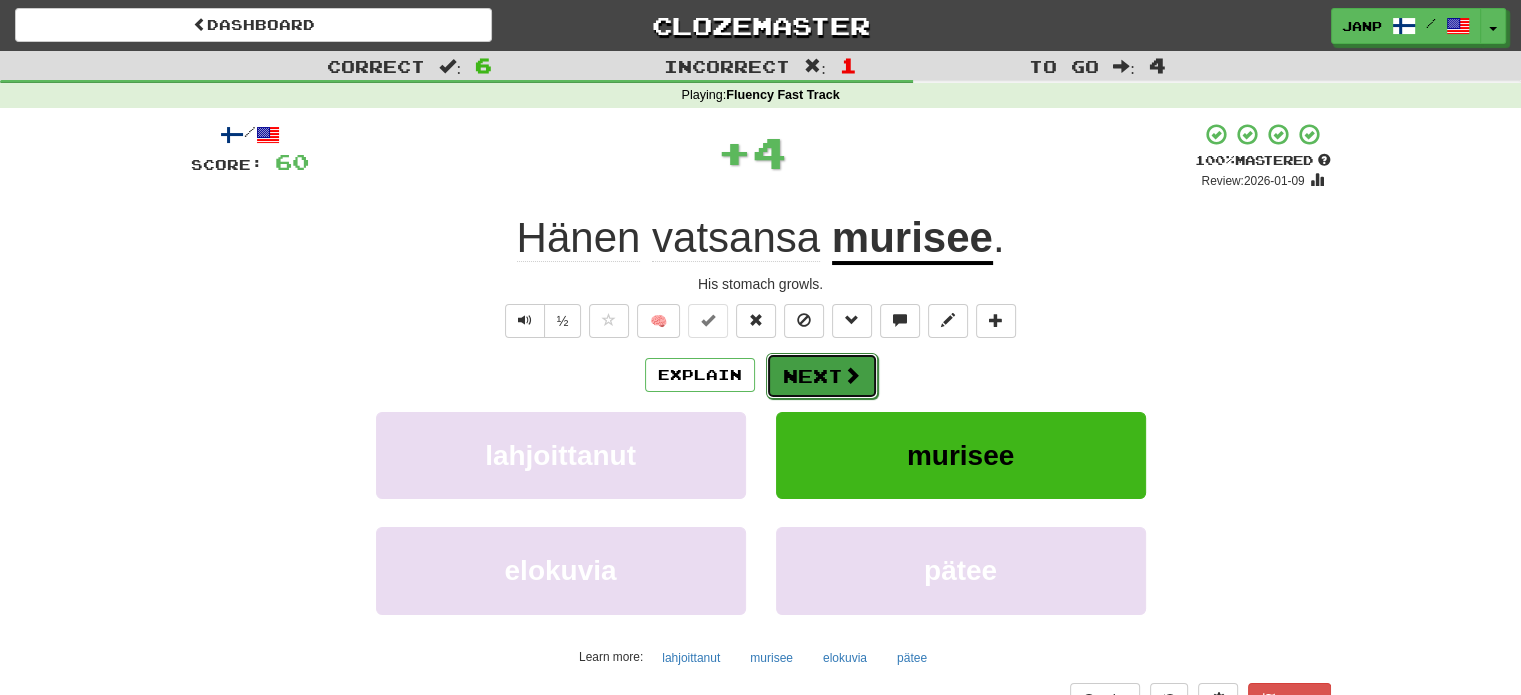 click on "Next" at bounding box center [822, 376] 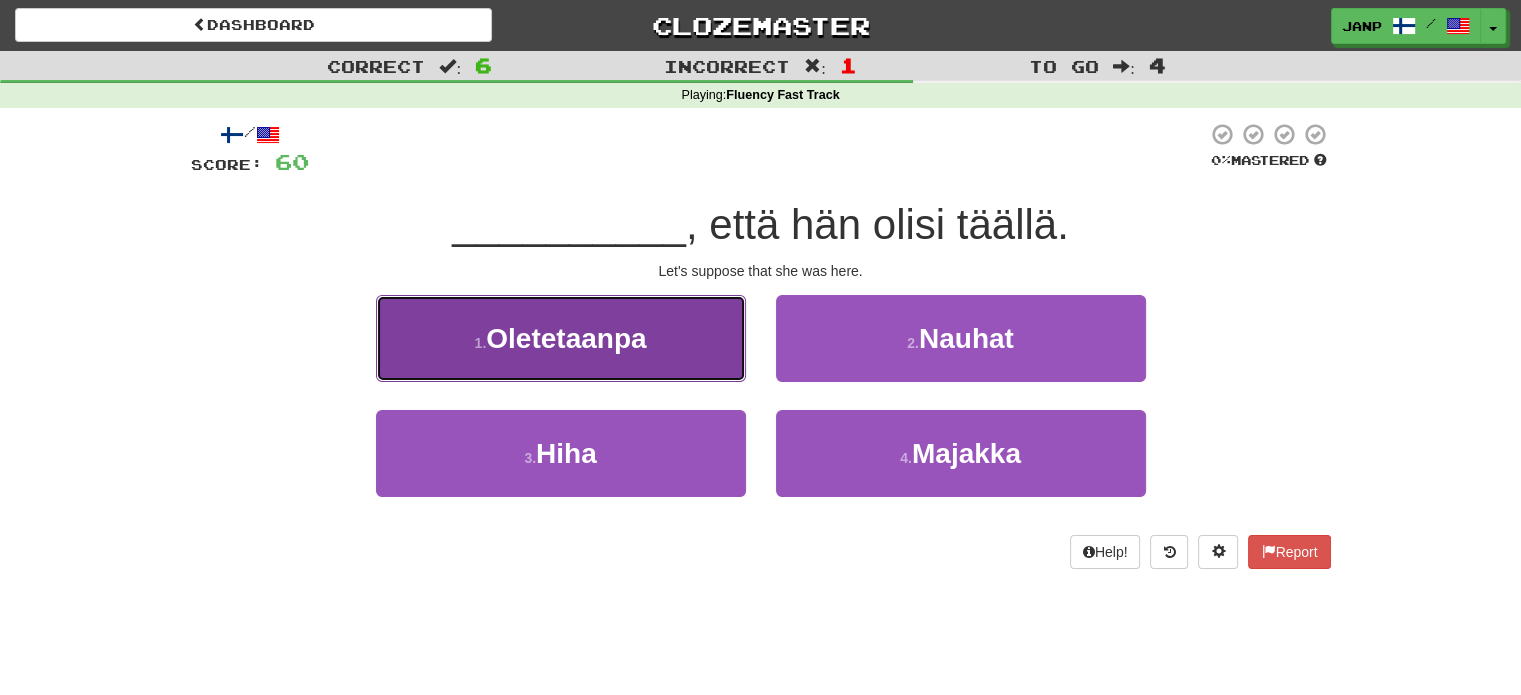 click on "1 .  Oletetaanpa" at bounding box center [561, 338] 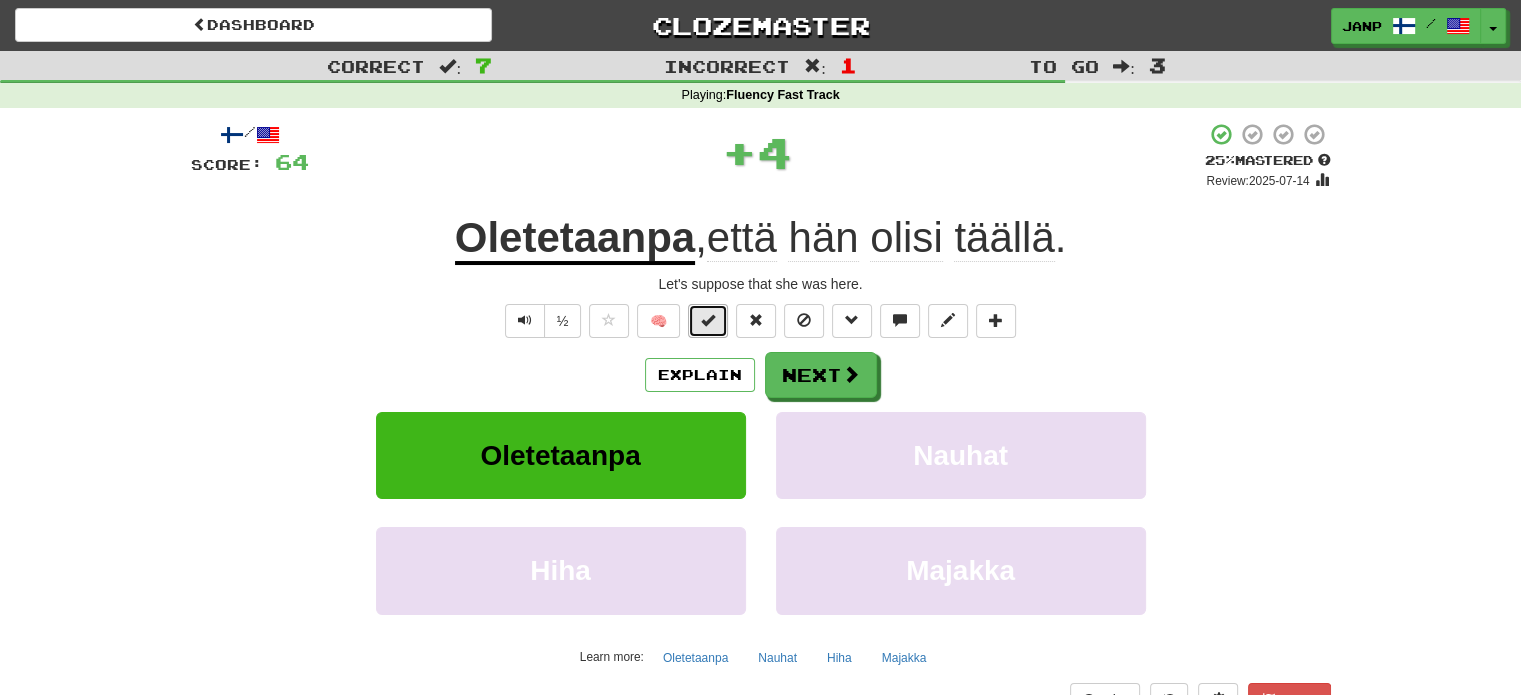 click at bounding box center (708, 320) 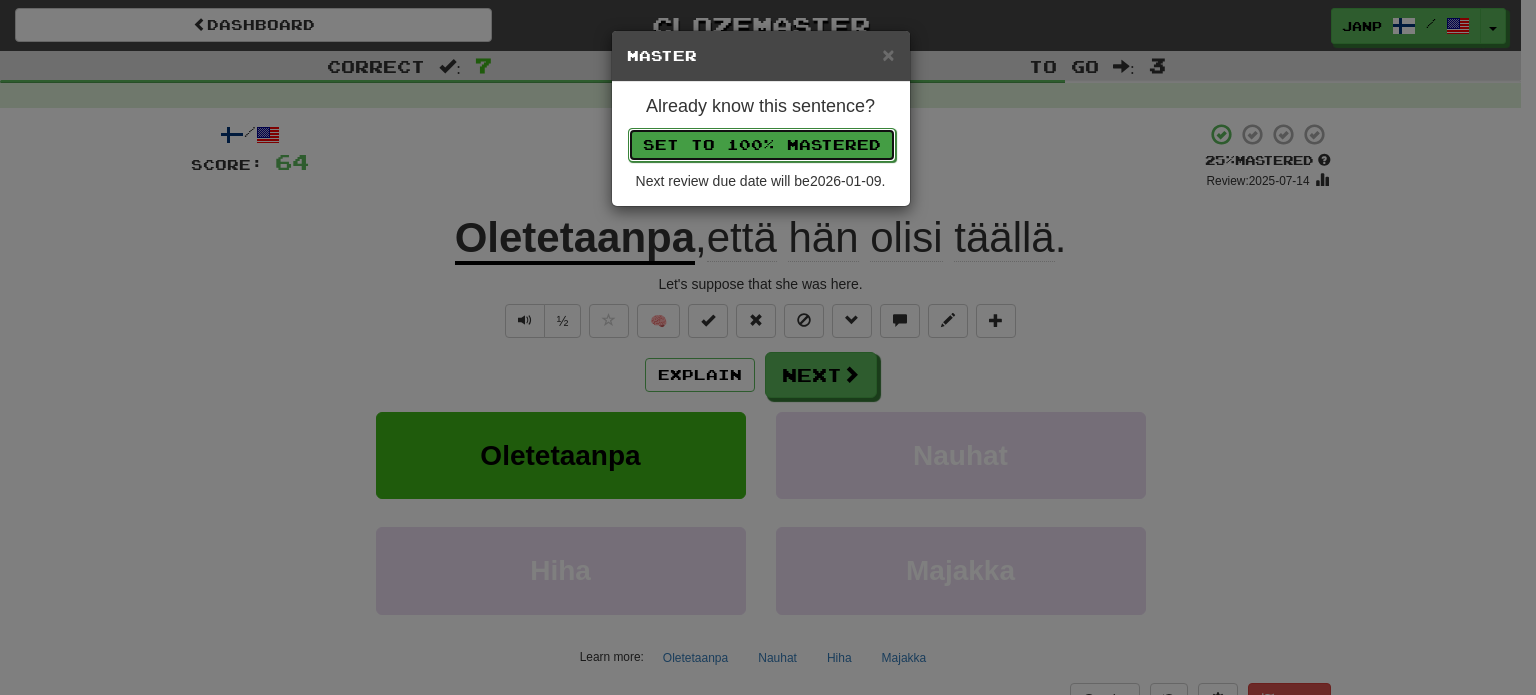 click on "Set to 100% Mastered" at bounding box center (762, 145) 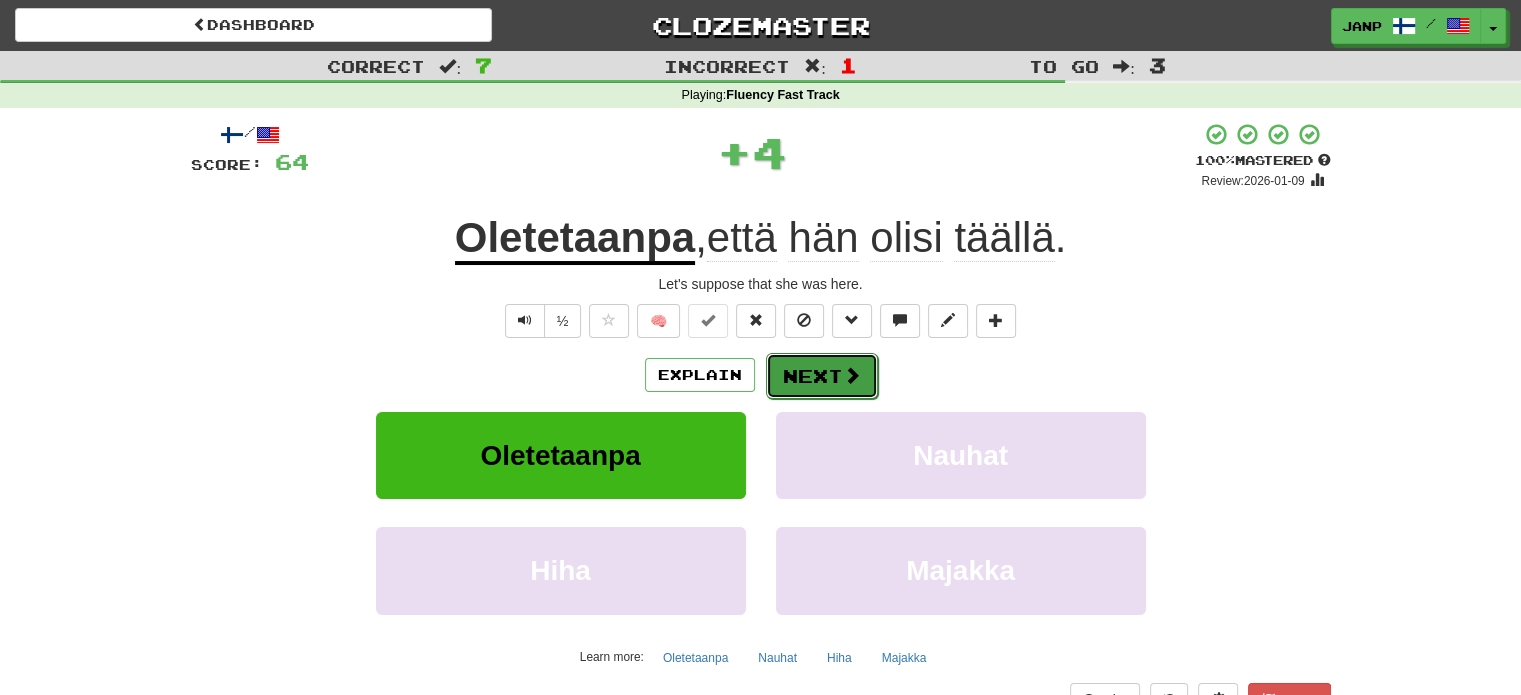 click on "Next" at bounding box center (822, 376) 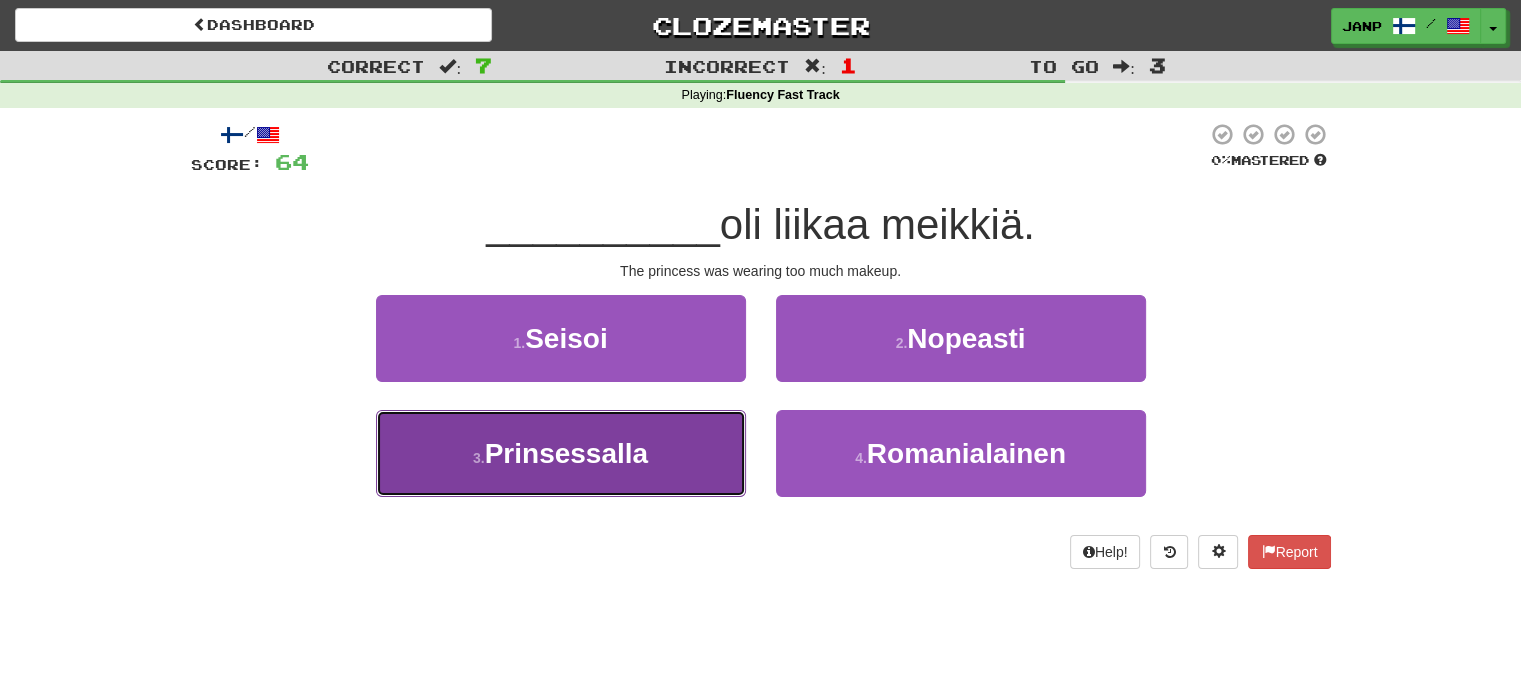 click on "3 .  Prinsessalla" at bounding box center [561, 453] 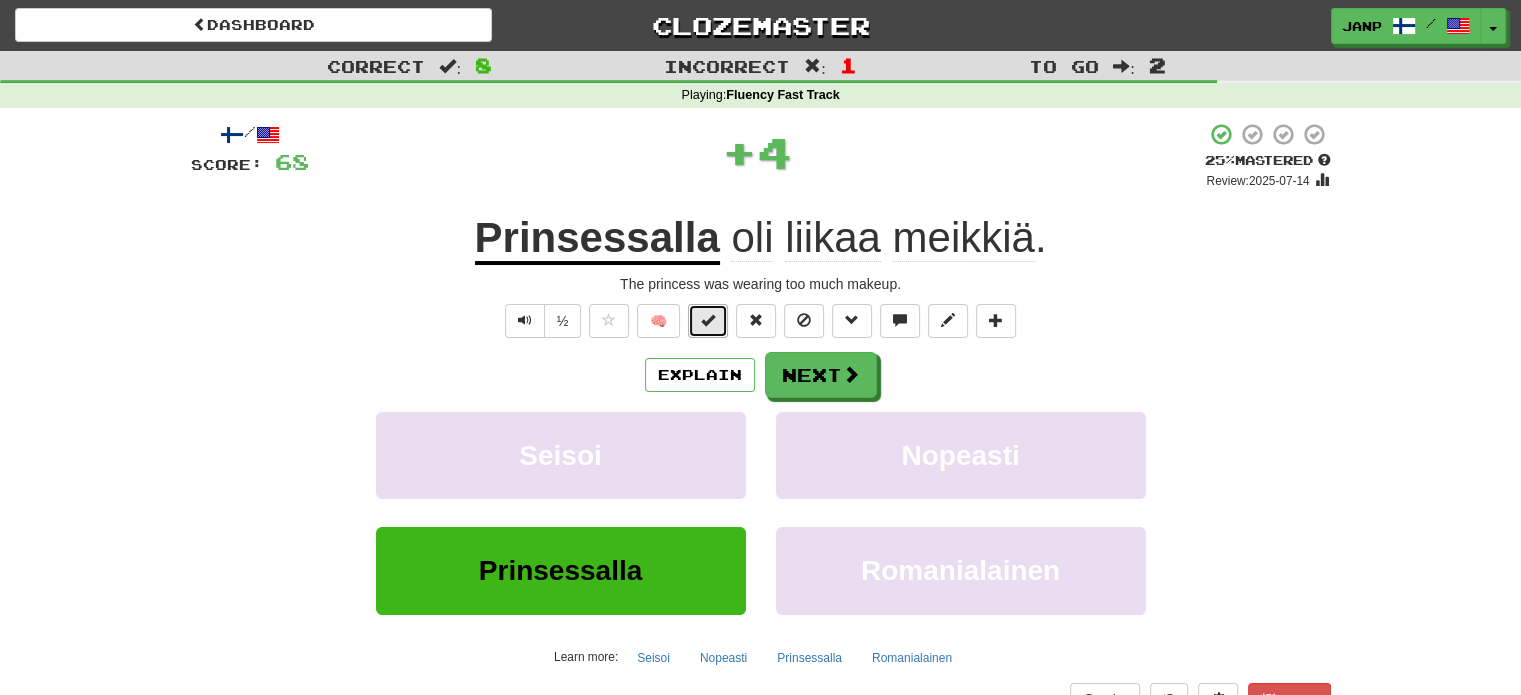 click at bounding box center [708, 320] 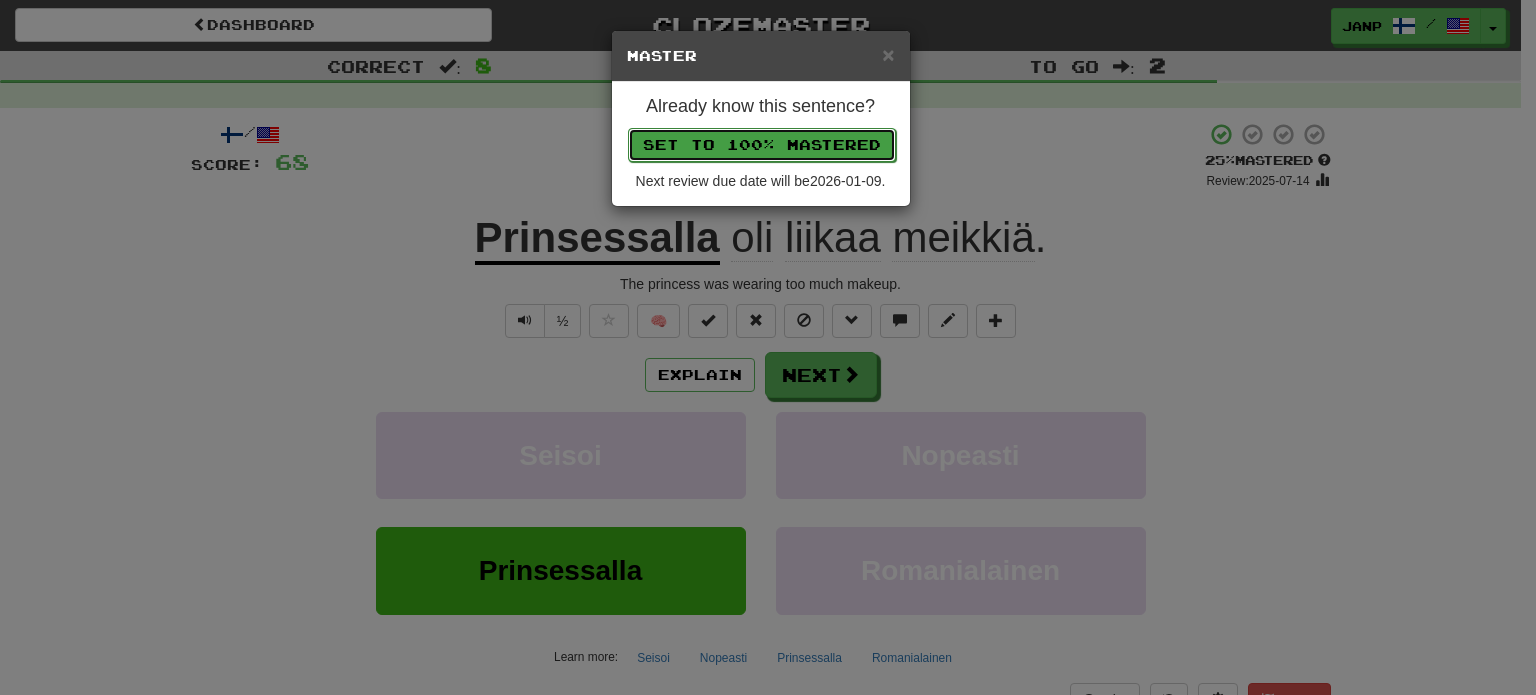 click on "Set to 100% Mastered" at bounding box center (762, 145) 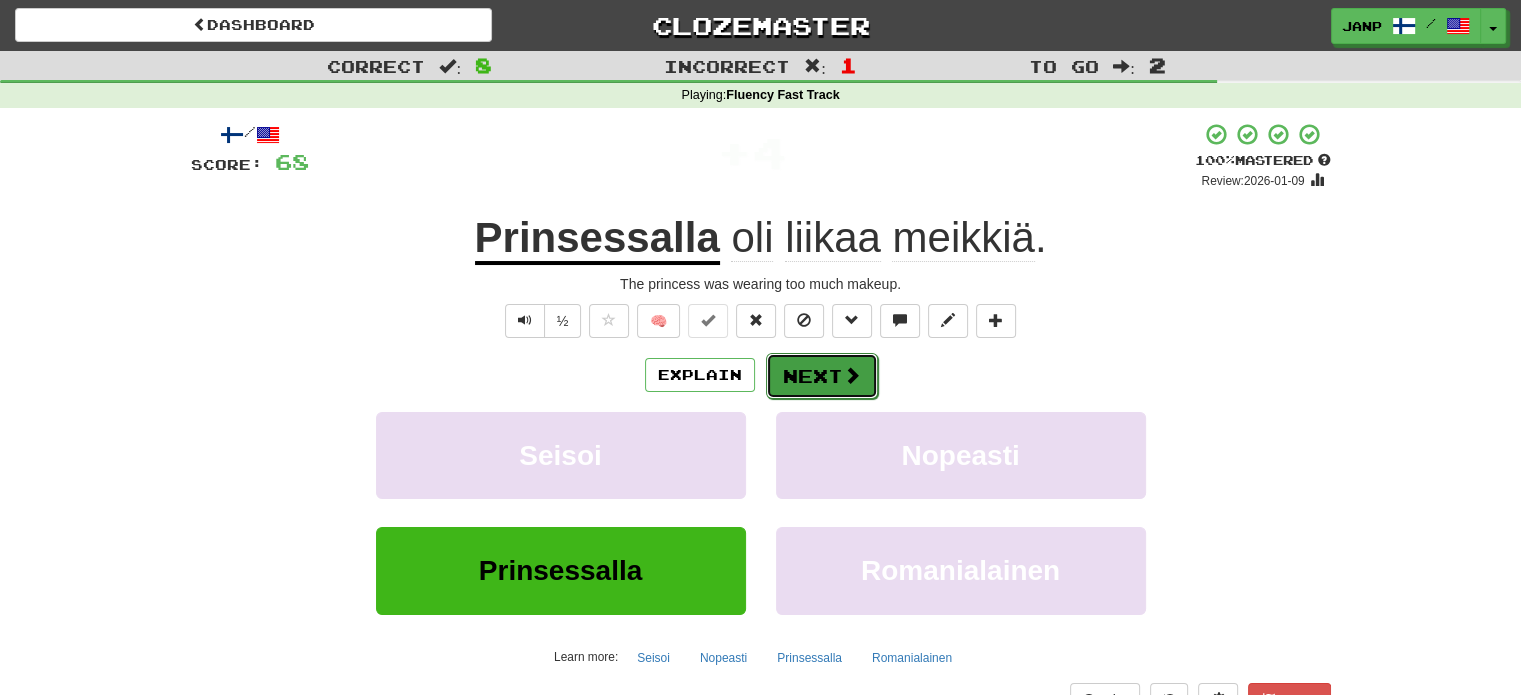click on "Next" at bounding box center (822, 376) 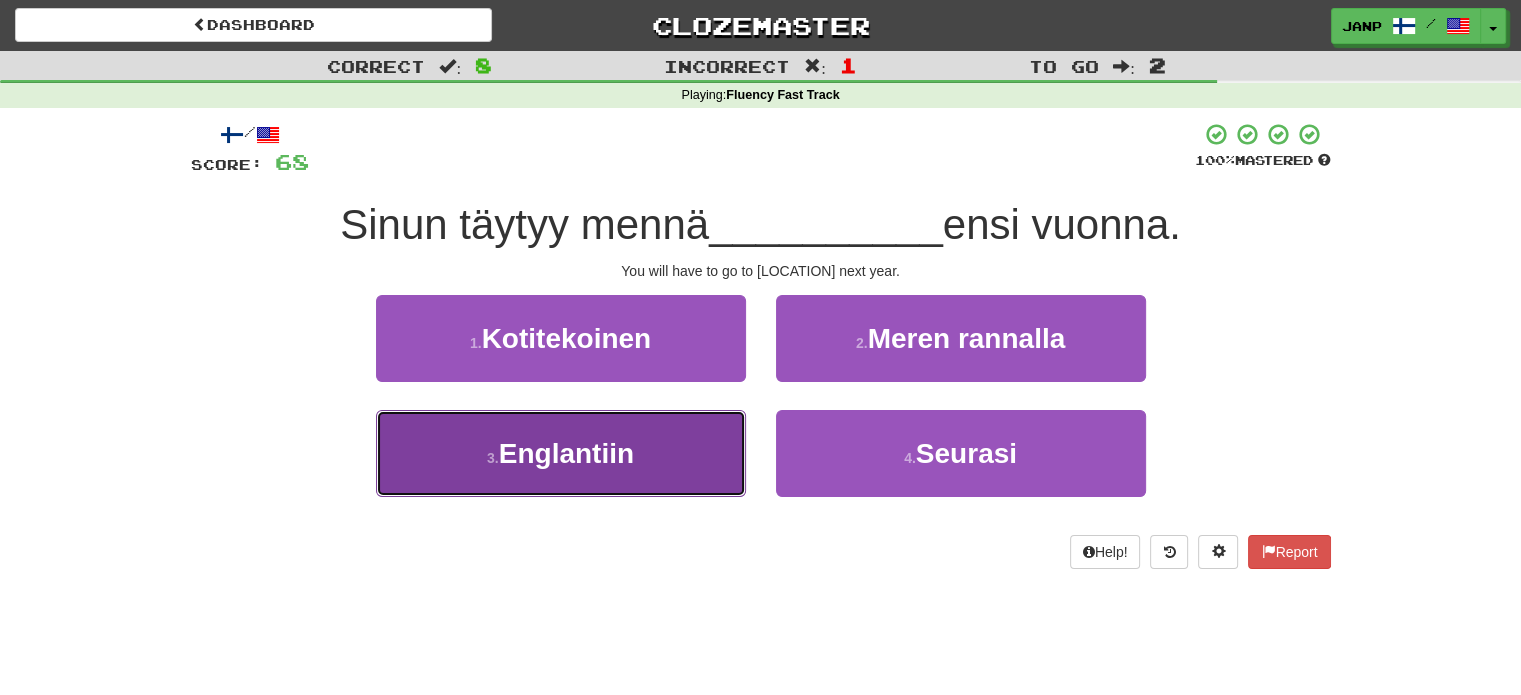 click on "3 .  Englantiin" at bounding box center [561, 453] 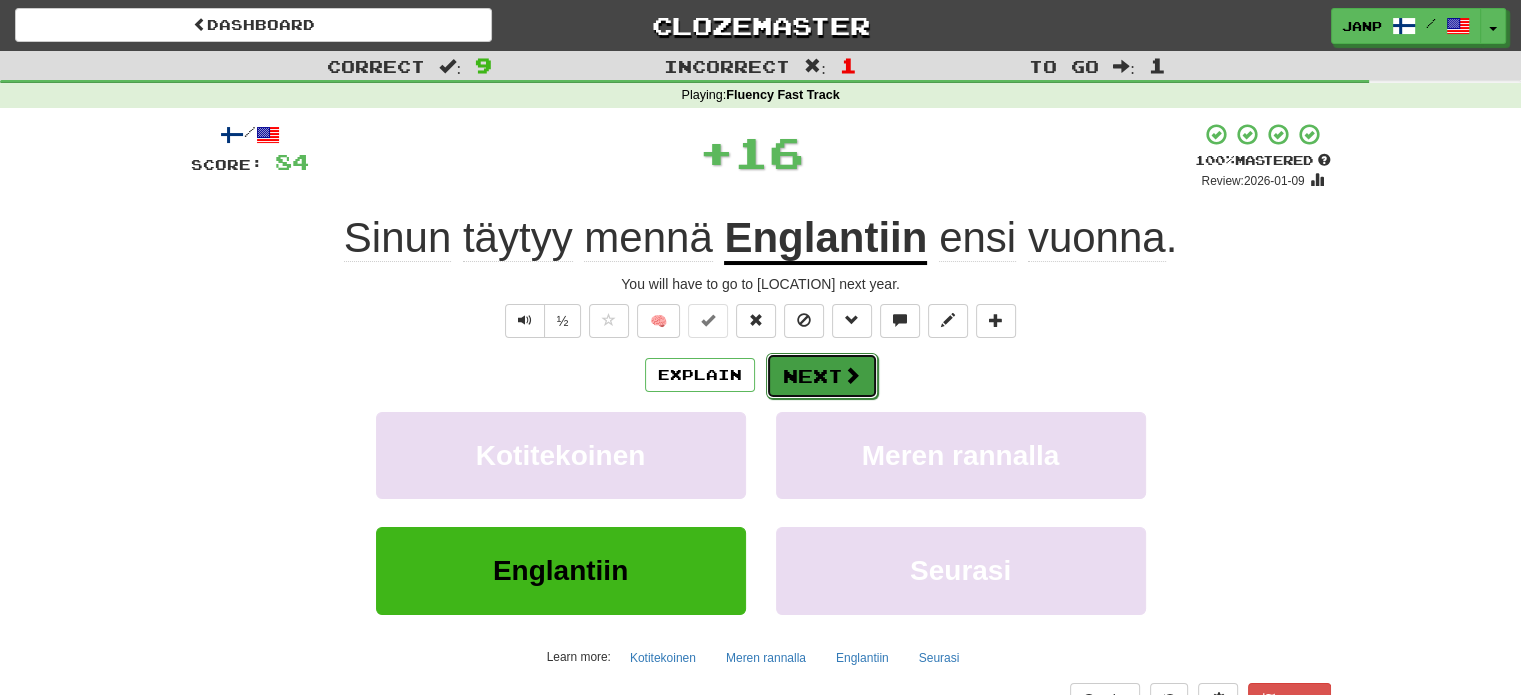 click on "Next" at bounding box center [822, 376] 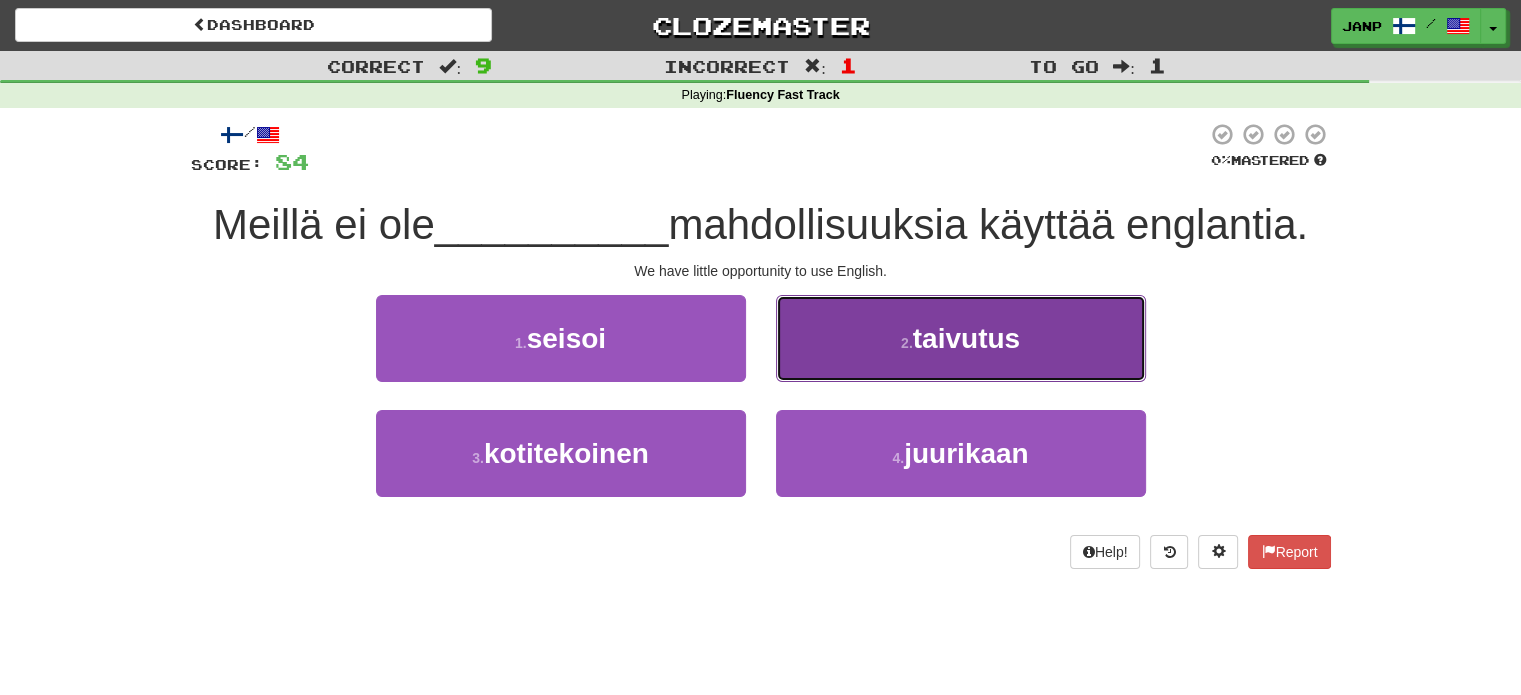 click on "2 .  taivutus" at bounding box center (961, 338) 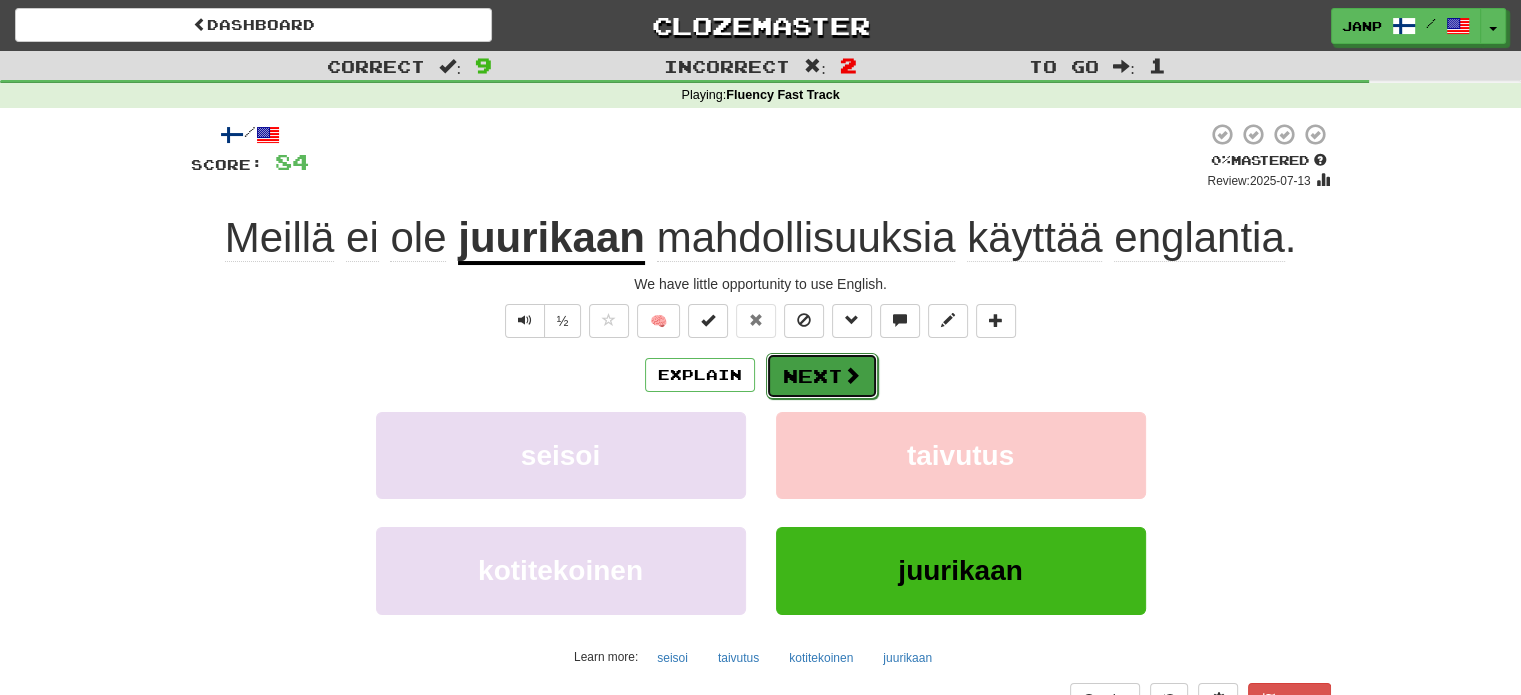 click on "Next" at bounding box center (822, 376) 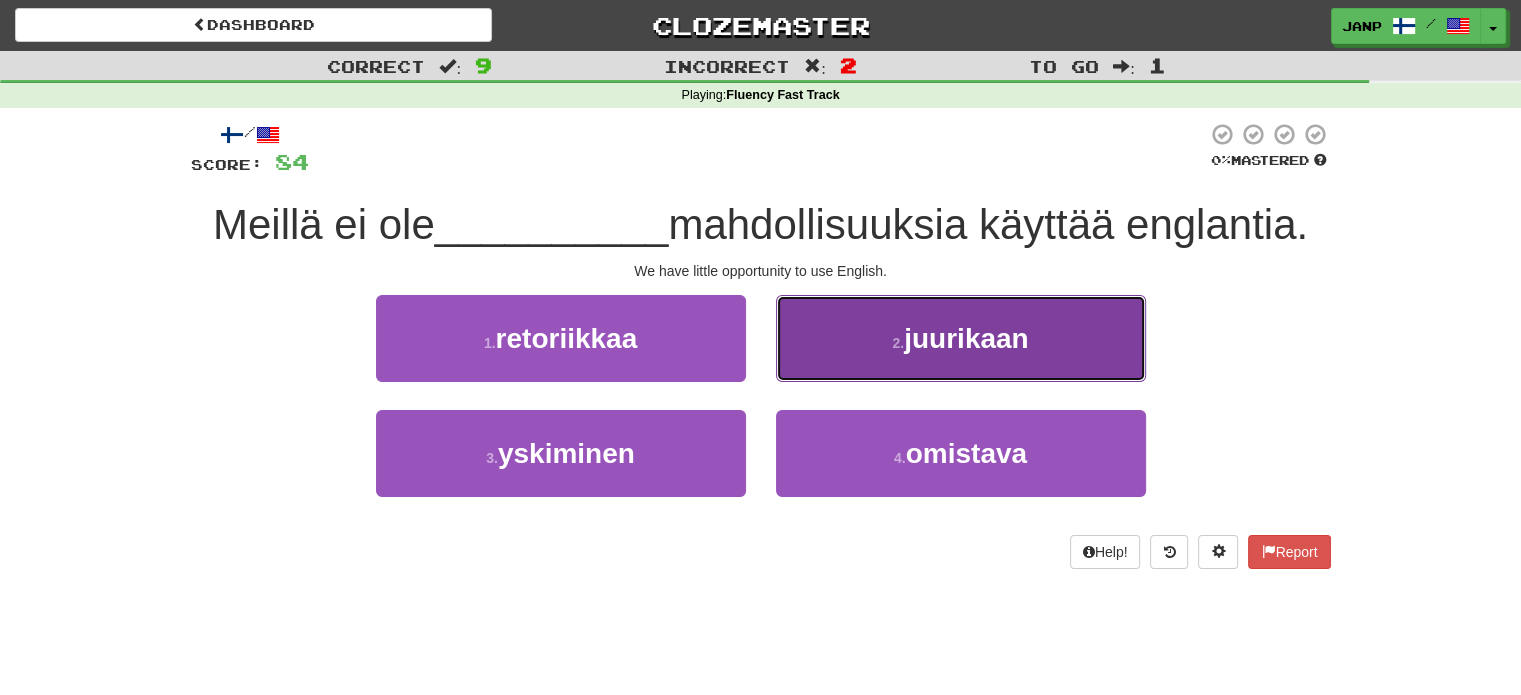 click on "2 .  juurikaan" at bounding box center [961, 338] 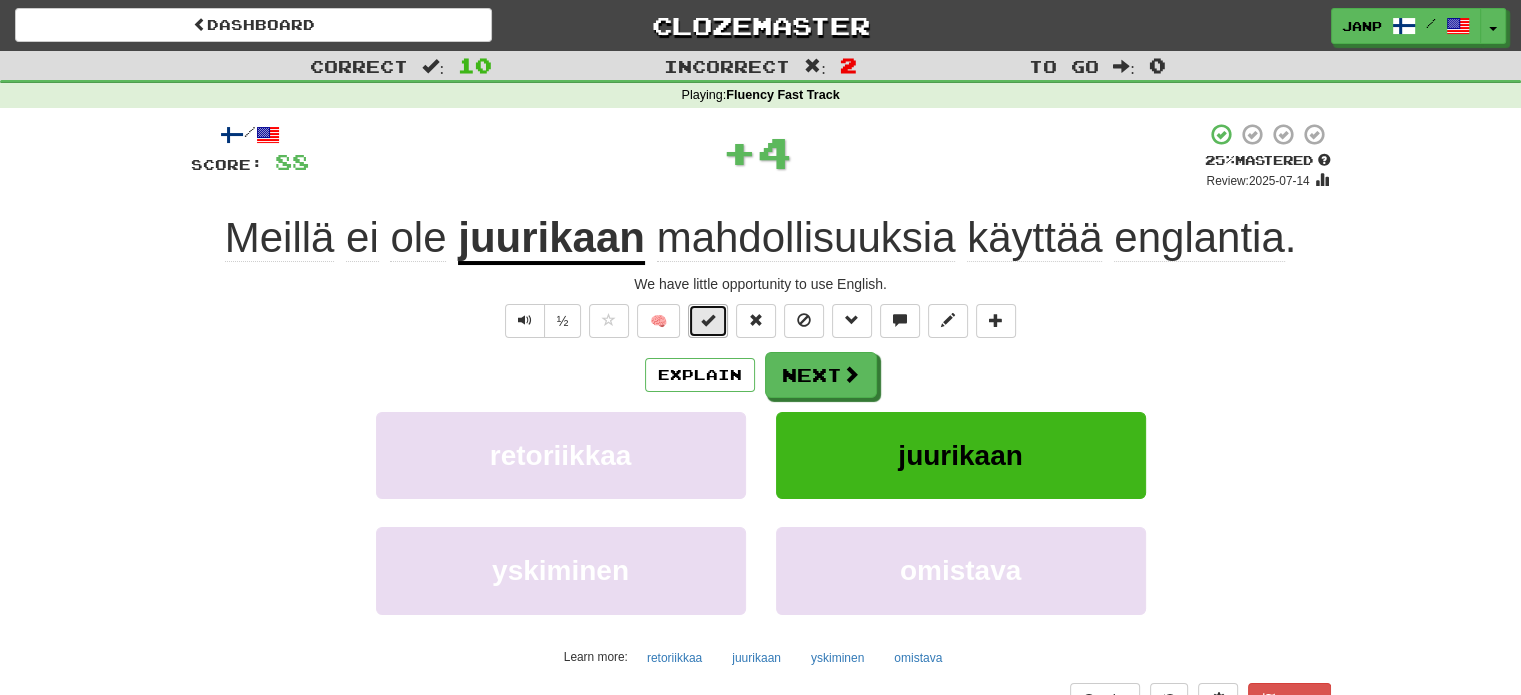 click at bounding box center [708, 321] 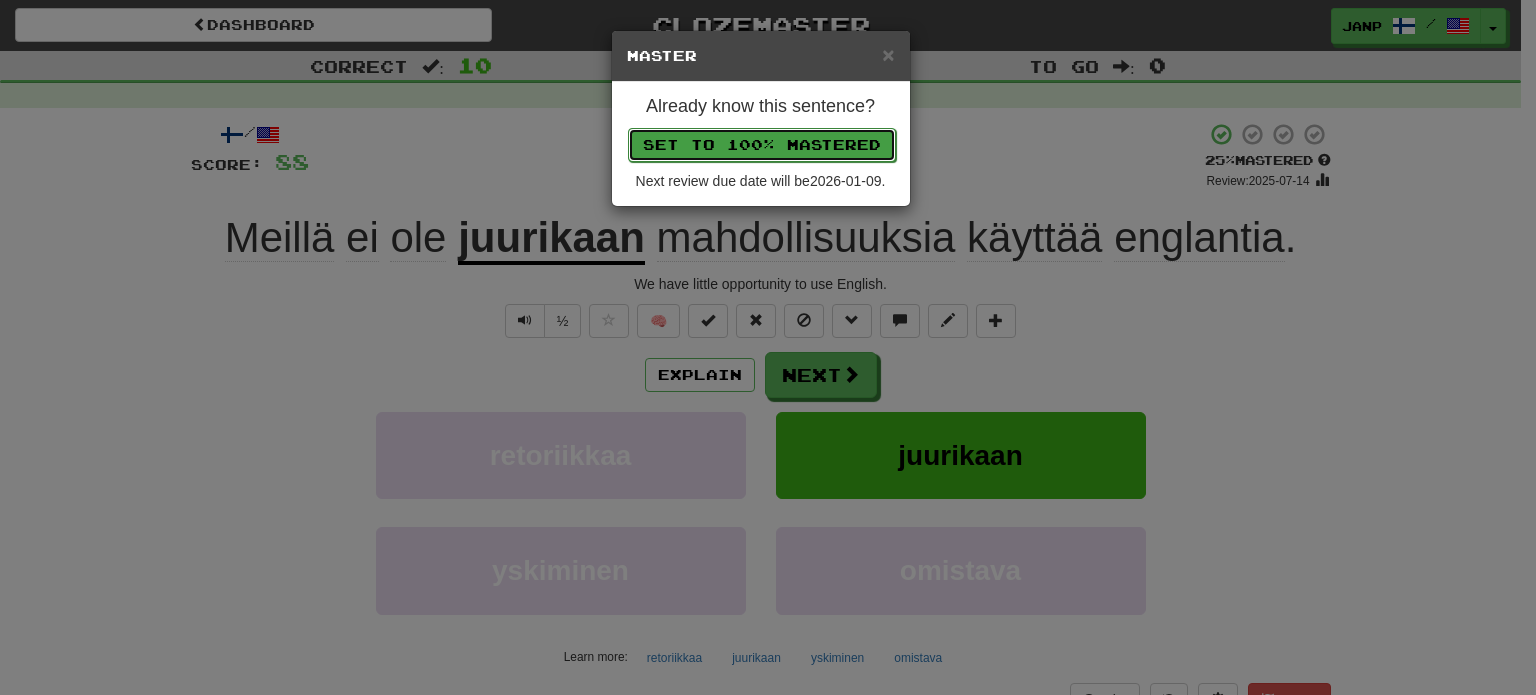 click on "Set to 100% Mastered" at bounding box center [762, 145] 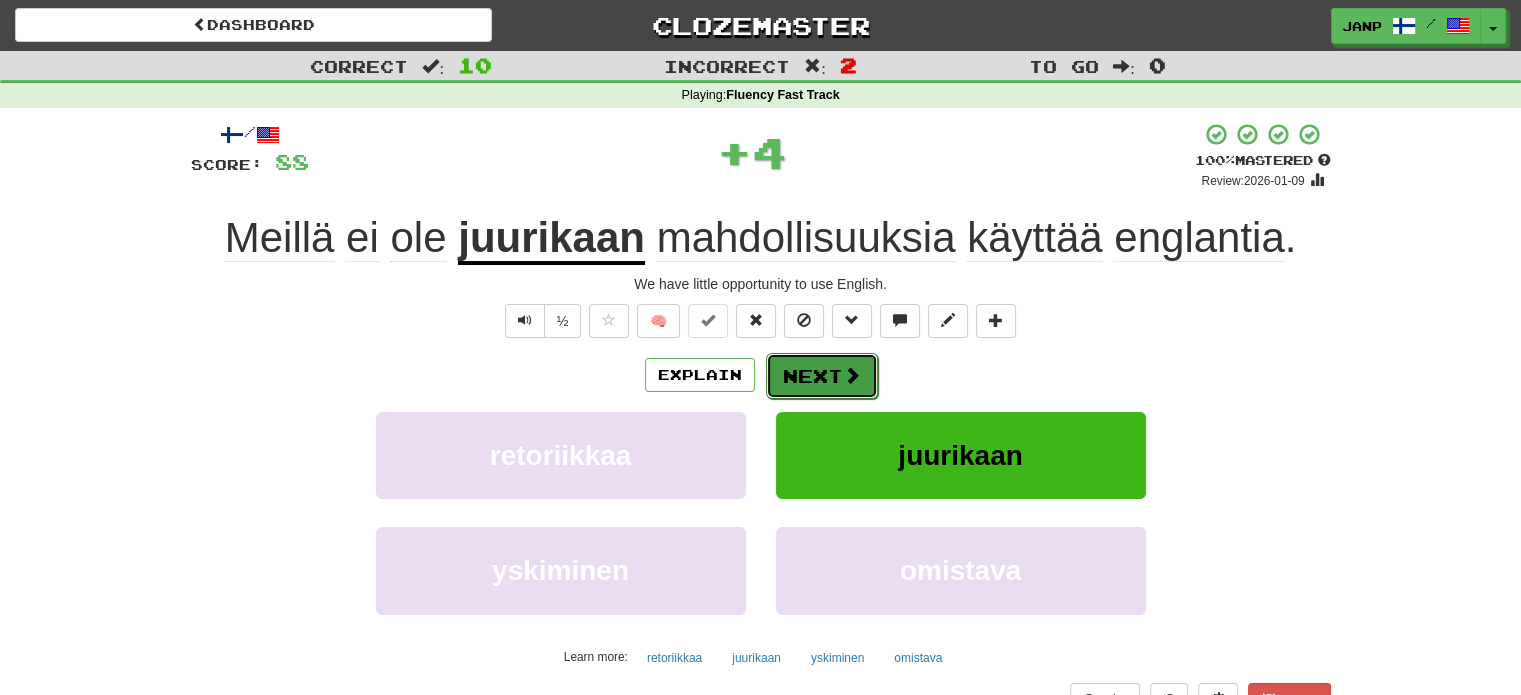 click at bounding box center (852, 375) 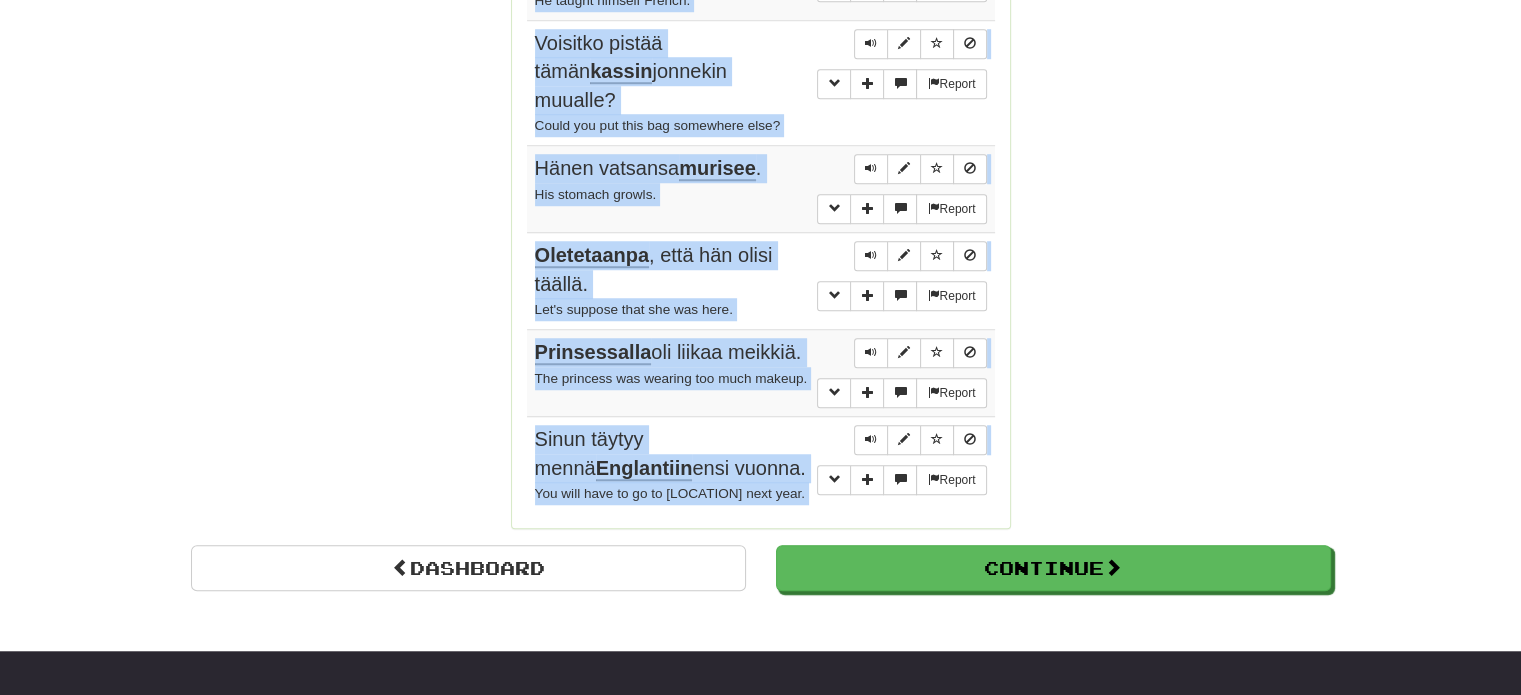 scroll, scrollTop: 1719, scrollLeft: 0, axis: vertical 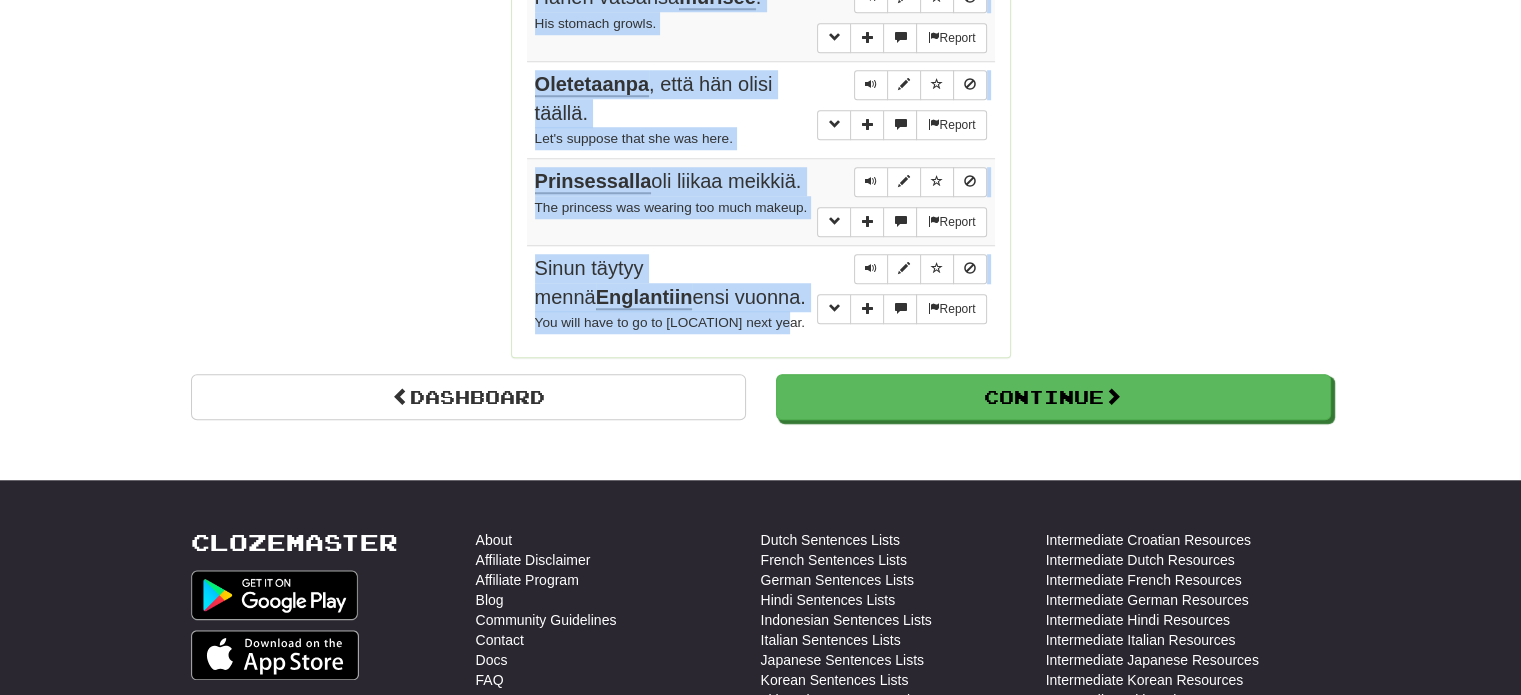drag, startPoint x: 528, startPoint y: 288, endPoint x: 788, endPoint y: 331, distance: 263.53177 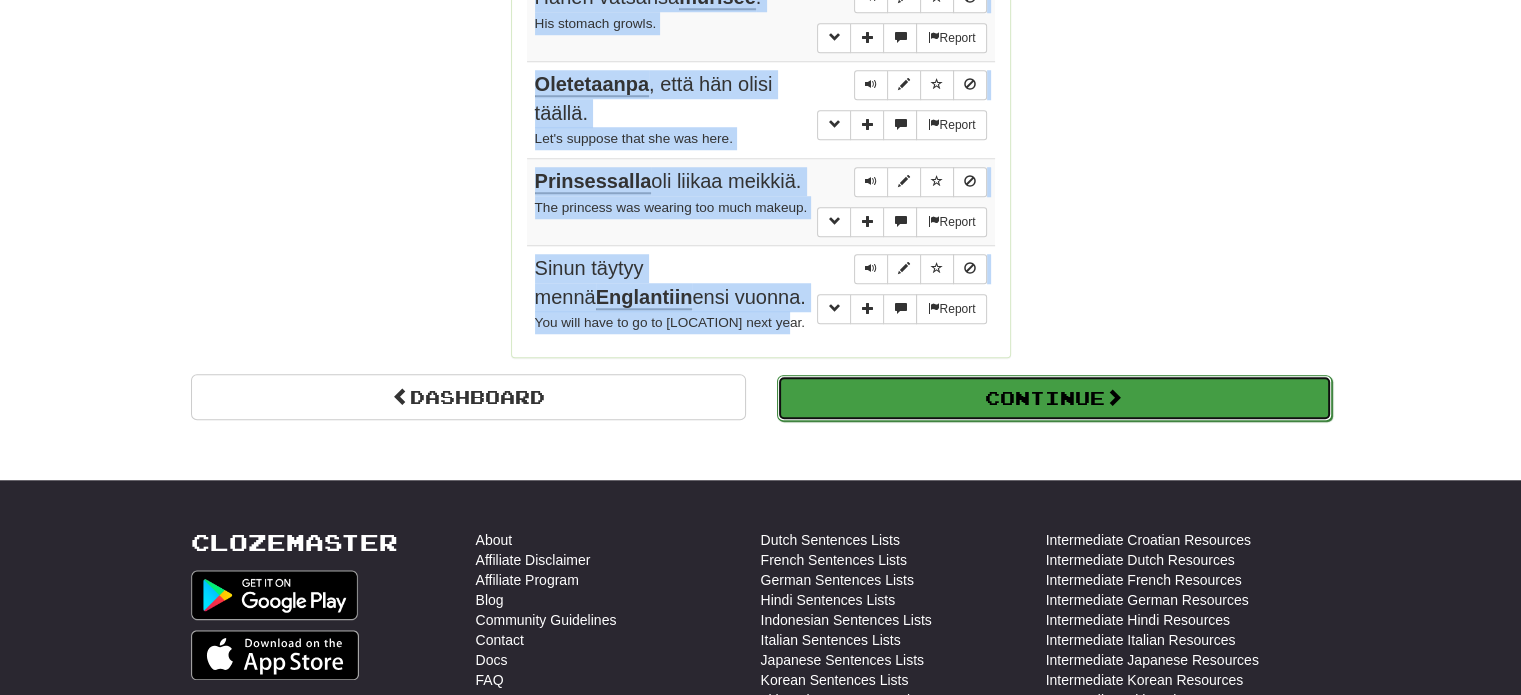 click on "Continue" at bounding box center [1054, 398] 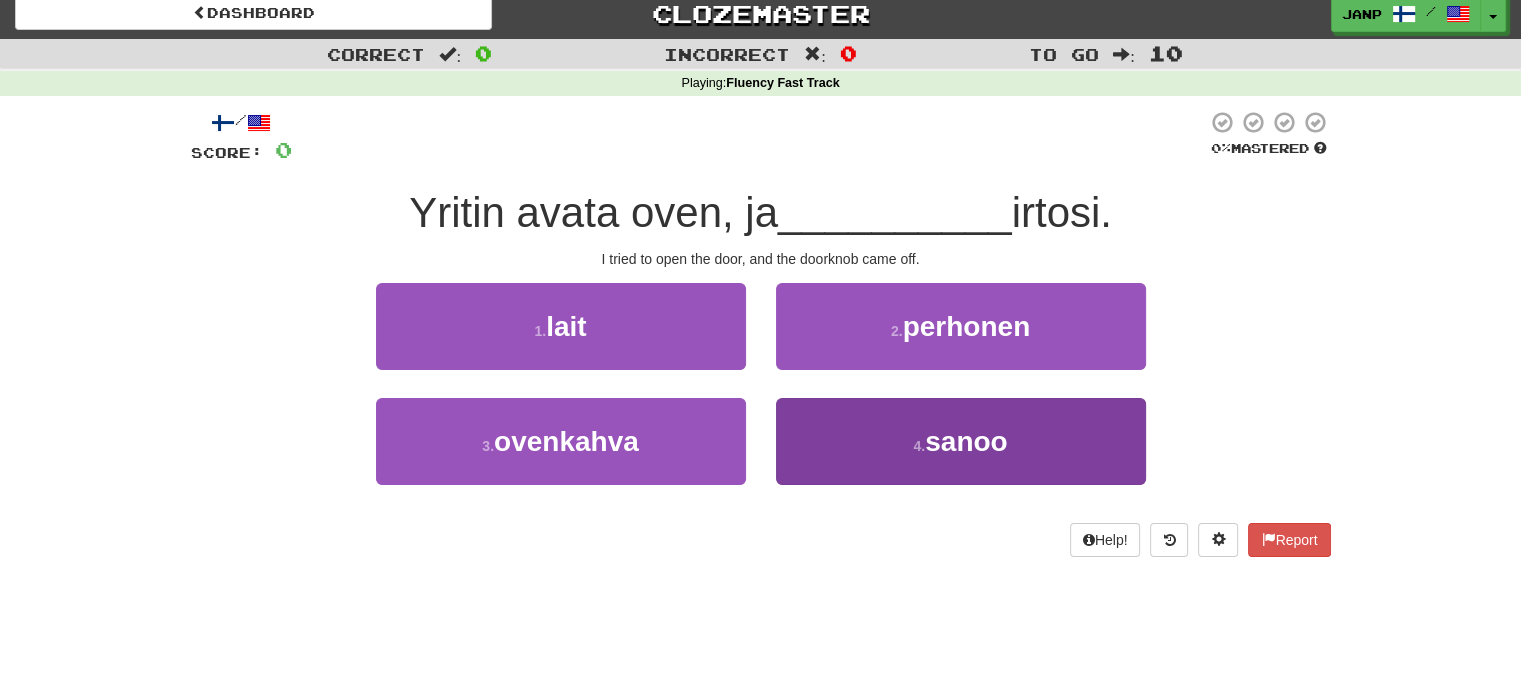 scroll, scrollTop: 10, scrollLeft: 0, axis: vertical 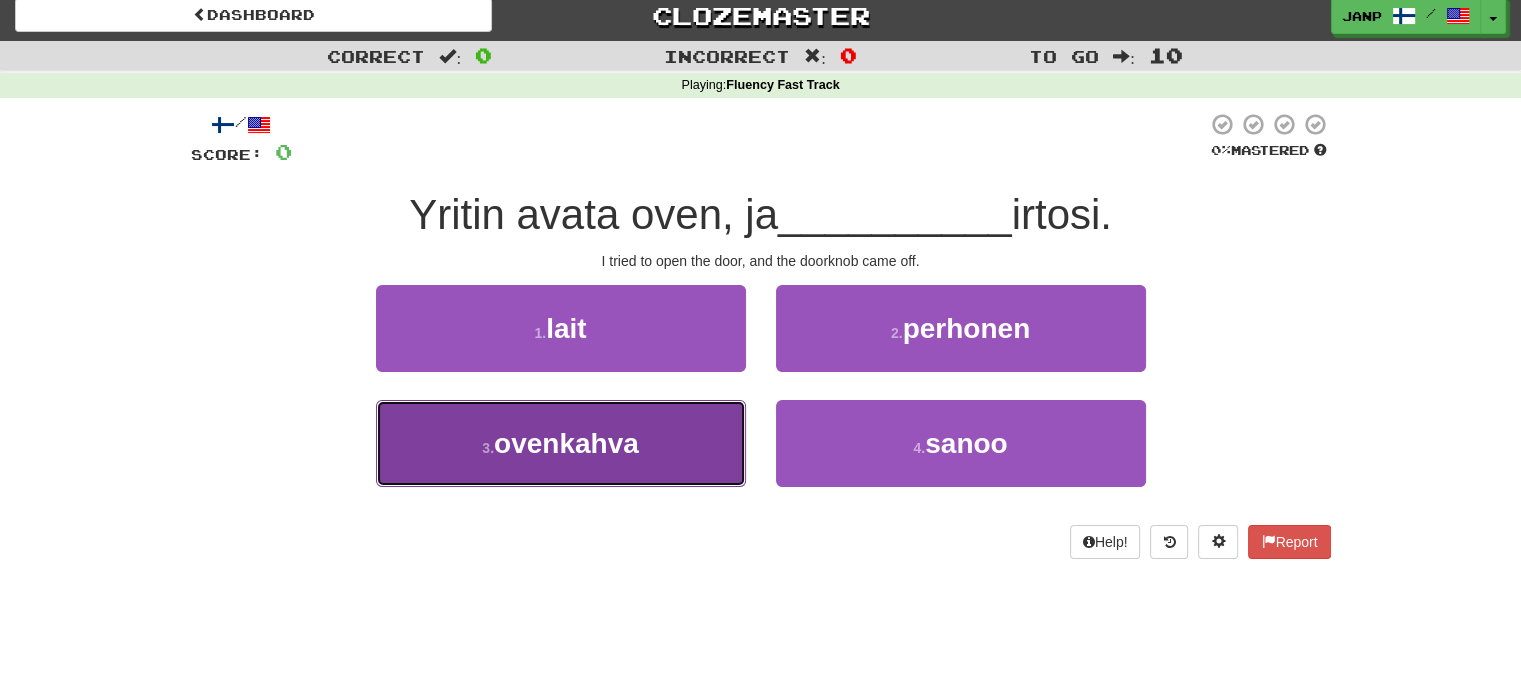 click on "3 .  ovenkahva" at bounding box center [561, 443] 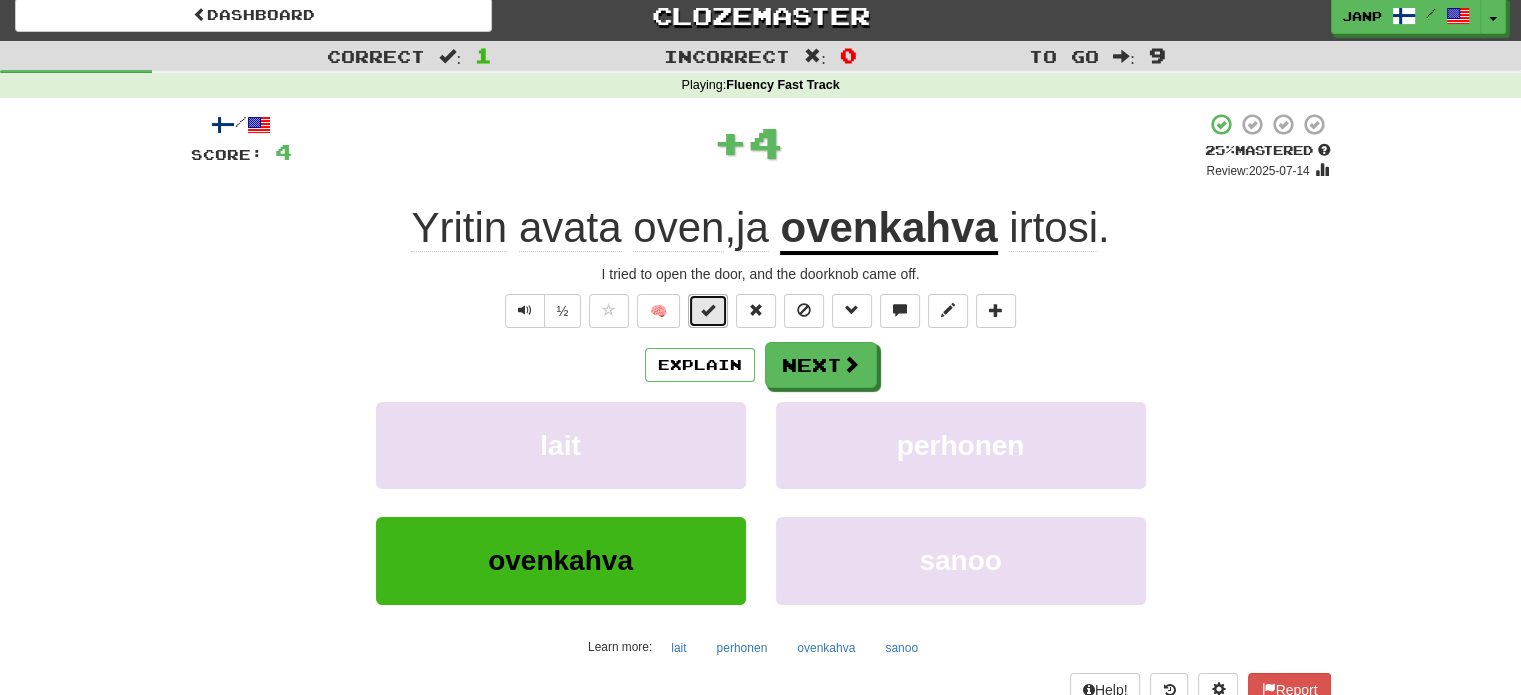 click at bounding box center (708, 310) 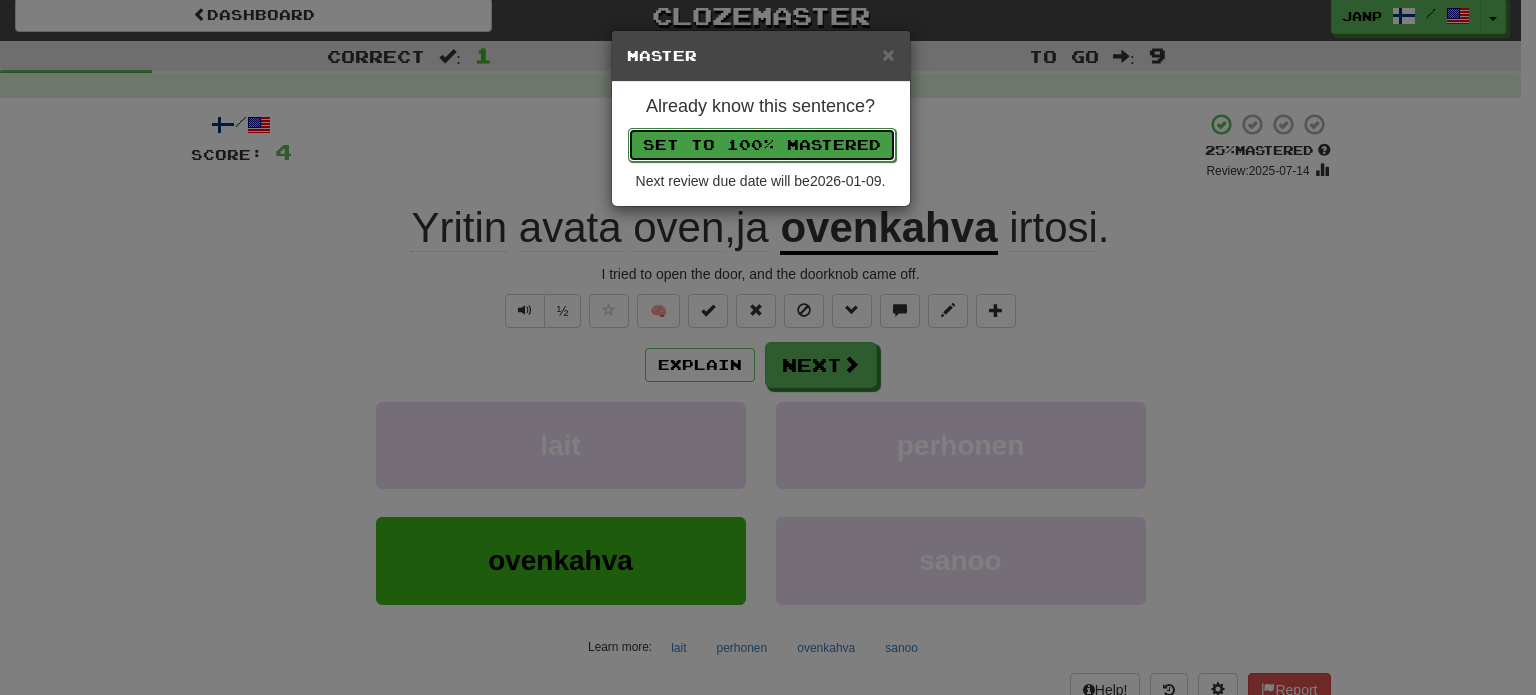 click on "Set to 100% Mastered" at bounding box center (762, 145) 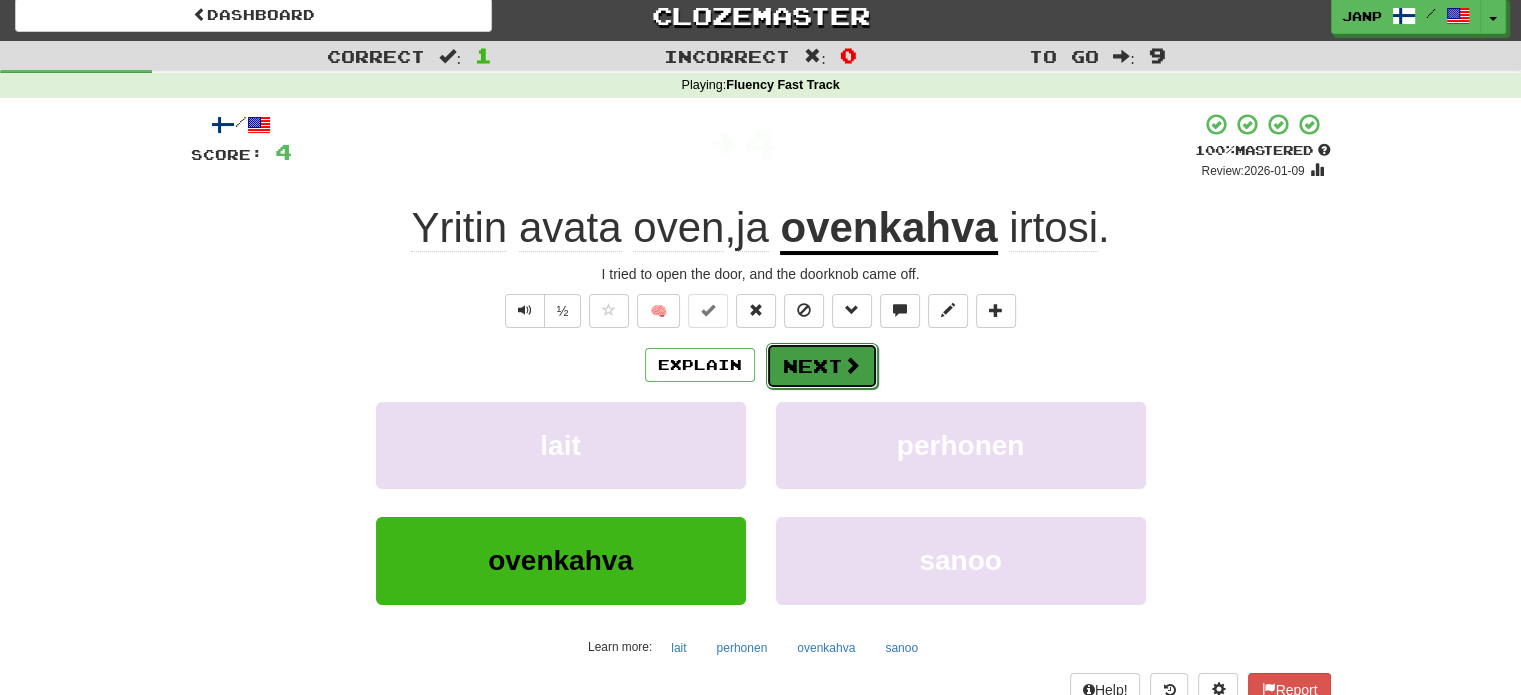 click at bounding box center (852, 365) 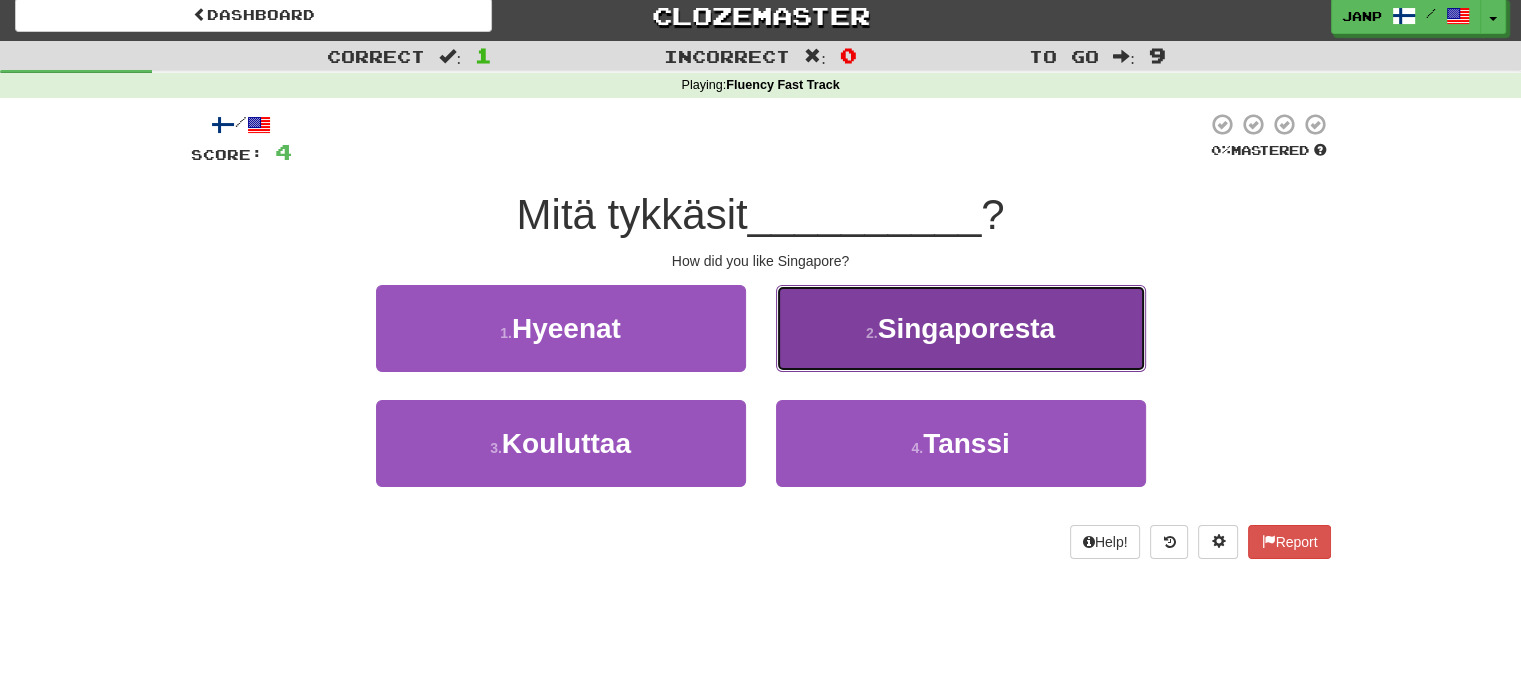 click on "Singaporesta" at bounding box center [966, 328] 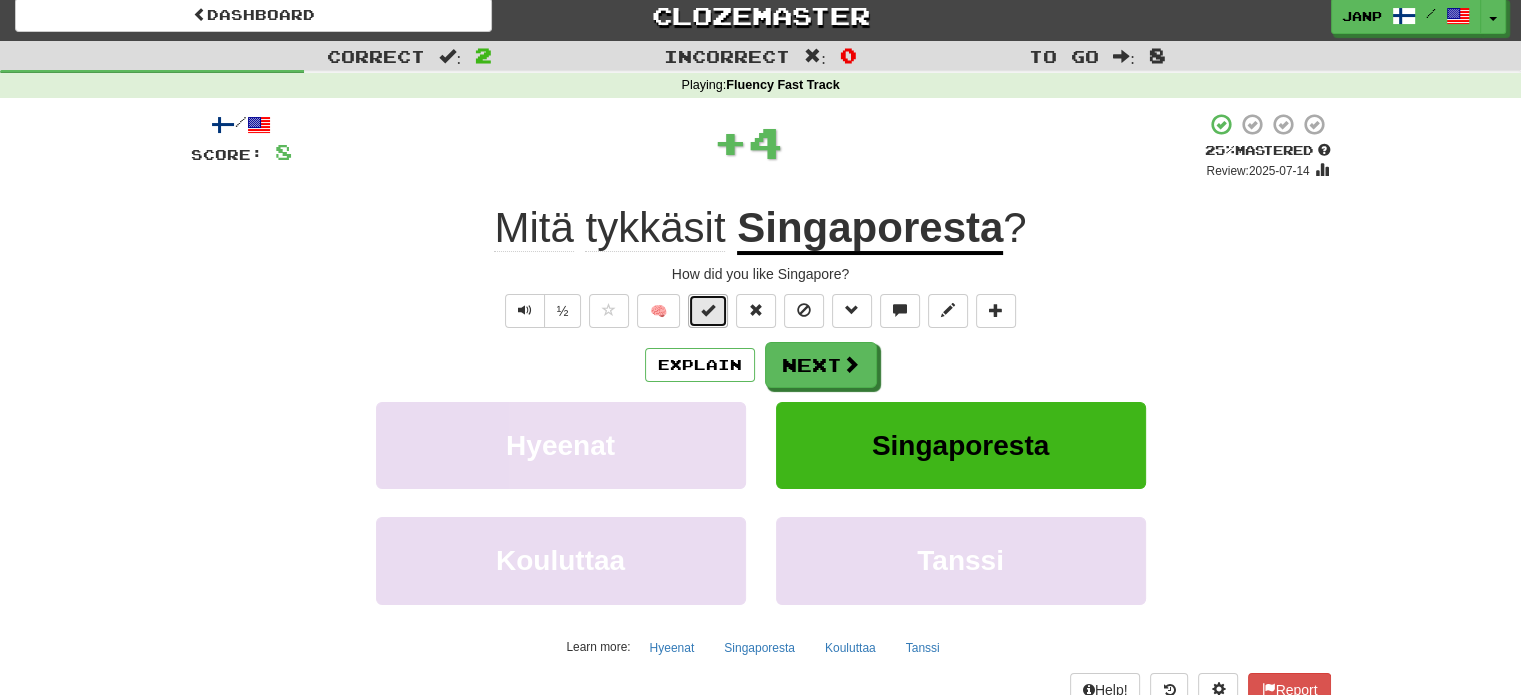 click at bounding box center (708, 310) 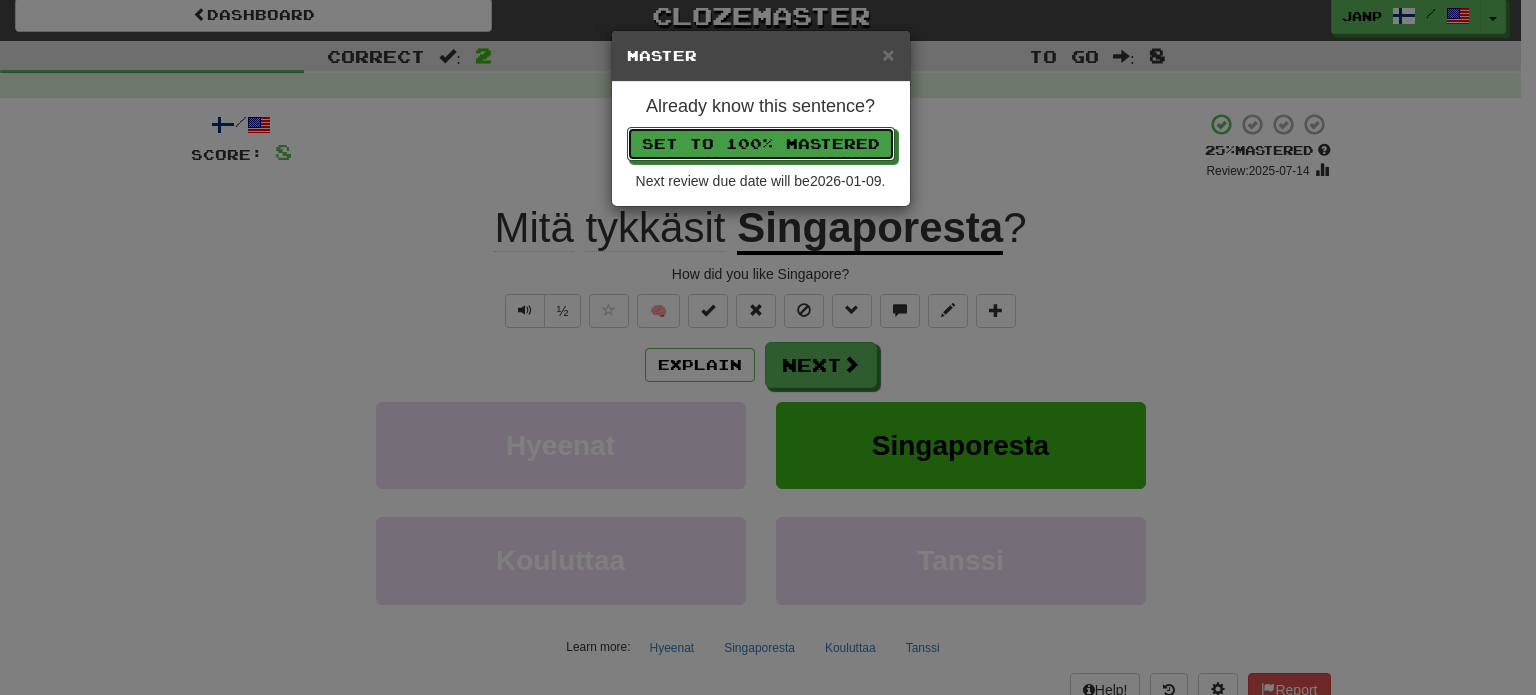 drag, startPoint x: 765, startPoint y: 146, endPoint x: 765, endPoint y: 175, distance: 29 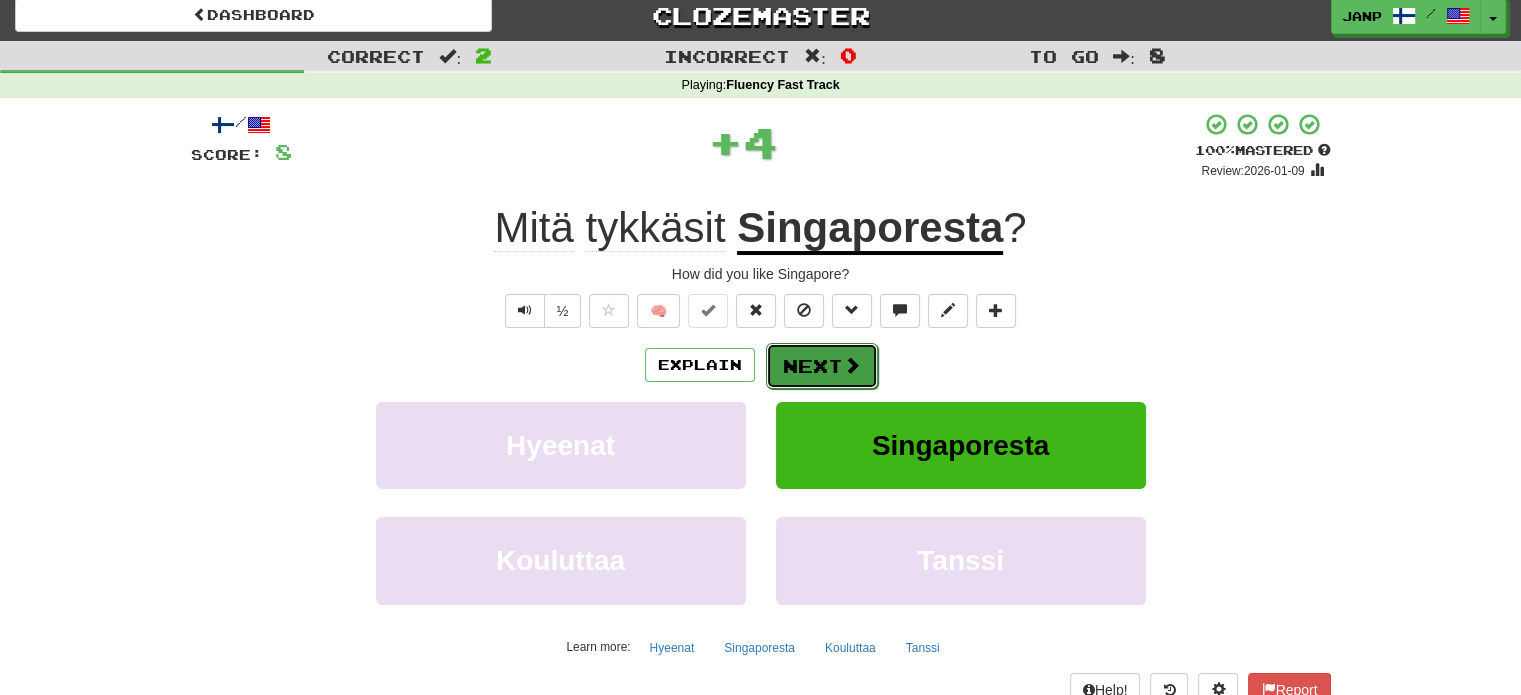click at bounding box center (852, 365) 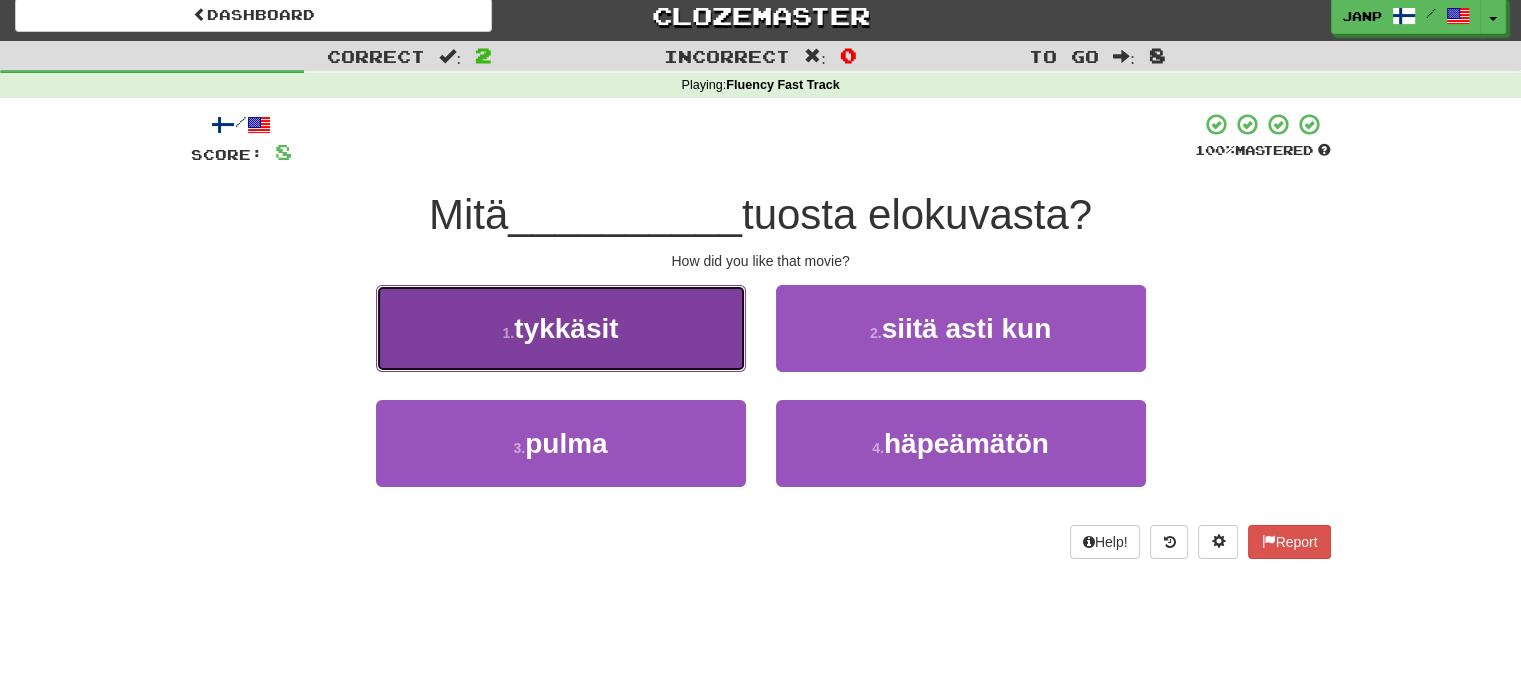 click on "1 .  tykkäsit" at bounding box center [561, 328] 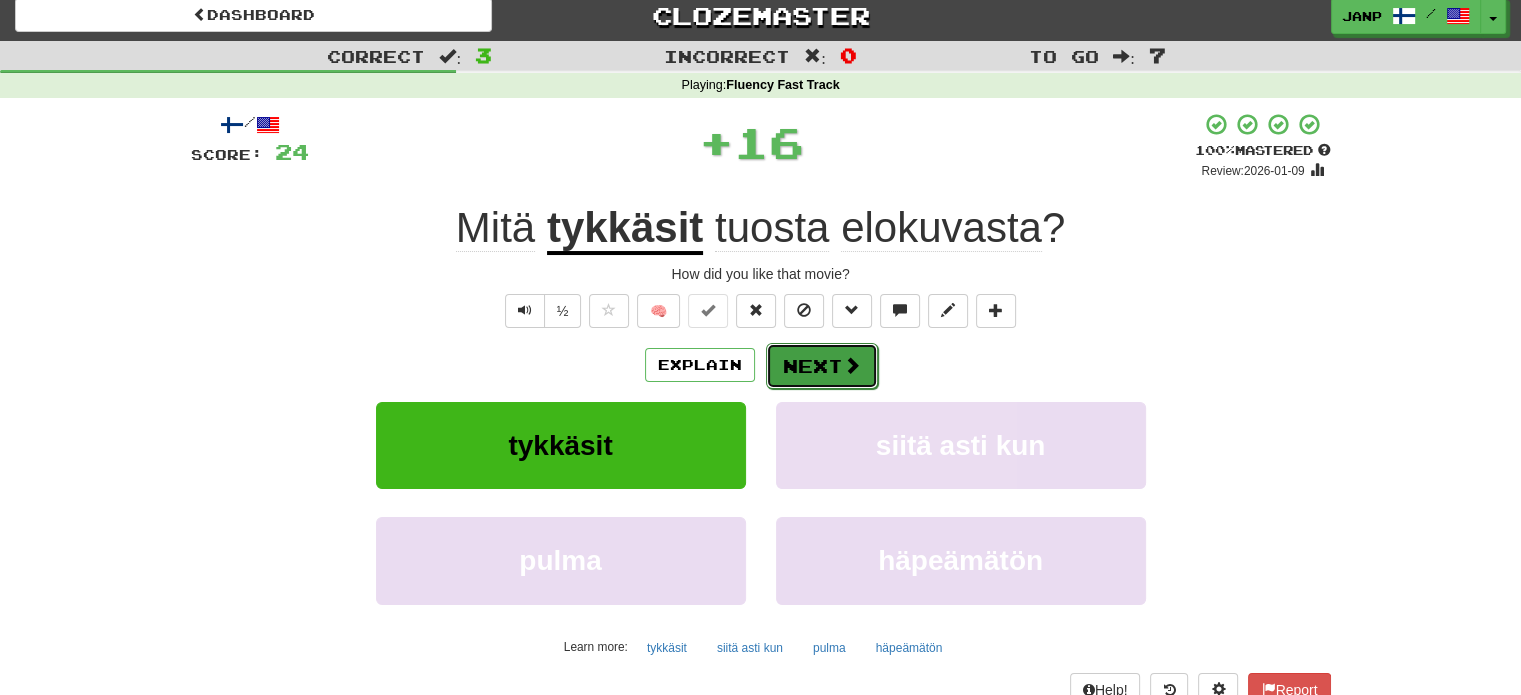click on "Next" at bounding box center (822, 366) 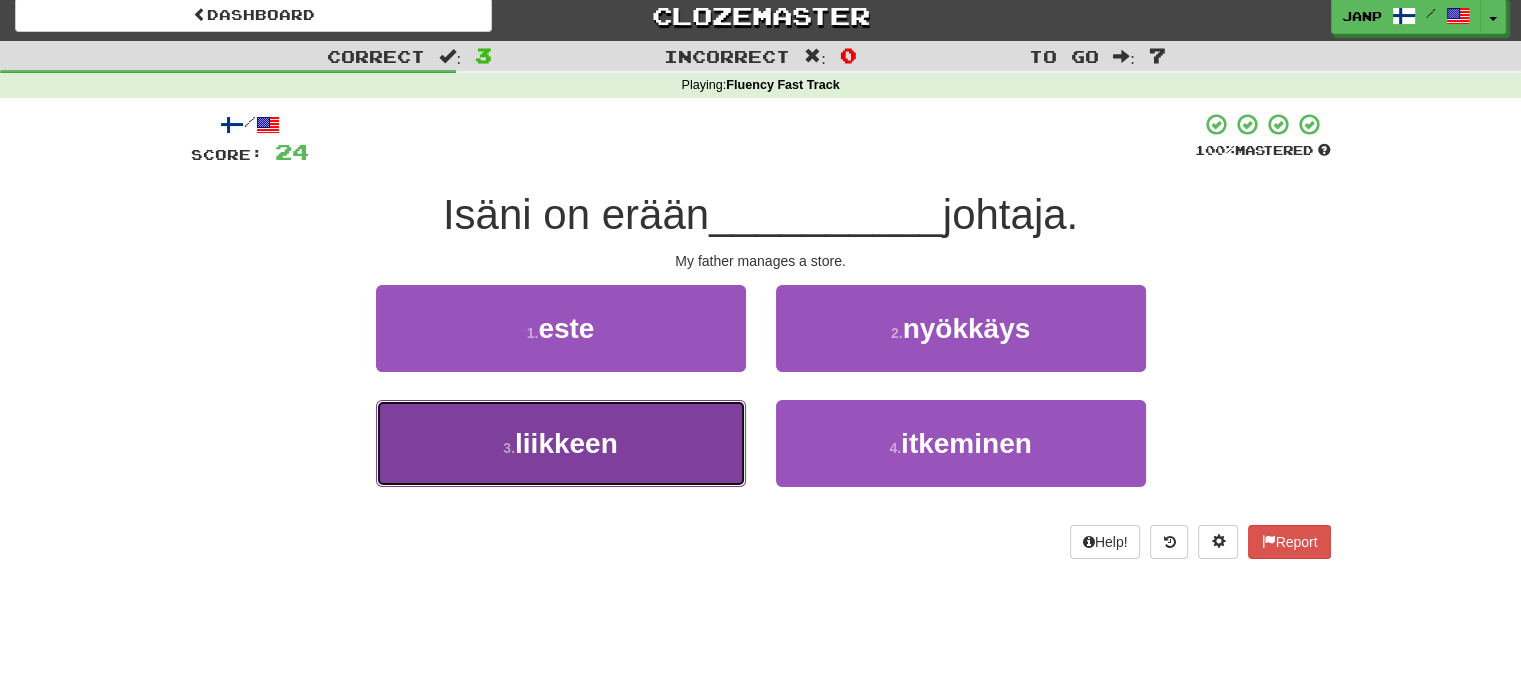 click on "3 .  liikkeen" at bounding box center [561, 443] 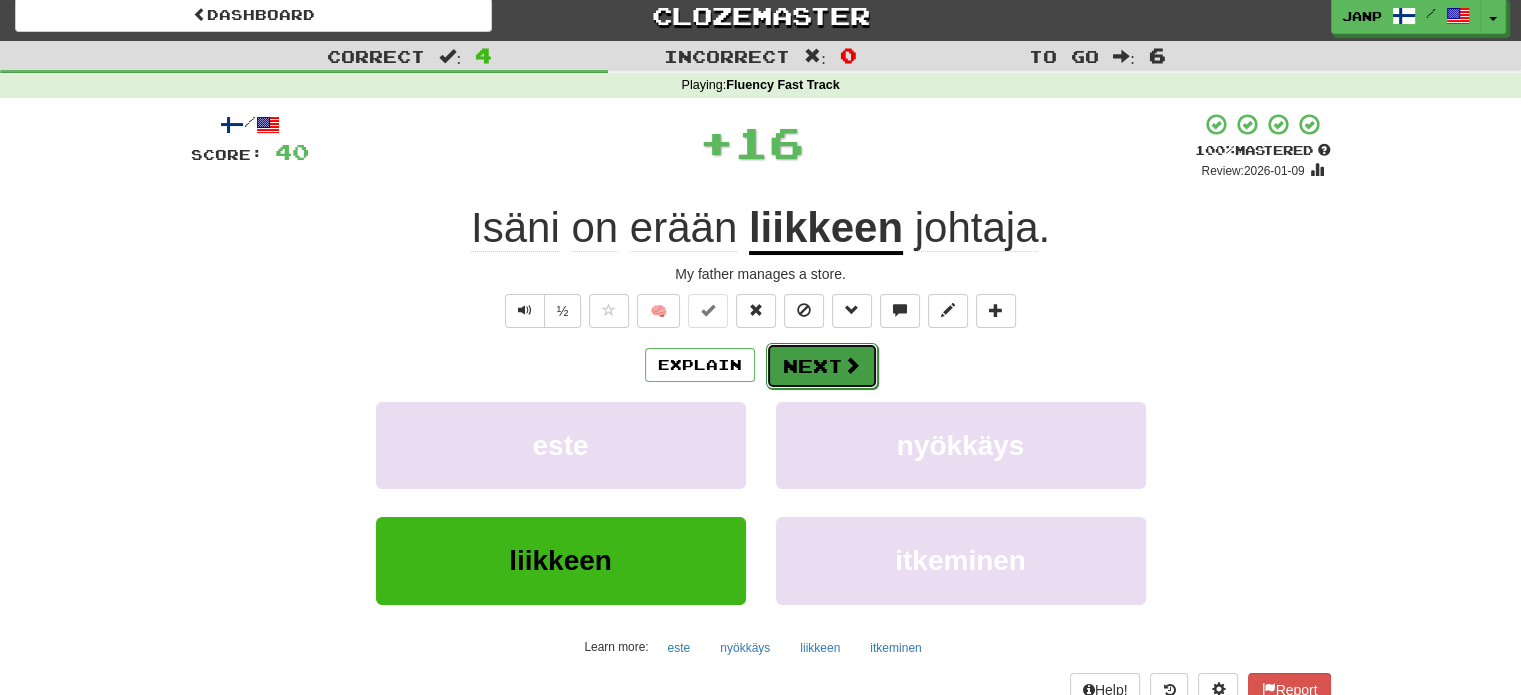 click on "Next" at bounding box center [822, 366] 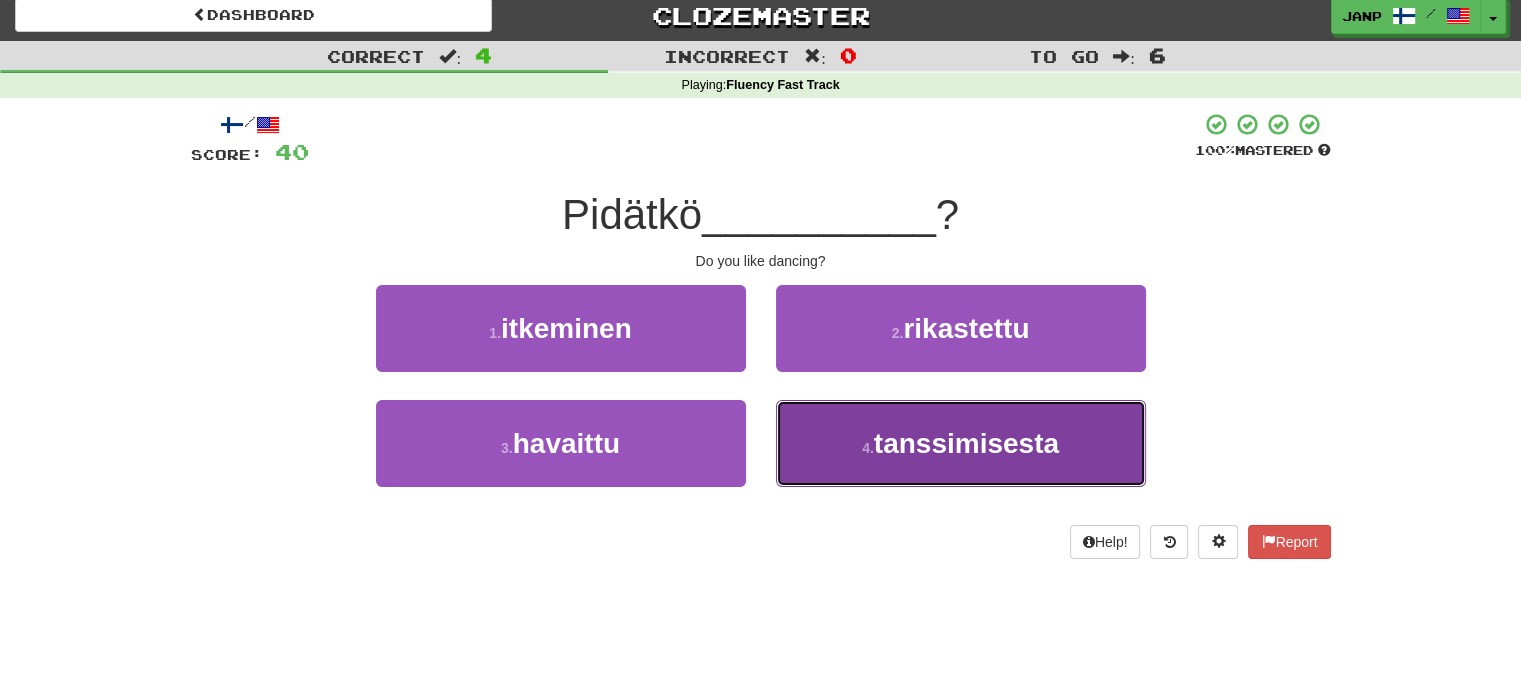 click on "4 ." at bounding box center (868, 448) 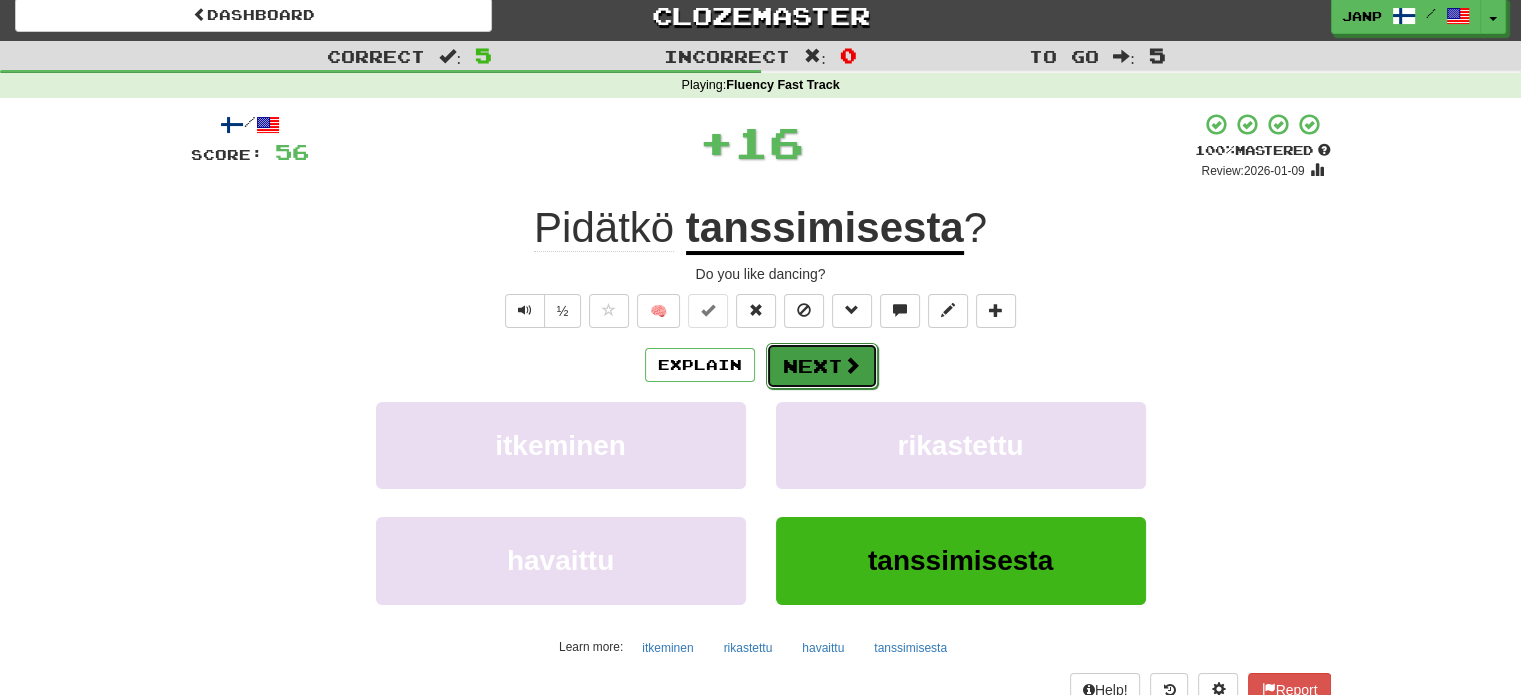 click on "Next" at bounding box center [822, 366] 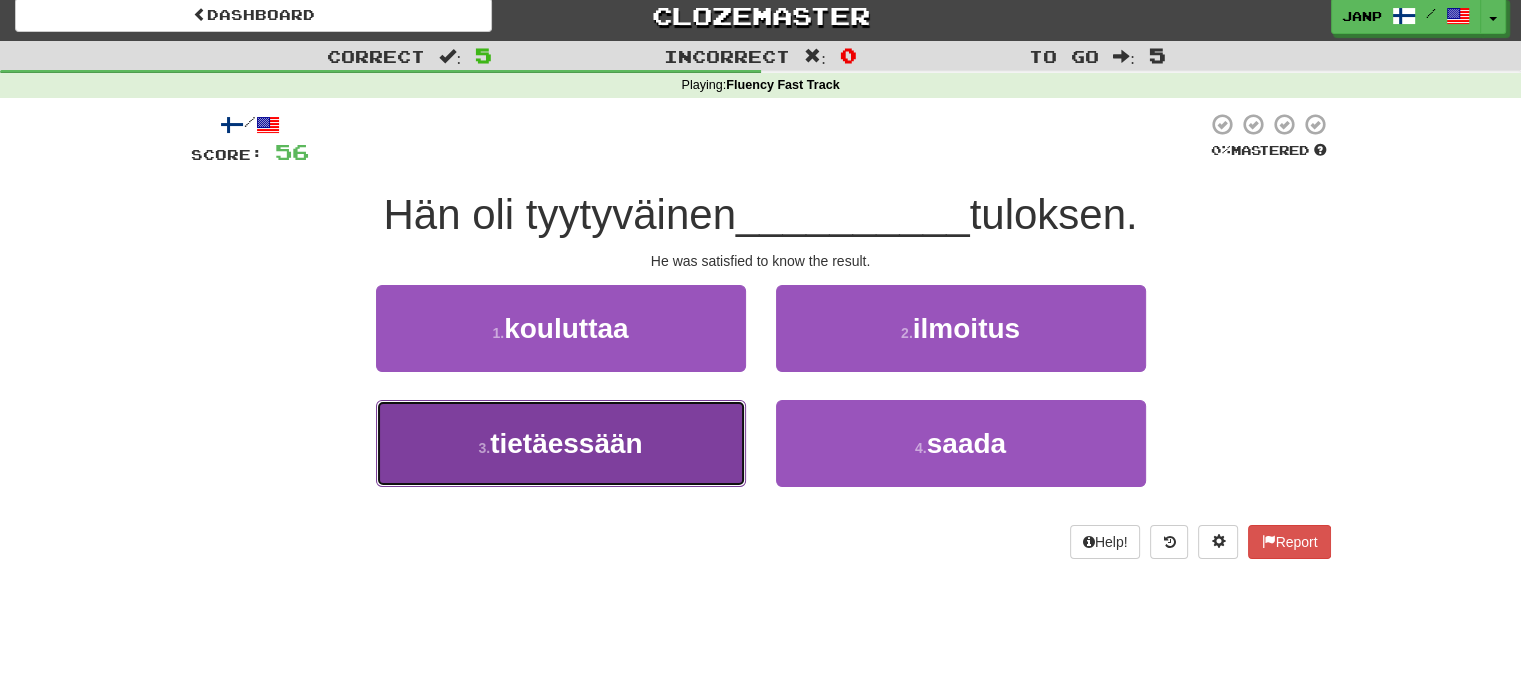click on "3 .  tietäessään" at bounding box center (561, 443) 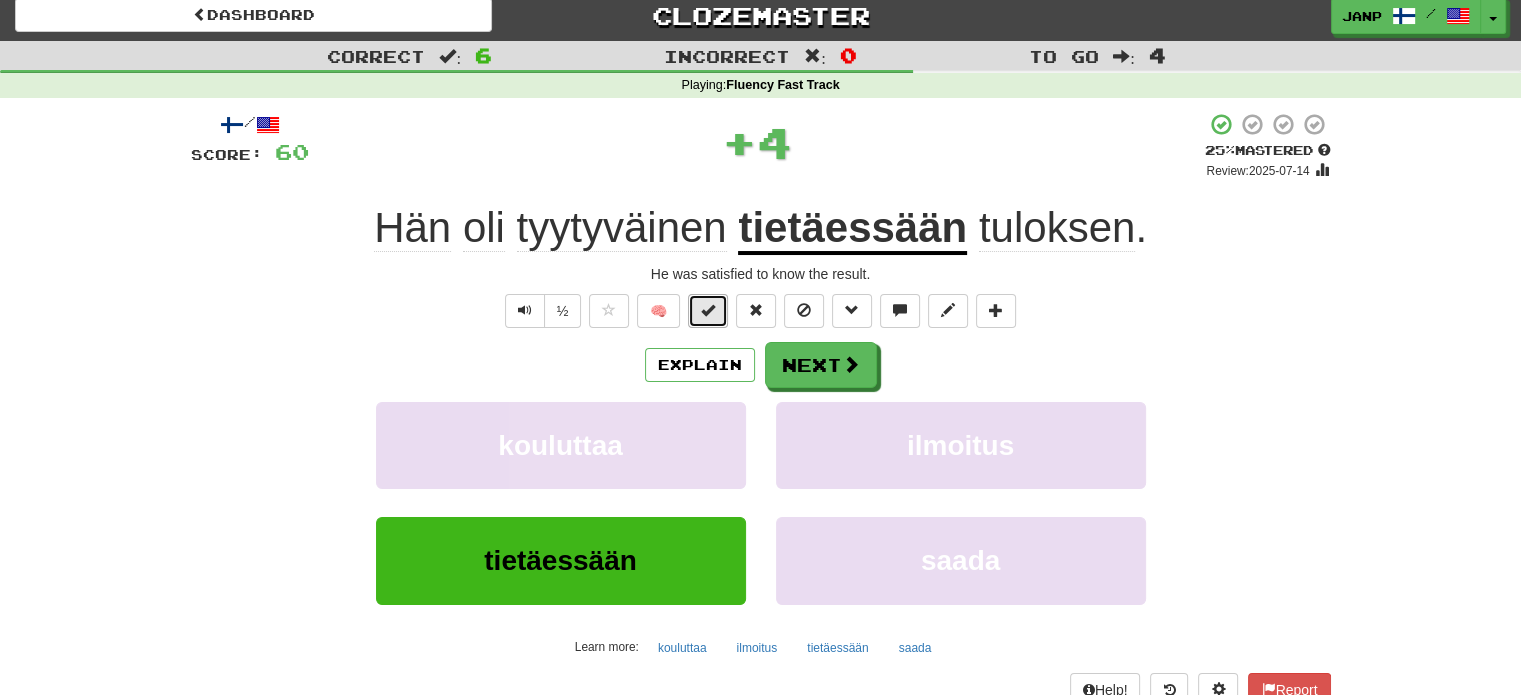 click at bounding box center (708, 311) 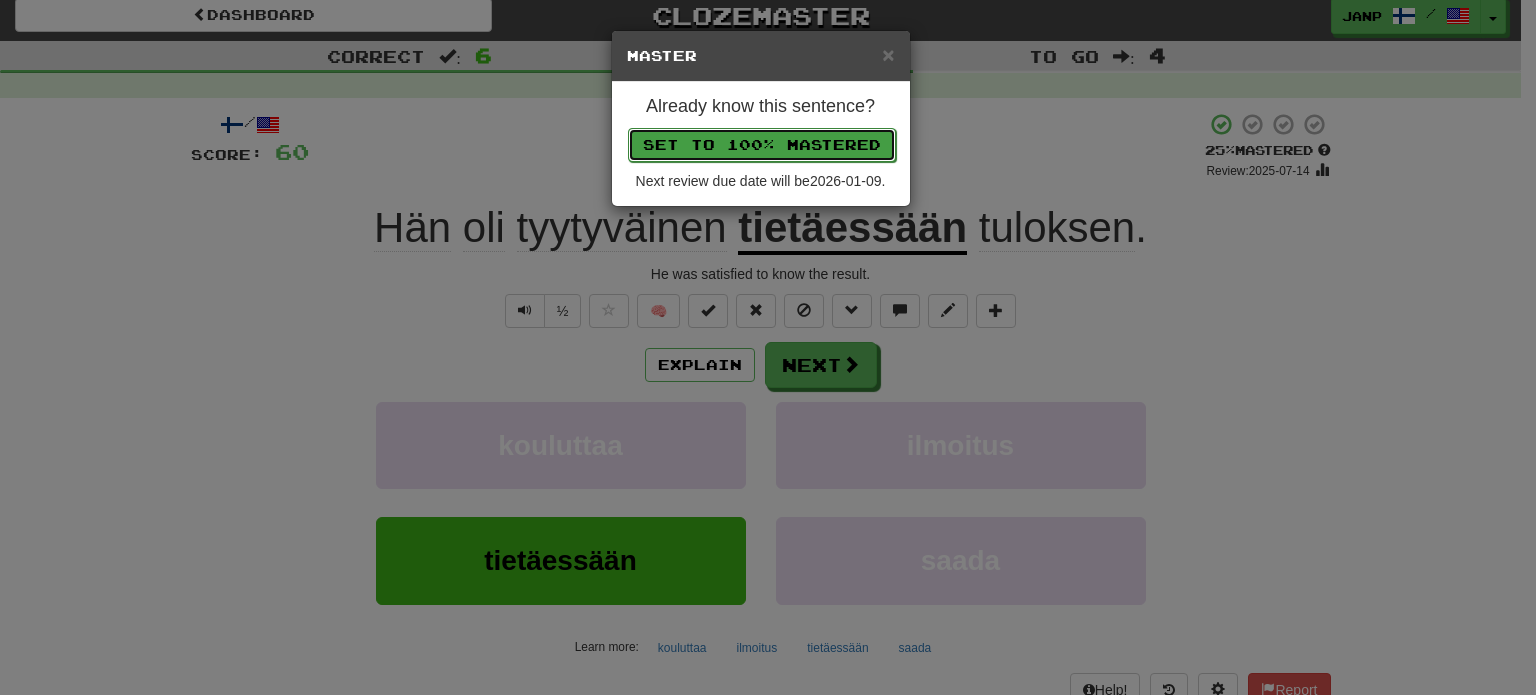 click on "Set to 100% Mastered" at bounding box center [762, 145] 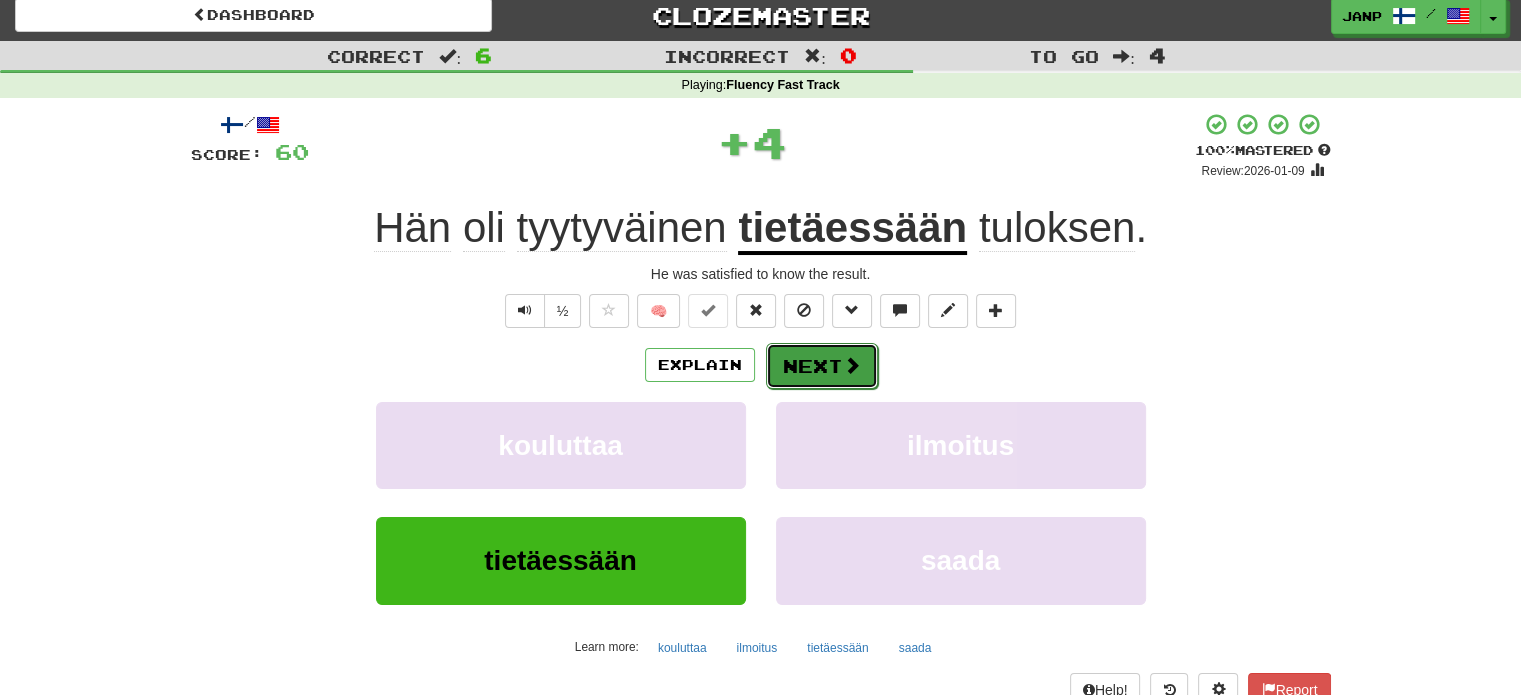 click on "Next" at bounding box center [822, 366] 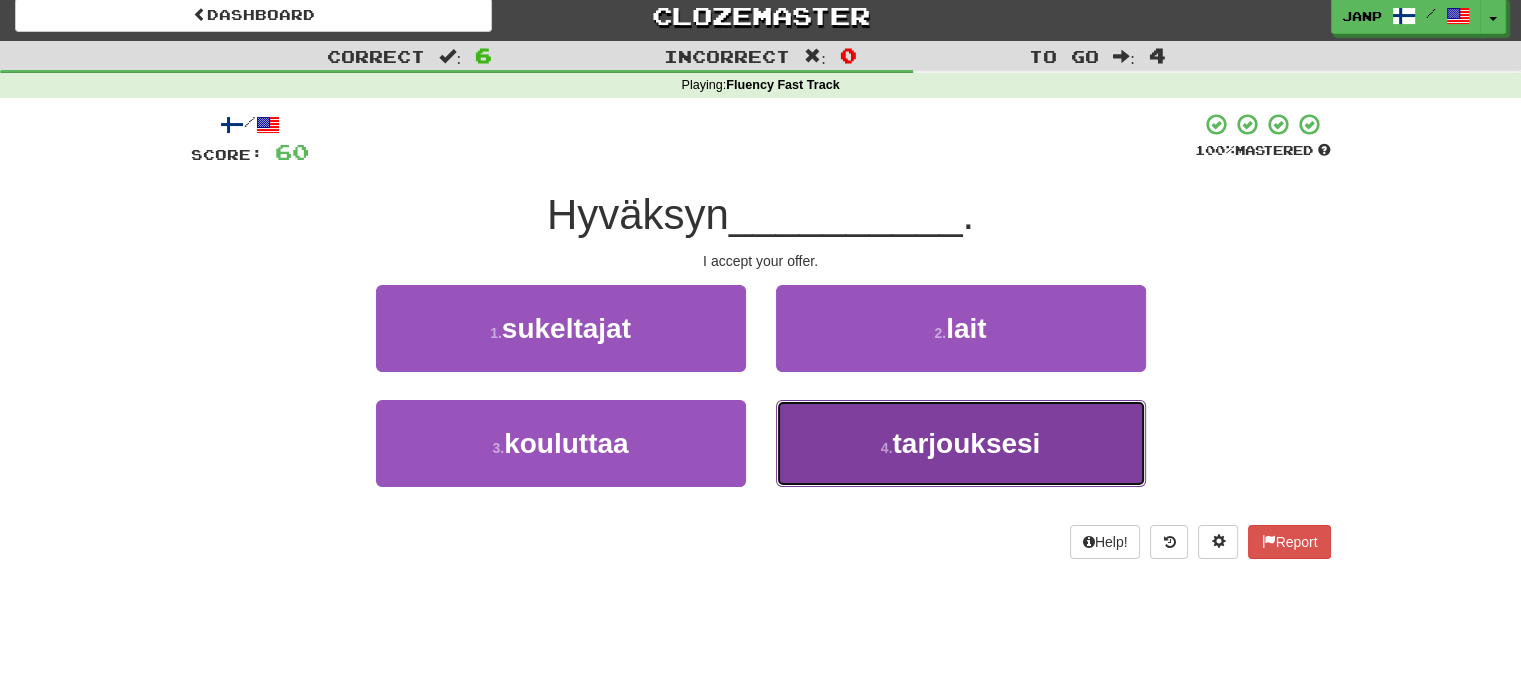 click on "4 .  tarjouksesi" at bounding box center (961, 443) 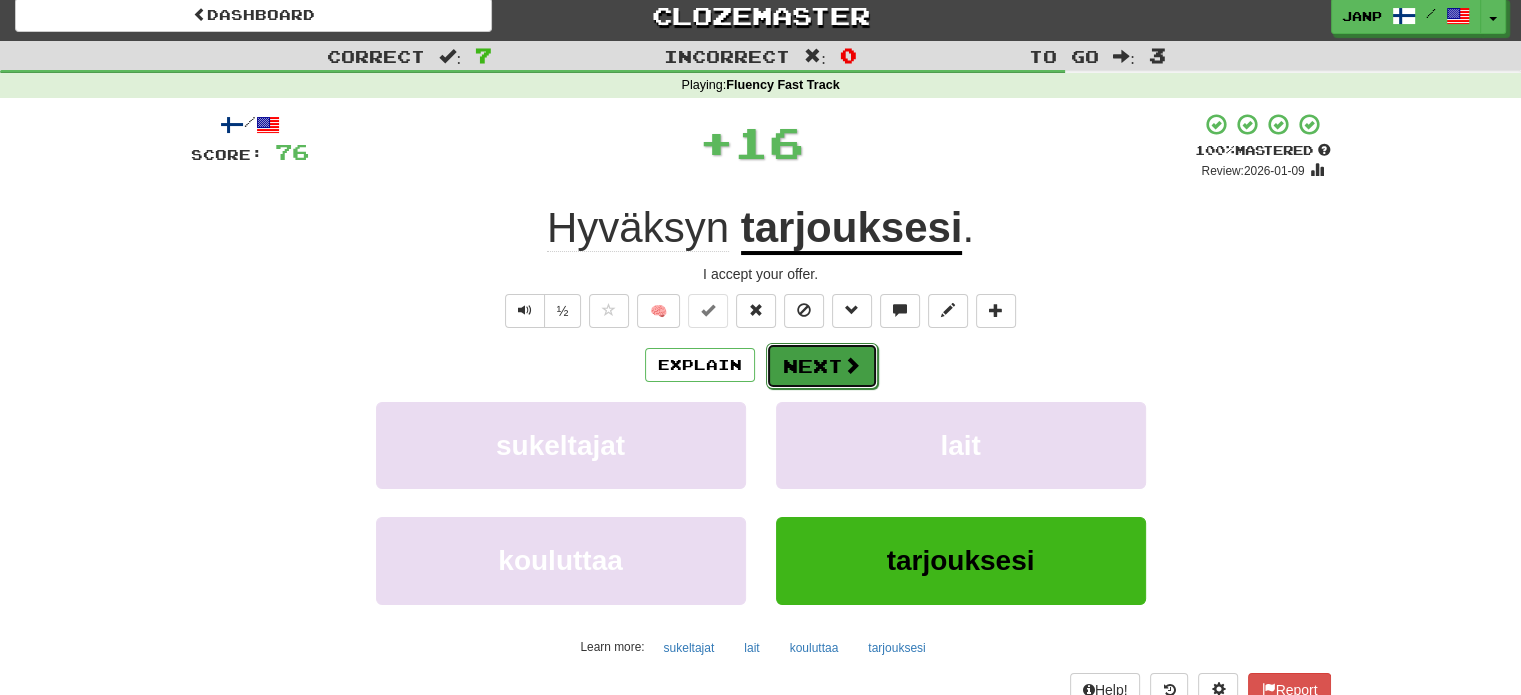 click on "Next" at bounding box center (822, 366) 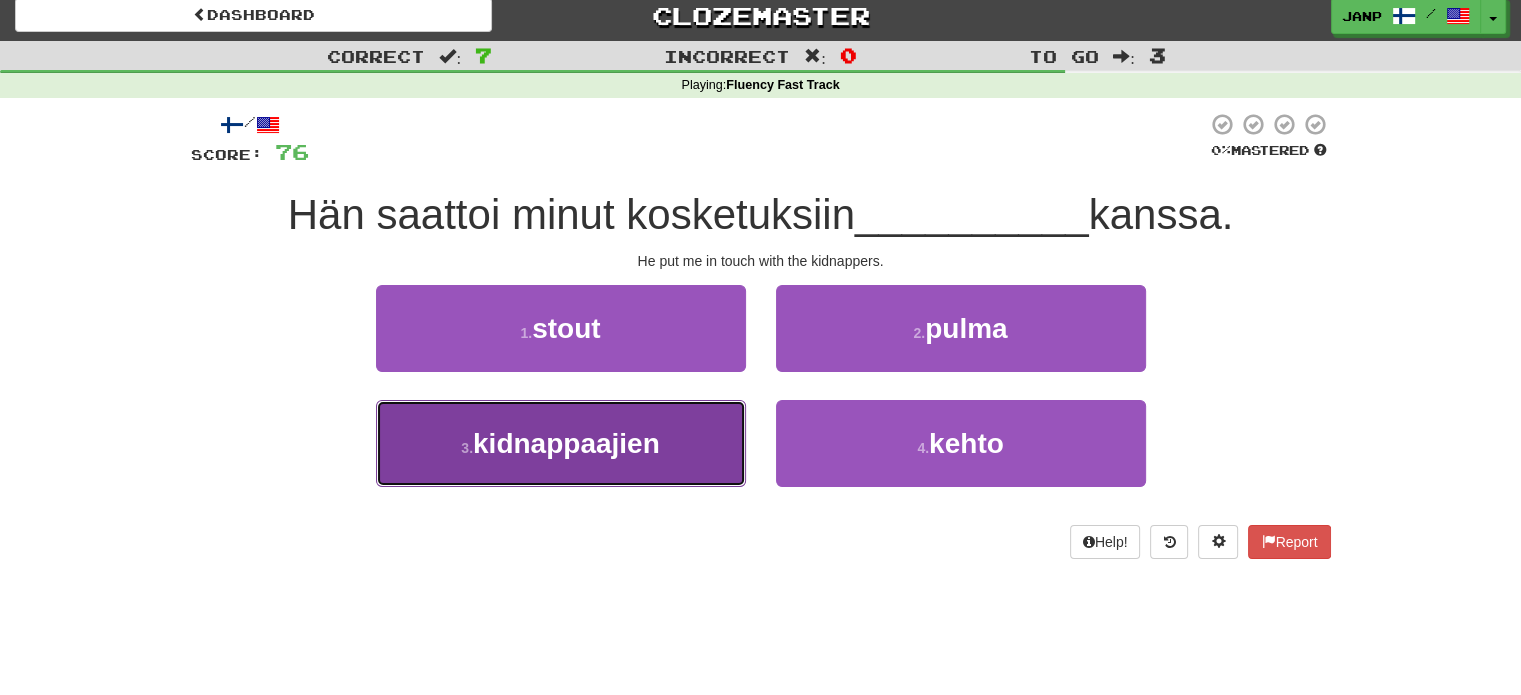 click on "3 .  kidnappaajien" at bounding box center (561, 443) 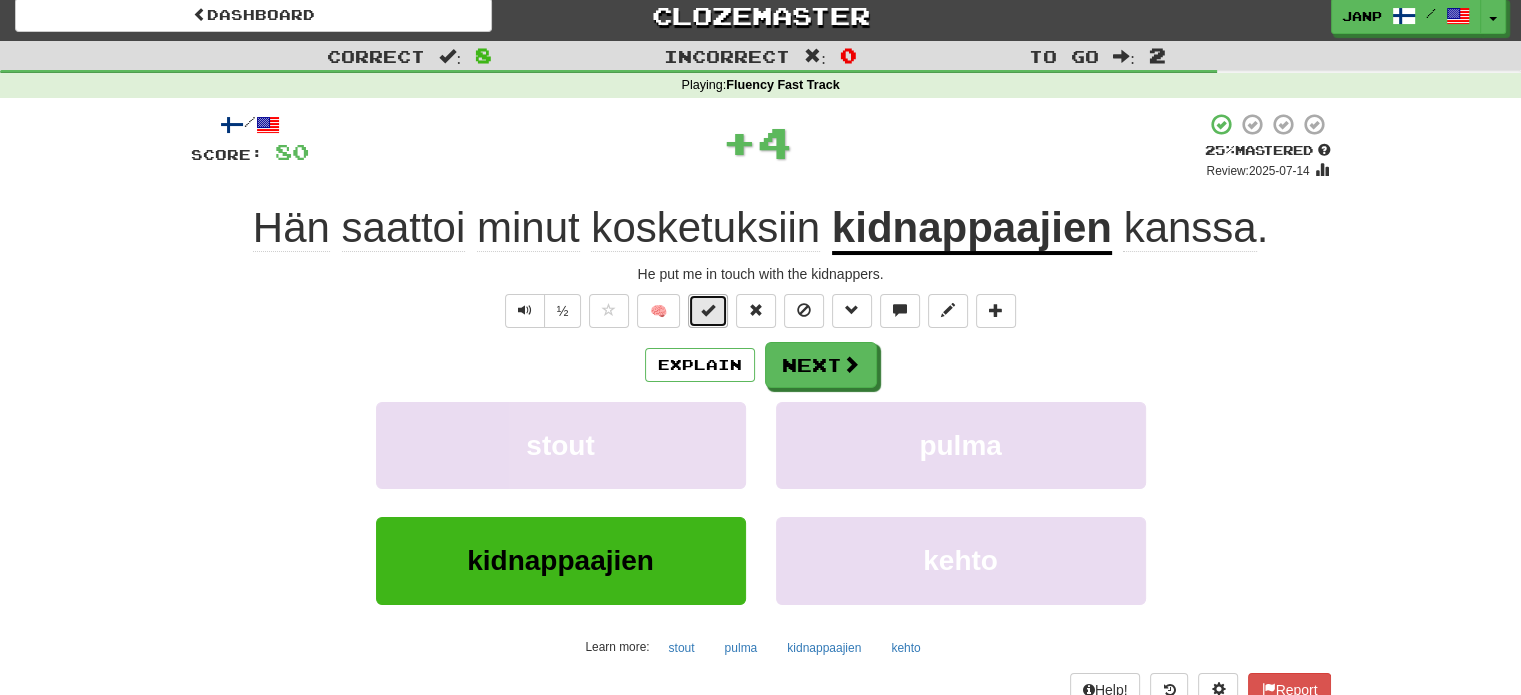 click at bounding box center [708, 310] 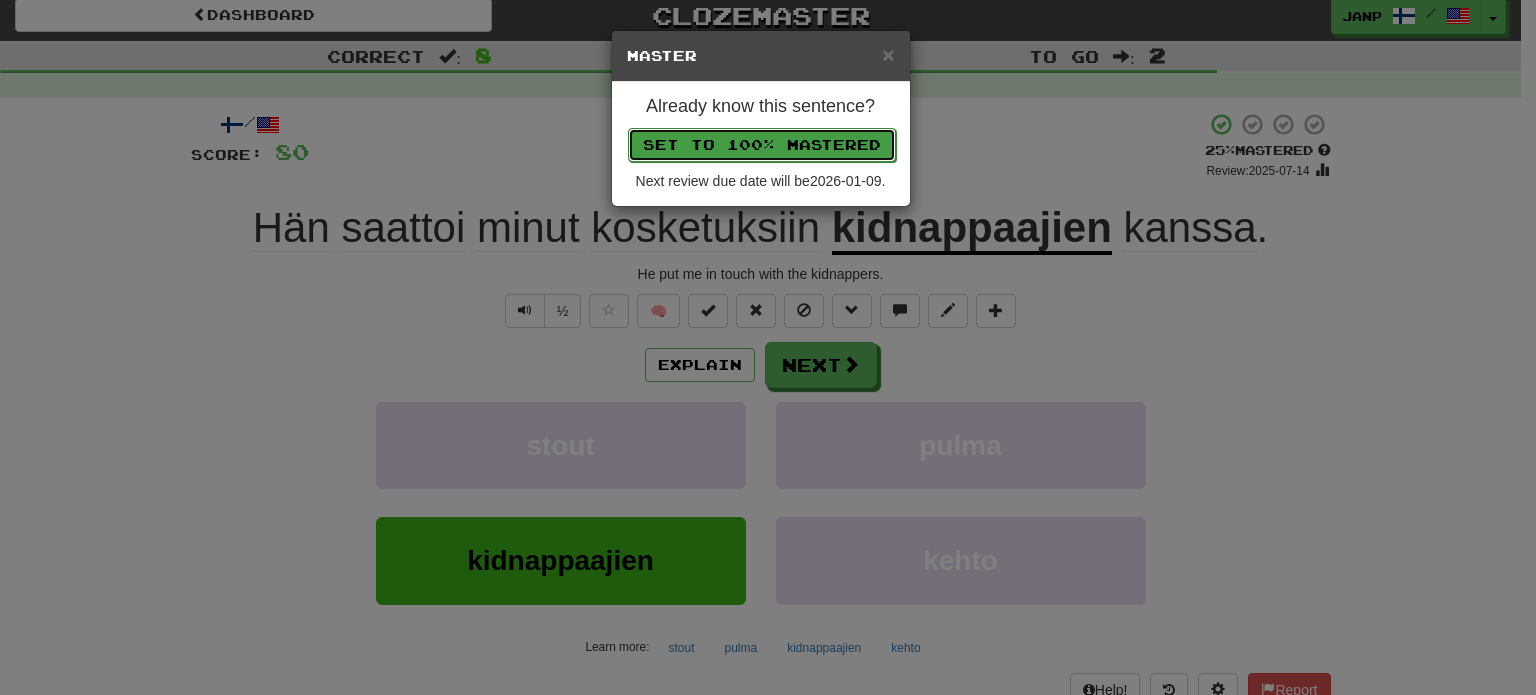 click on "Set to 100% Mastered" at bounding box center [762, 145] 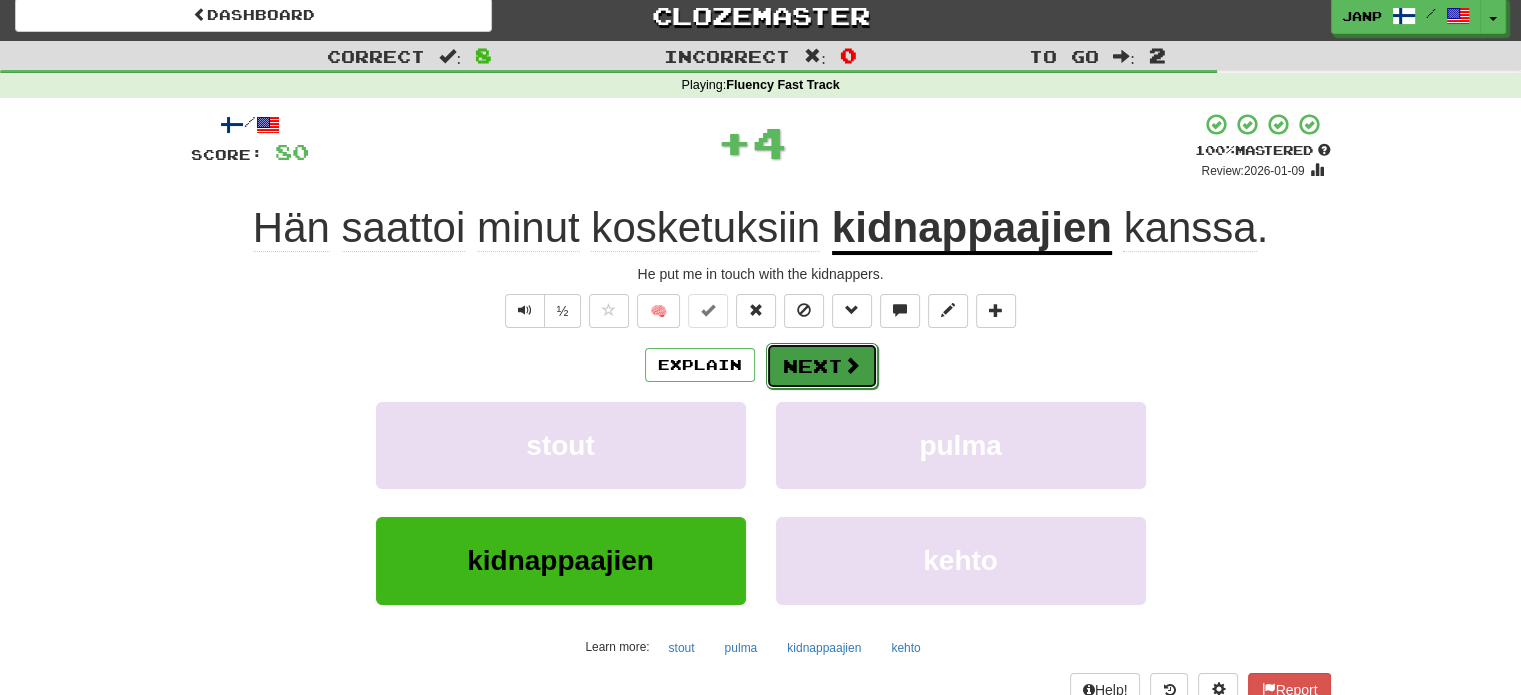 click on "Next" at bounding box center [822, 366] 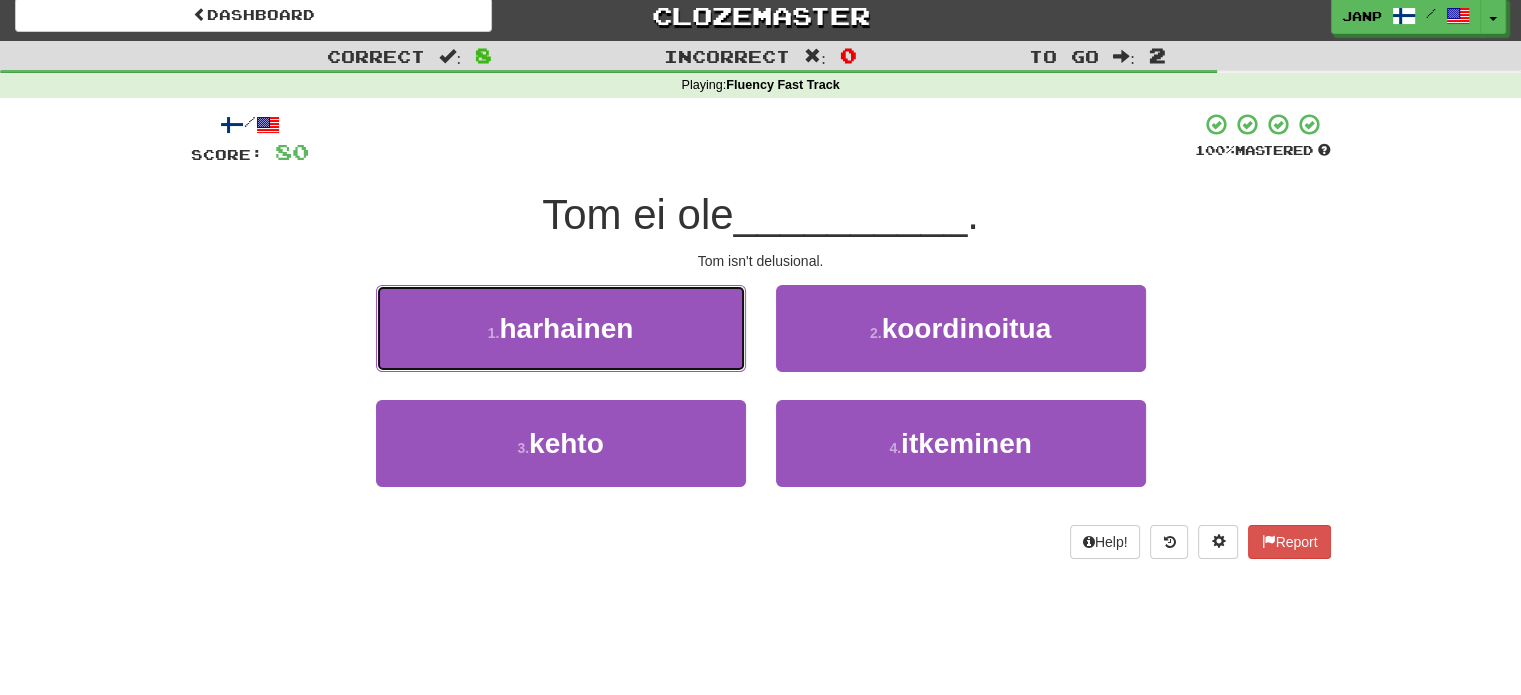 click on "1 .  harhainen" at bounding box center [561, 328] 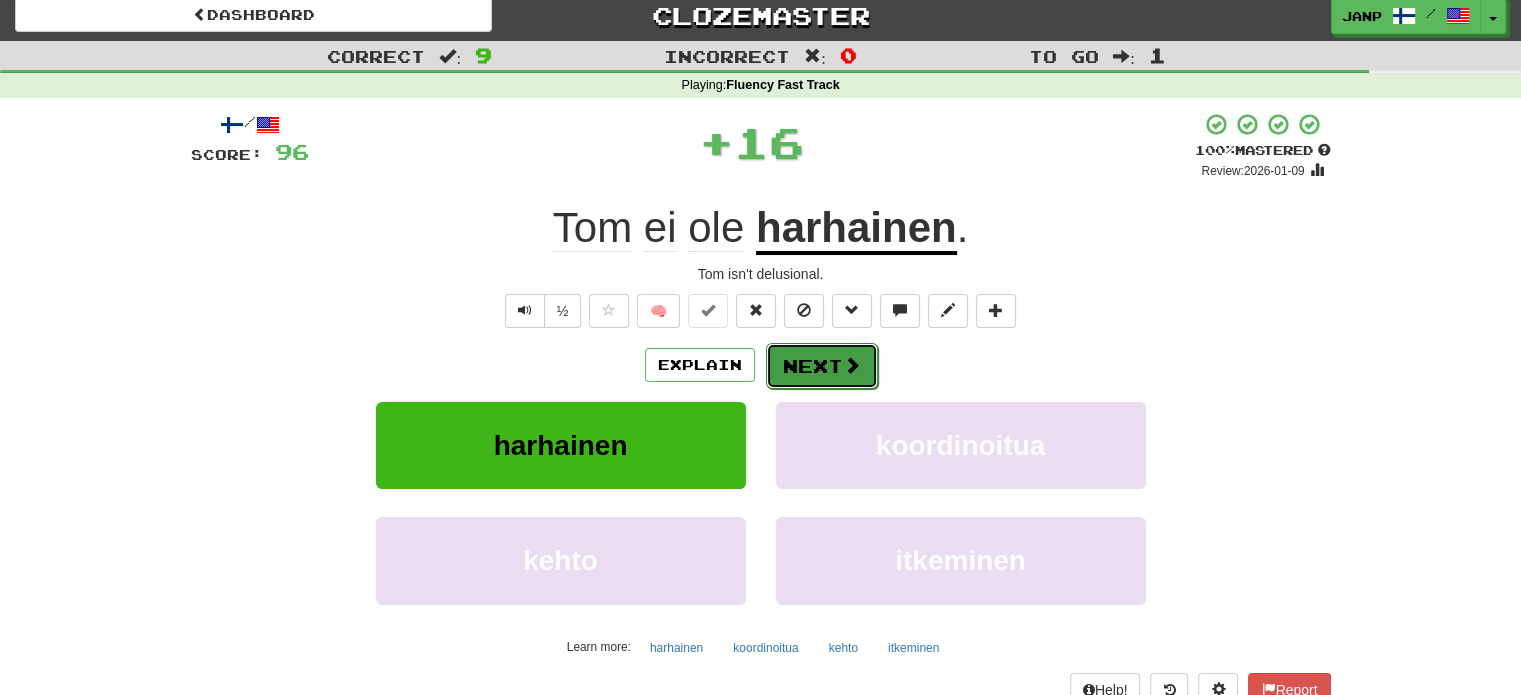 click on "Next" at bounding box center [822, 366] 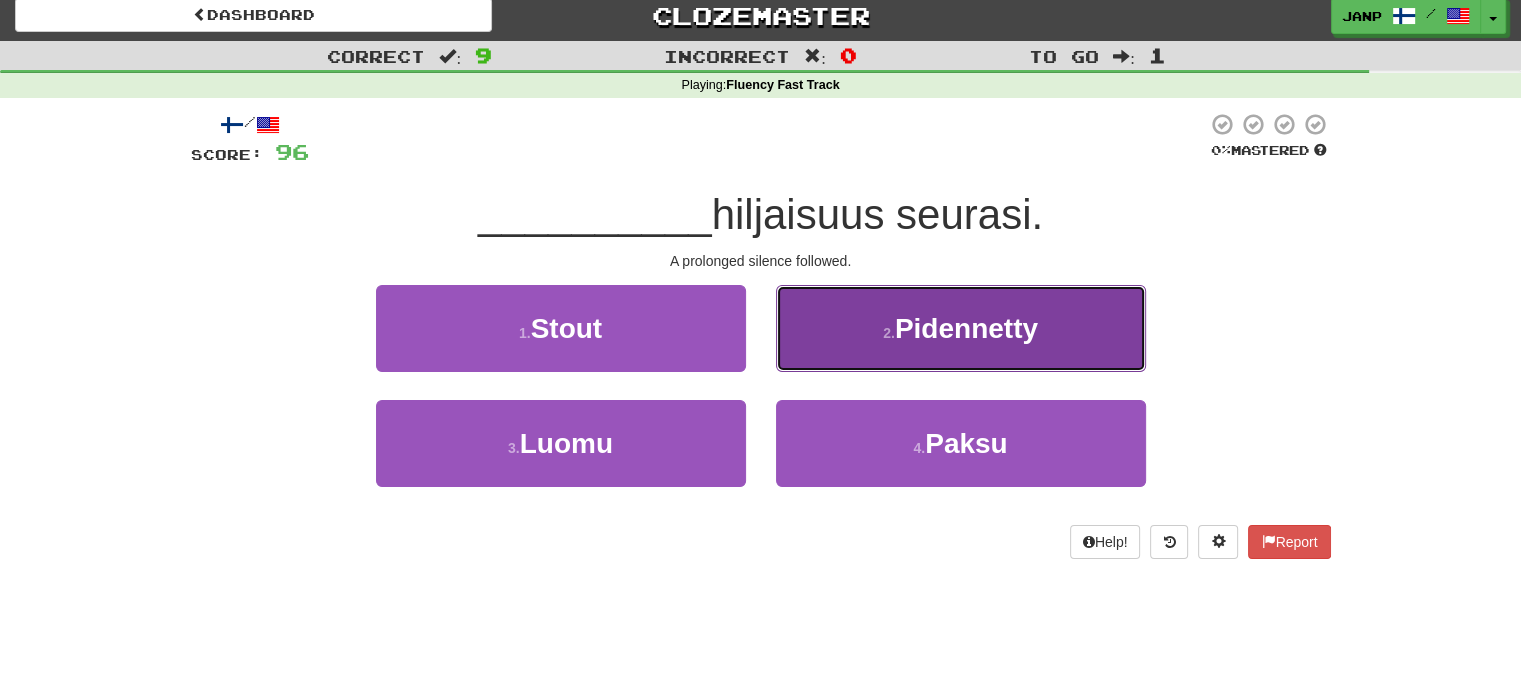 click on "2 .  Pidennetty" at bounding box center [961, 328] 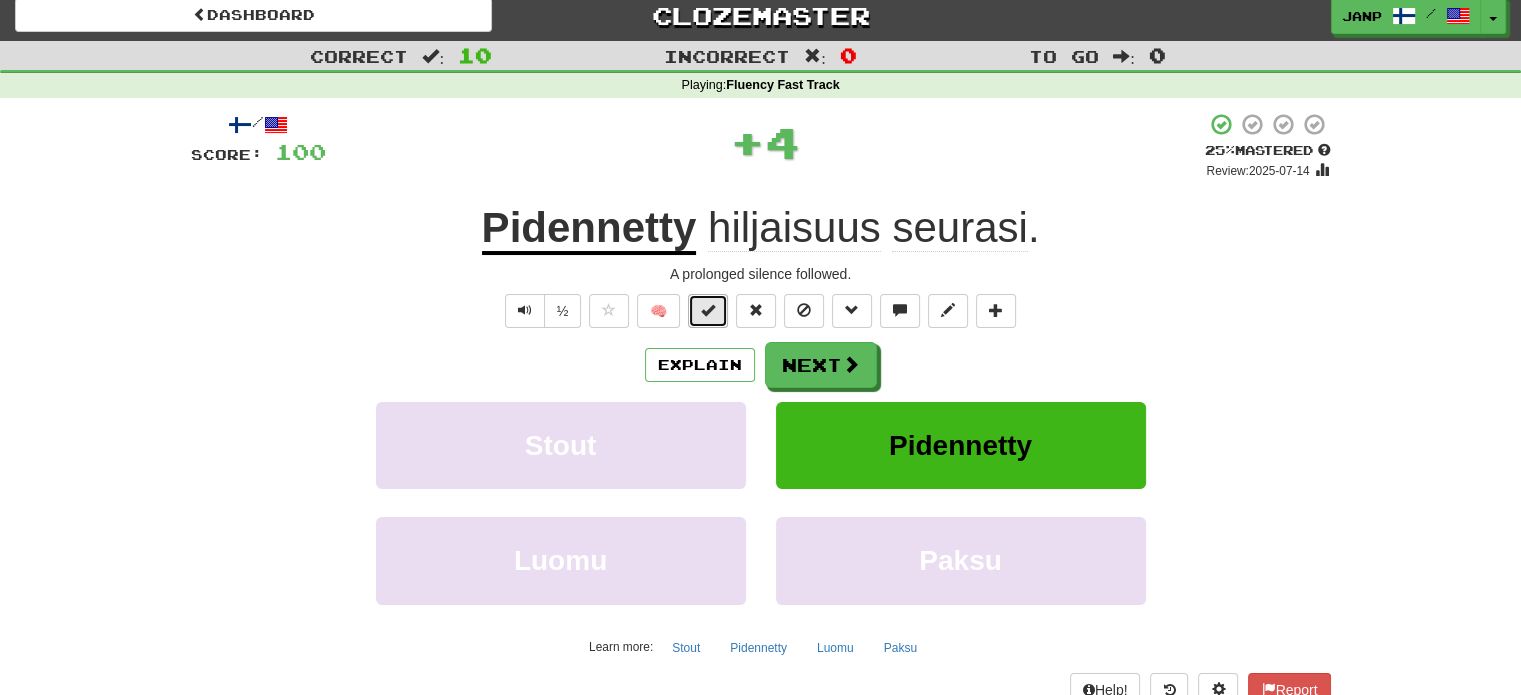click at bounding box center (708, 310) 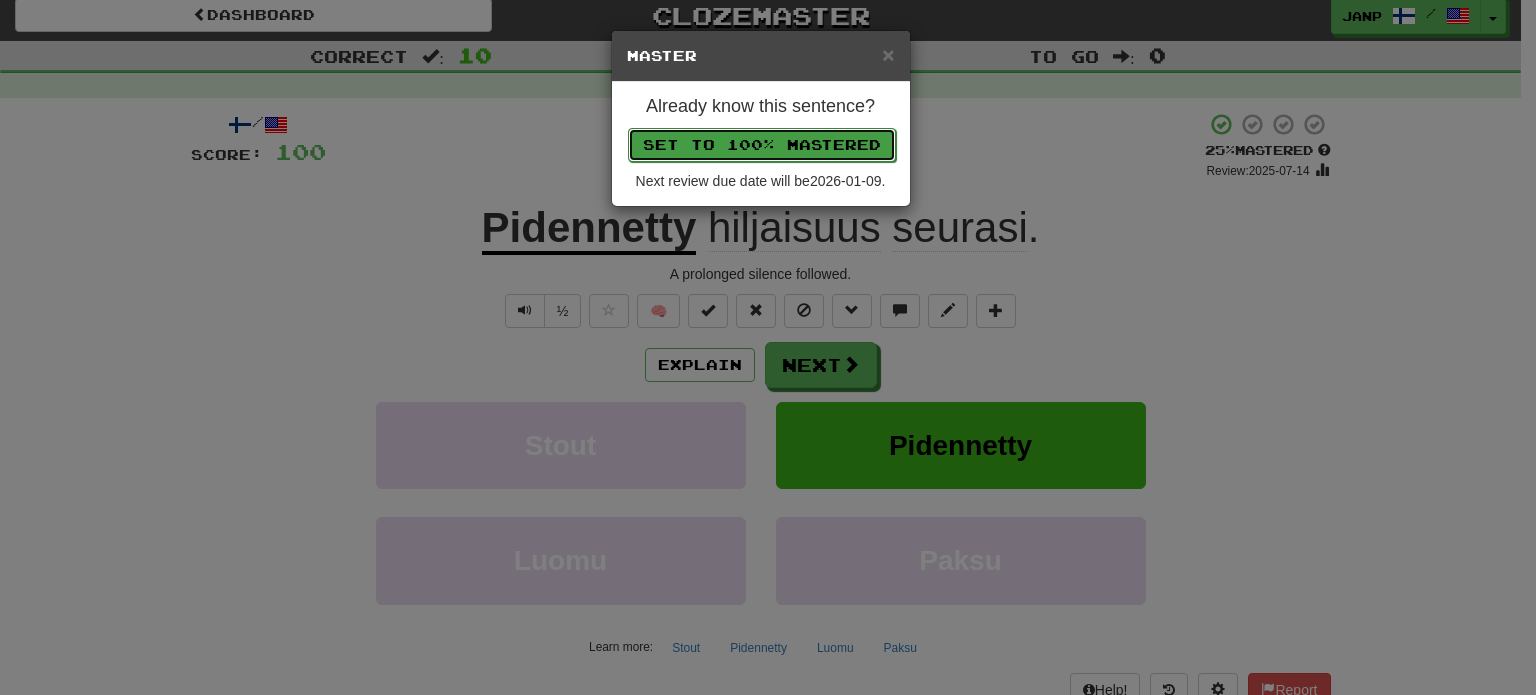 click on "Set to 100% Mastered" at bounding box center [762, 145] 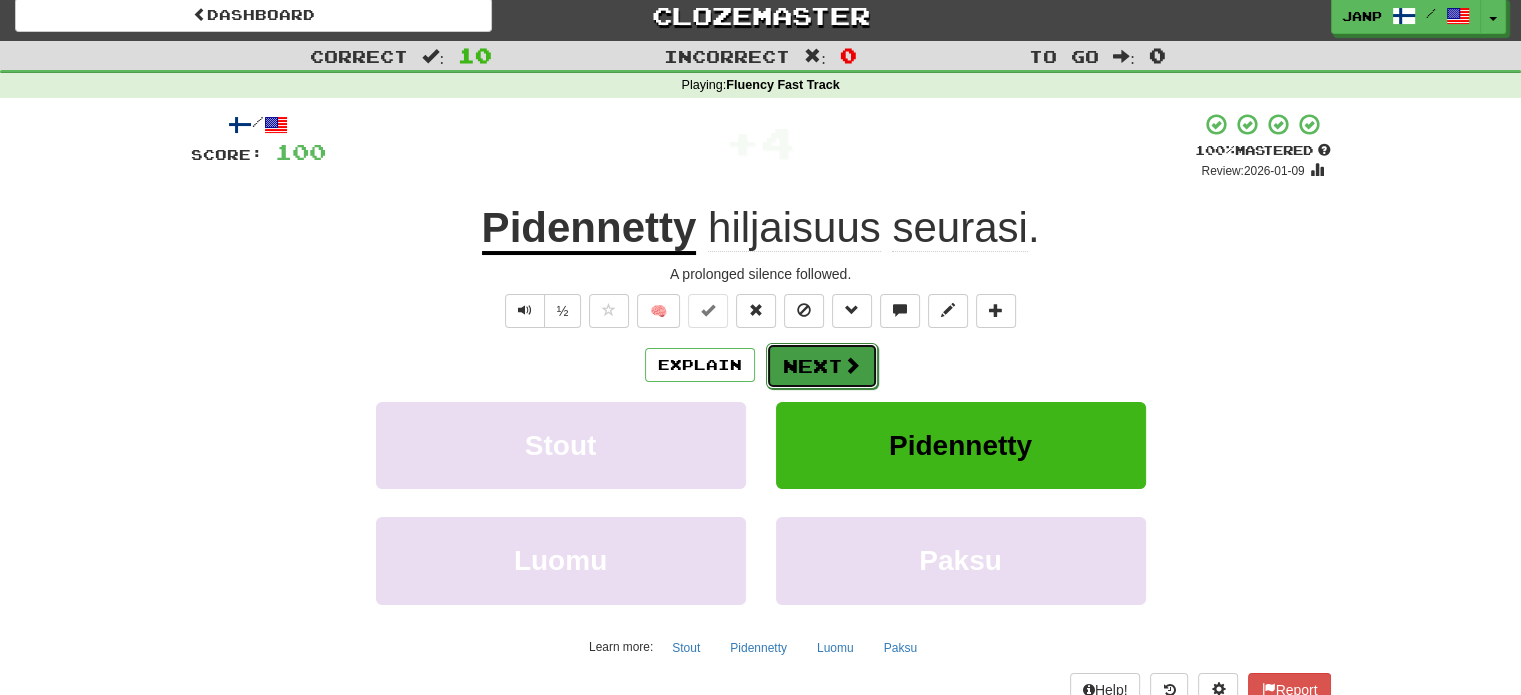 click on "Next" at bounding box center [822, 366] 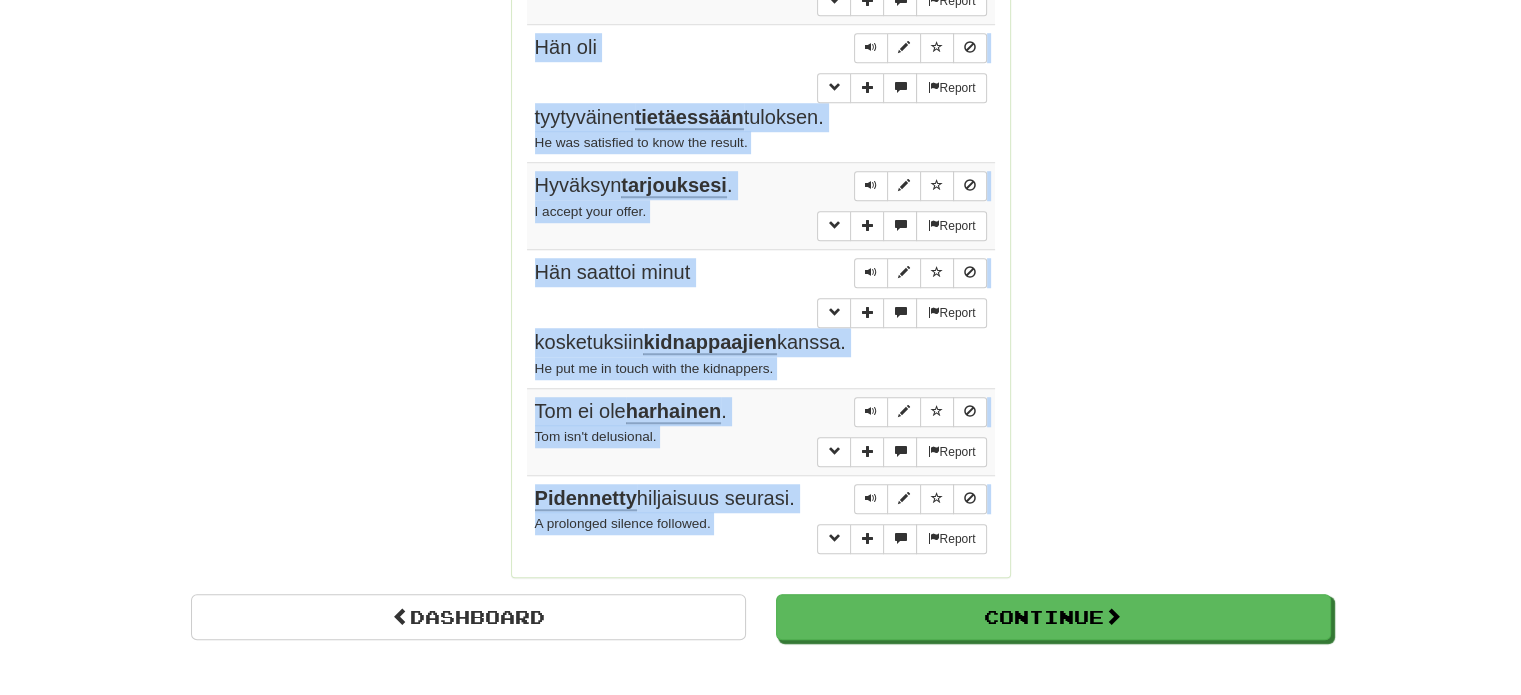 scroll, scrollTop: 1560, scrollLeft: 0, axis: vertical 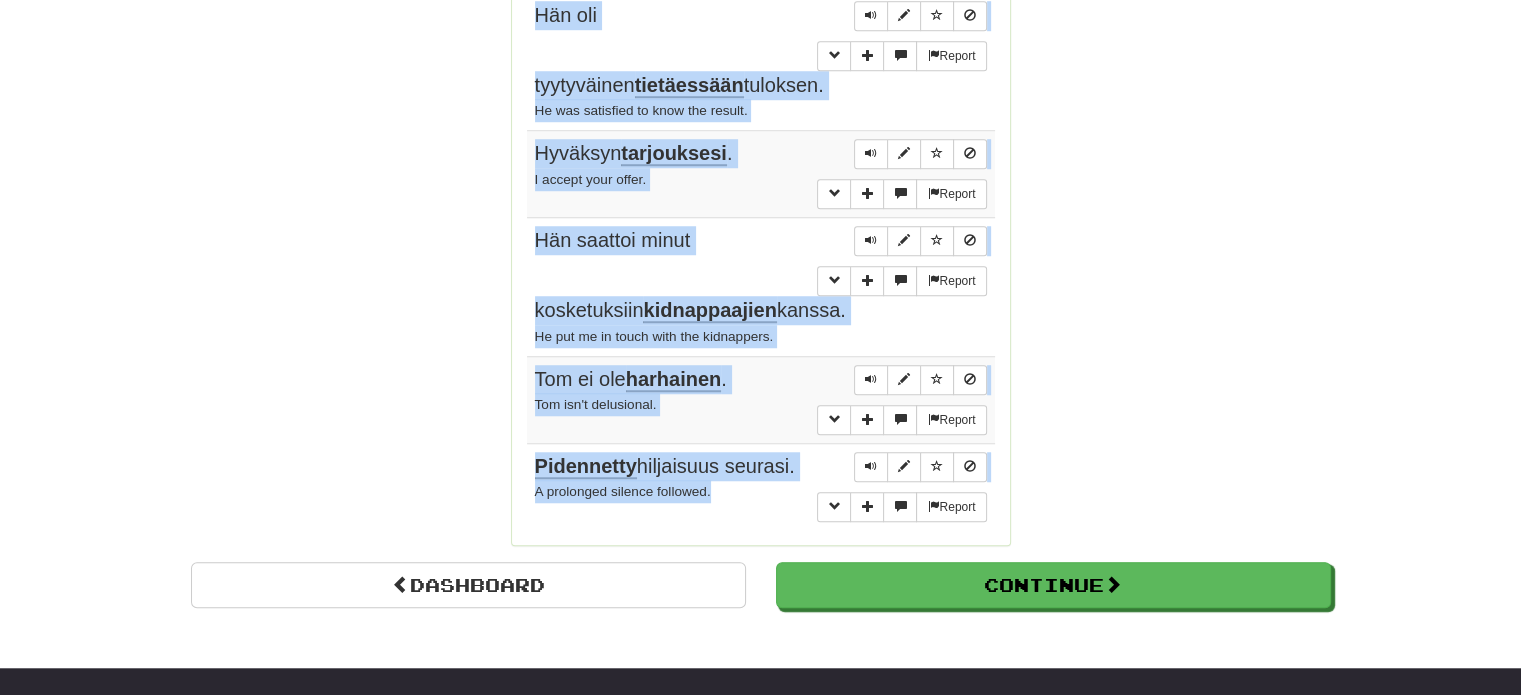 drag, startPoint x: 524, startPoint y: 182, endPoint x: 756, endPoint y: 421, distance: 333.08408 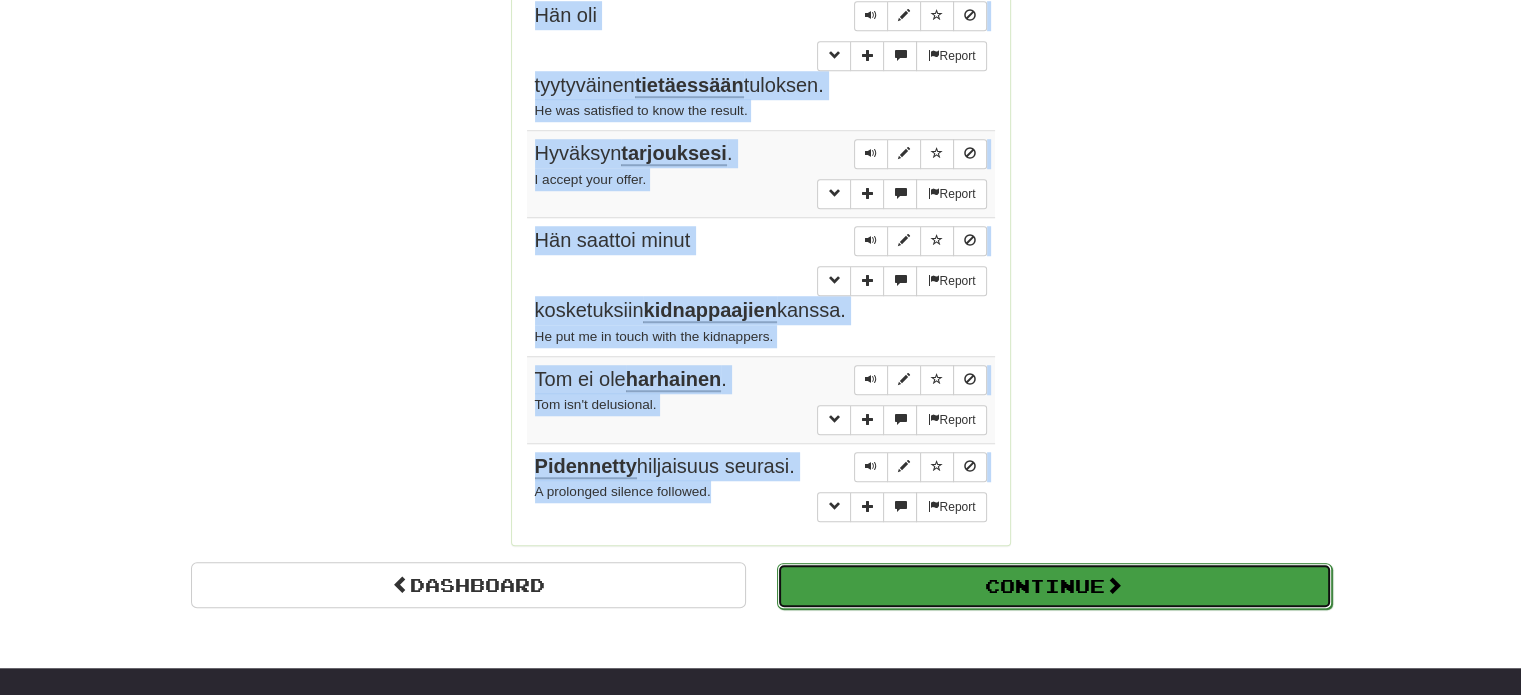 click on "Continue" at bounding box center (1054, 586) 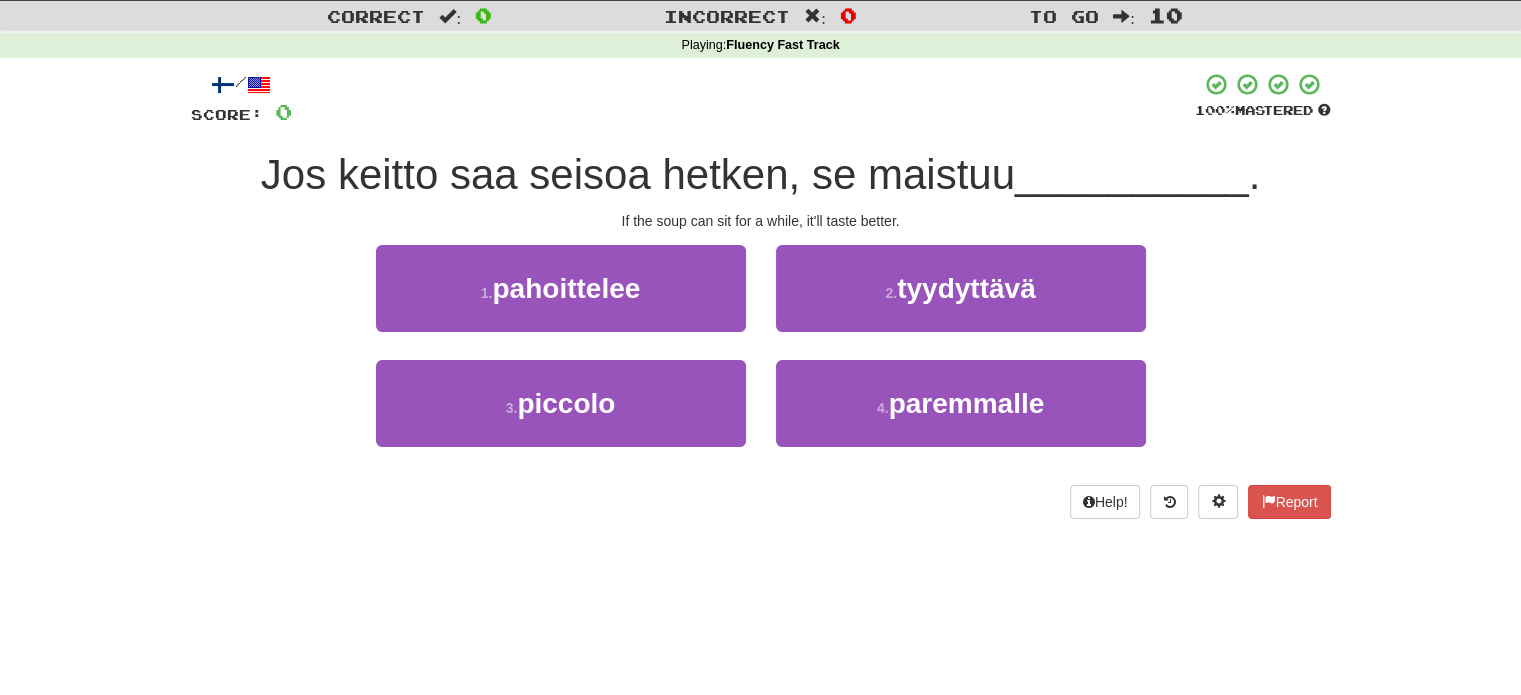 scroll, scrollTop: 25, scrollLeft: 0, axis: vertical 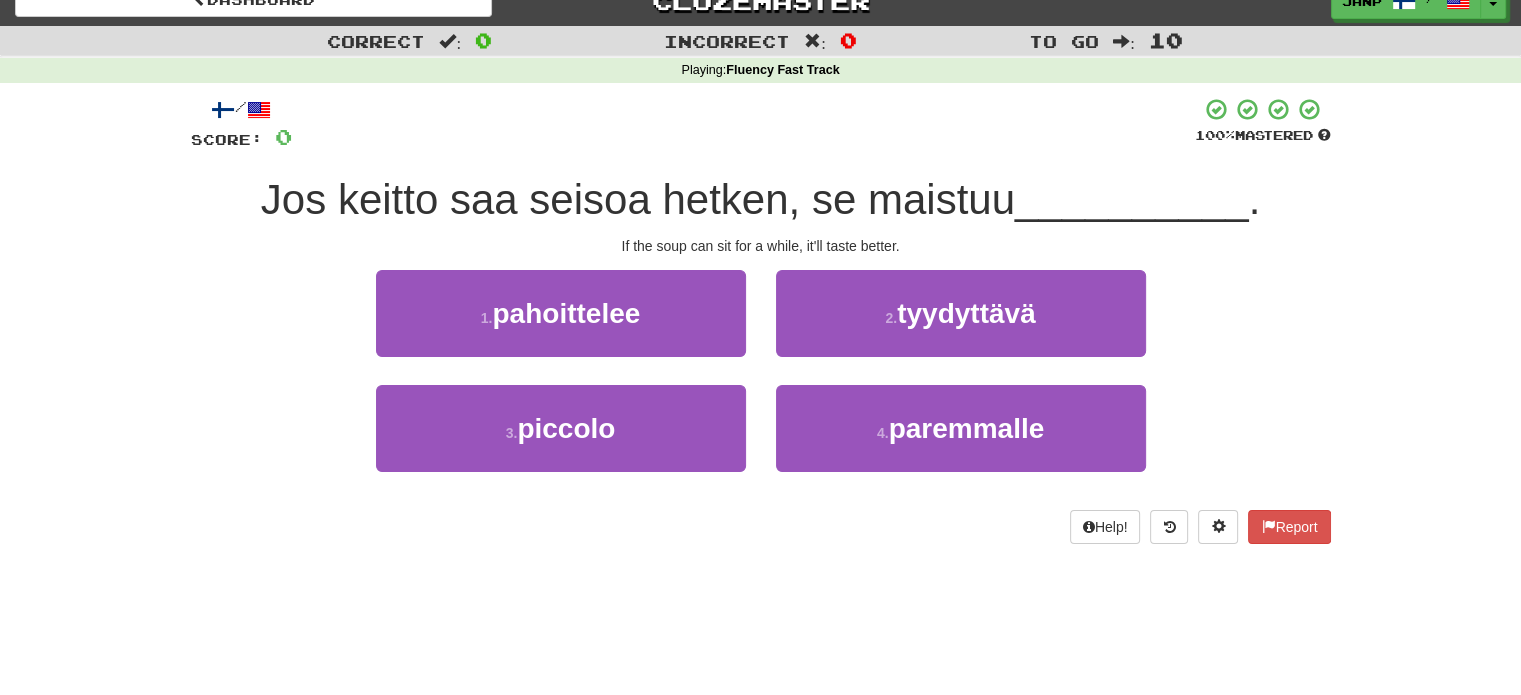 click on "4 .  paremmalle" at bounding box center (961, 442) 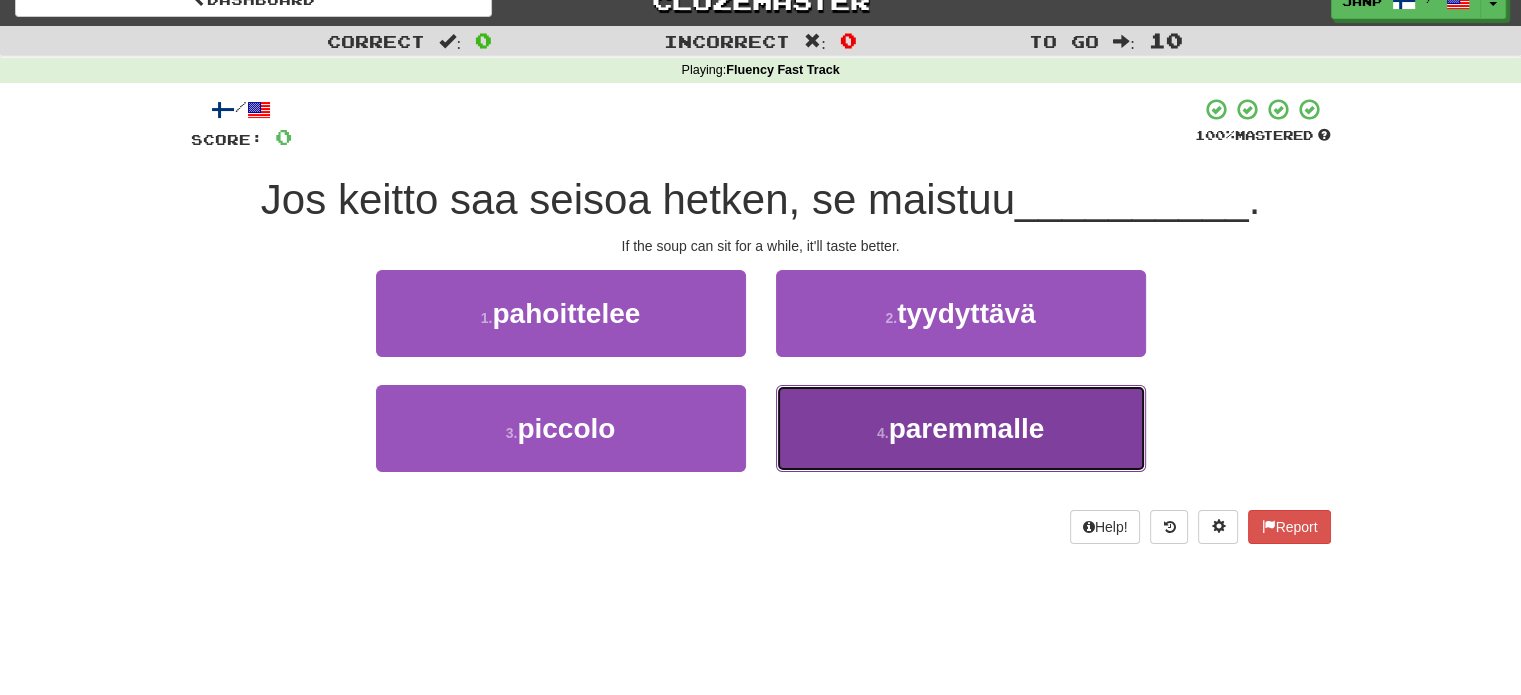 click on "4 .  paremmalle" at bounding box center (961, 428) 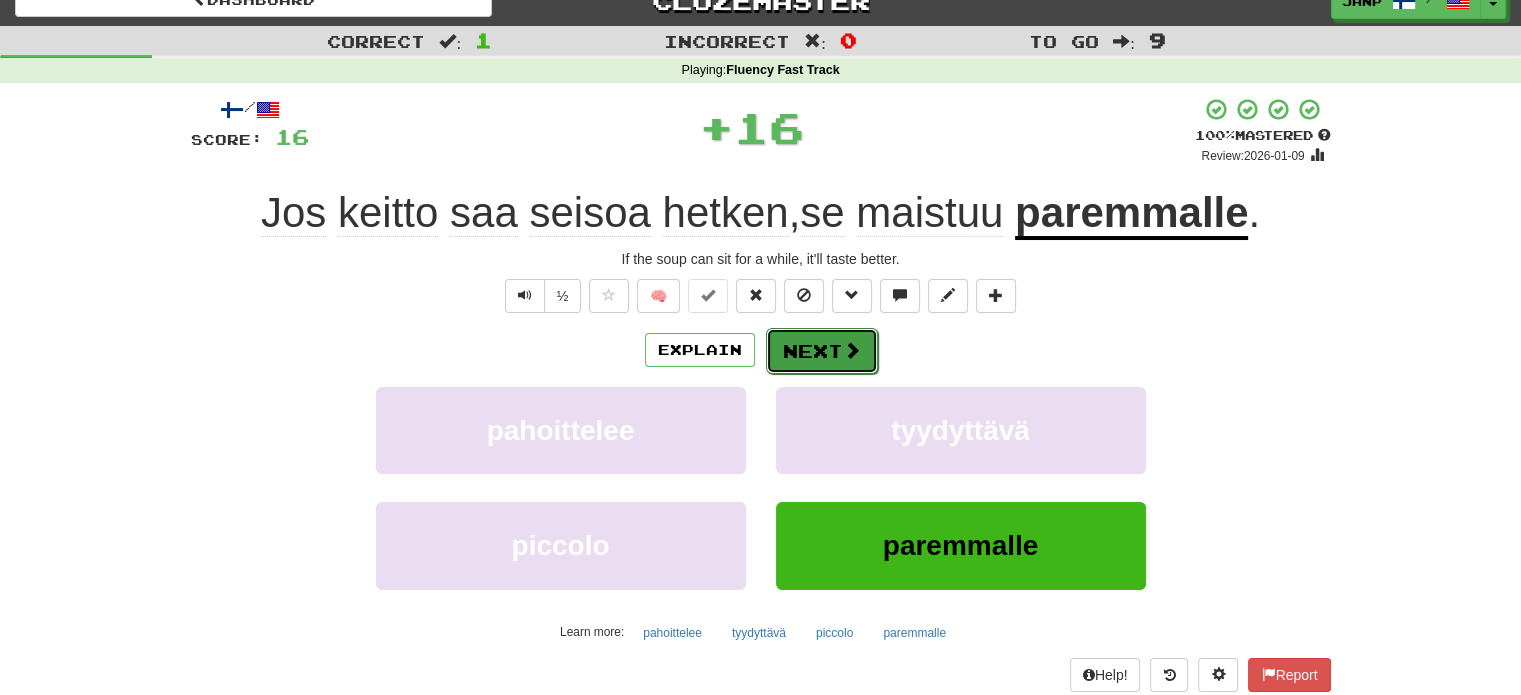 click on "Next" at bounding box center [822, 351] 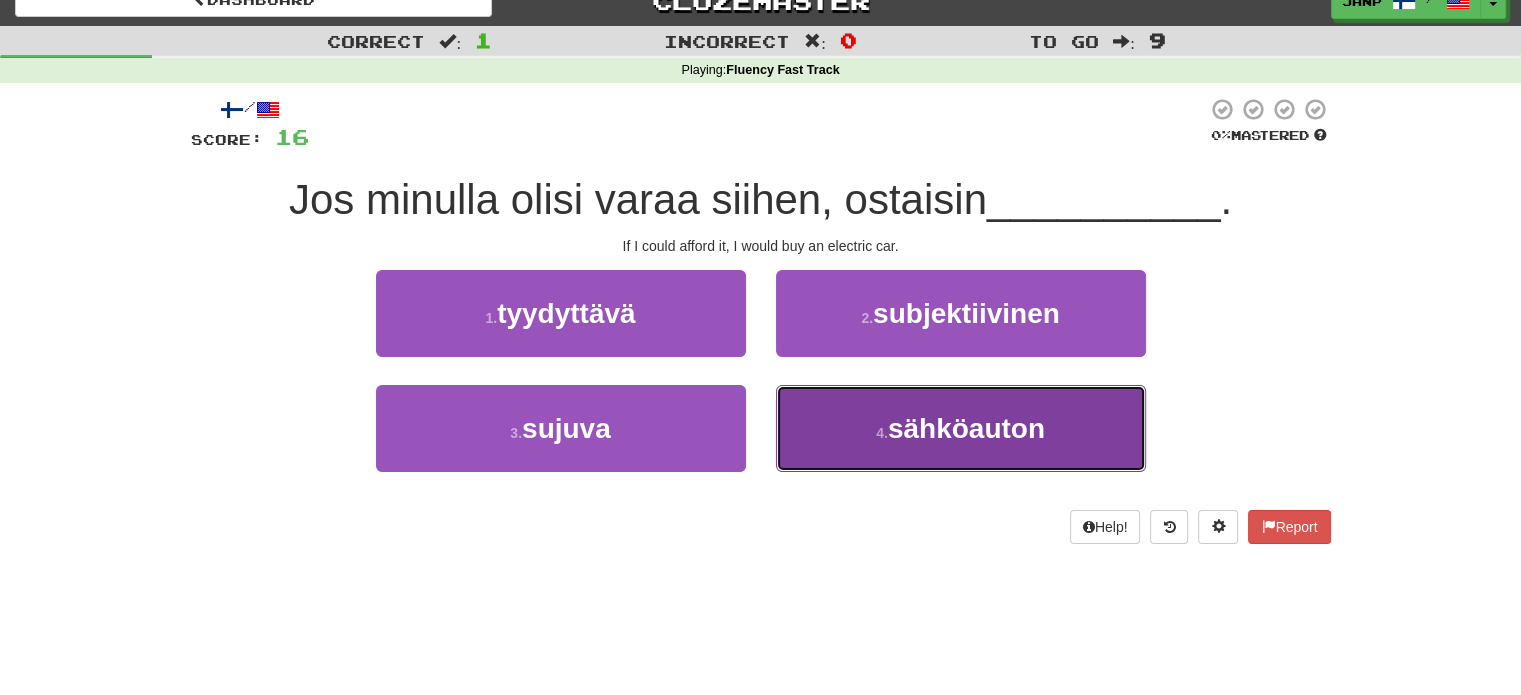 click on "4 .  sähköauton" at bounding box center (961, 428) 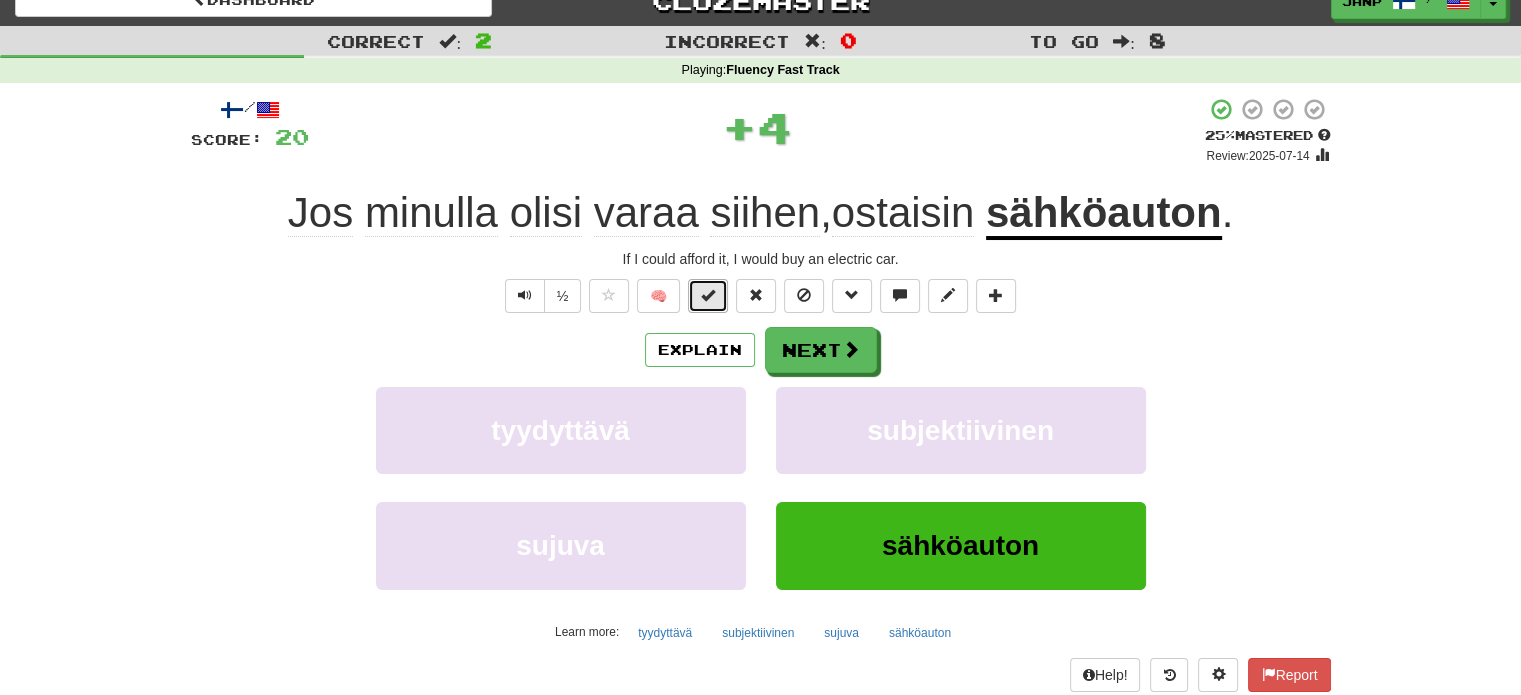 click at bounding box center [708, 295] 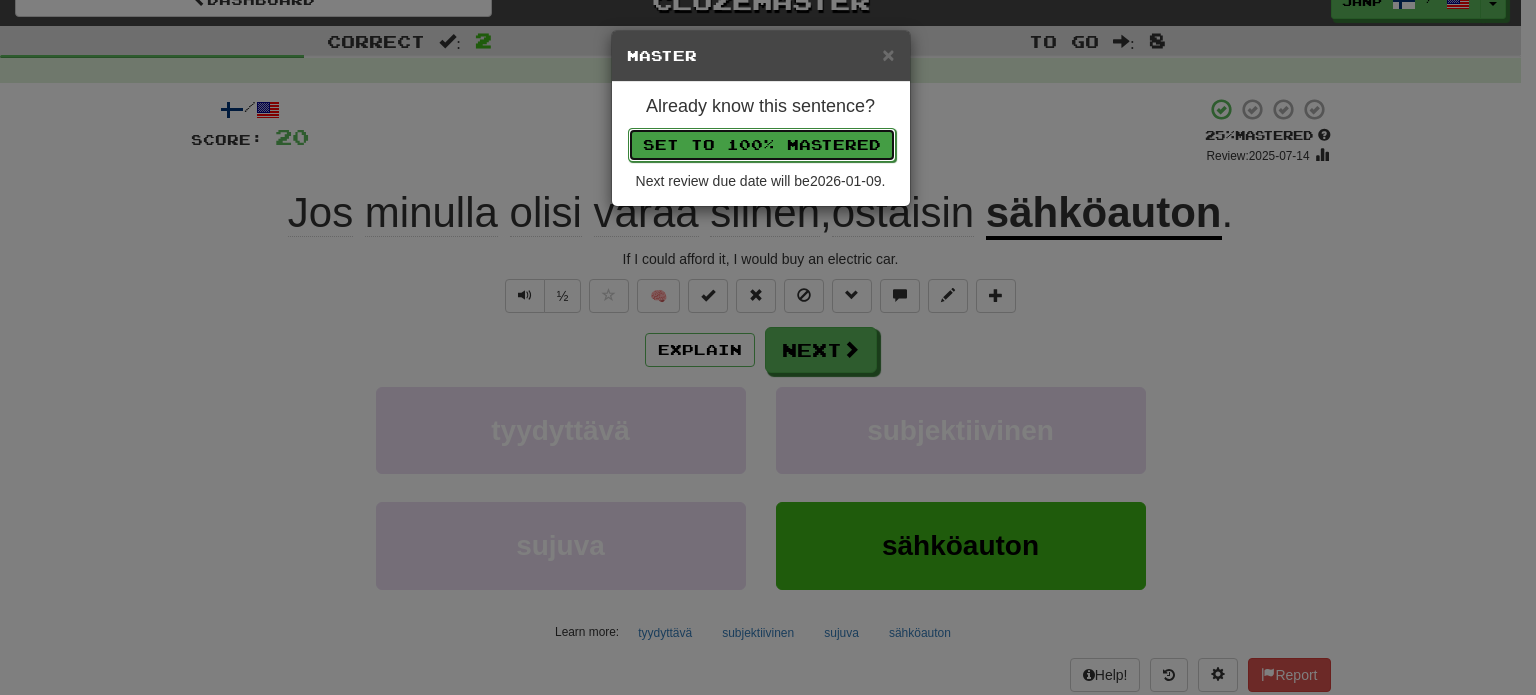 click on "Set to 100% Mastered" at bounding box center [762, 145] 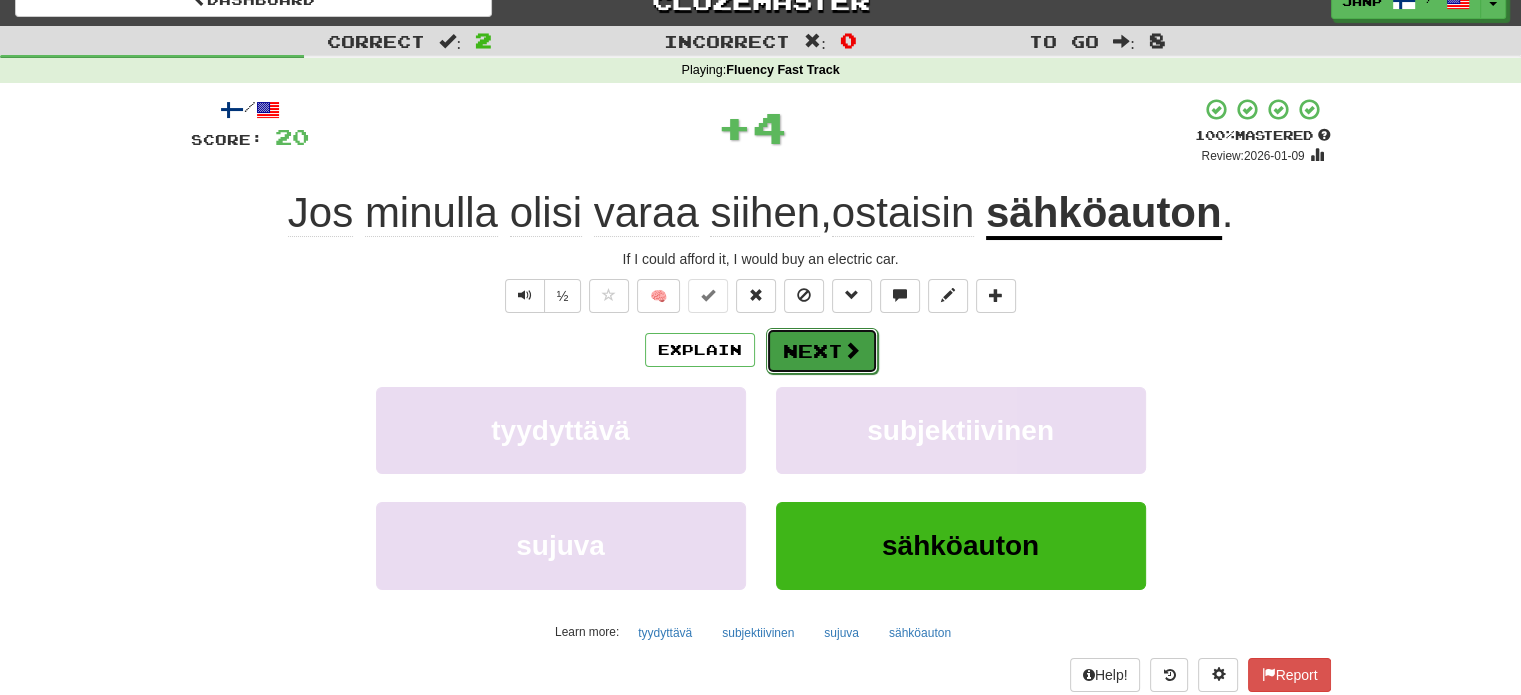 click on "Next" at bounding box center (822, 351) 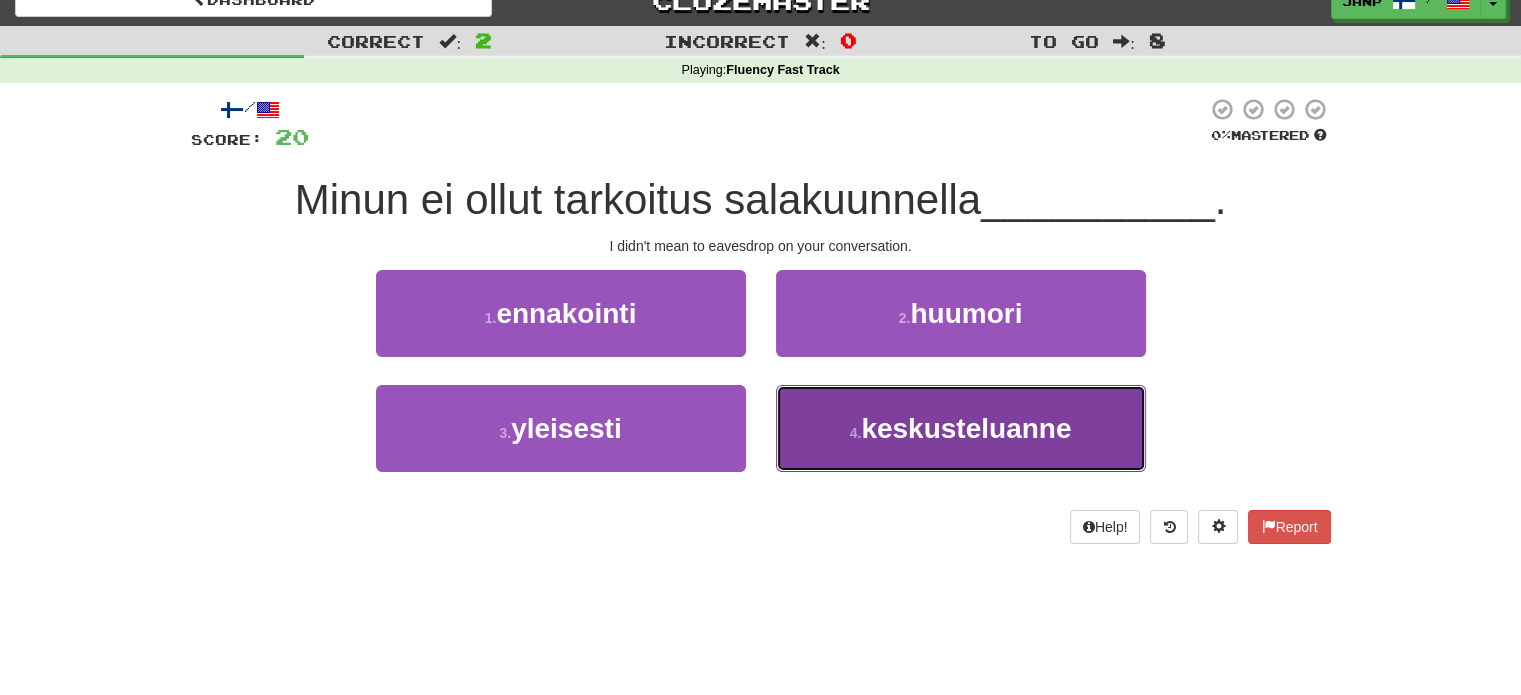 click on "4 .  keskusteluanne" at bounding box center [961, 428] 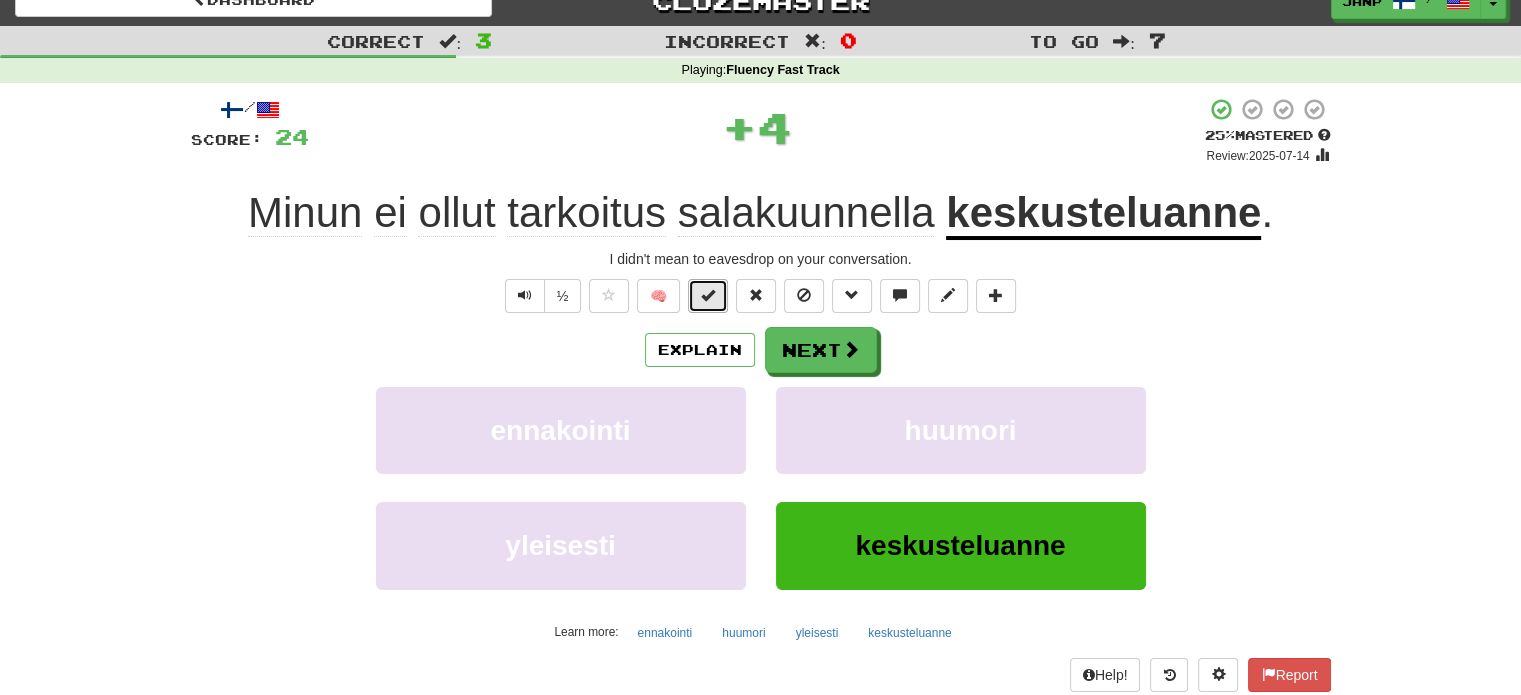 click at bounding box center (708, 295) 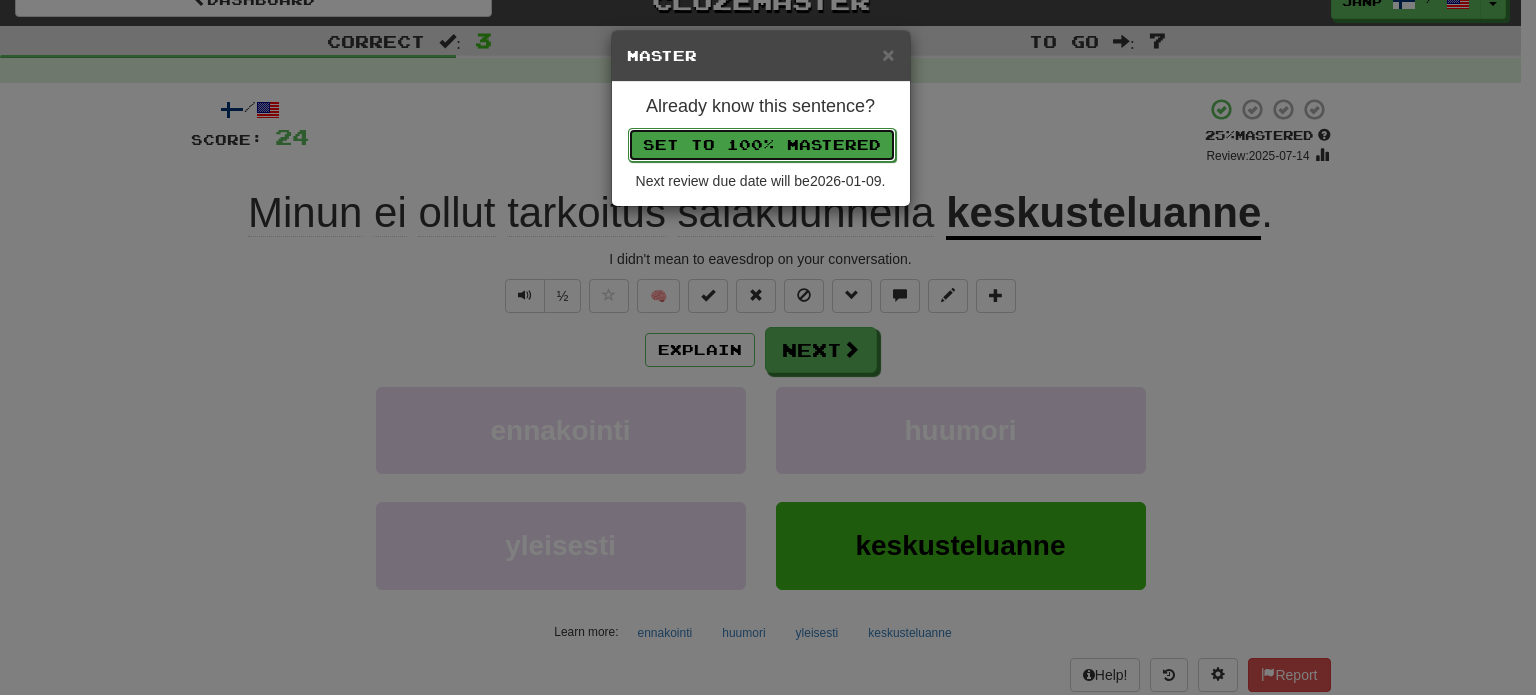 click on "Set to 100% Mastered" at bounding box center (762, 145) 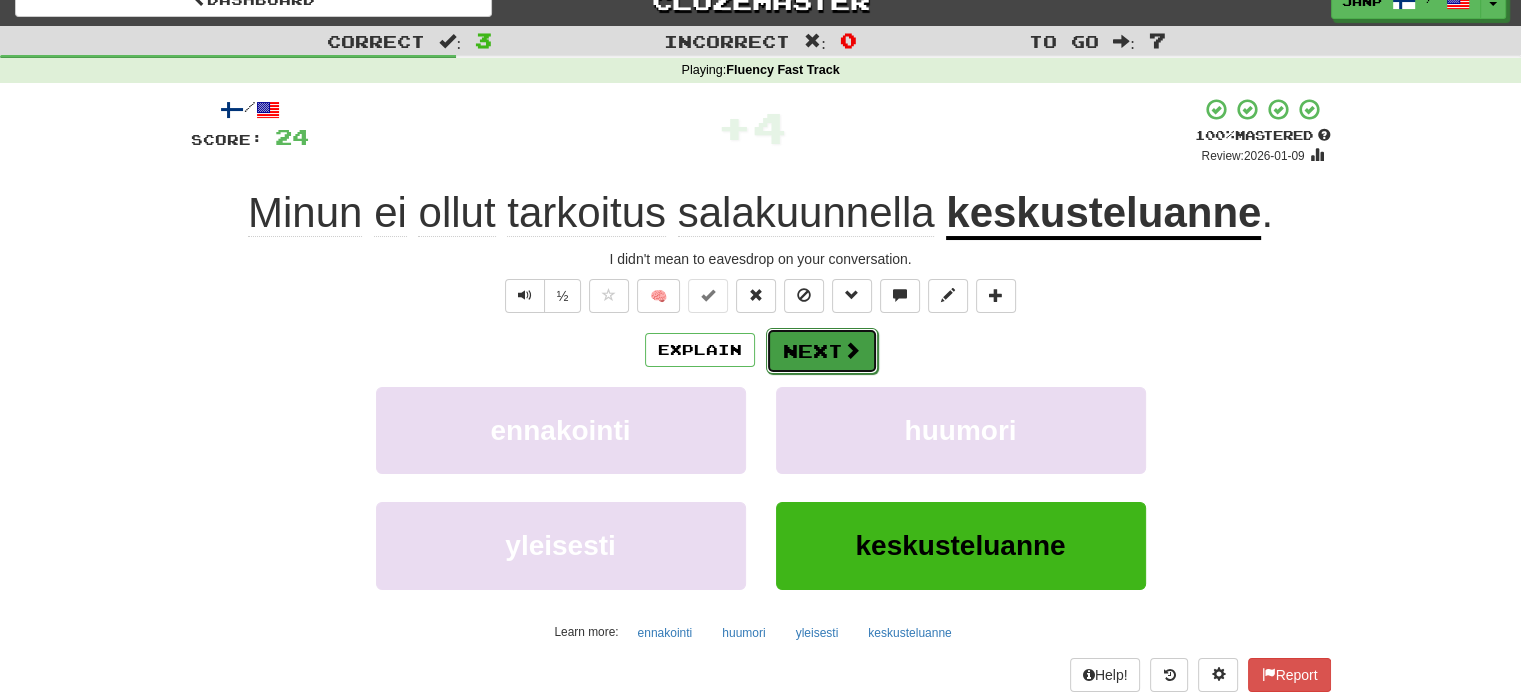click on "Next" at bounding box center (822, 351) 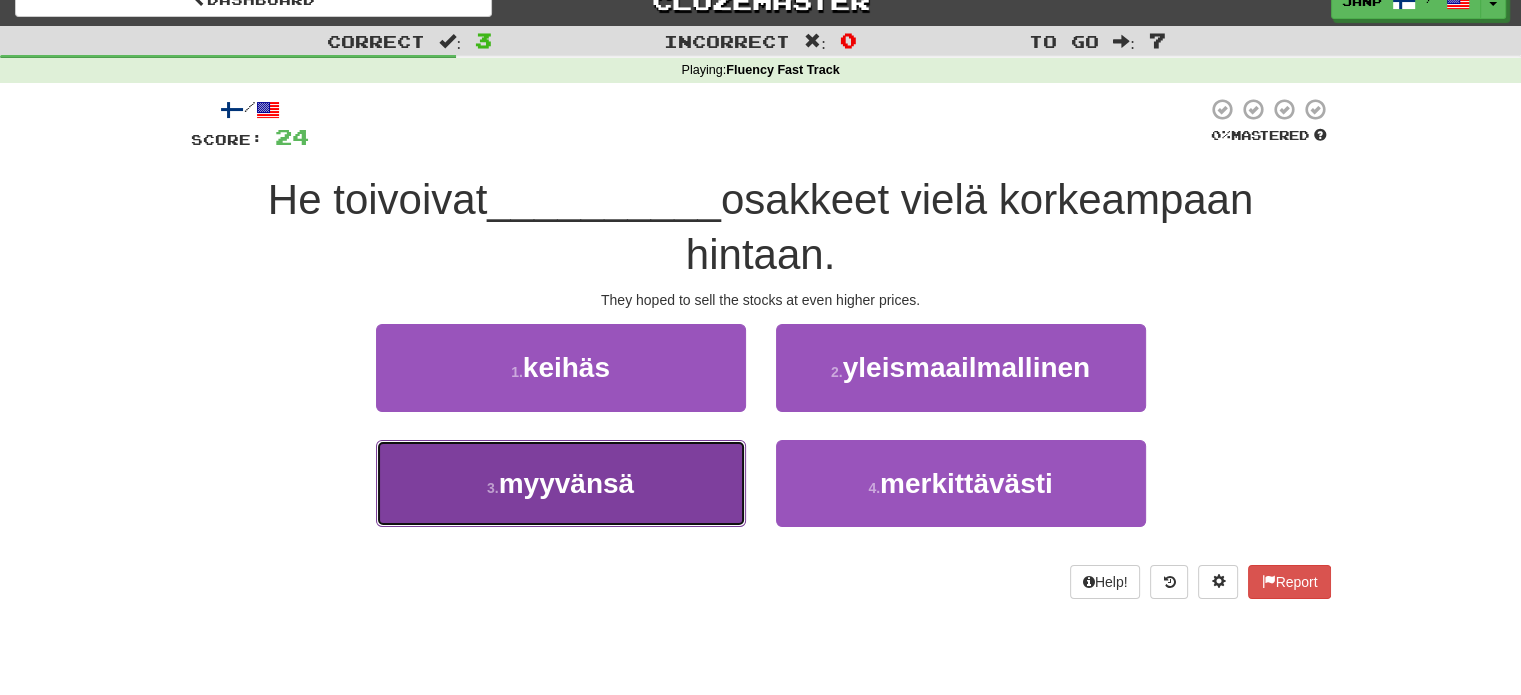 click on "3 .  myyvänsä" at bounding box center [561, 483] 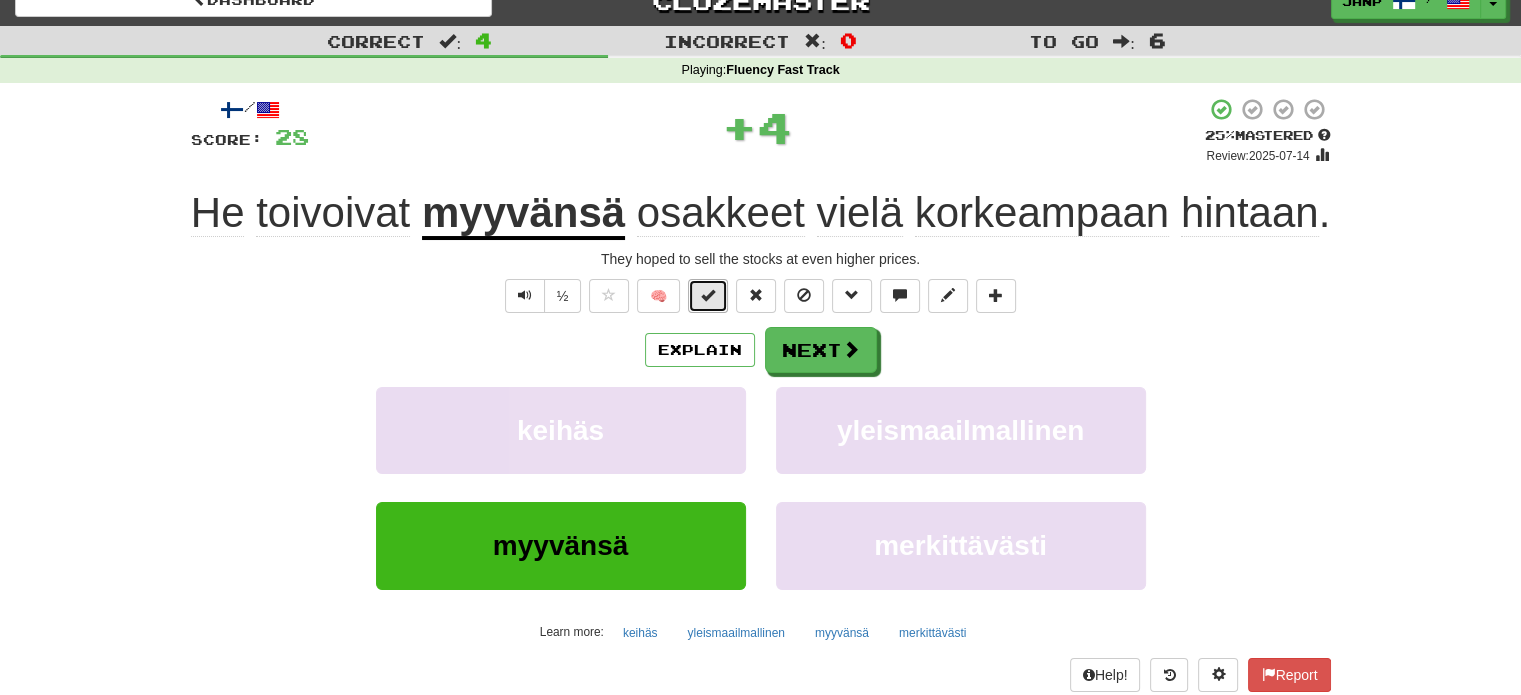 click at bounding box center [708, 295] 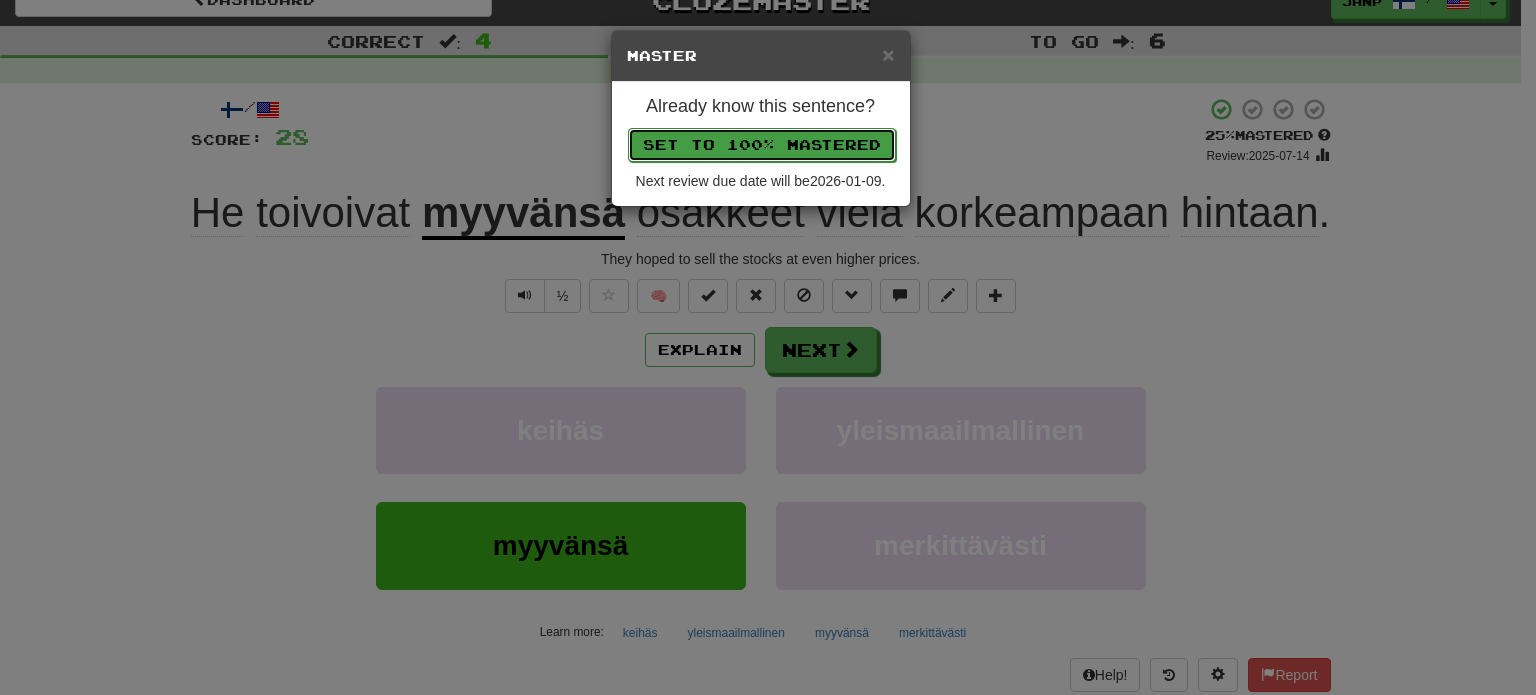 click on "Set to 100% Mastered" at bounding box center [762, 145] 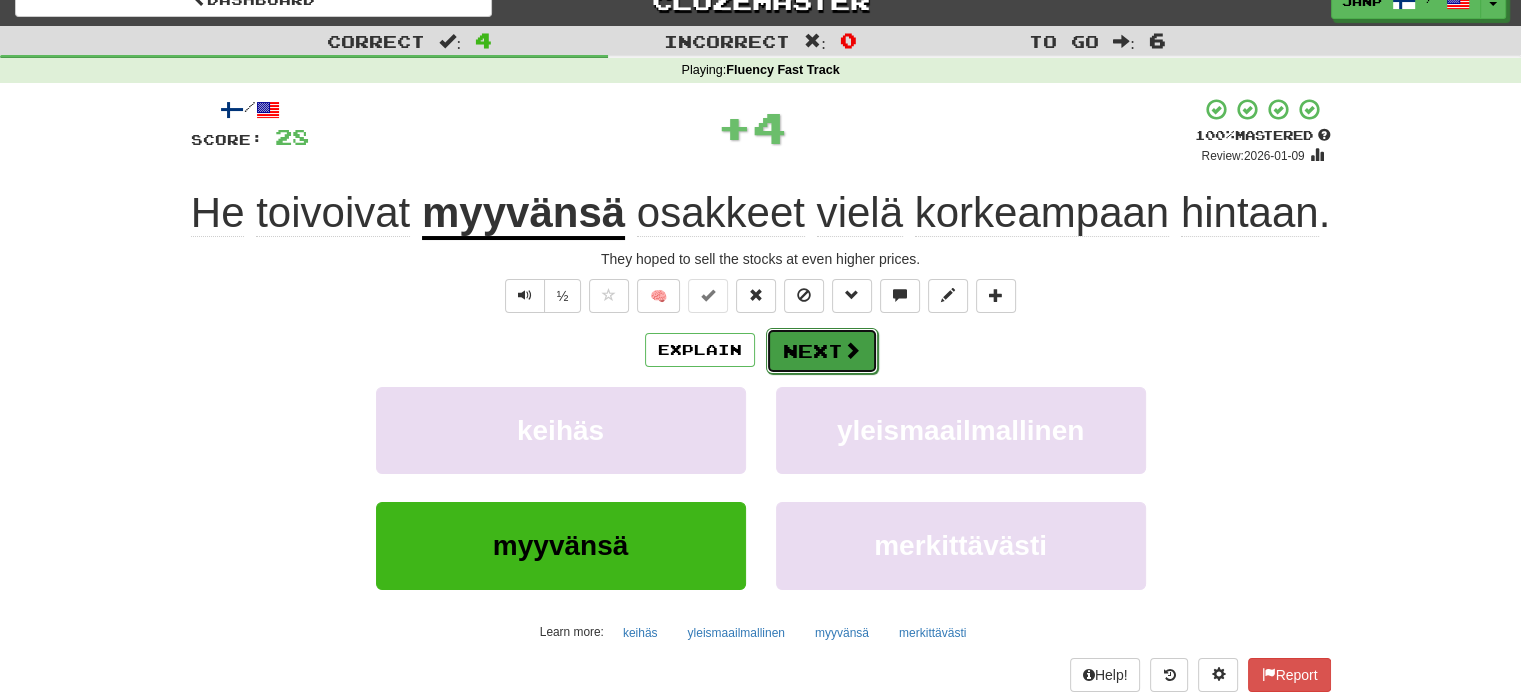 click on "Next" at bounding box center (822, 351) 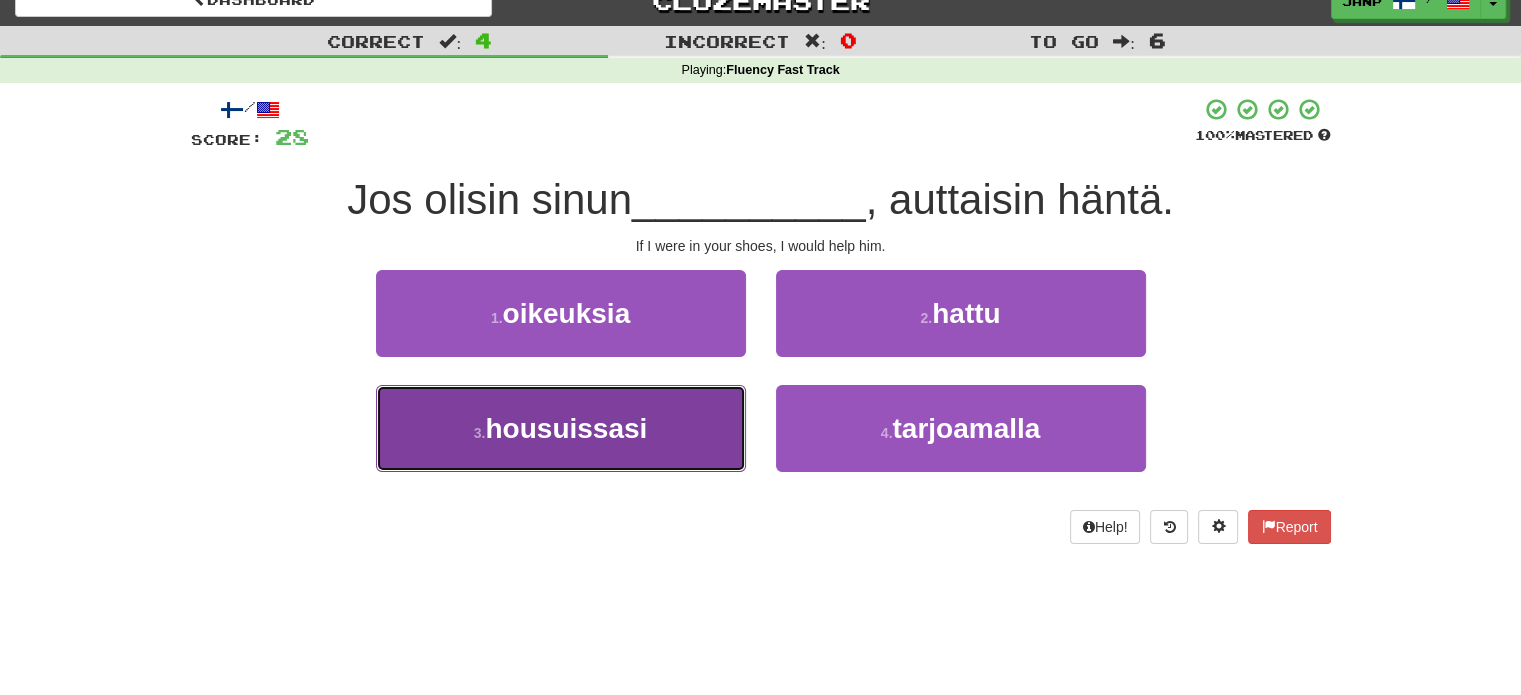 click on "3 .  housuissasi" at bounding box center [561, 428] 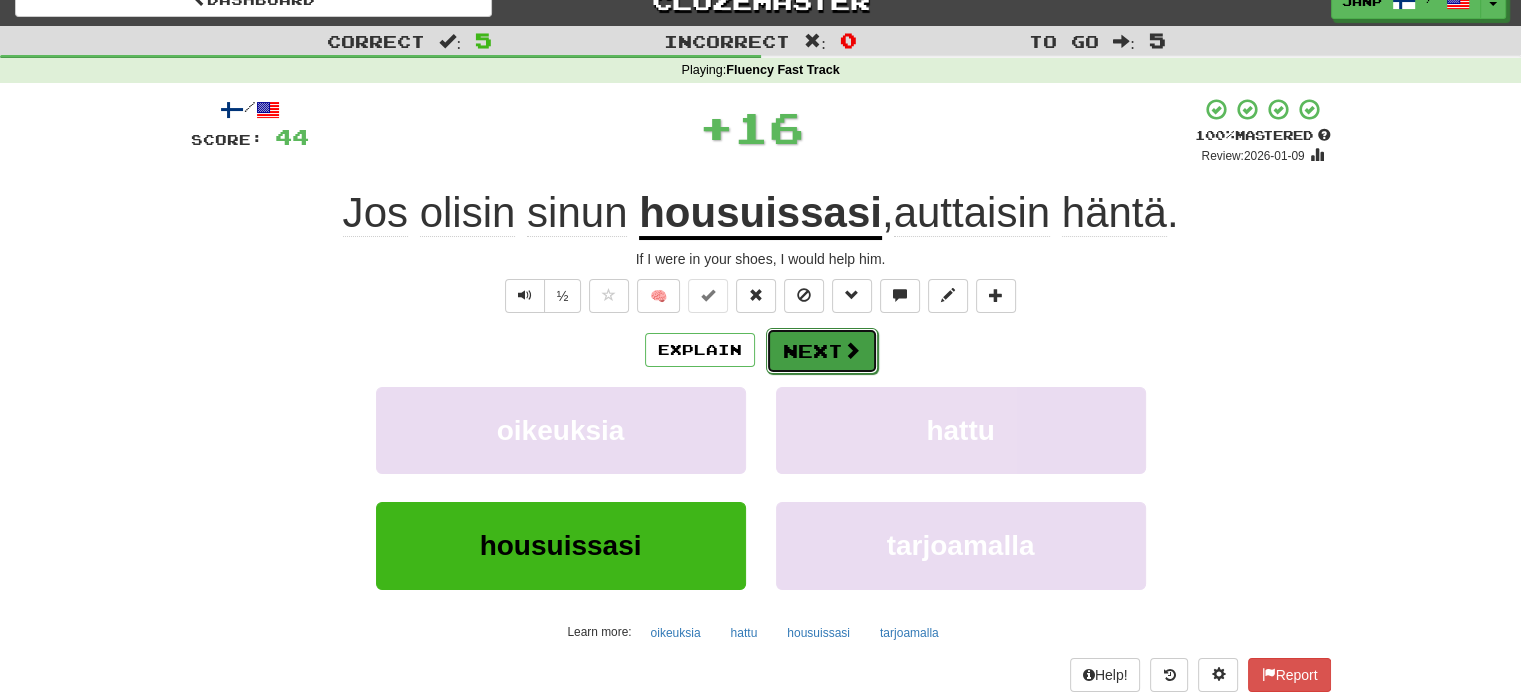 click on "Next" at bounding box center (822, 351) 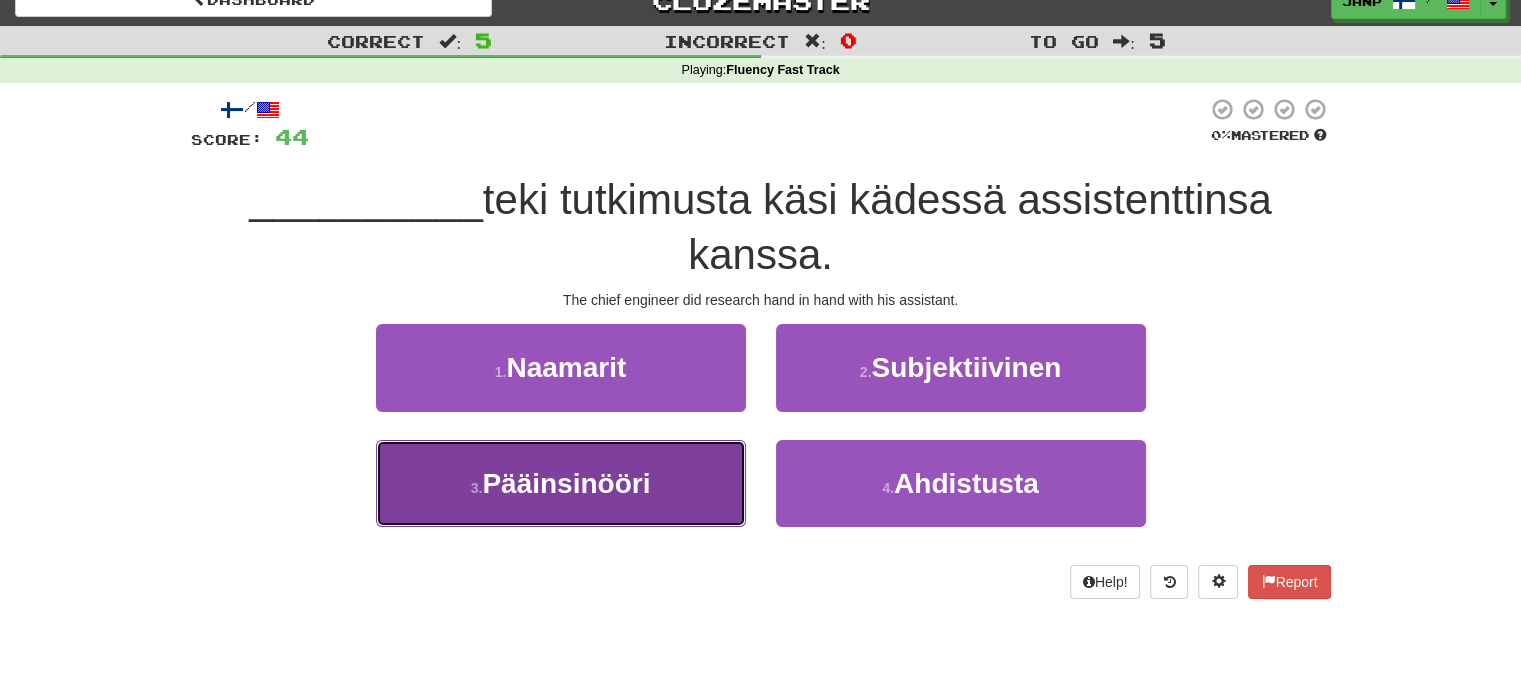 click on "3 .  Pääinsinööri" at bounding box center [561, 483] 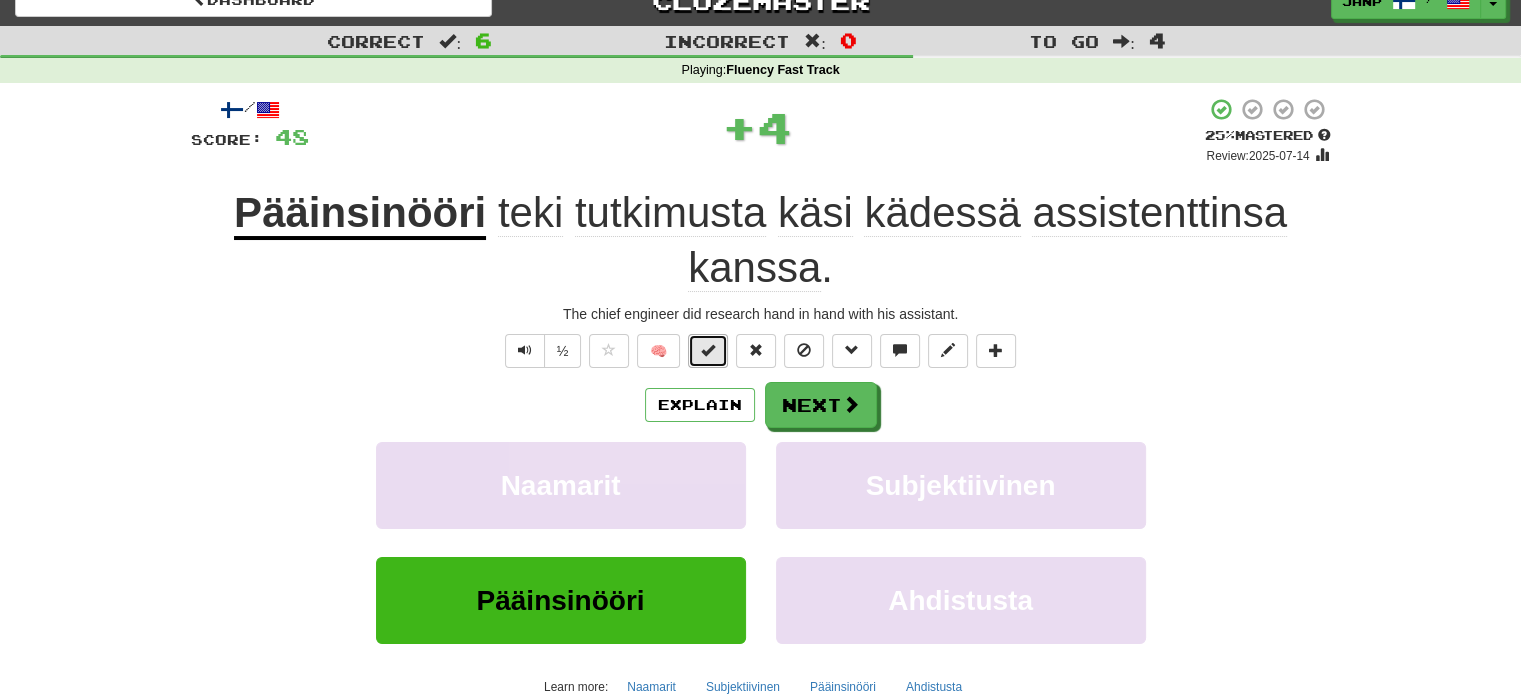 click at bounding box center (708, 350) 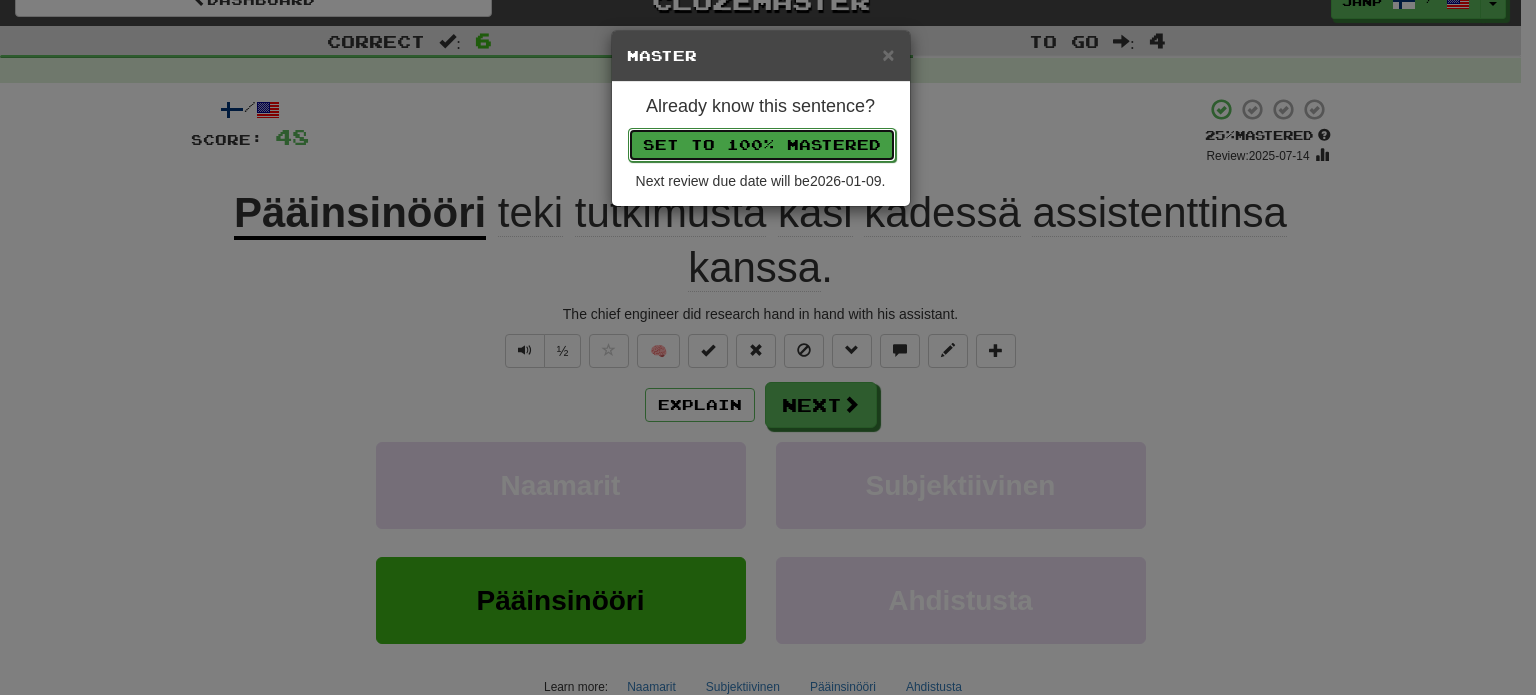 click on "Set to 100% Mastered" at bounding box center (762, 145) 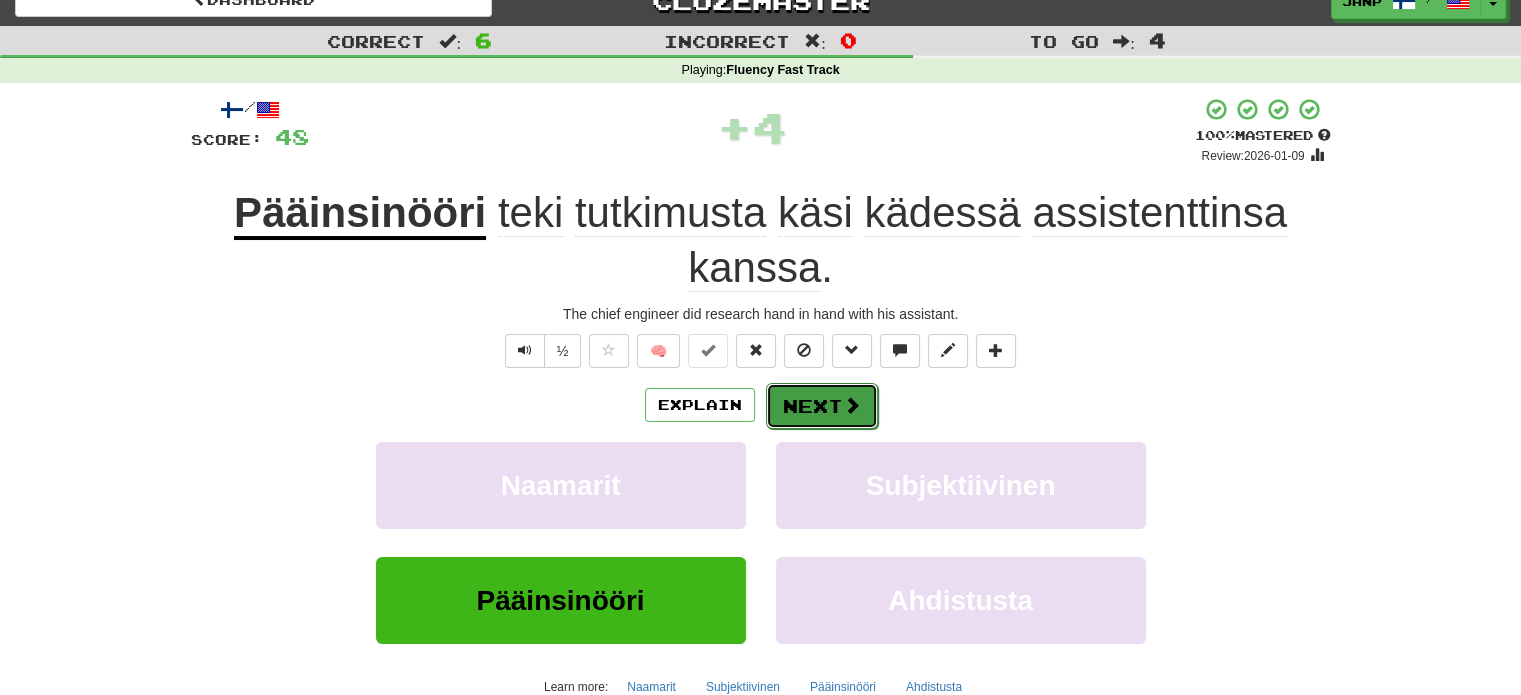 click on "Next" at bounding box center [822, 406] 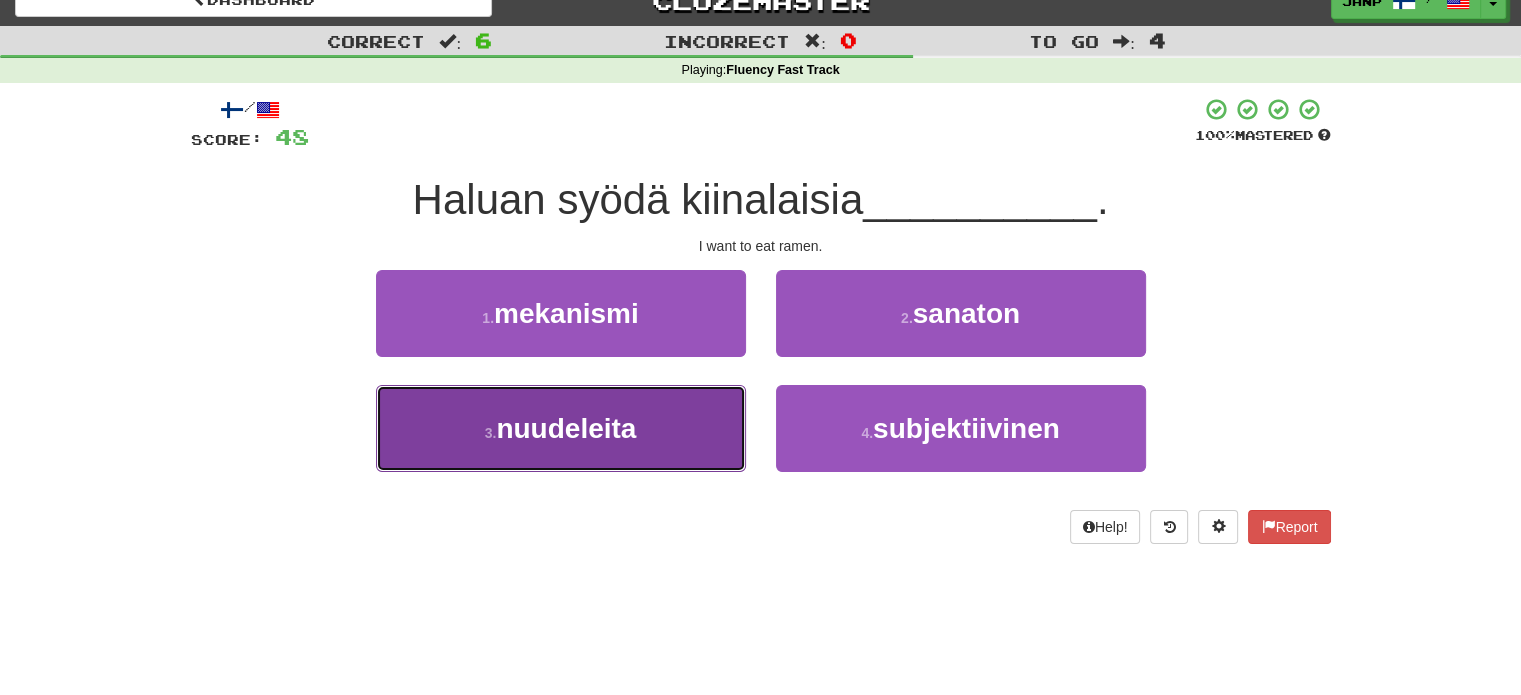 click on "3 .  nuudeleita" at bounding box center (561, 428) 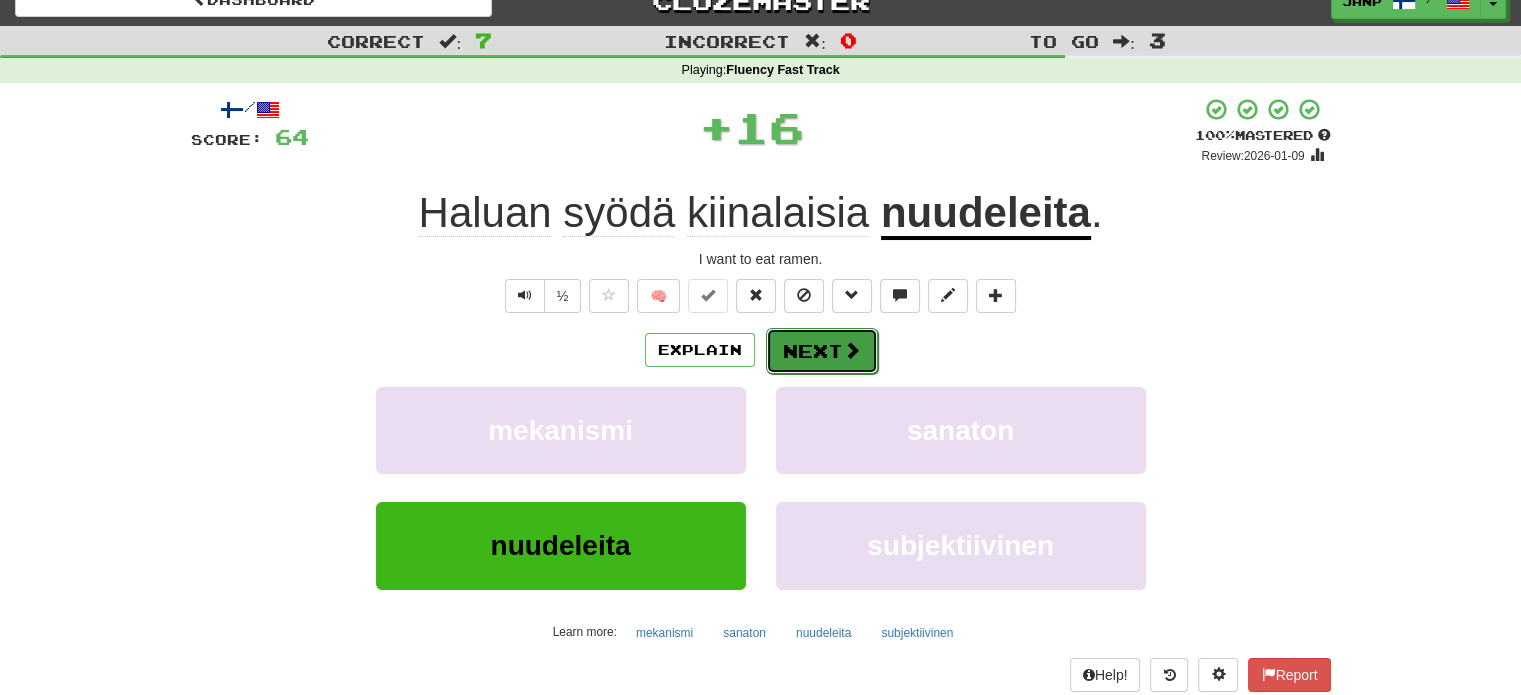click on "Next" at bounding box center [822, 351] 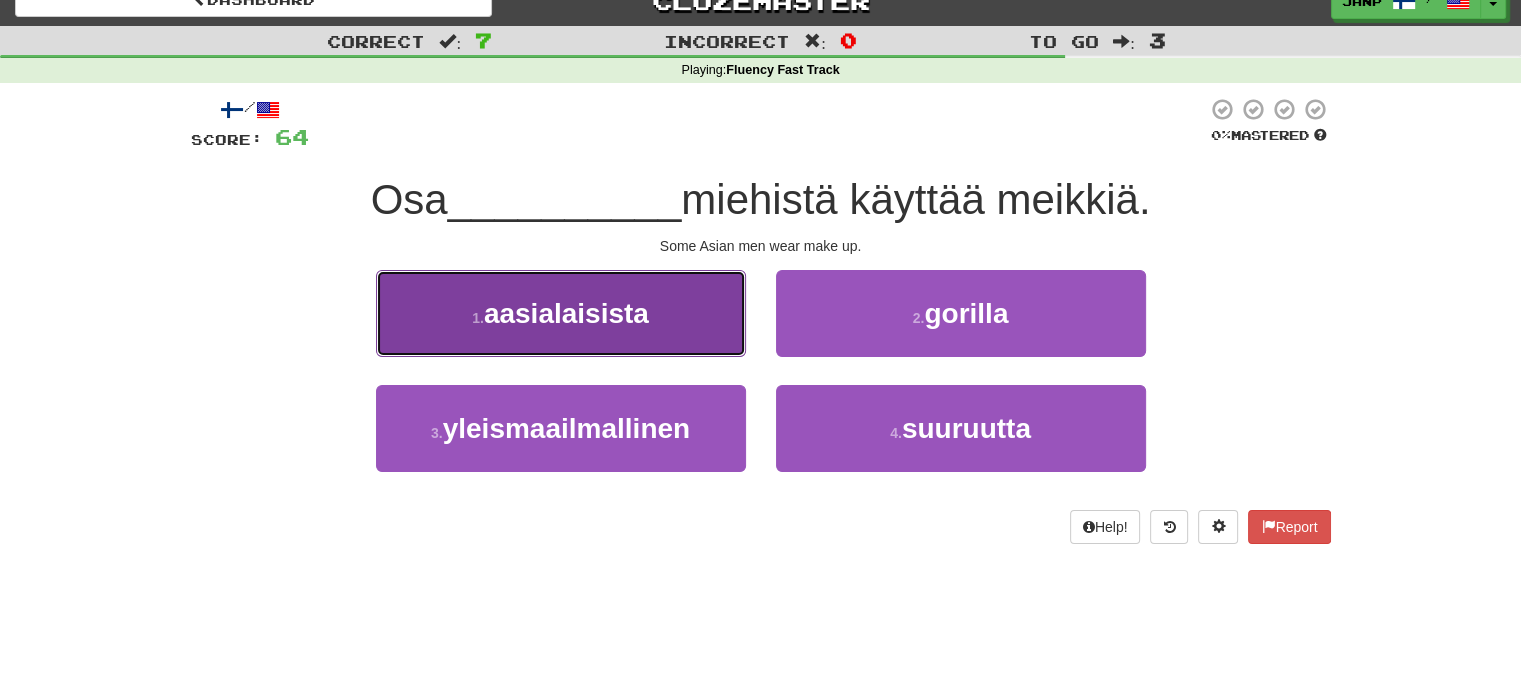 click on "1 .  aasialaisista" at bounding box center (561, 313) 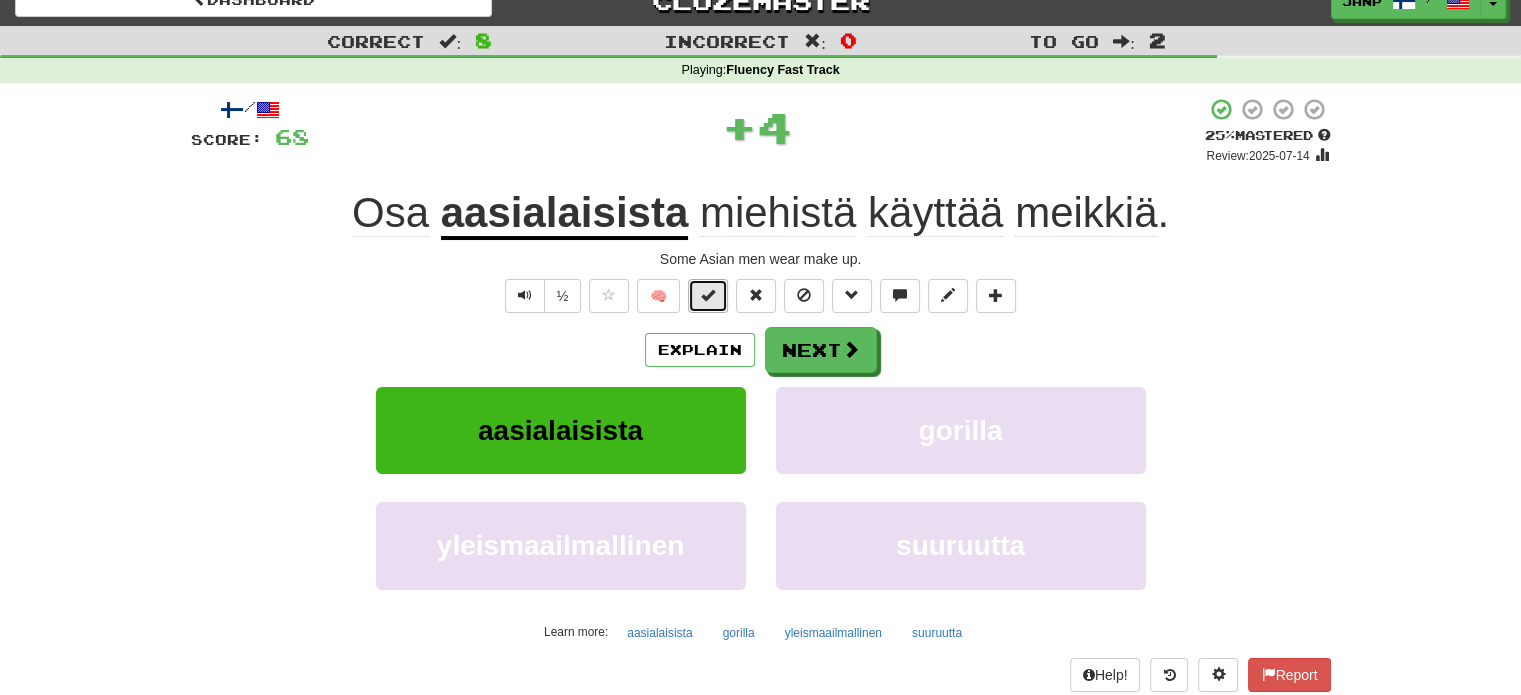 click at bounding box center [708, 295] 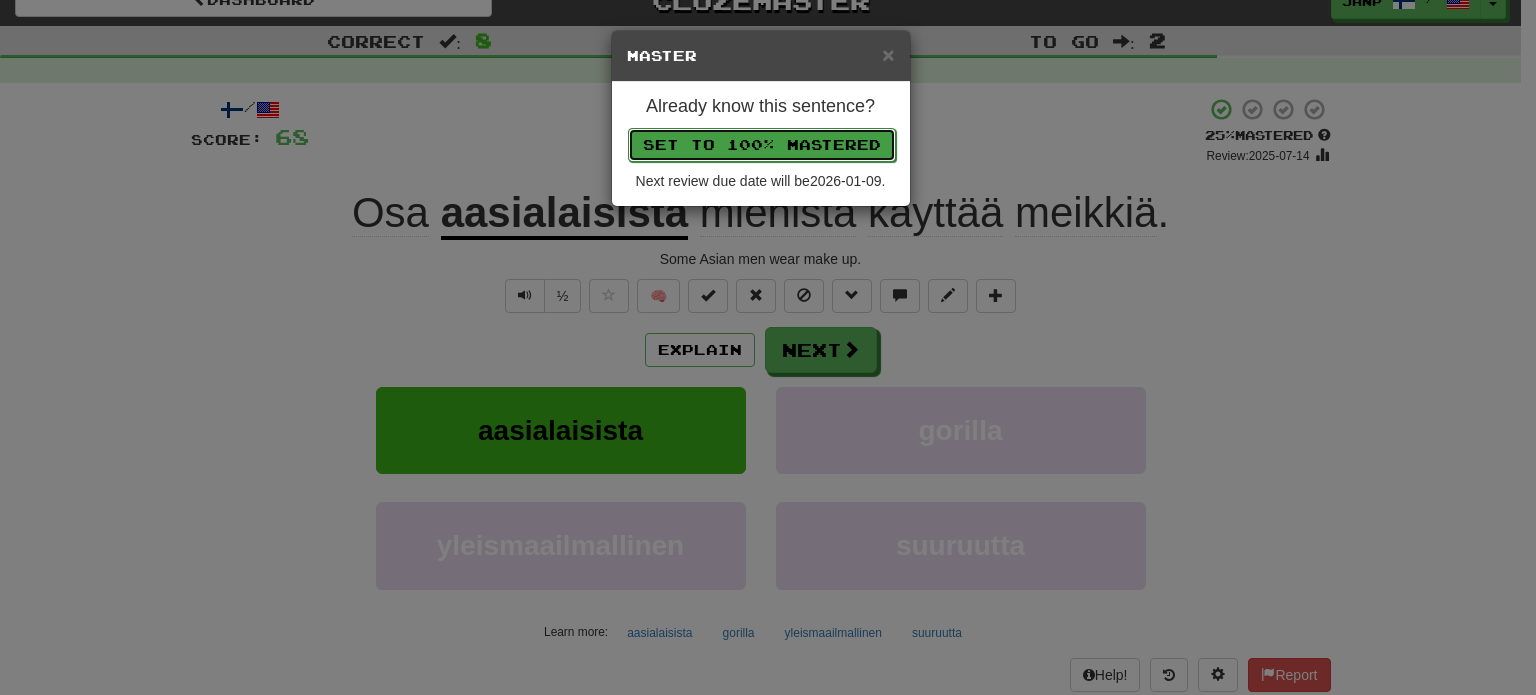 click on "Set to 100% Mastered" at bounding box center (762, 145) 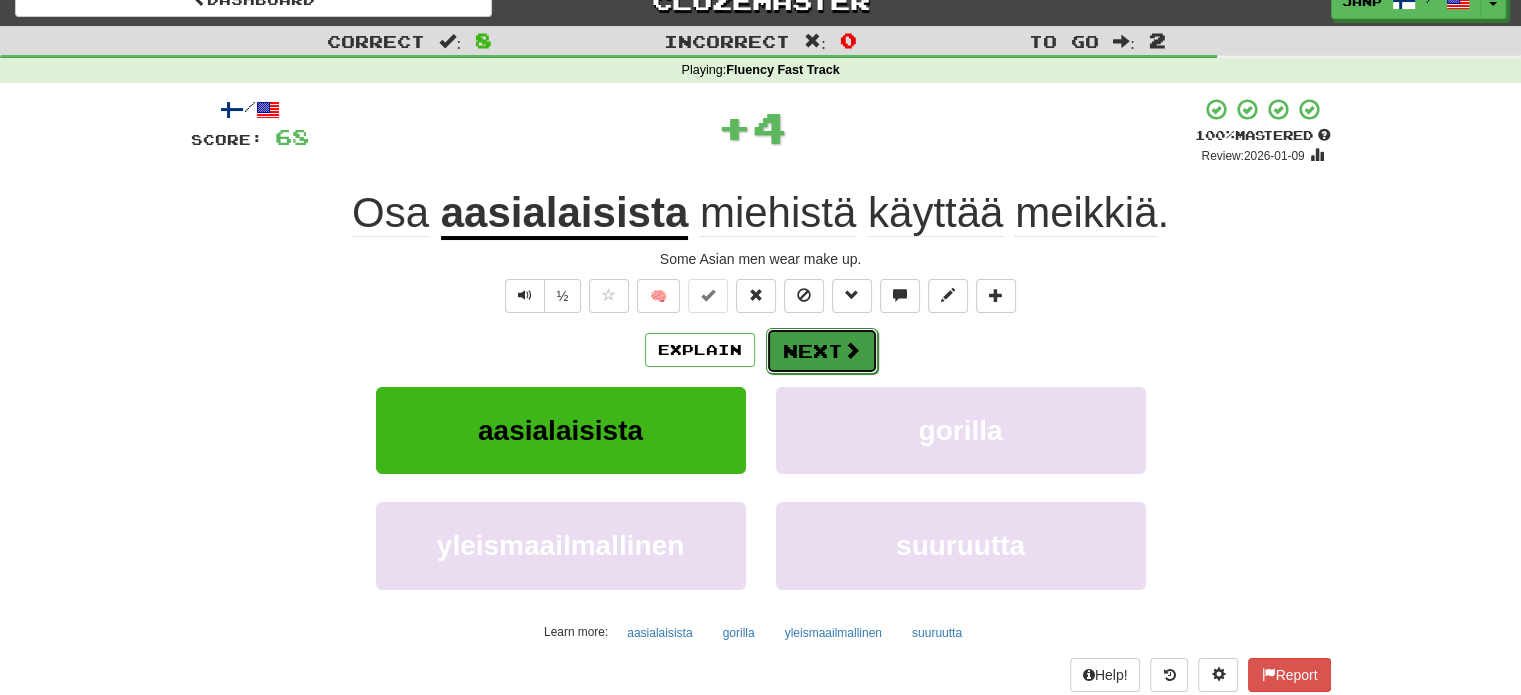 click on "Next" at bounding box center (822, 351) 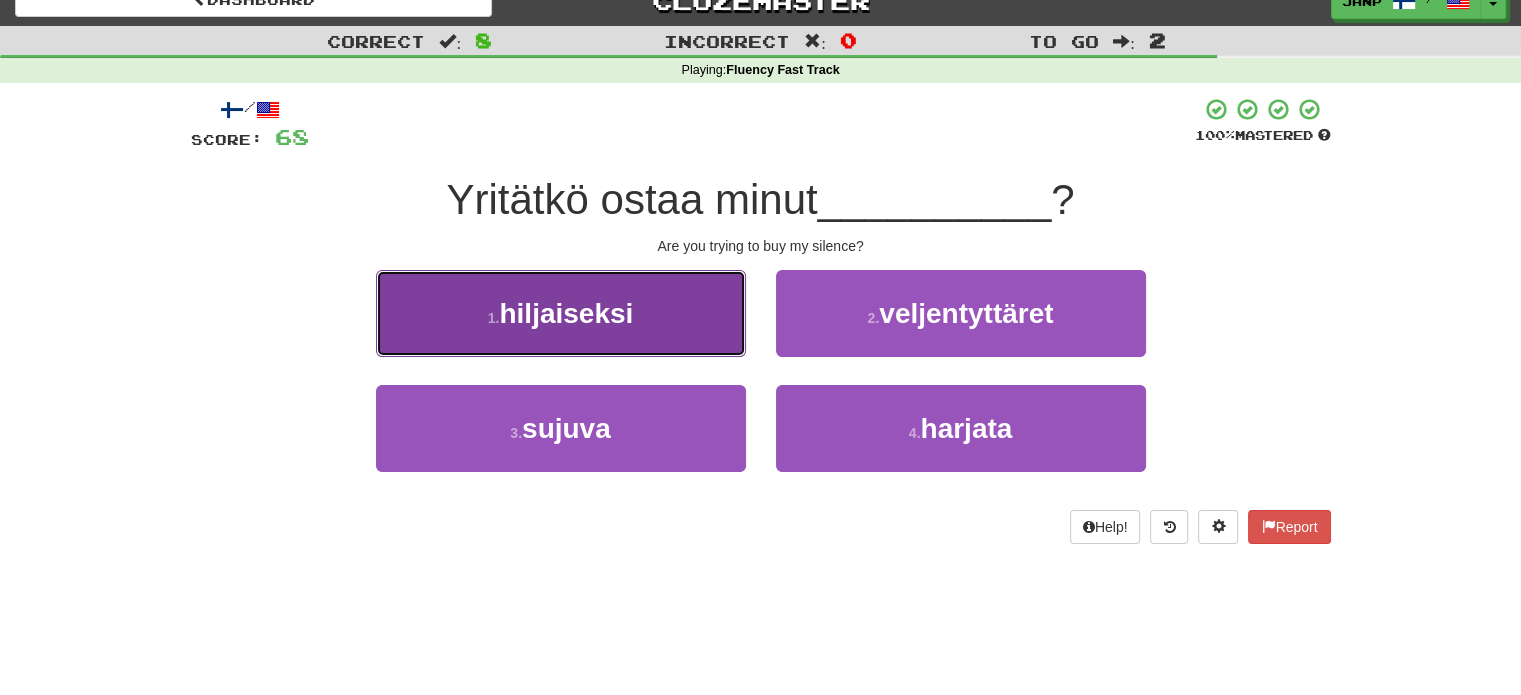 click on "1 .  hiljaiseksi" at bounding box center (561, 313) 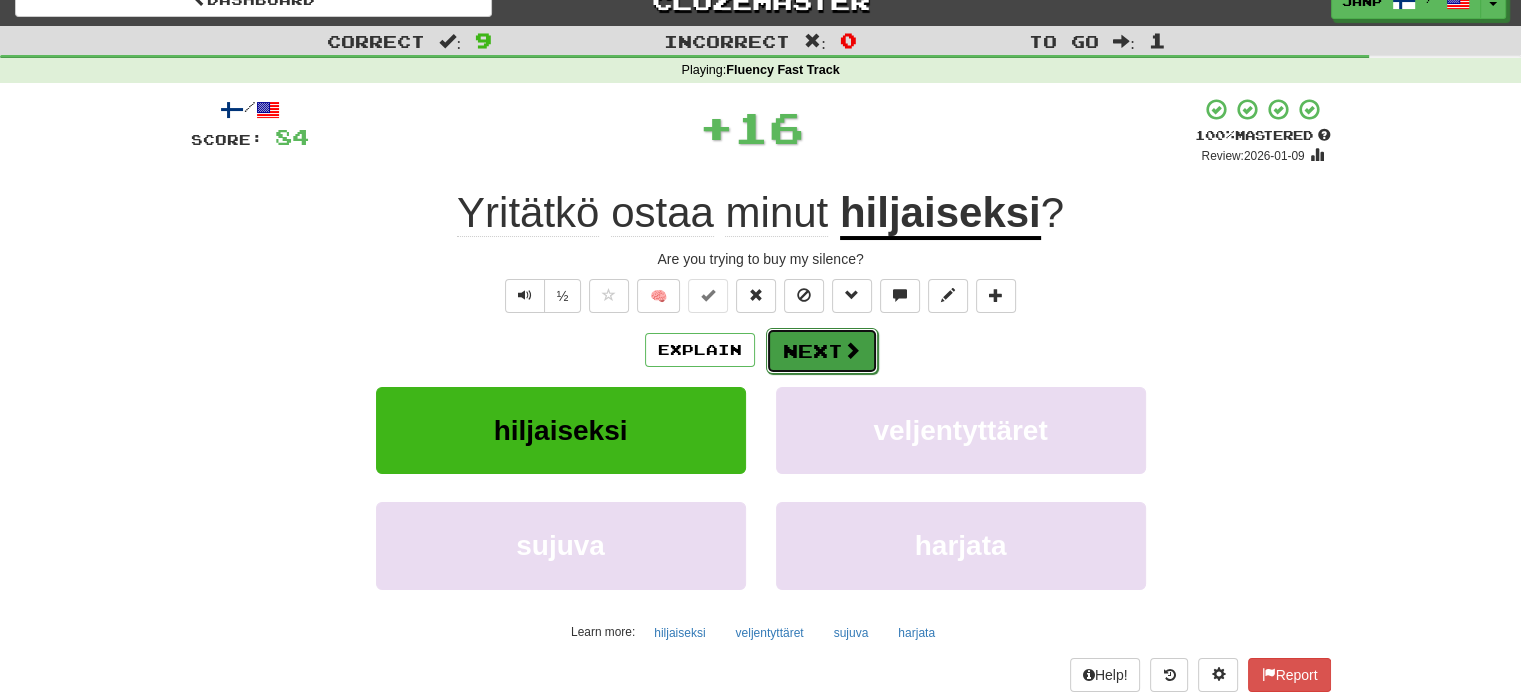 click on "Next" at bounding box center [822, 351] 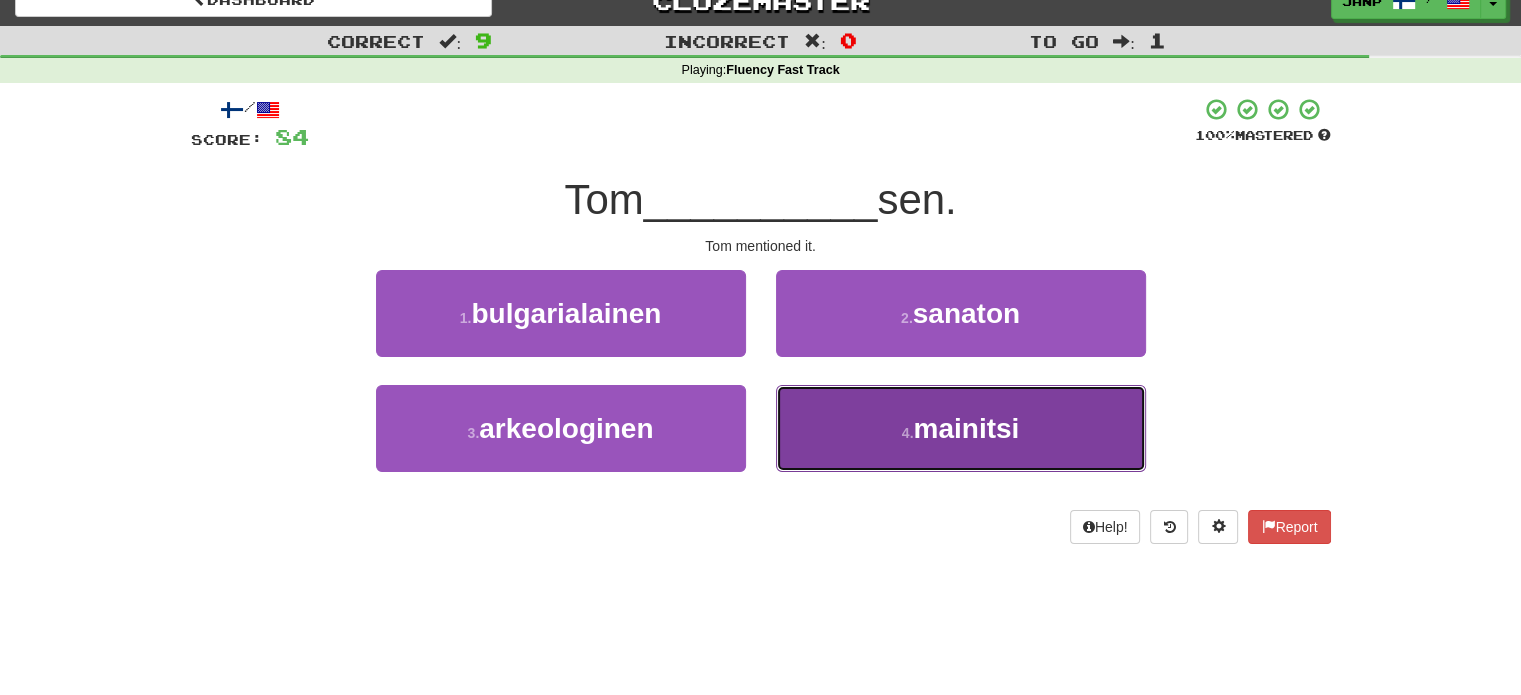 click on "4 .  mainitsi" at bounding box center (961, 428) 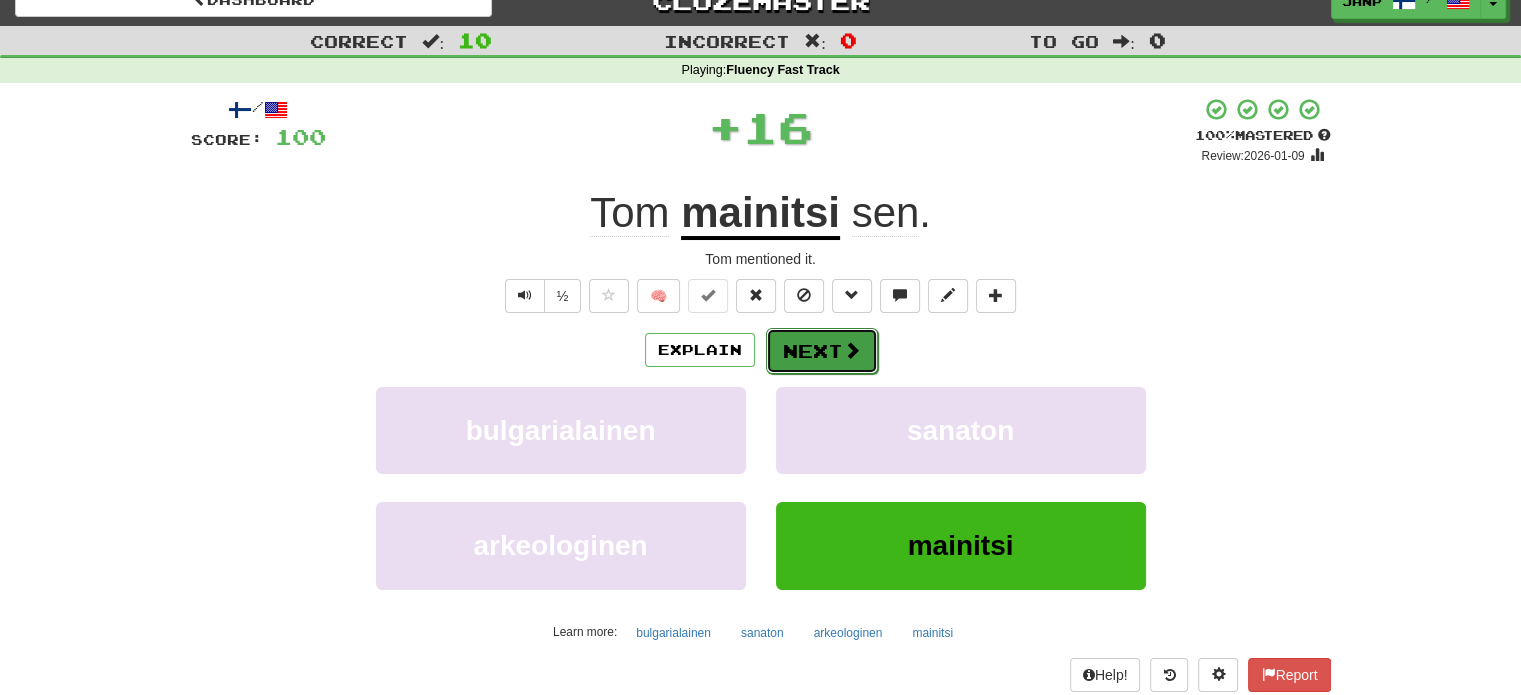 click on "Next" at bounding box center (822, 351) 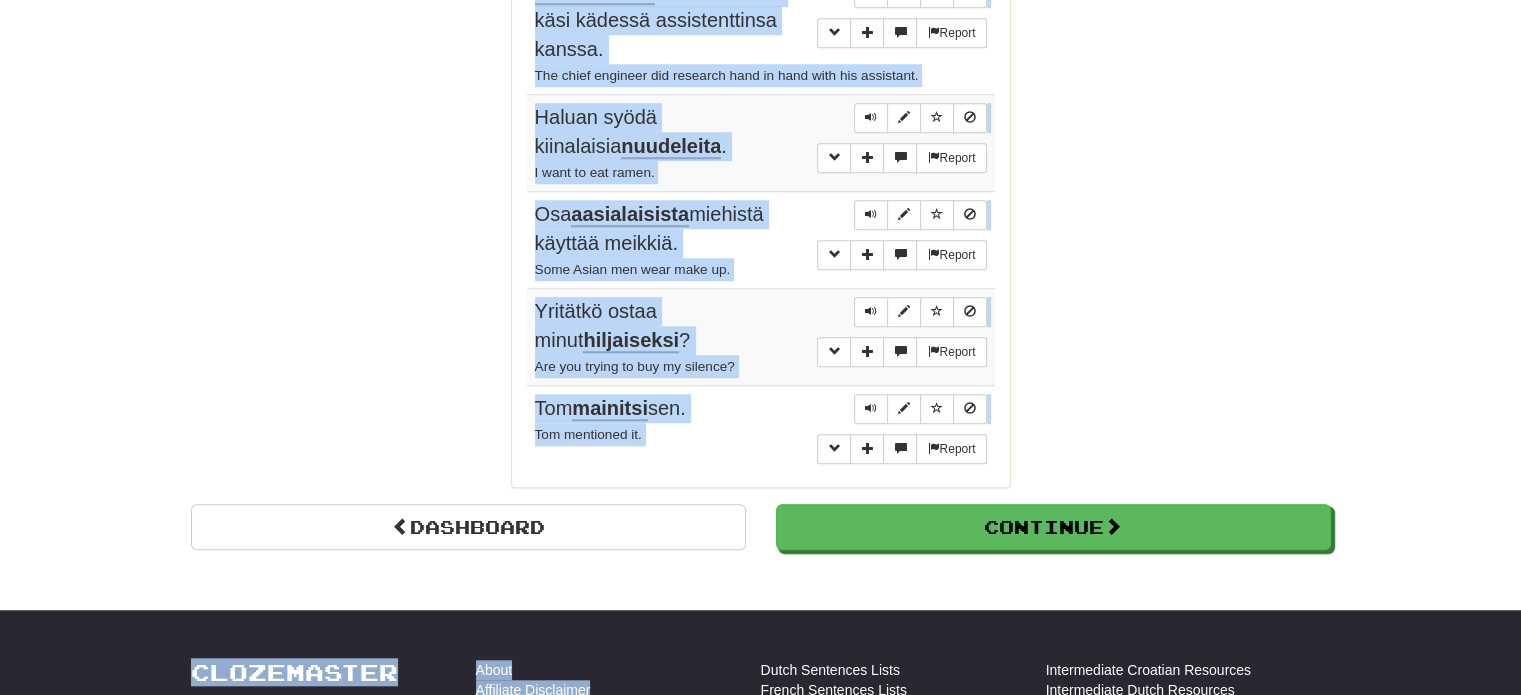 scroll, scrollTop: 1693, scrollLeft: 0, axis: vertical 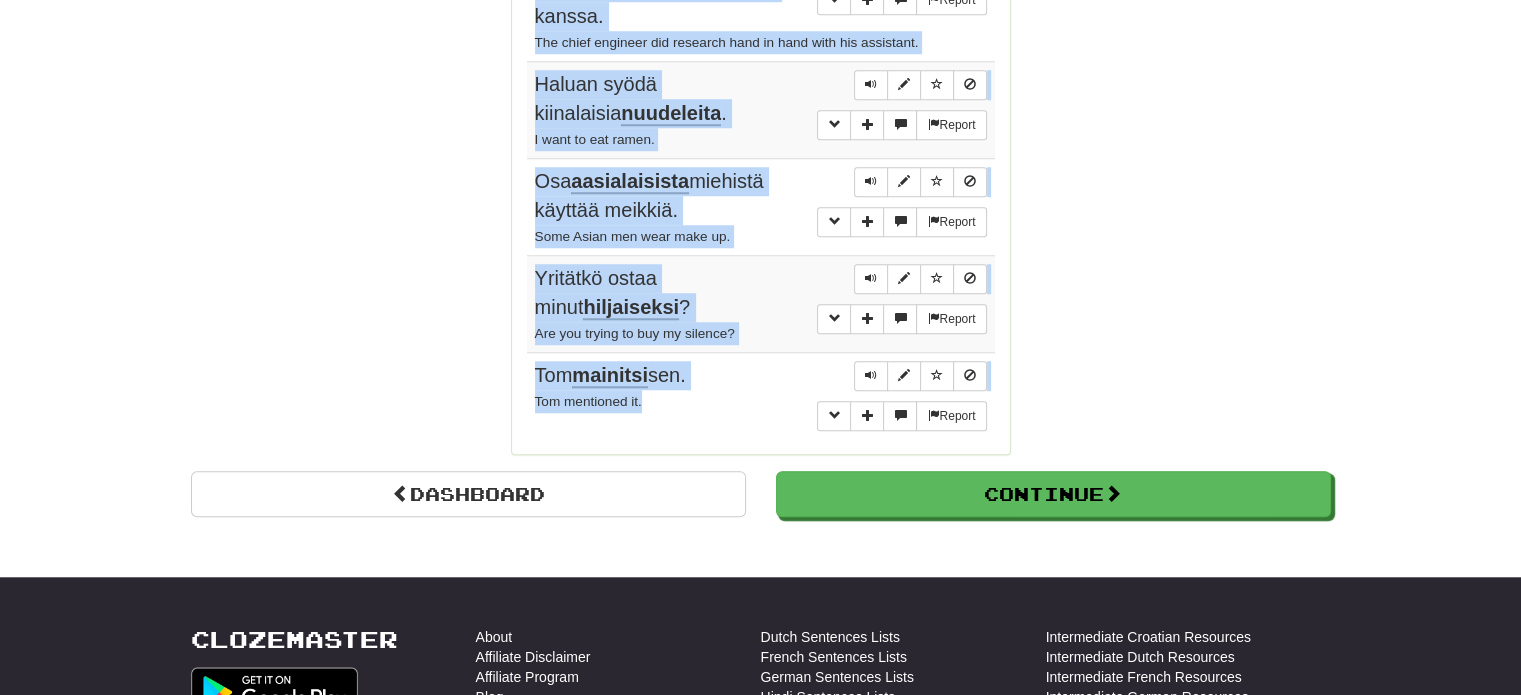 drag, startPoint x: 532, startPoint y: 163, endPoint x: 695, endPoint y: 386, distance: 276.22092 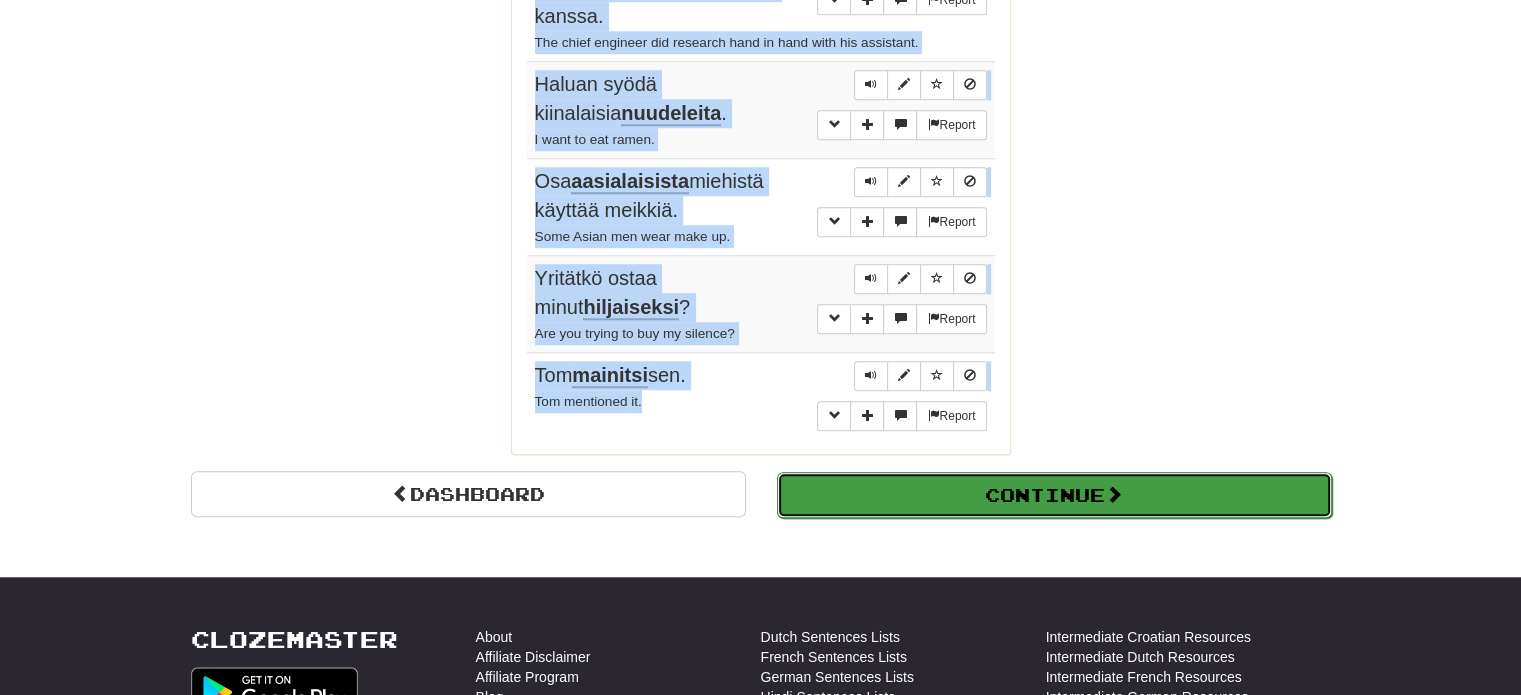 click on "Continue" at bounding box center [1054, 495] 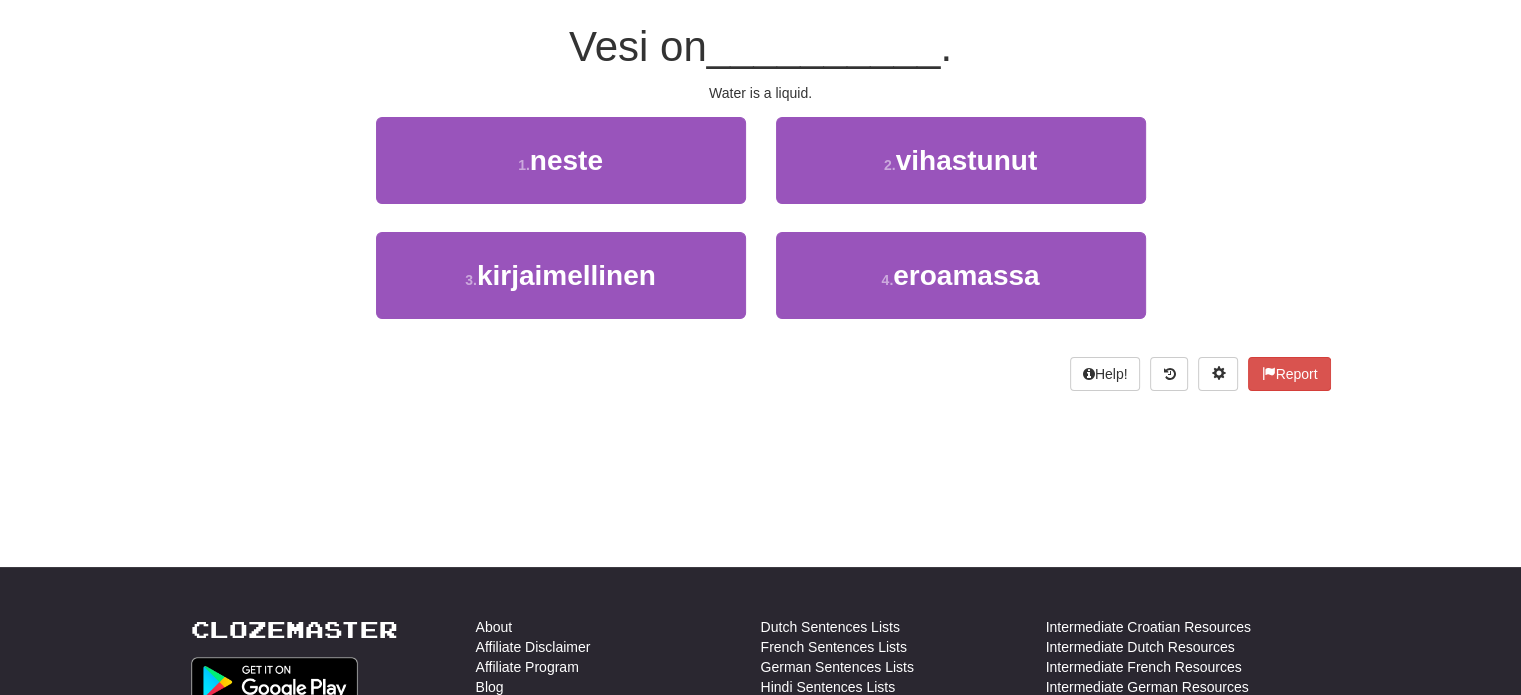 scroll, scrollTop: 19, scrollLeft: 0, axis: vertical 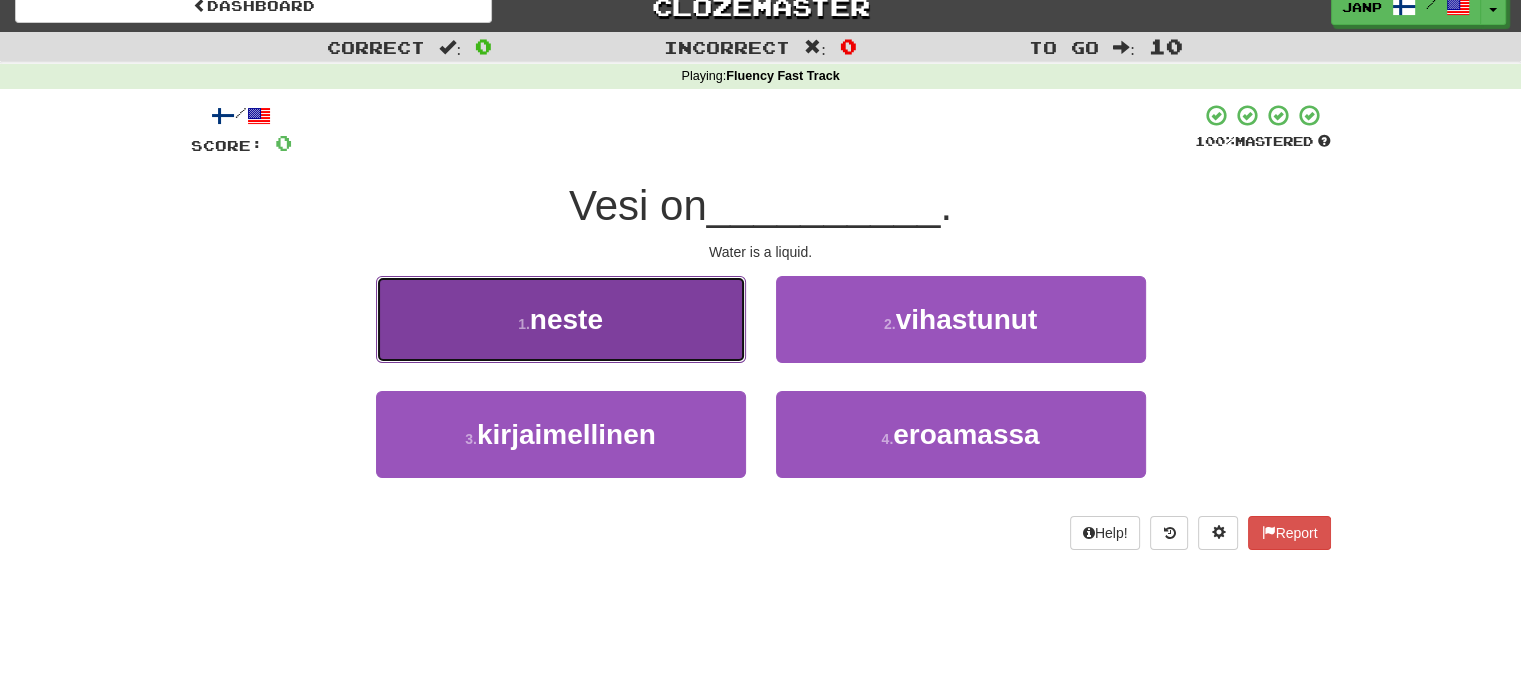 click on "1 .  neste" at bounding box center [561, 319] 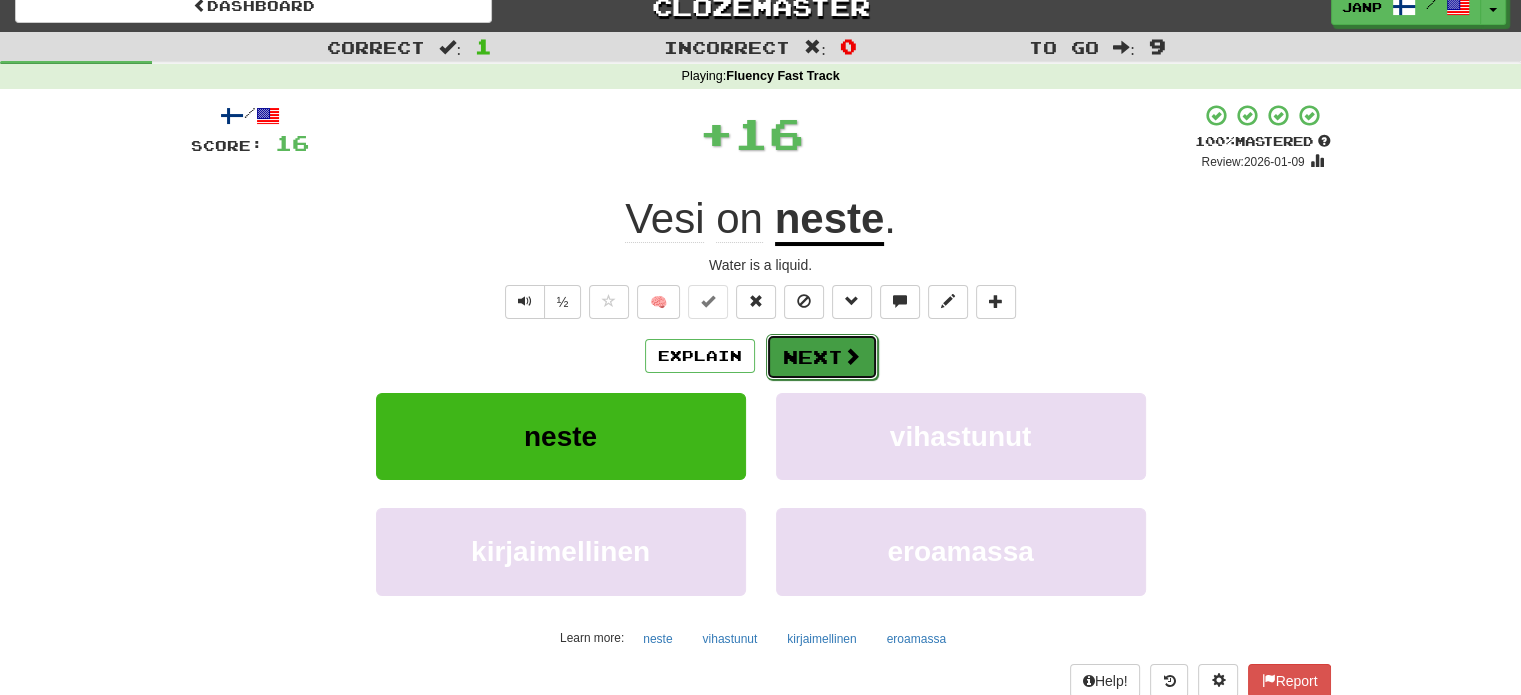 click on "Next" at bounding box center (822, 357) 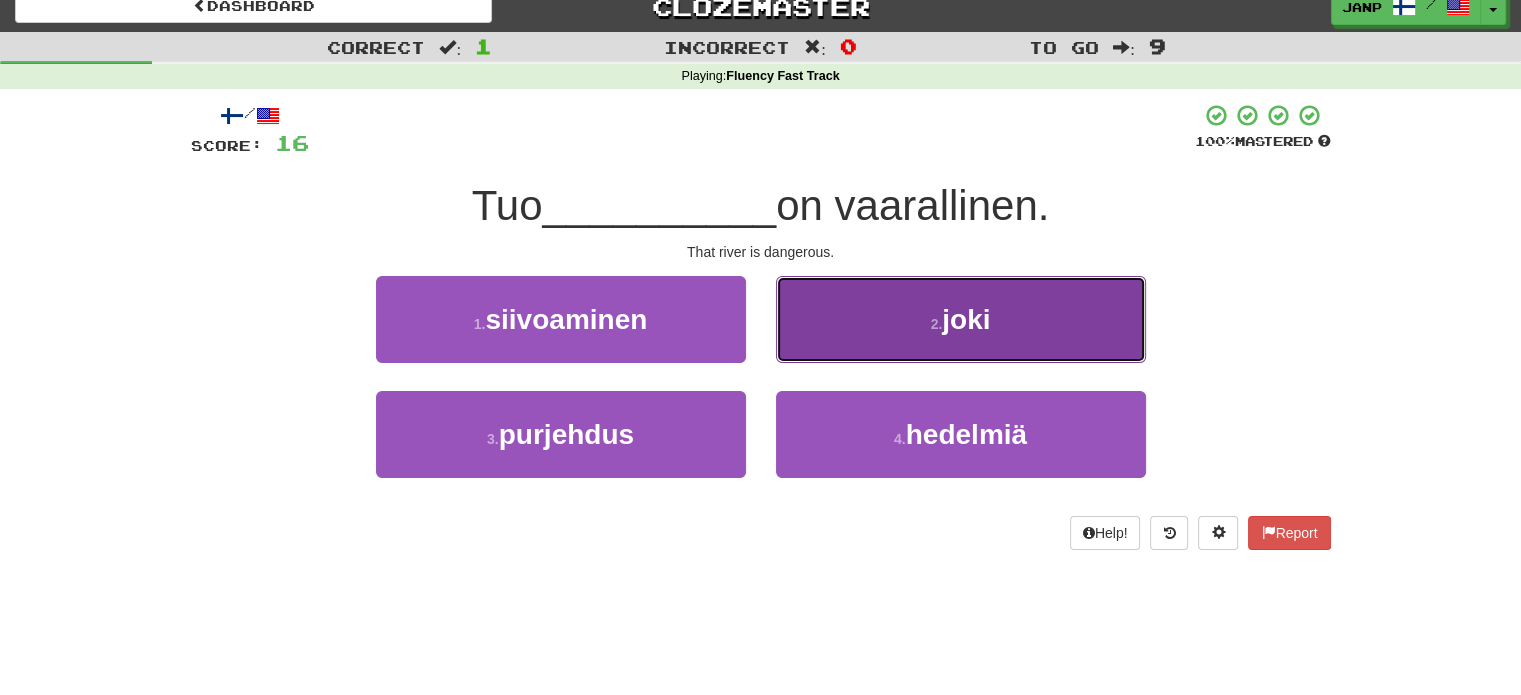 click on "2 .  joki" at bounding box center (961, 319) 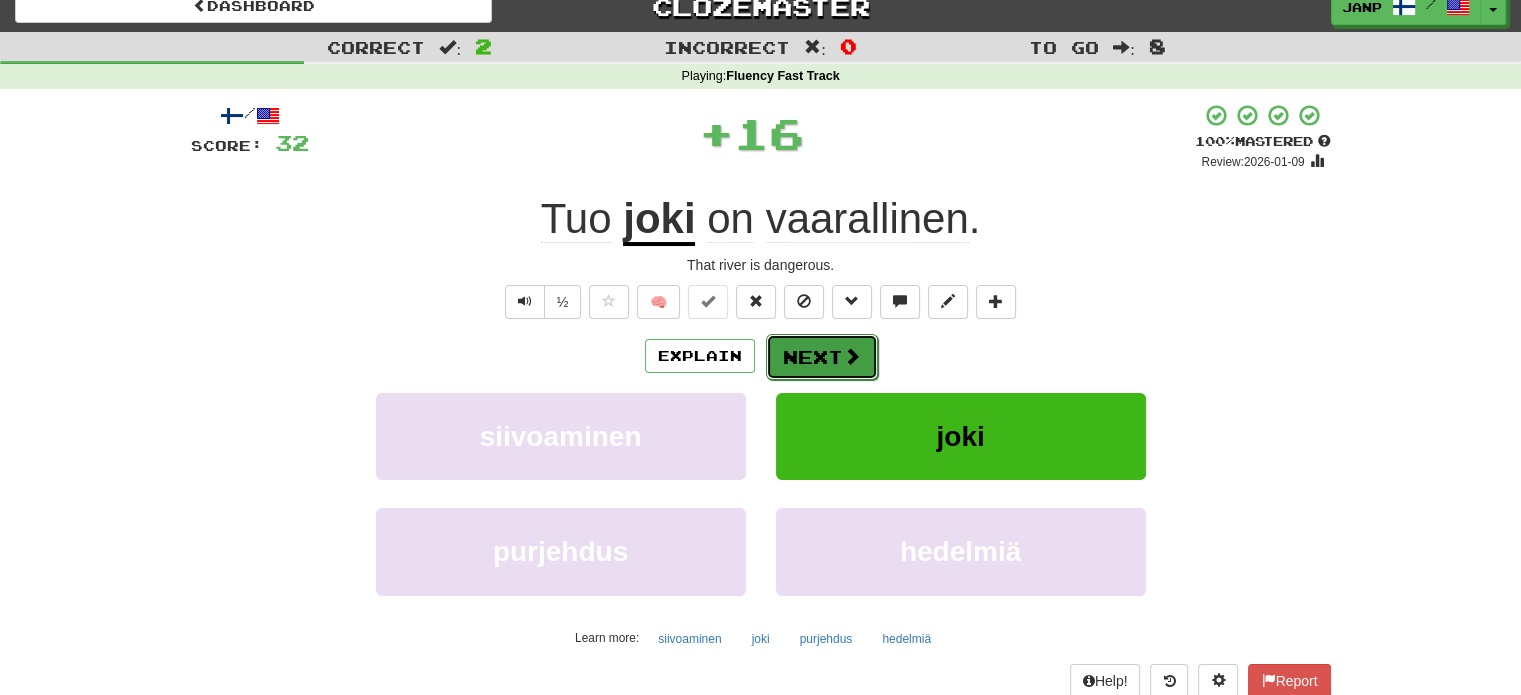 click on "Next" at bounding box center (822, 357) 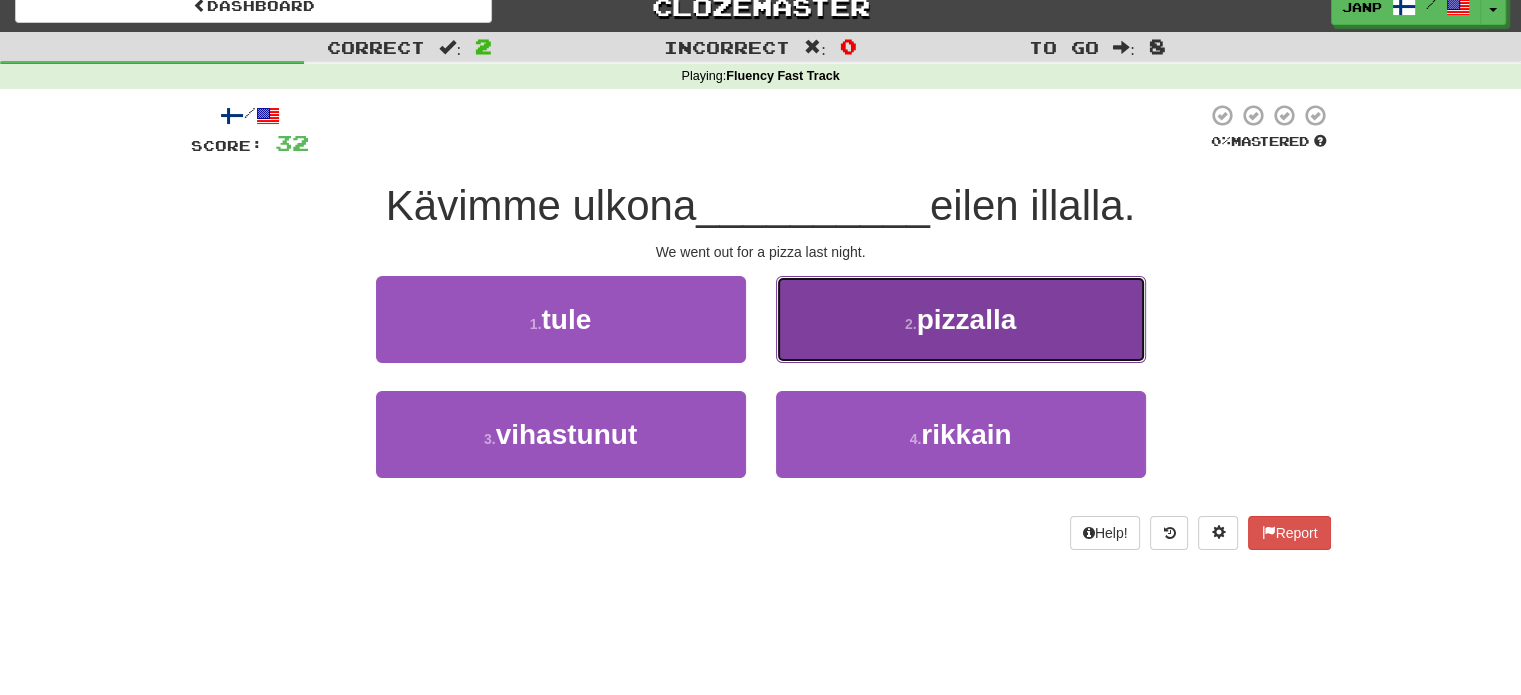 click on "2 .  pizzalla" at bounding box center [961, 319] 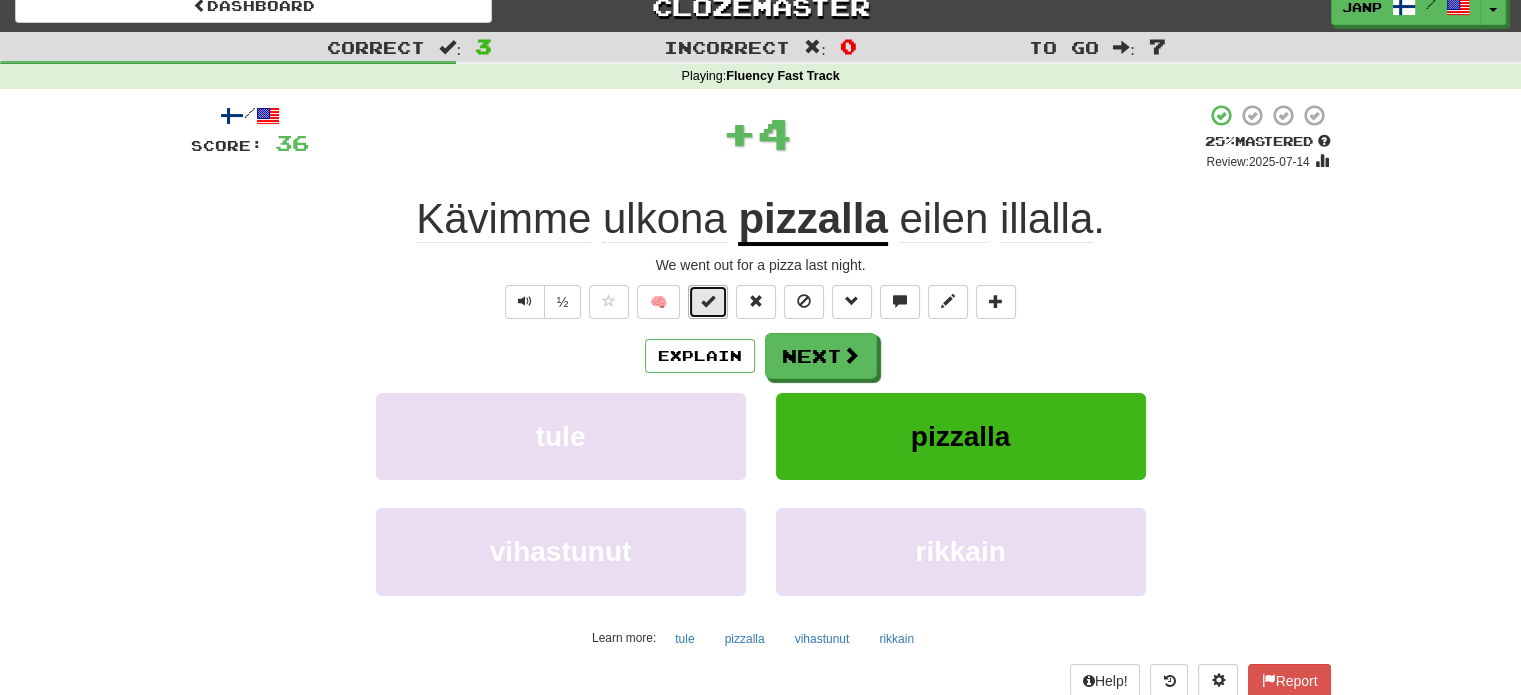 click at bounding box center (708, 302) 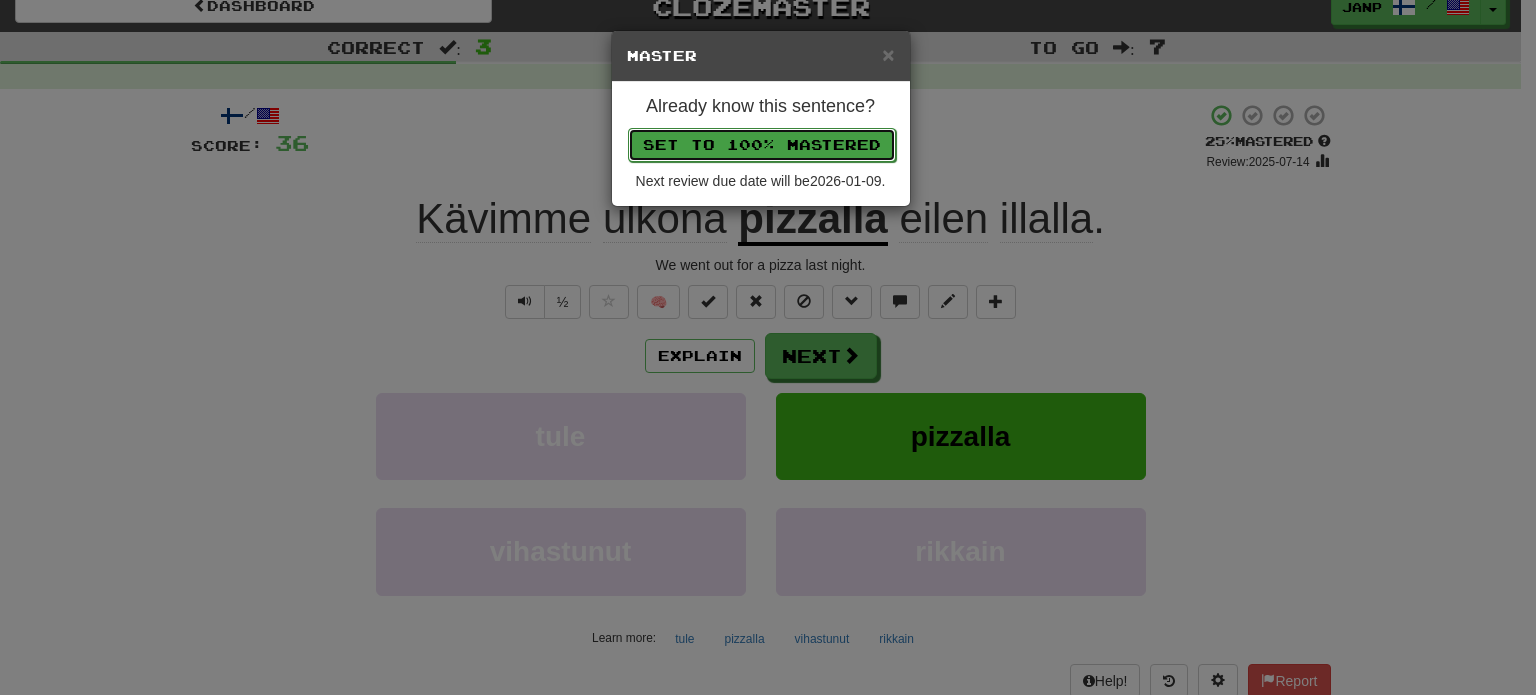 click on "Set to 100% Mastered" at bounding box center [762, 145] 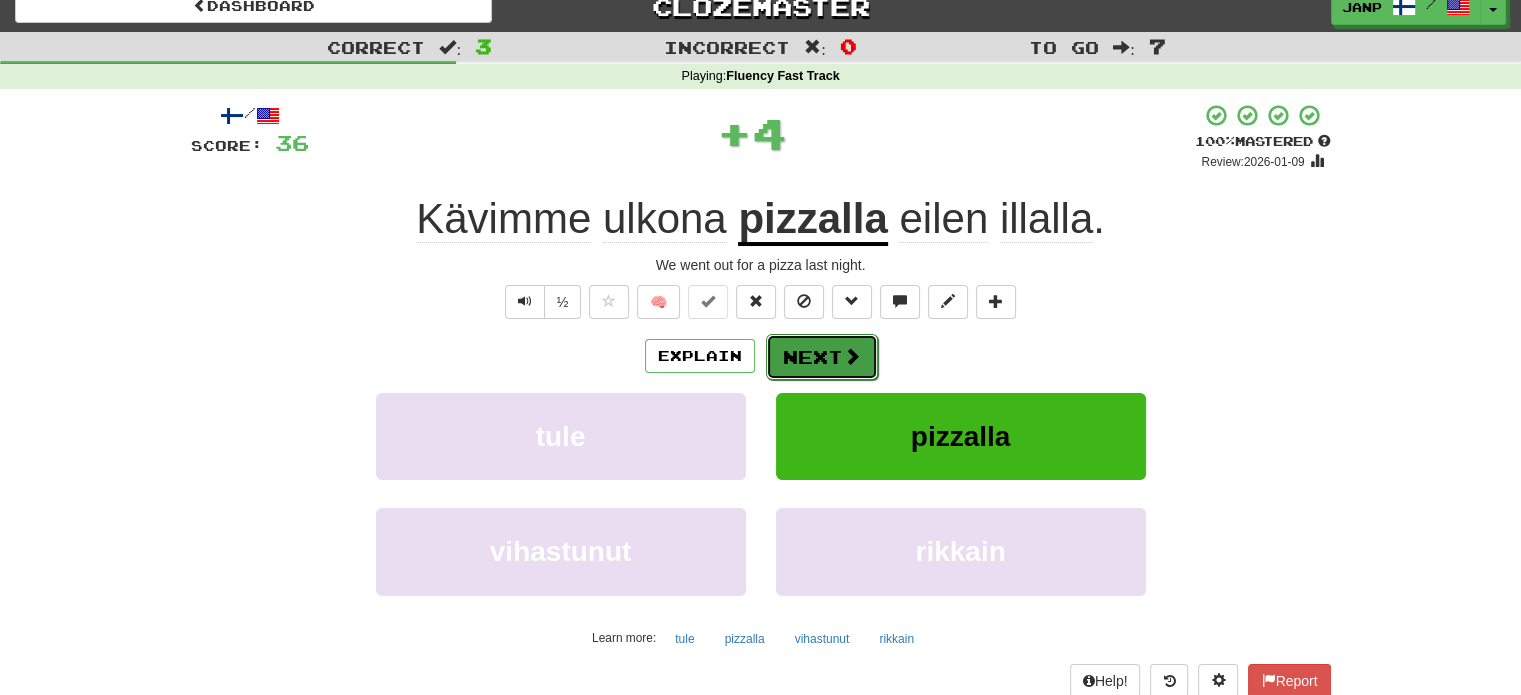 click on "Next" at bounding box center (822, 357) 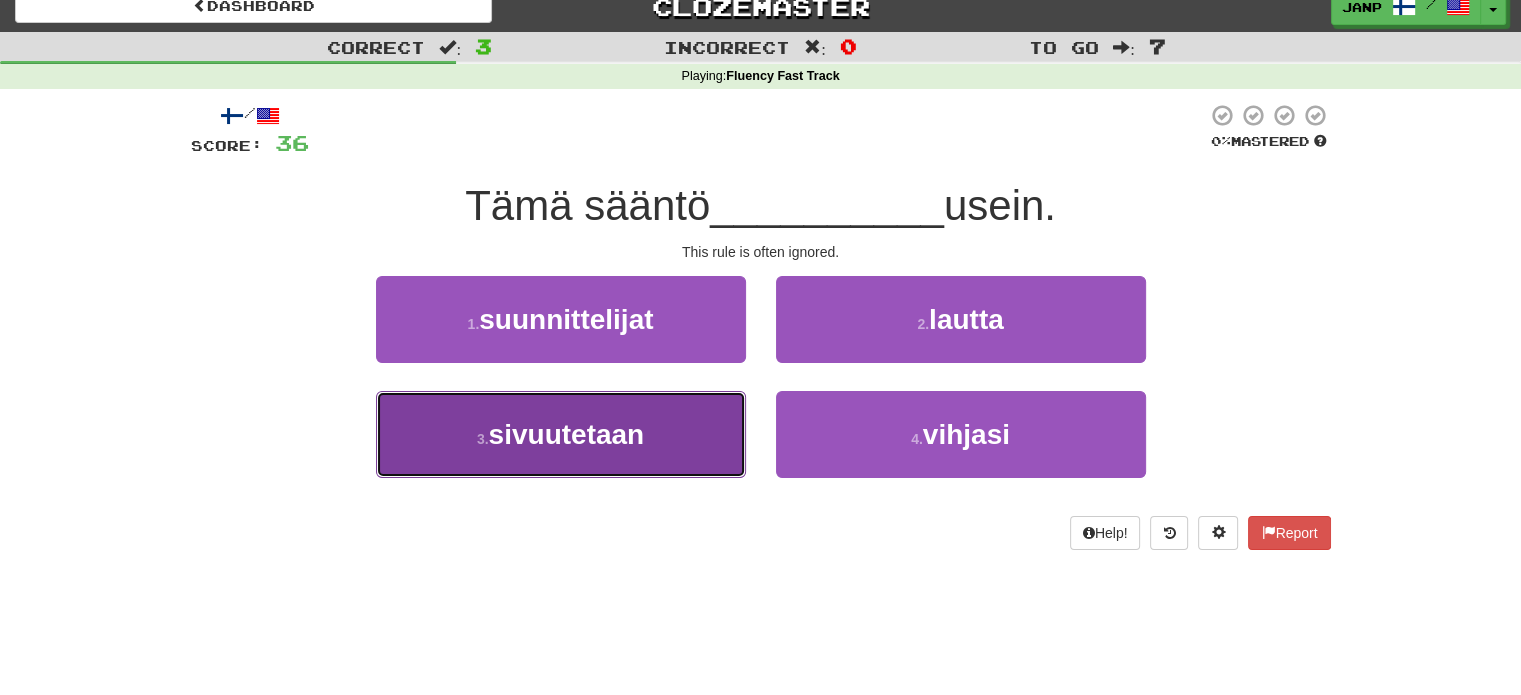 click on "3 .  sivuutetaan" at bounding box center (561, 434) 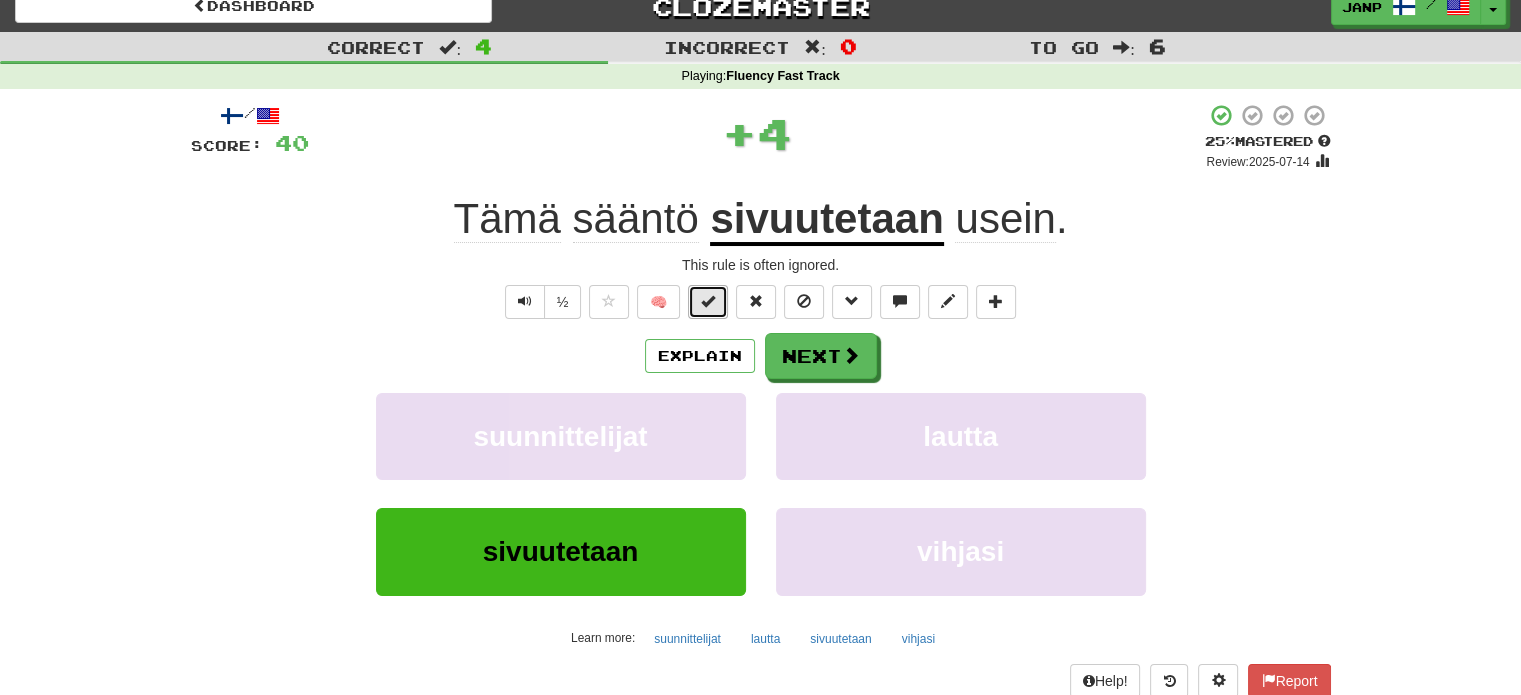 click at bounding box center (708, 301) 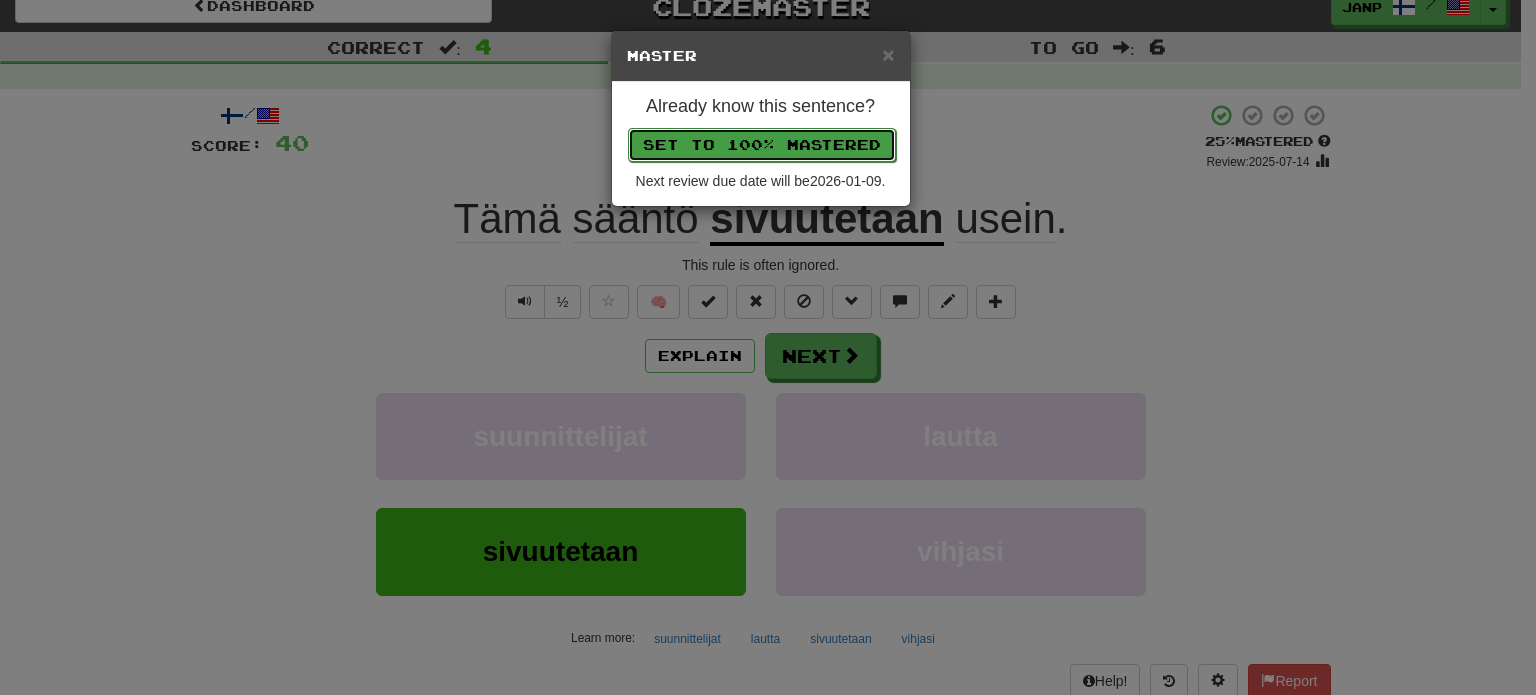 click on "Set to 100% Mastered" at bounding box center [762, 145] 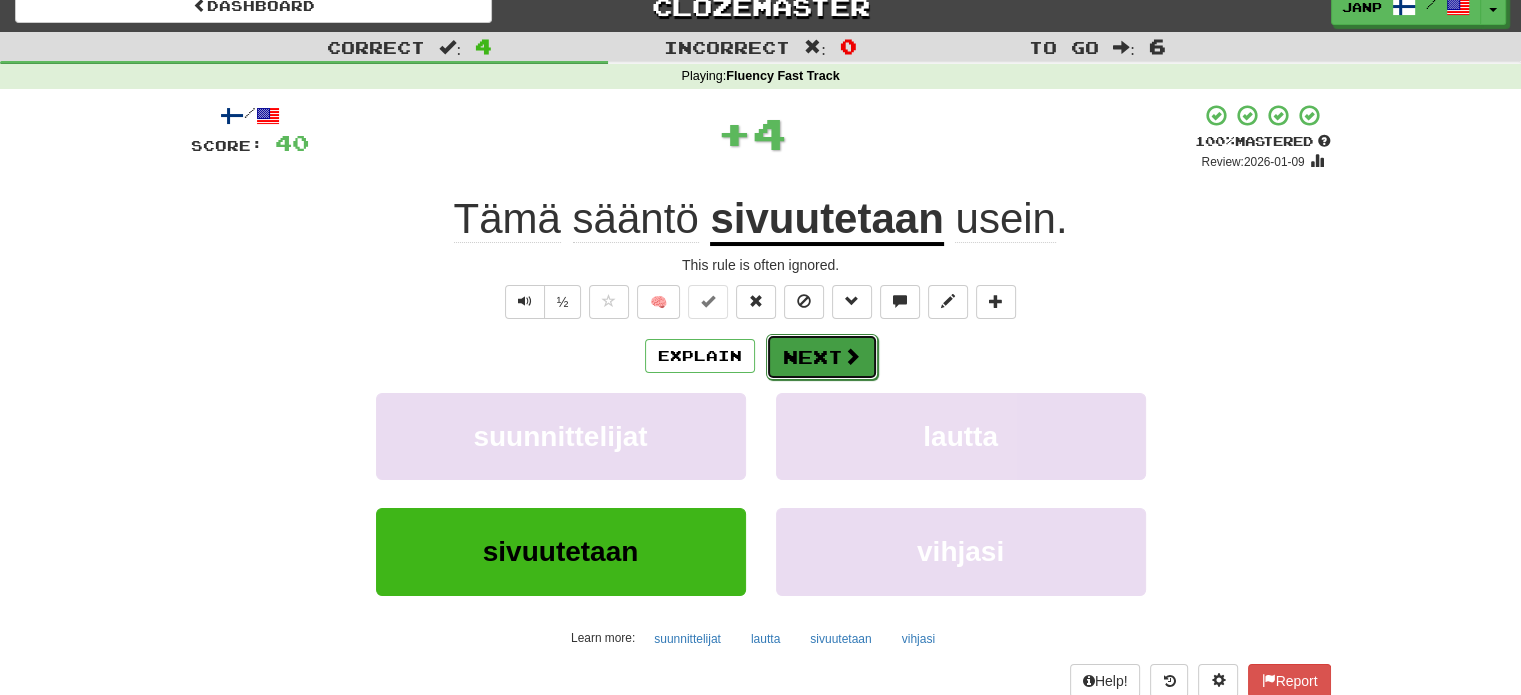 click on "Next" at bounding box center (822, 357) 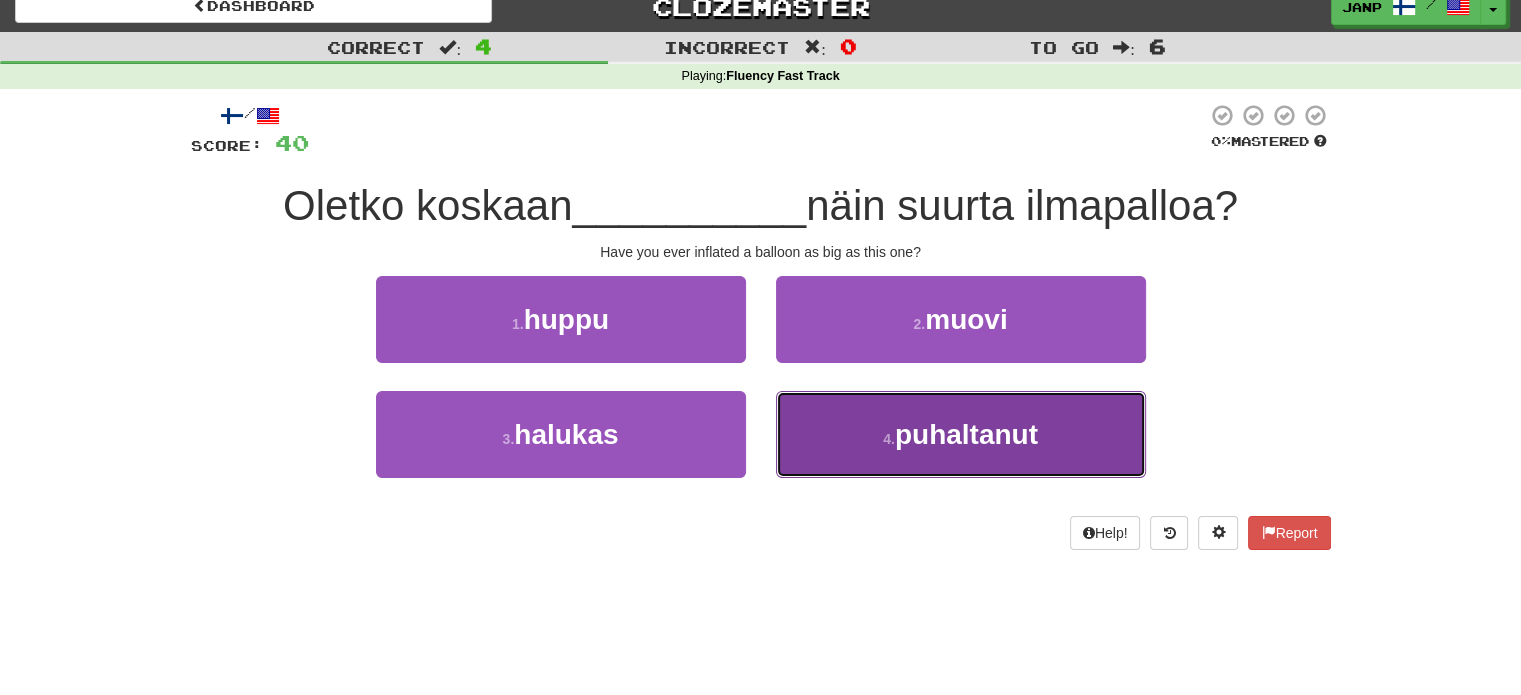 click on "4 .  puhaltanut" at bounding box center [961, 434] 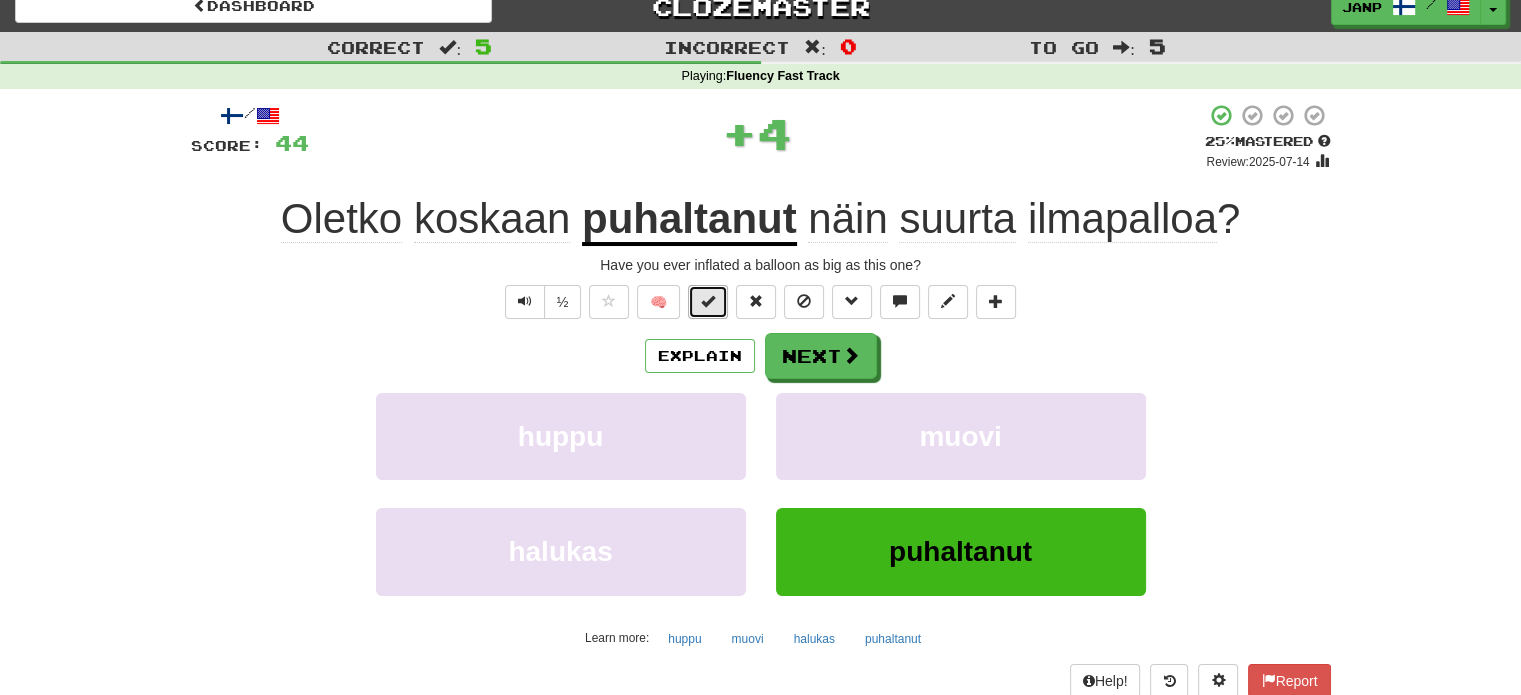 click at bounding box center [708, 301] 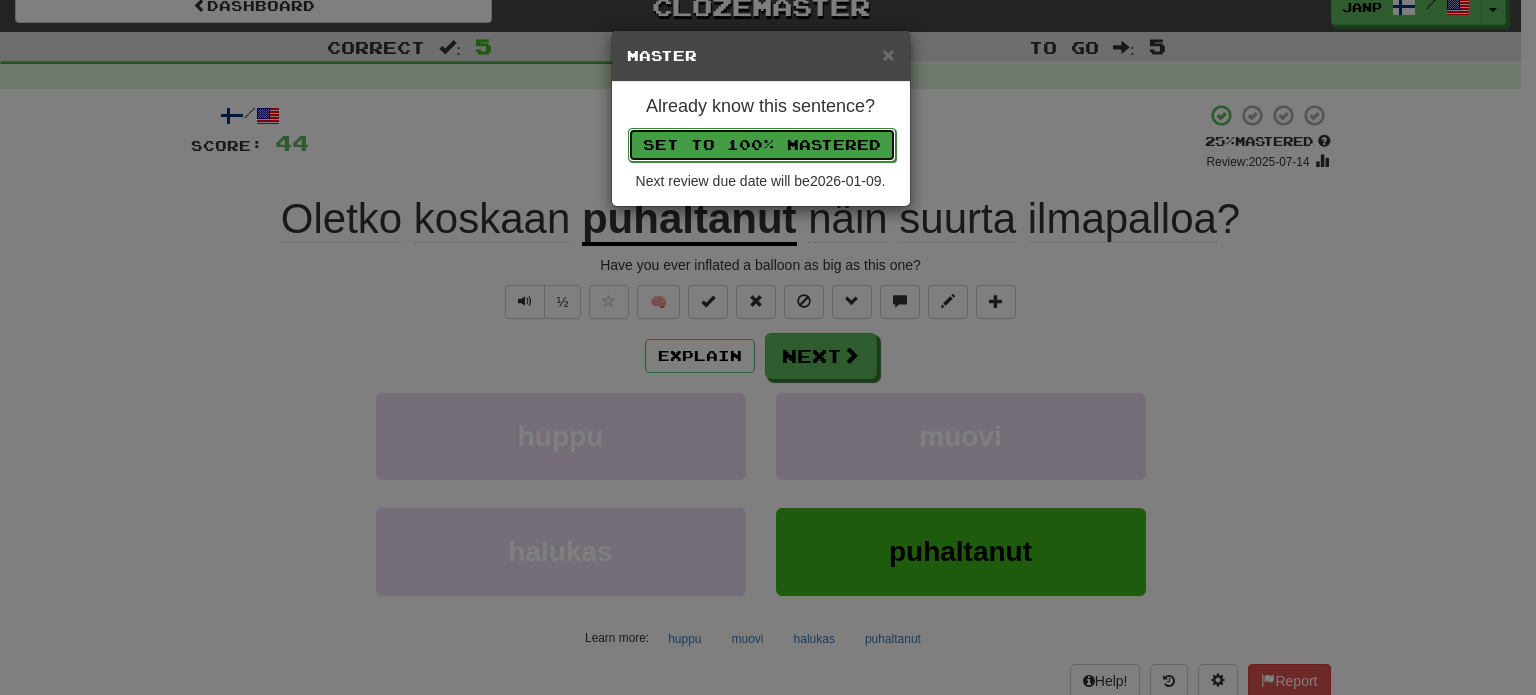 click on "Set to 100% Mastered" at bounding box center (762, 145) 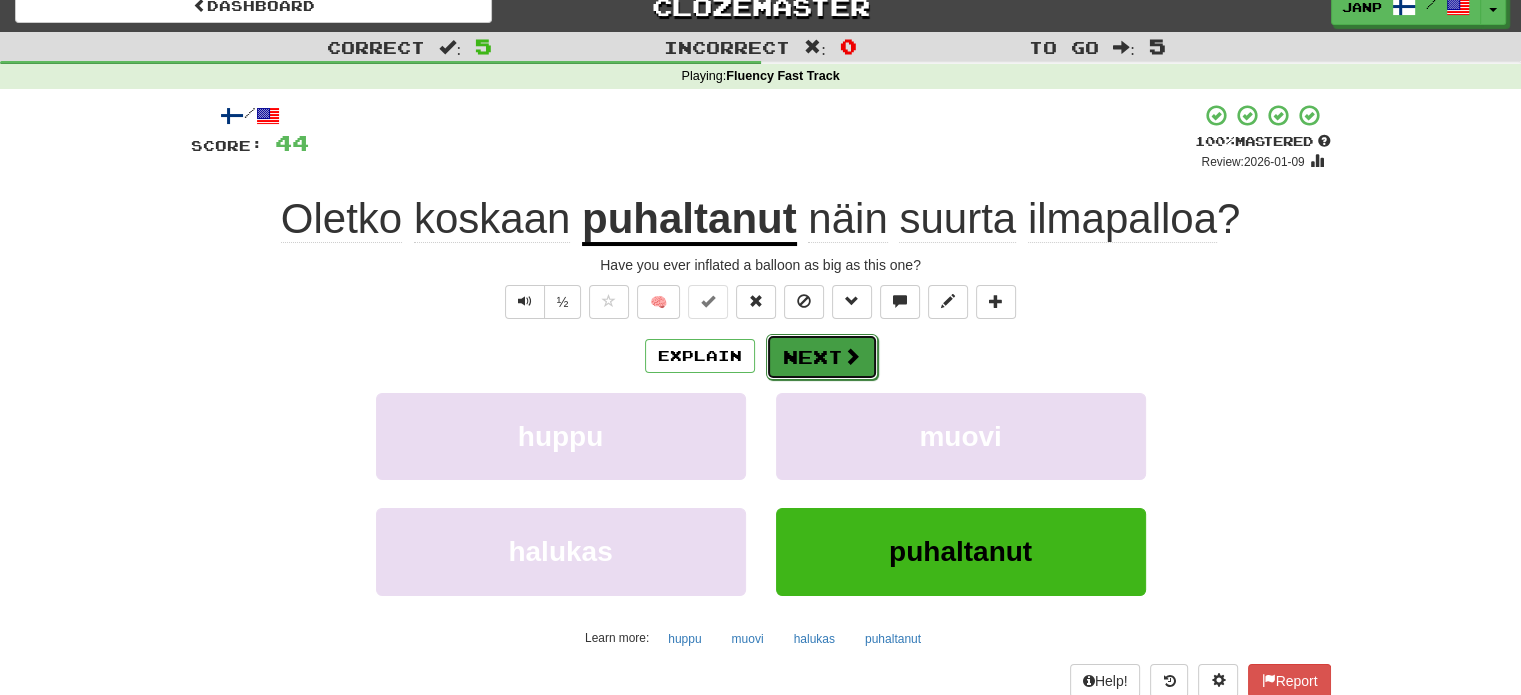 click on "Next" at bounding box center (822, 357) 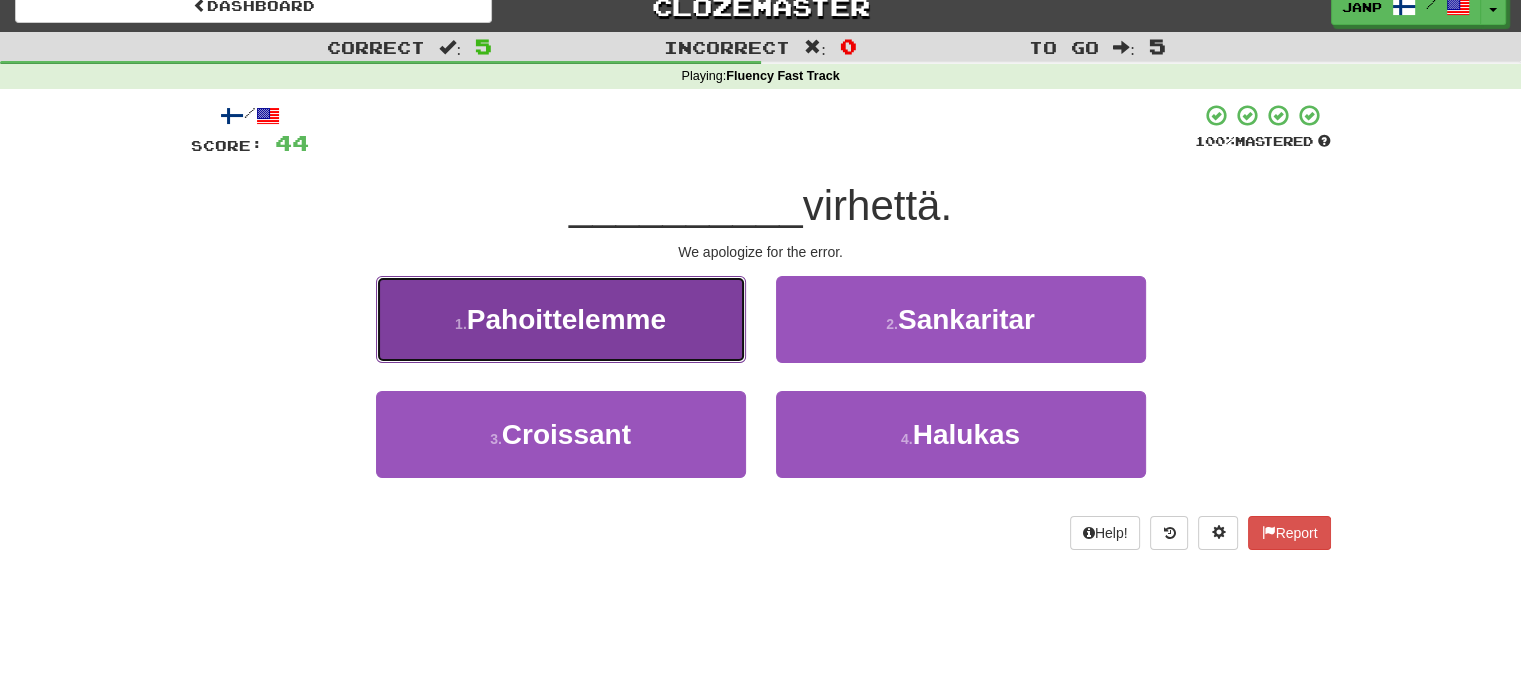 click on "1 .  Pahoittelemme" at bounding box center [561, 319] 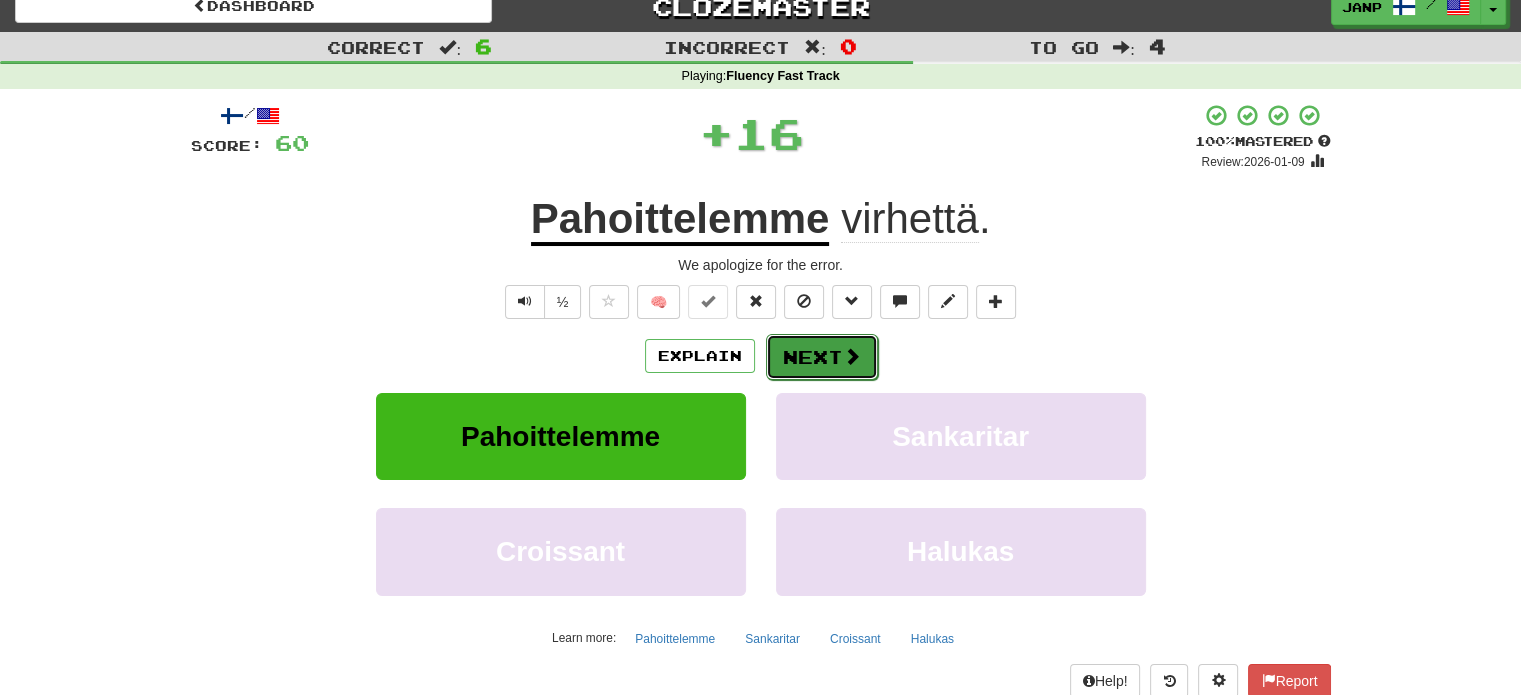 click on "Next" at bounding box center (822, 357) 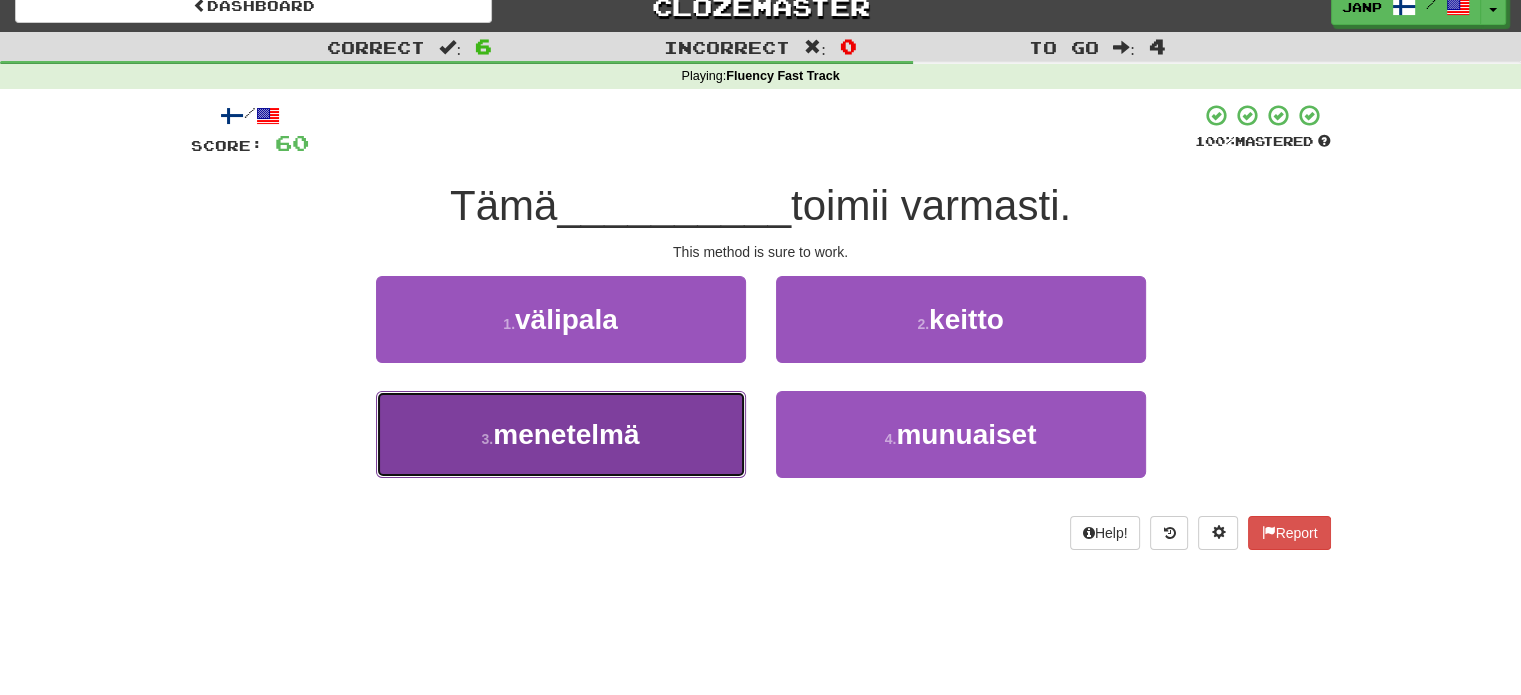 click on "3 .  menetelmä" at bounding box center (561, 434) 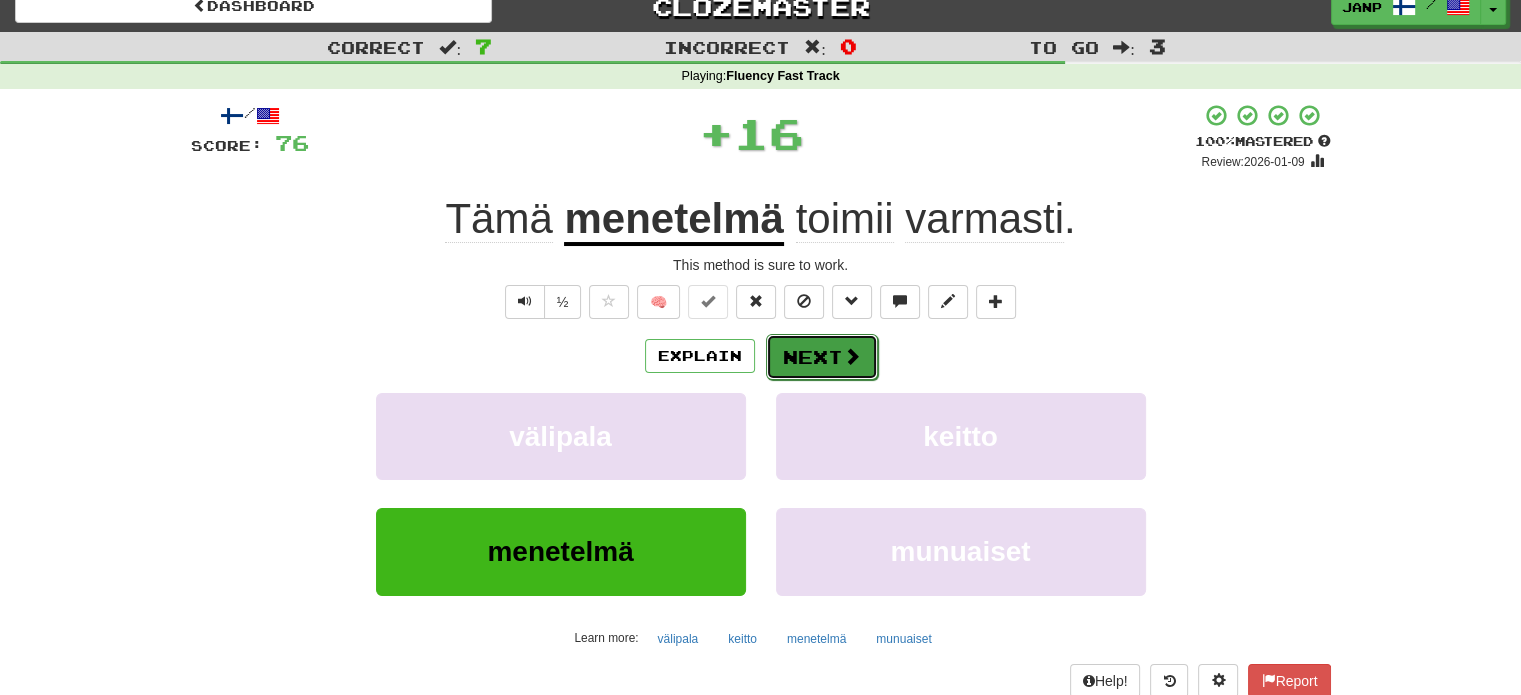 click on "Next" at bounding box center (822, 357) 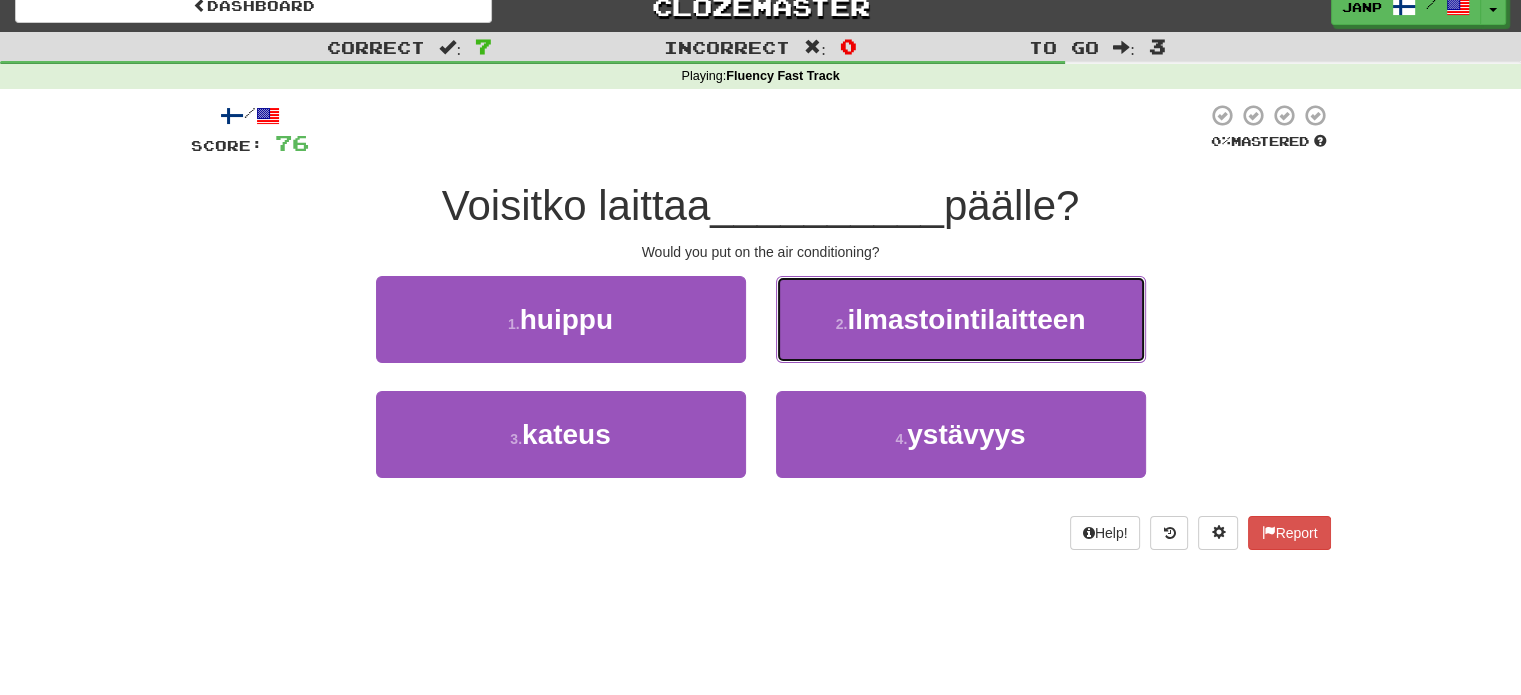 click on "2 .  ilmastointilaitteen" at bounding box center (961, 319) 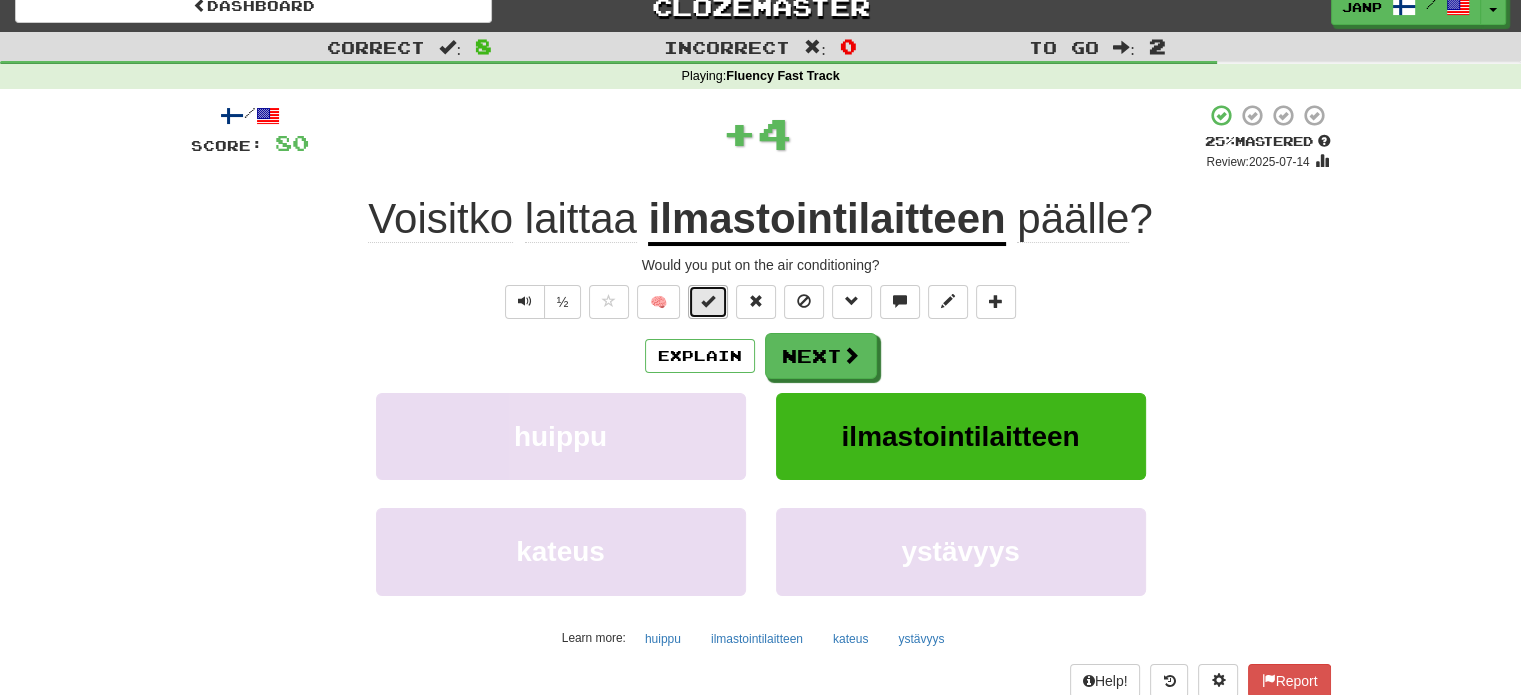 click at bounding box center (708, 301) 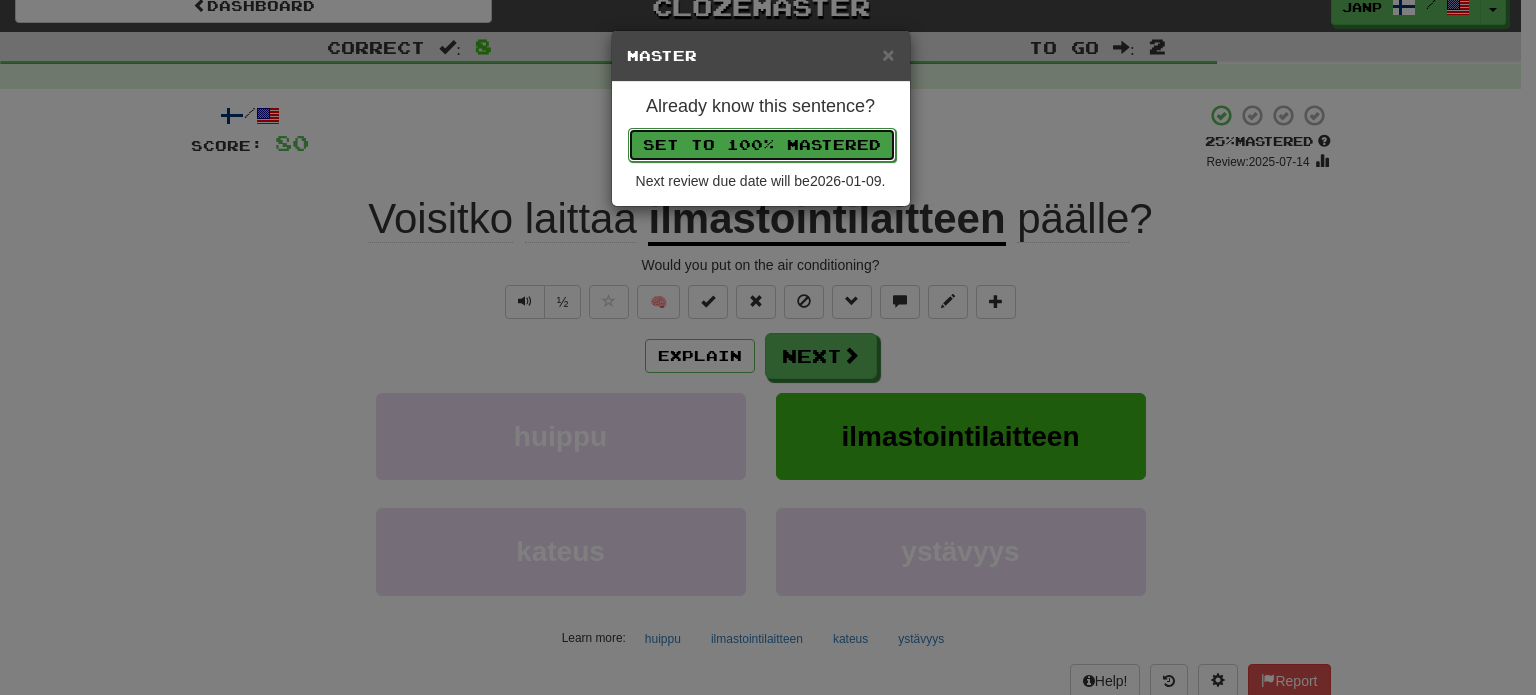 click on "Set to 100% Mastered" at bounding box center (762, 145) 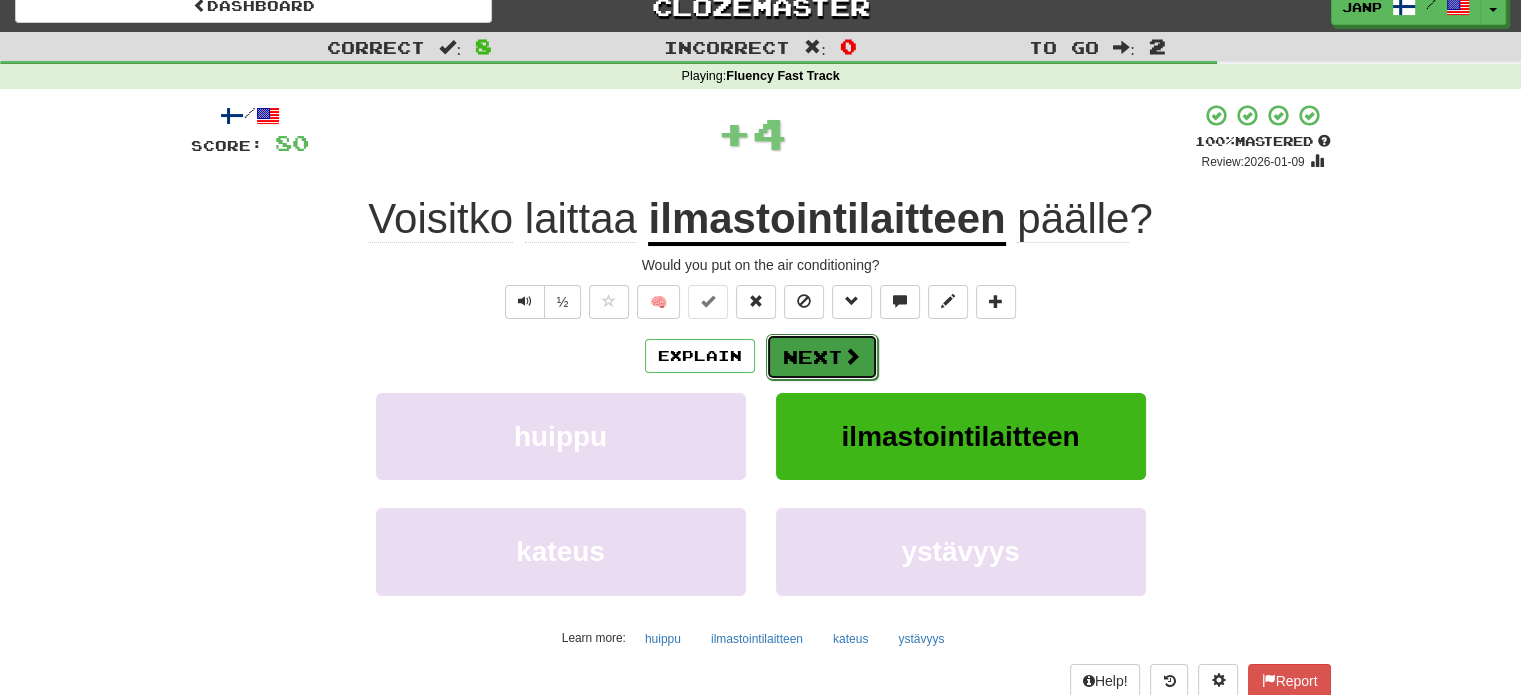 click on "Next" at bounding box center (822, 357) 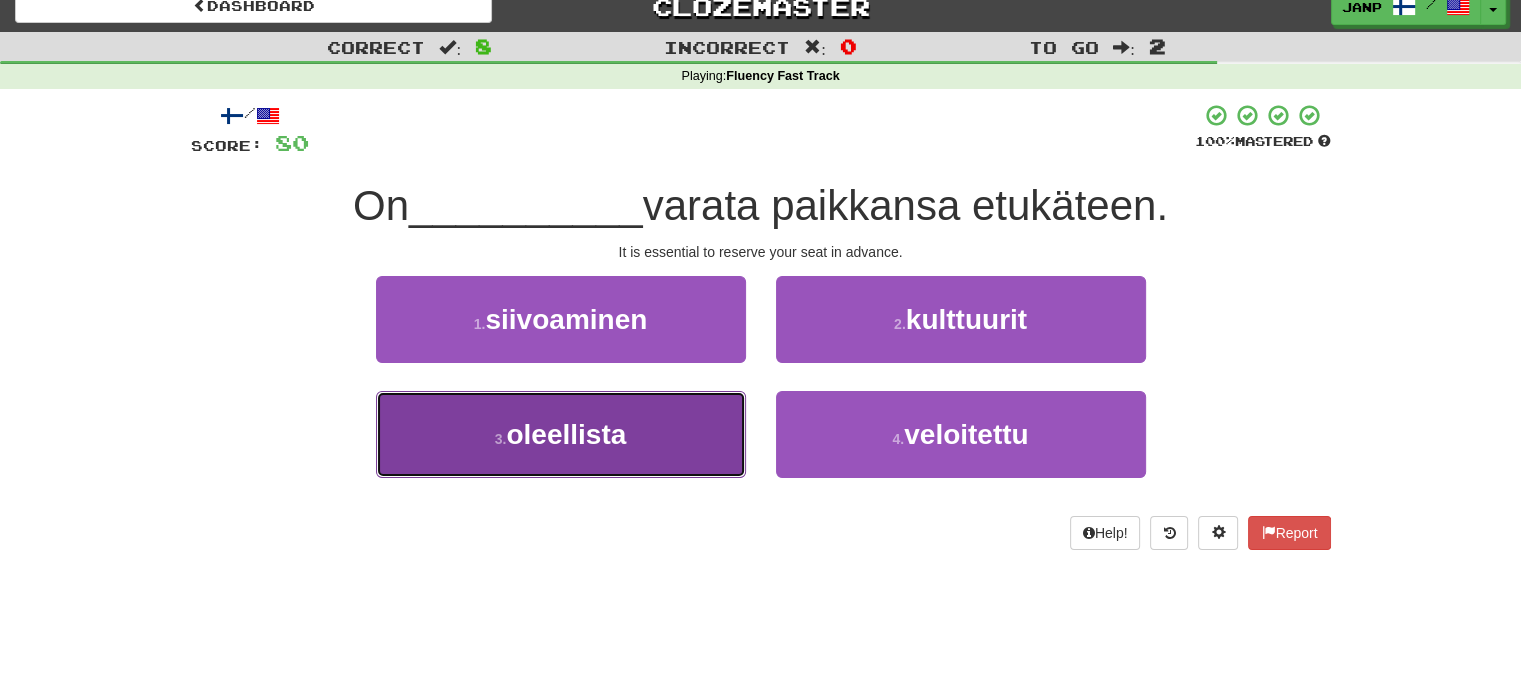 click on "3 .  oleellista" at bounding box center (561, 434) 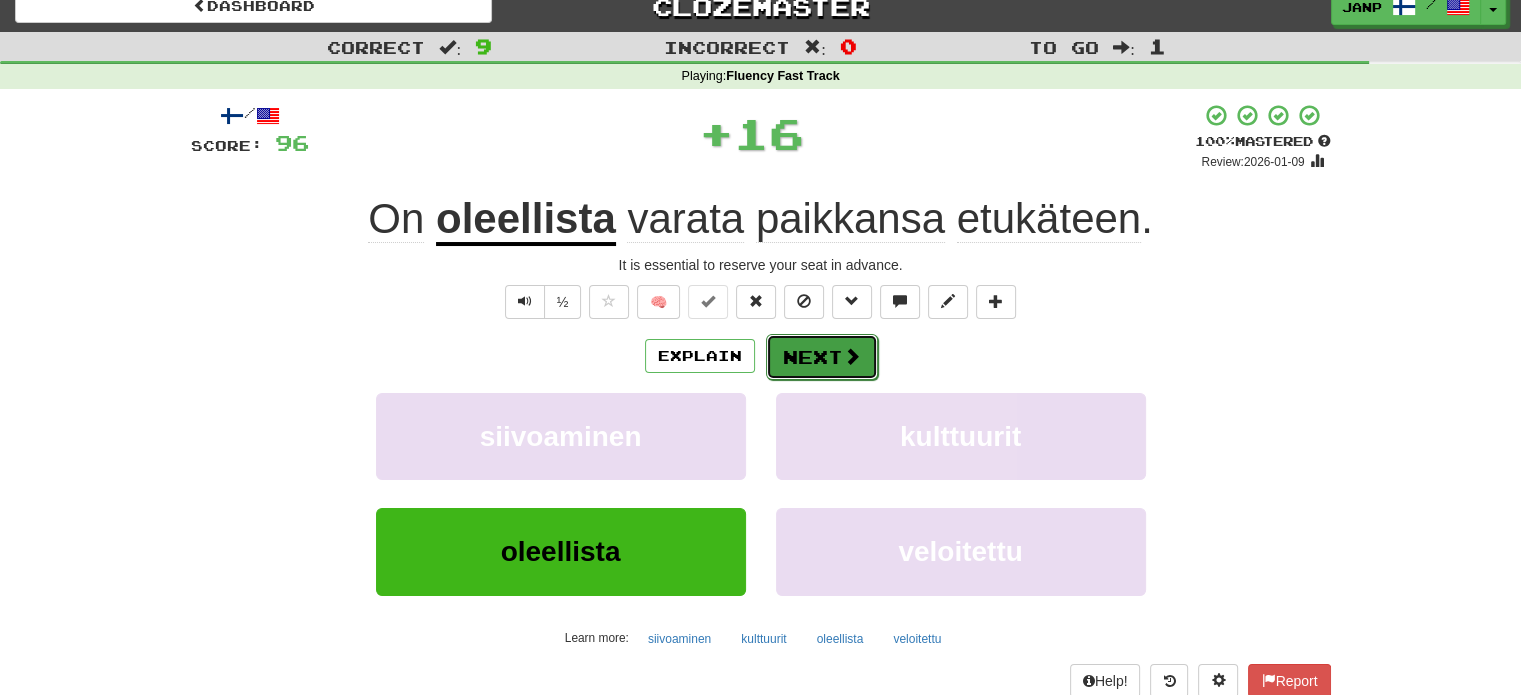 click on "Next" at bounding box center (822, 357) 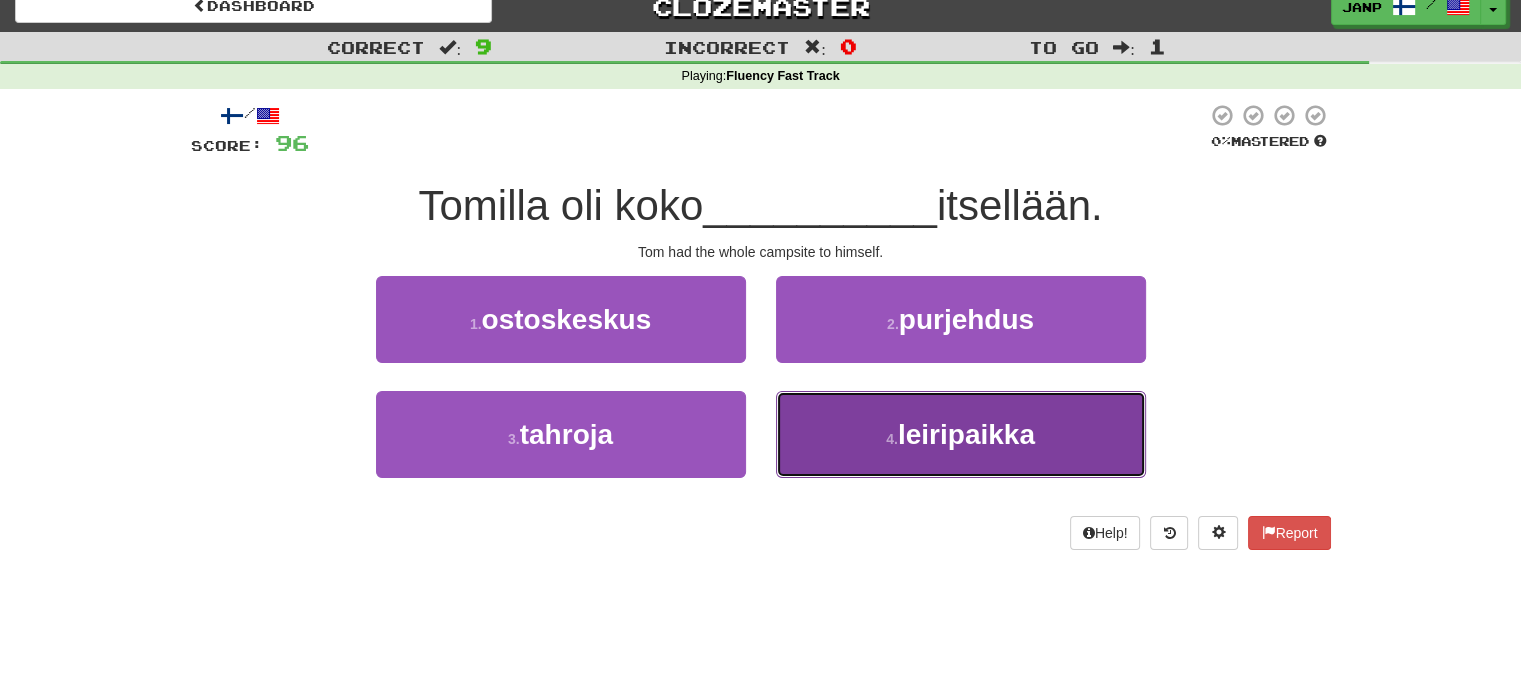 click on "4 .  leiripaikka" at bounding box center (961, 434) 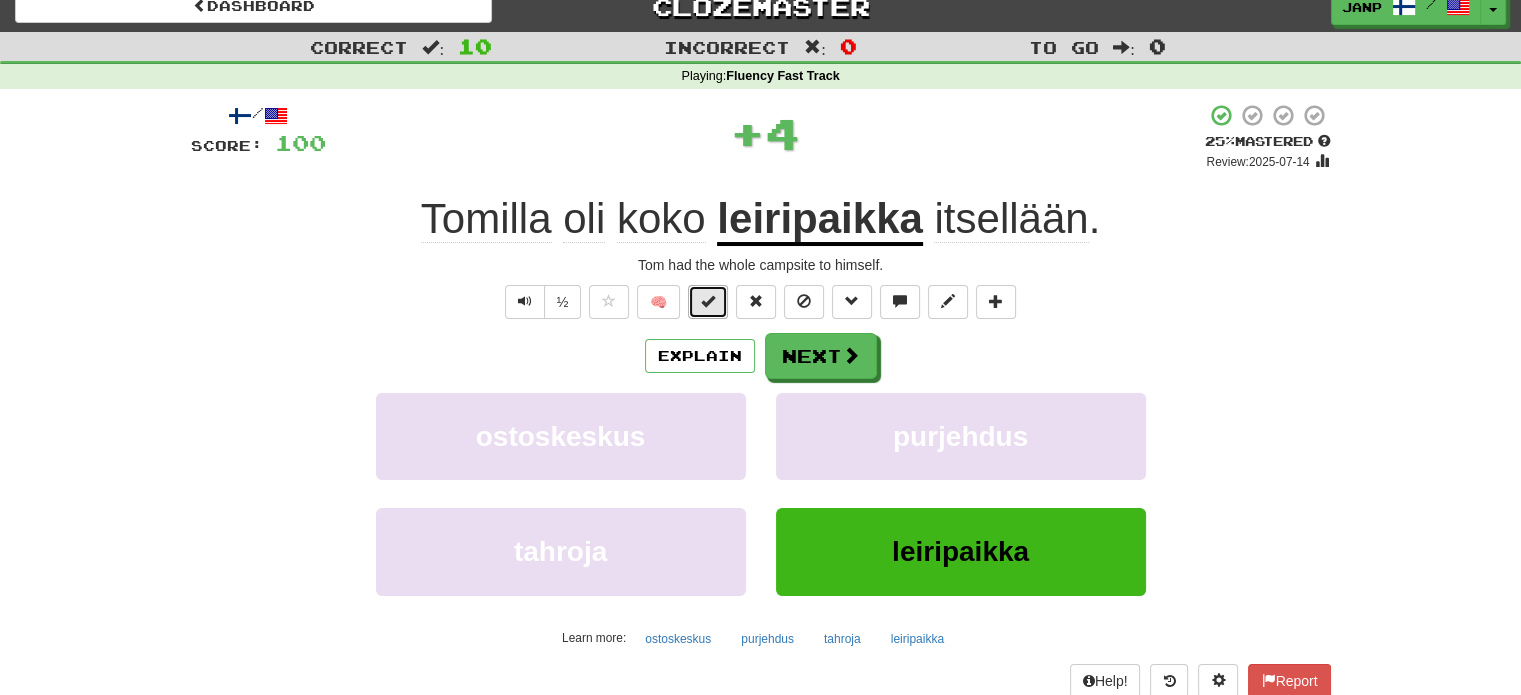 click at bounding box center (708, 301) 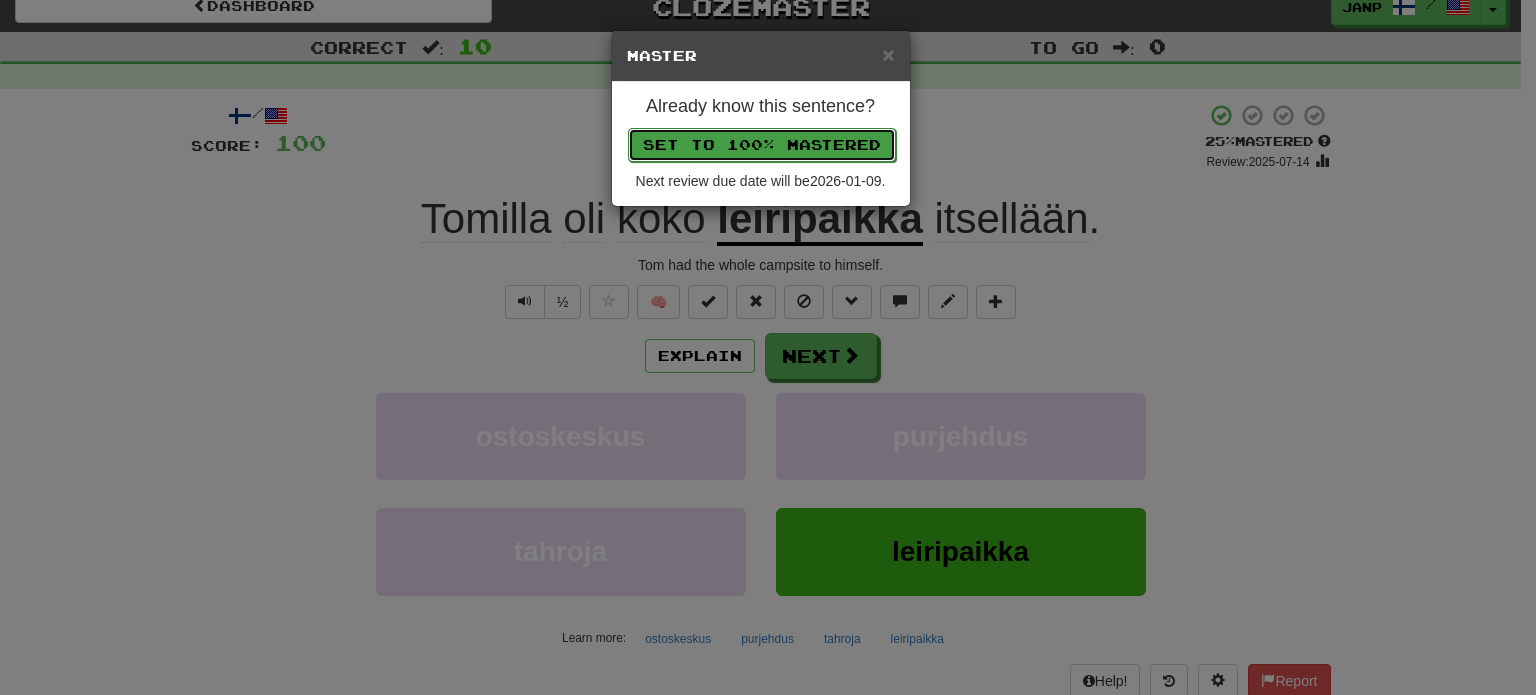 click on "Set to 100% Mastered" at bounding box center [762, 145] 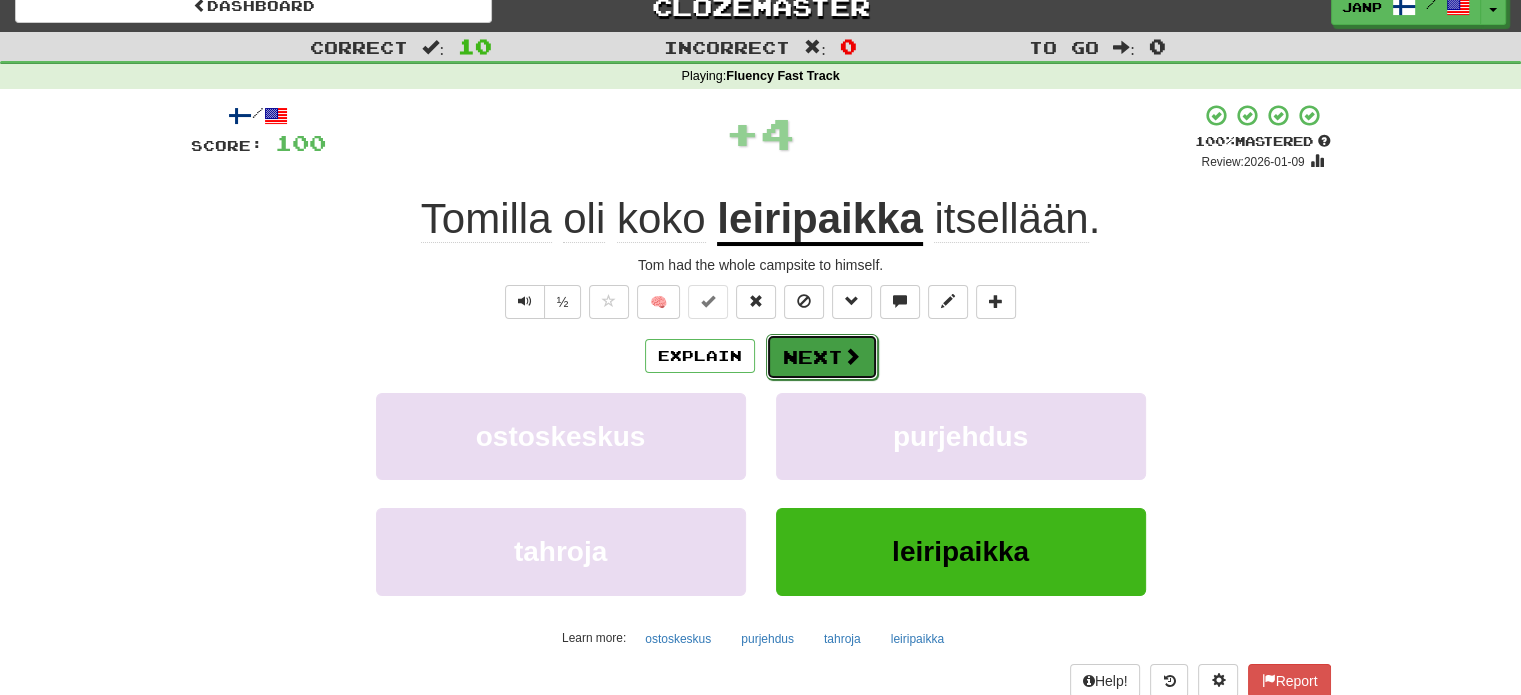 click on "Next" at bounding box center (822, 357) 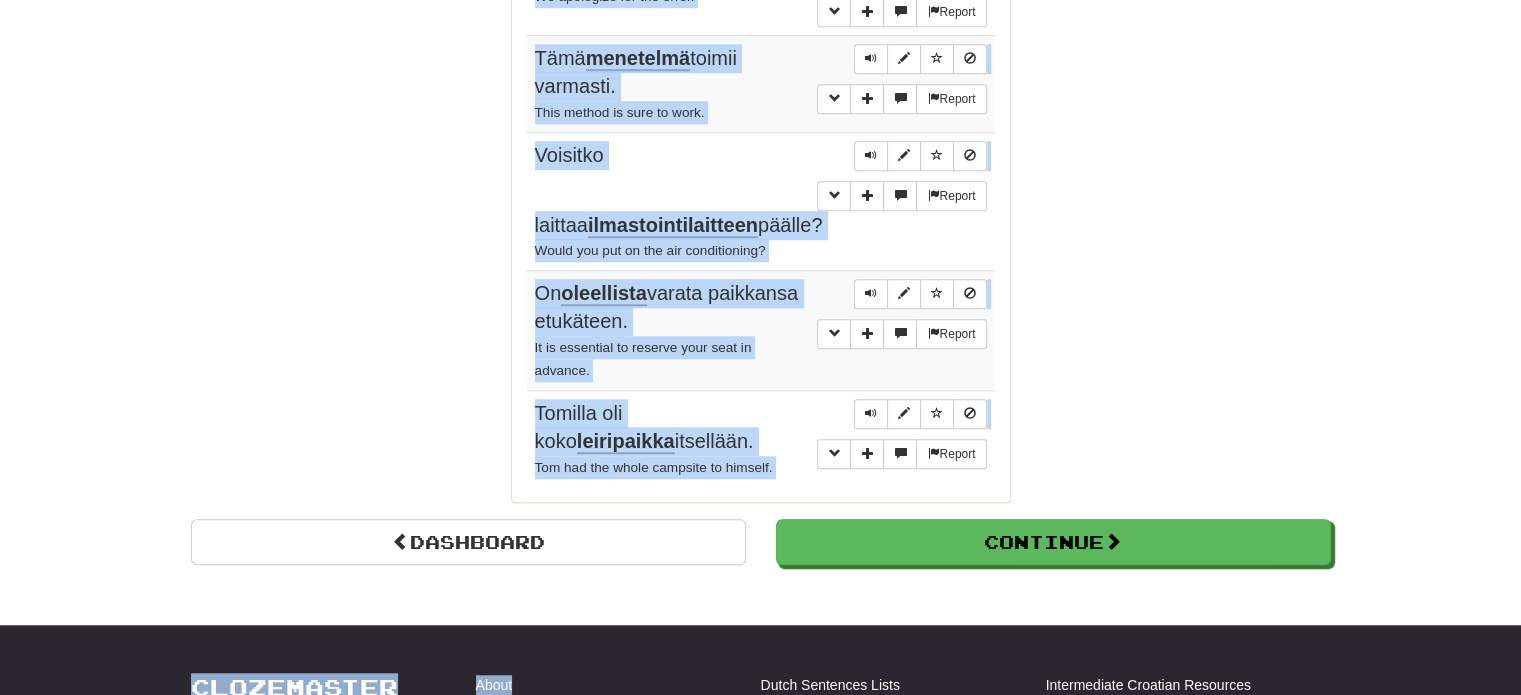 scroll, scrollTop: 1628, scrollLeft: 0, axis: vertical 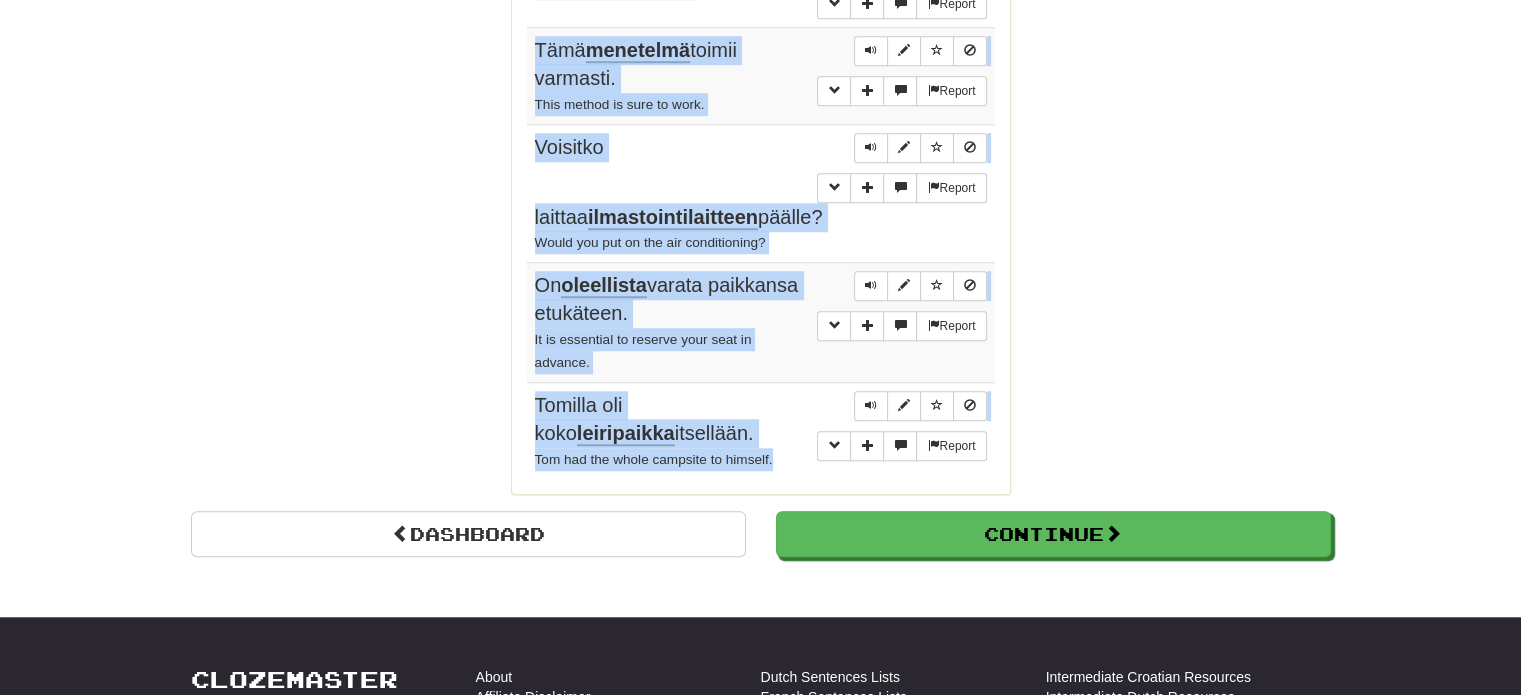 drag, startPoint x: 527, startPoint y: 175, endPoint x: 796, endPoint y: 399, distance: 350.05286 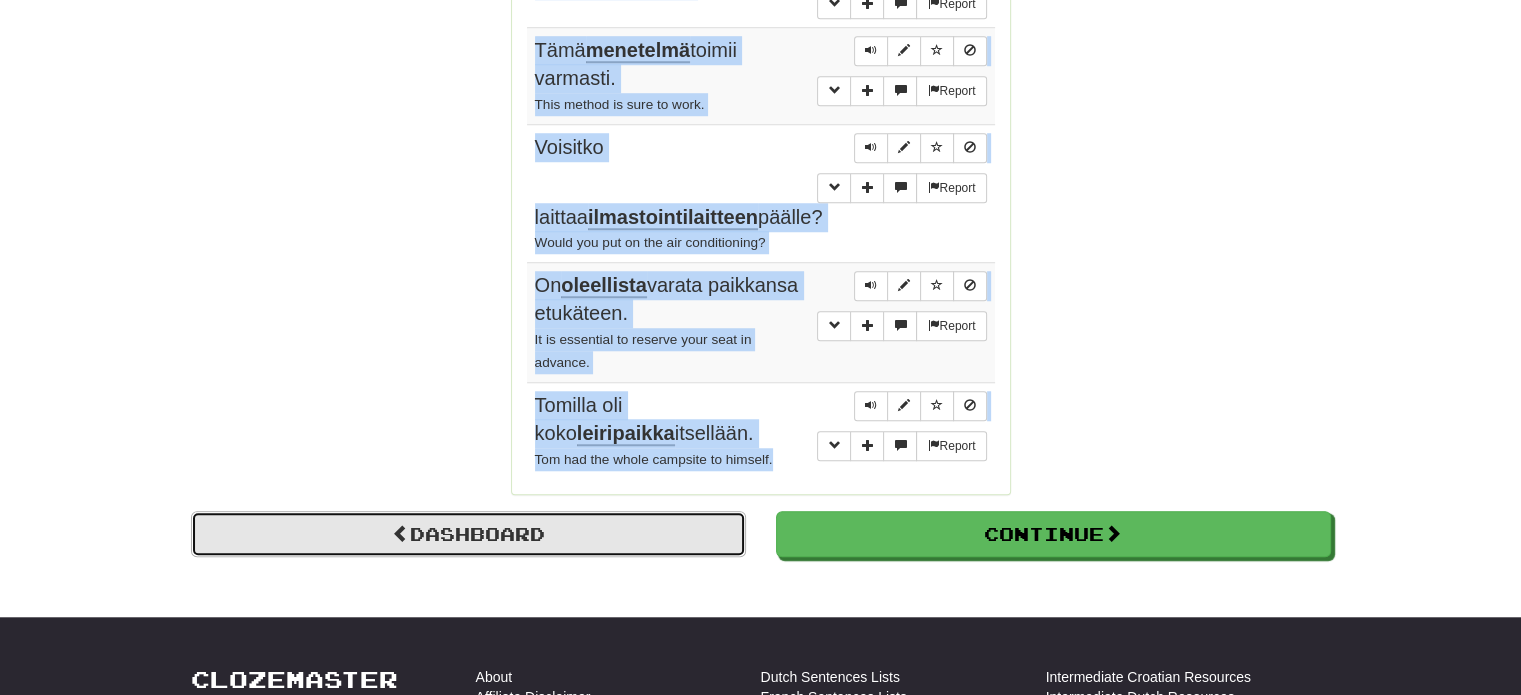 click on "Dashboard" at bounding box center [468, 534] 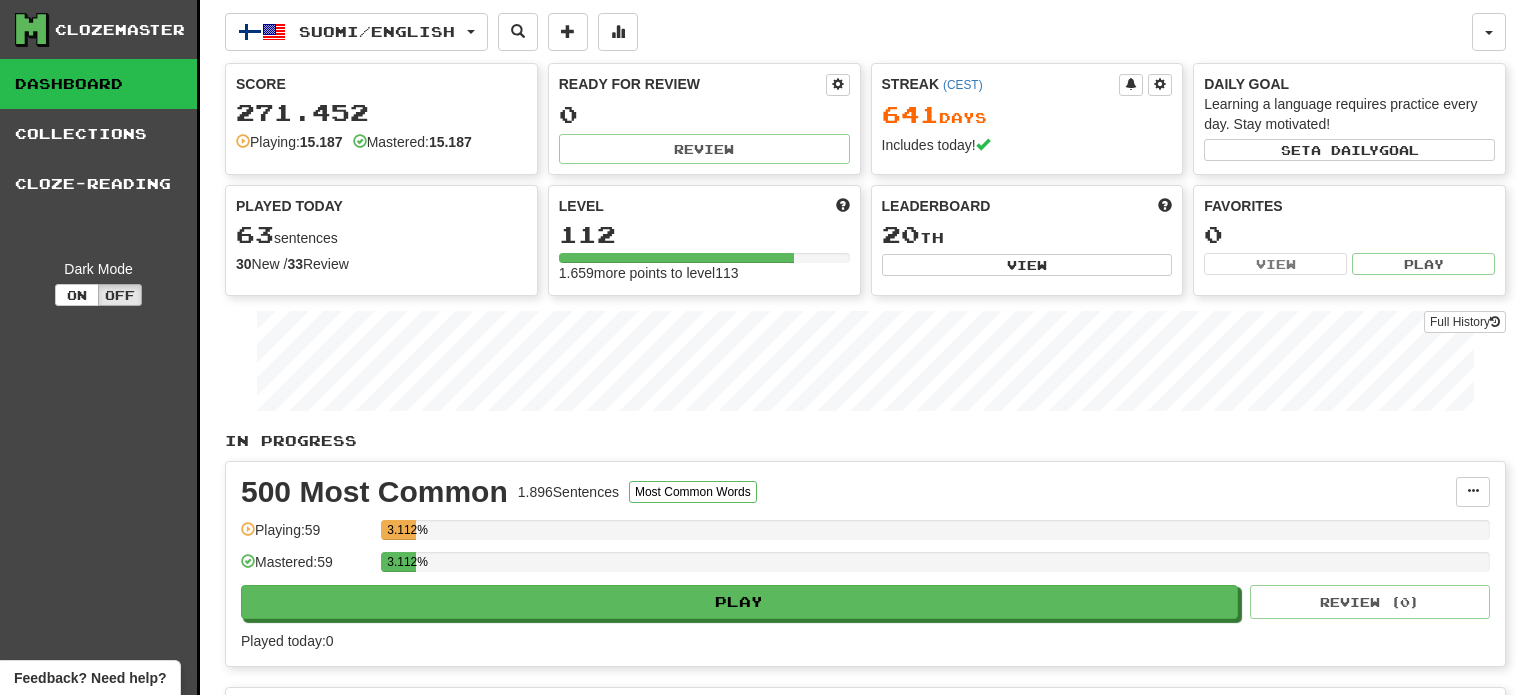 scroll, scrollTop: 0, scrollLeft: 0, axis: both 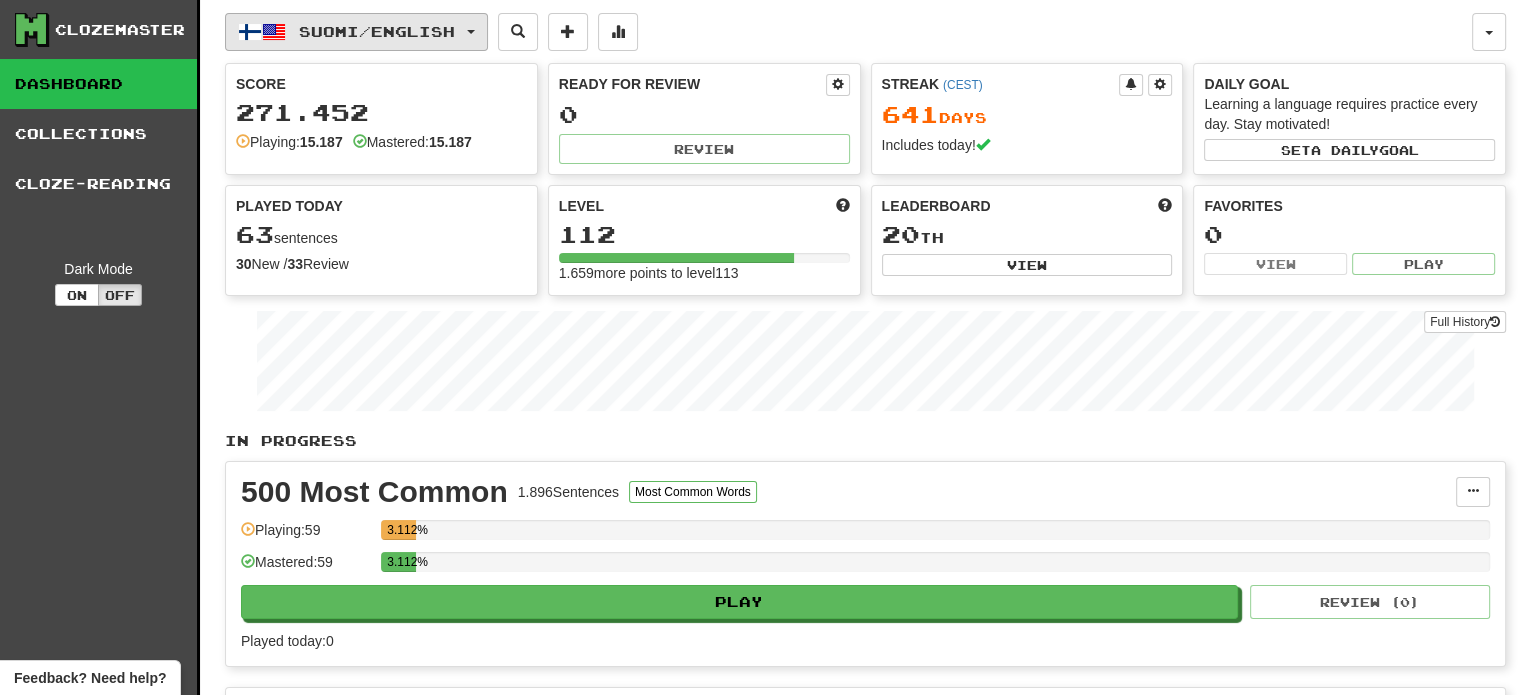 click on "Suomi  /  English" at bounding box center (356, 32) 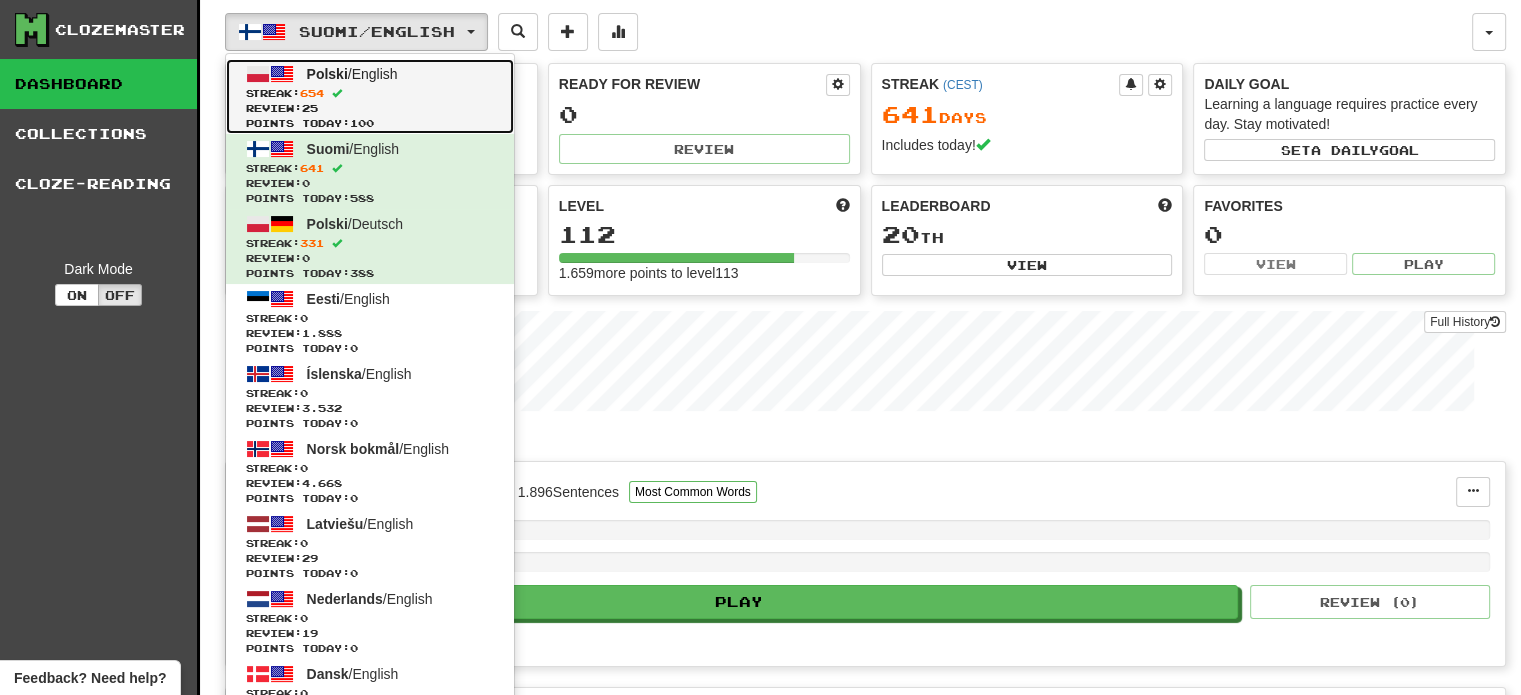 click on "Review:  25" at bounding box center (370, 108) 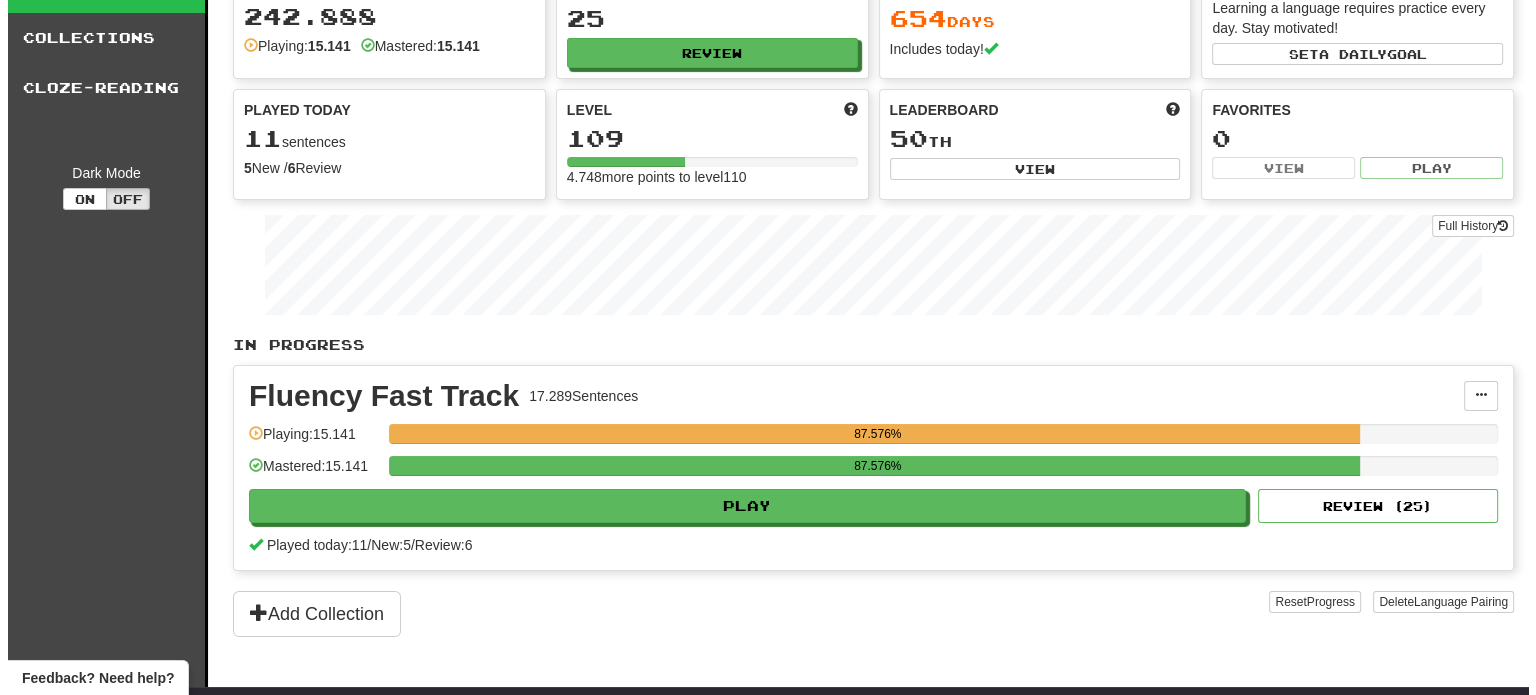 scroll, scrollTop: 100, scrollLeft: 0, axis: vertical 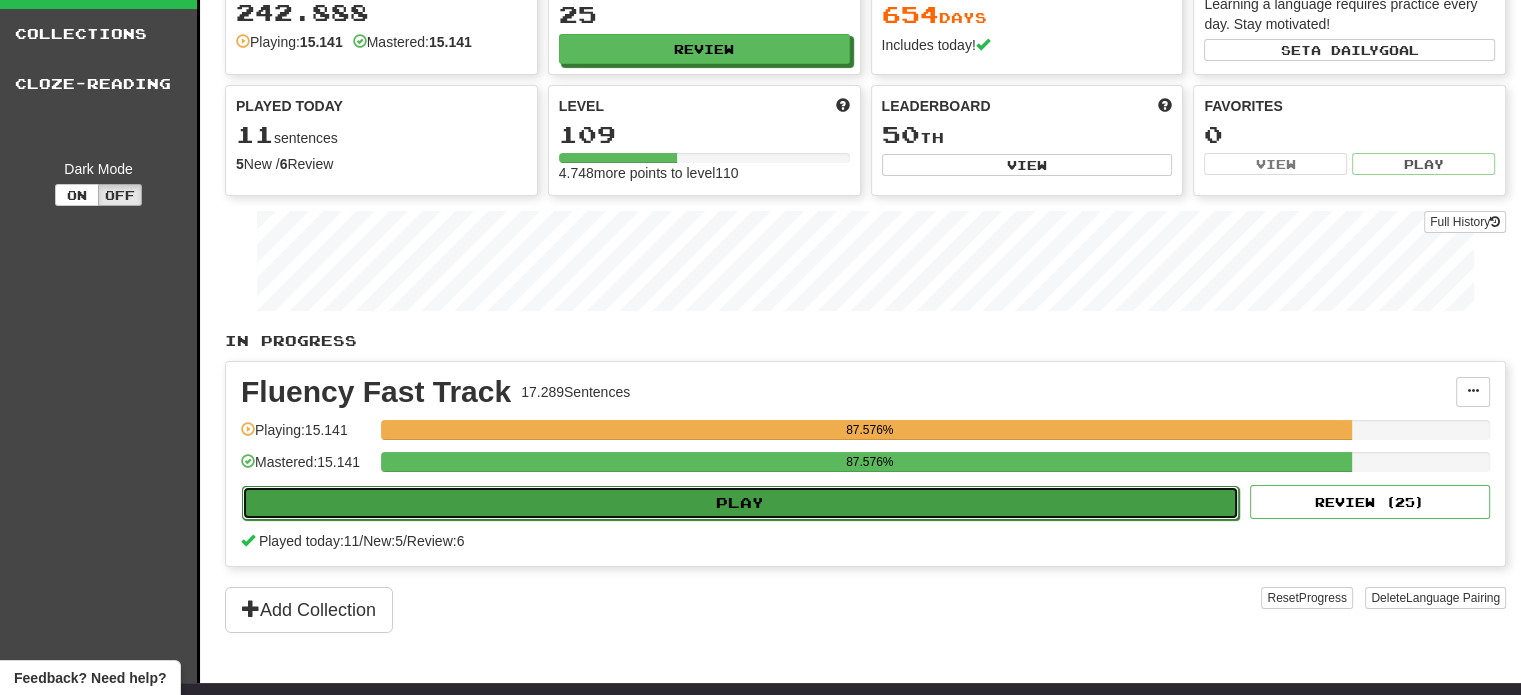 click on "Play" at bounding box center (740, 503) 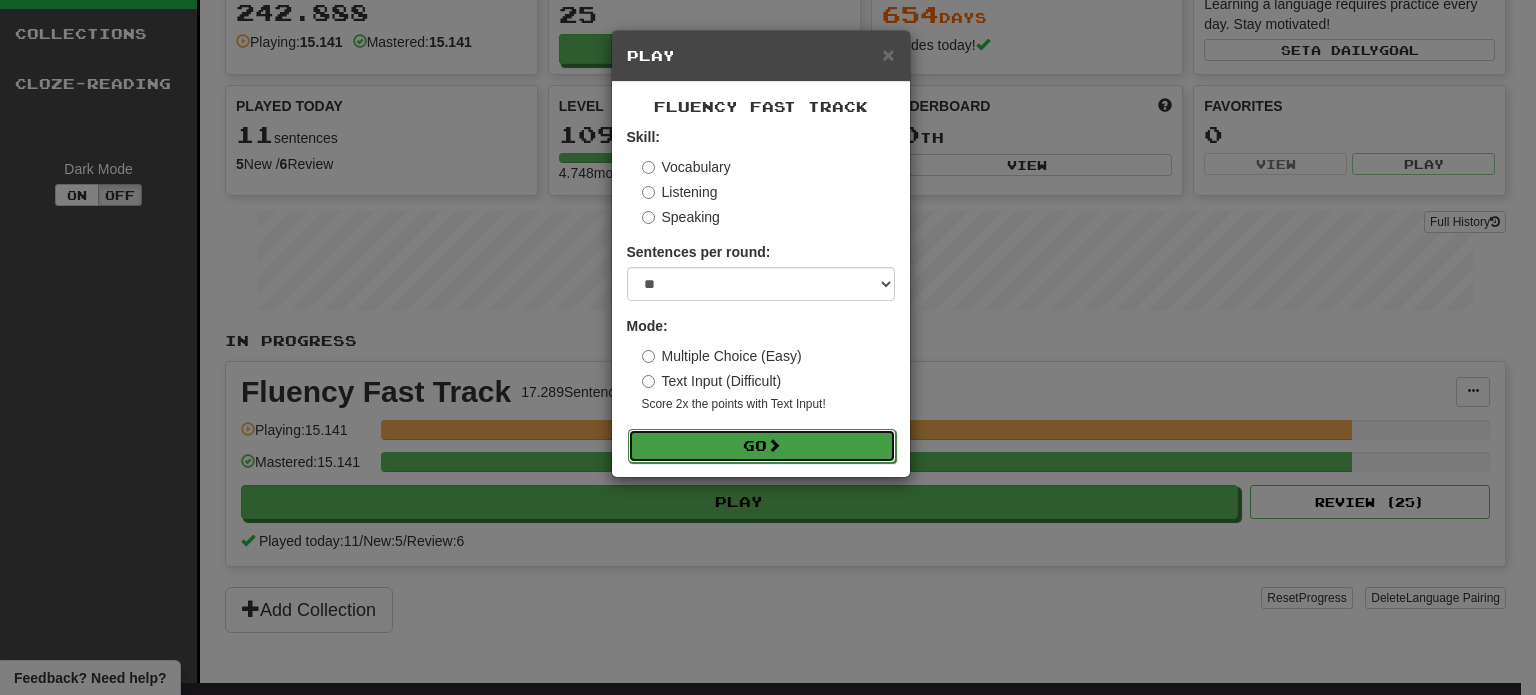 click on "Go" at bounding box center (762, 446) 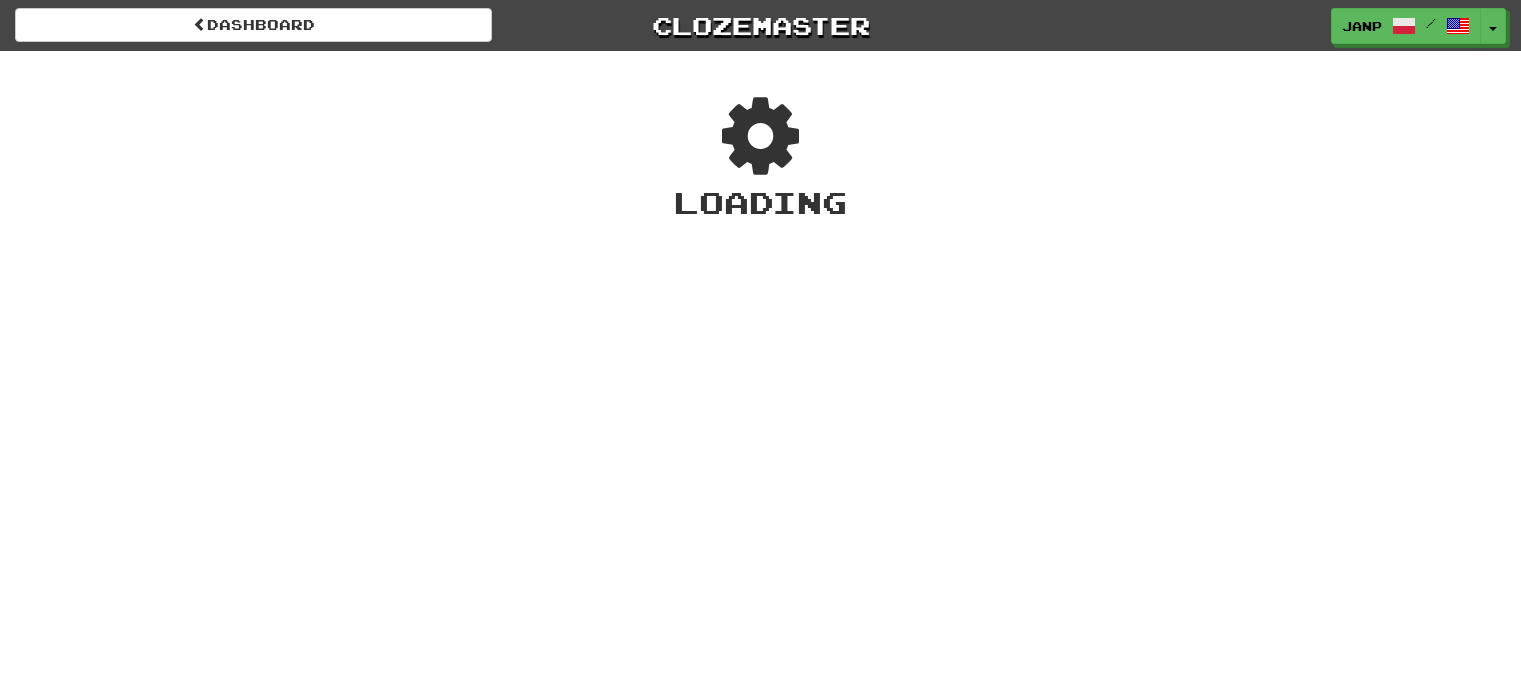 scroll, scrollTop: 0, scrollLeft: 0, axis: both 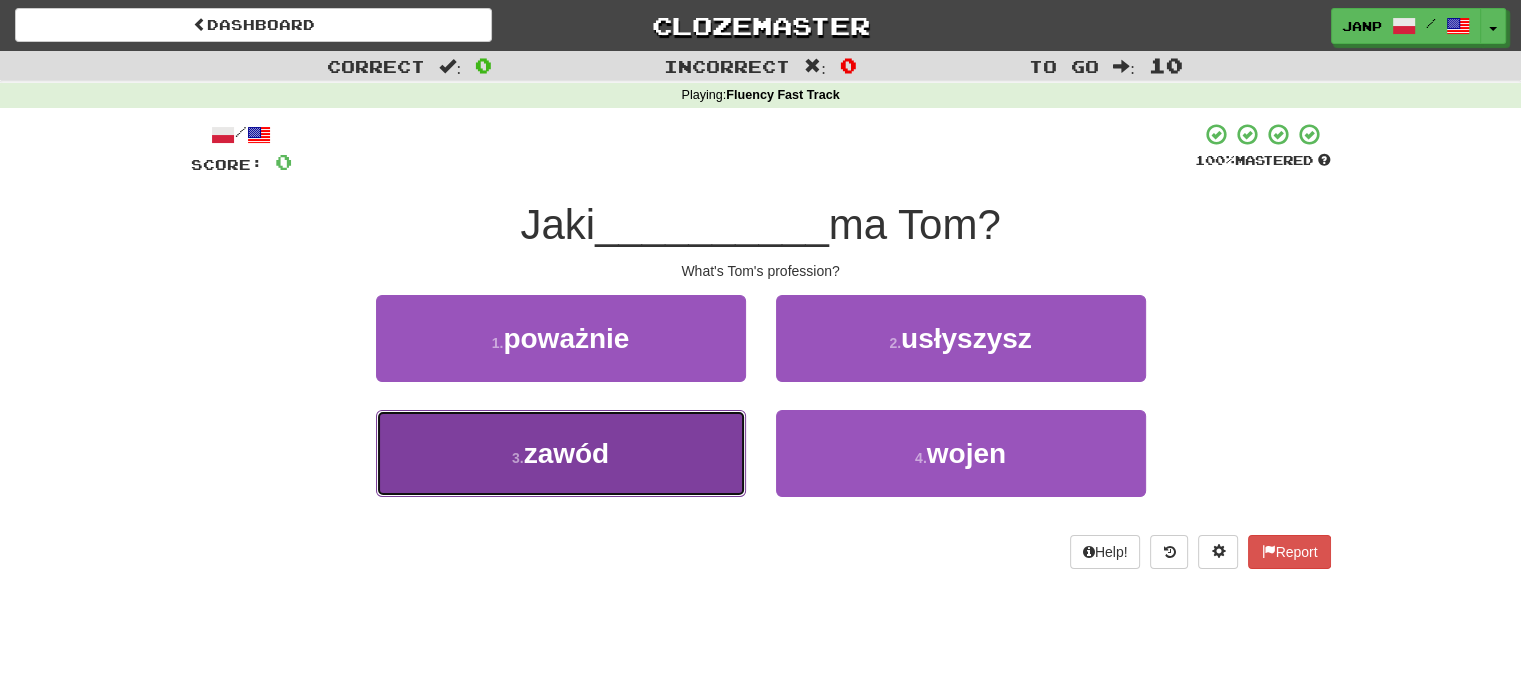click on "3 .  zawód" at bounding box center (561, 453) 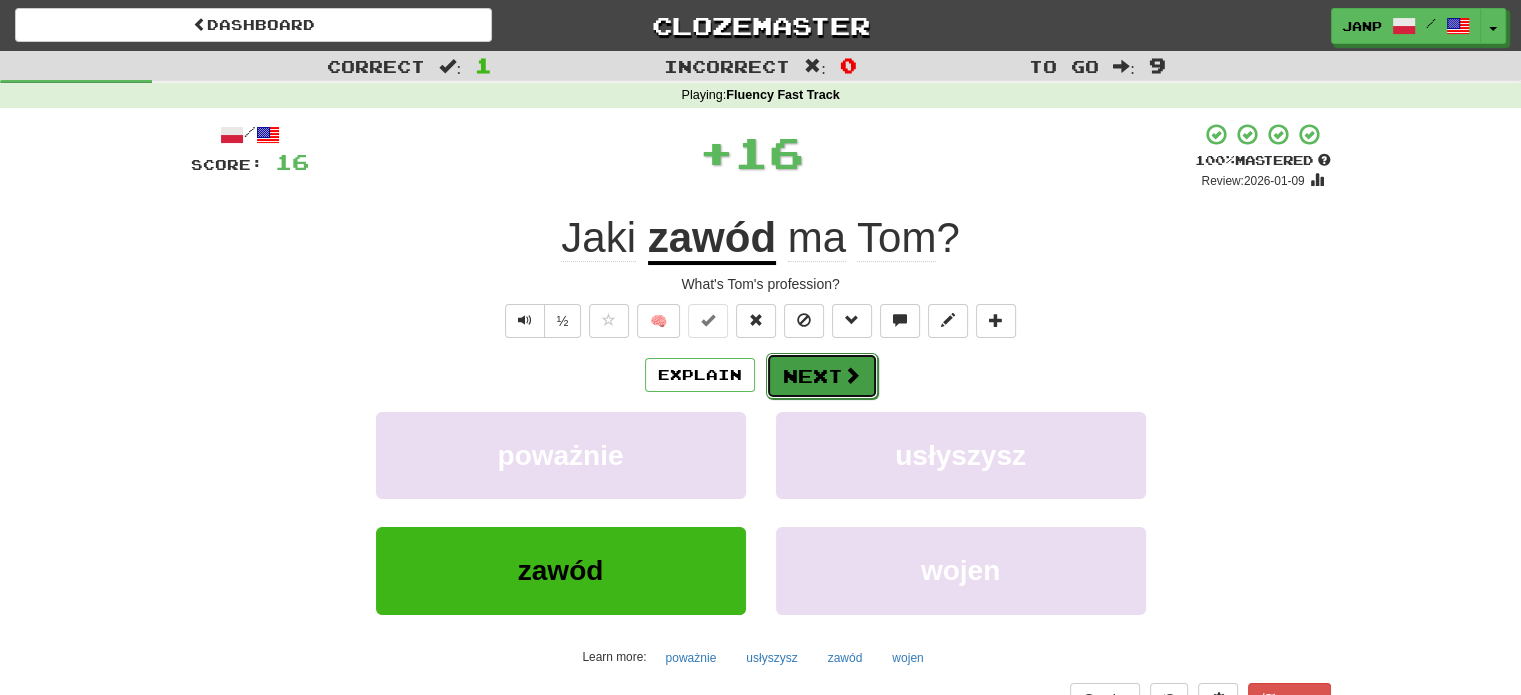 click on "Next" at bounding box center (822, 376) 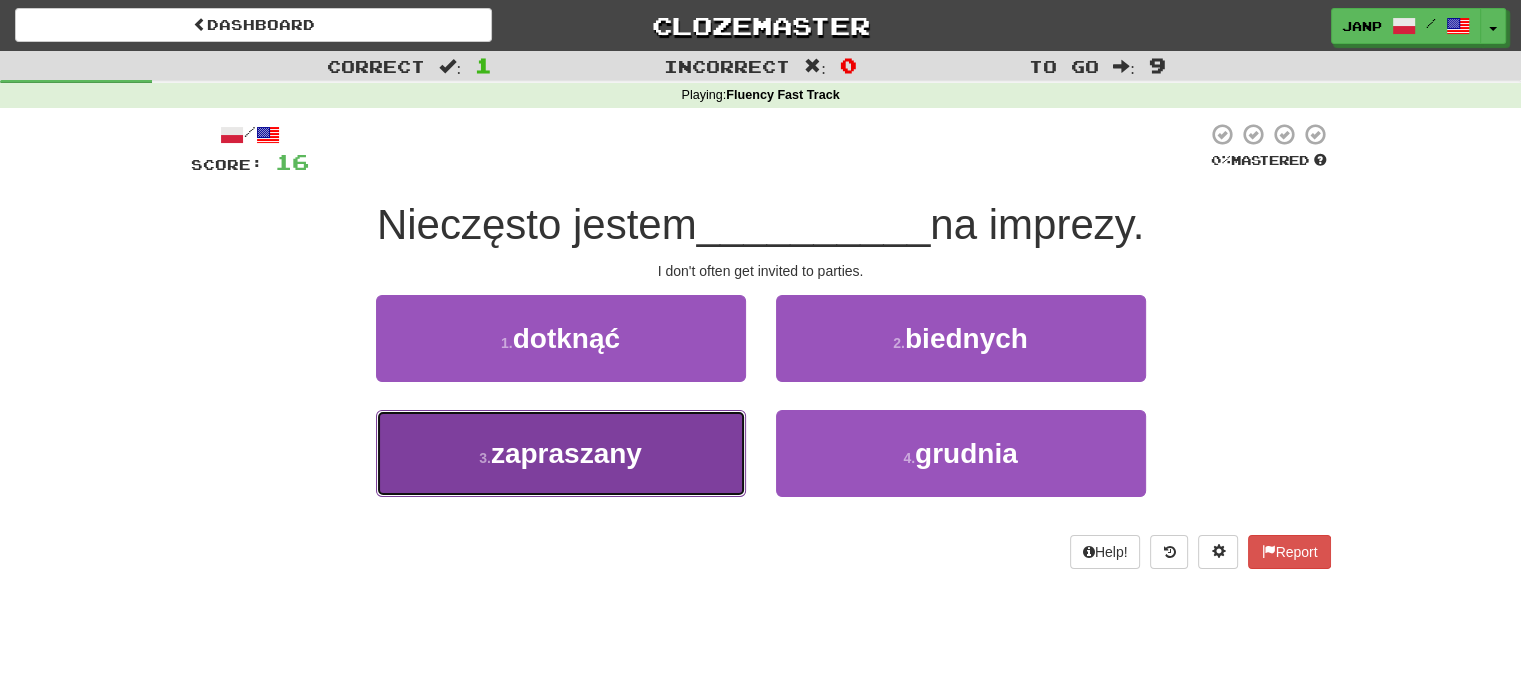click on "3 .  zapraszany" at bounding box center [561, 453] 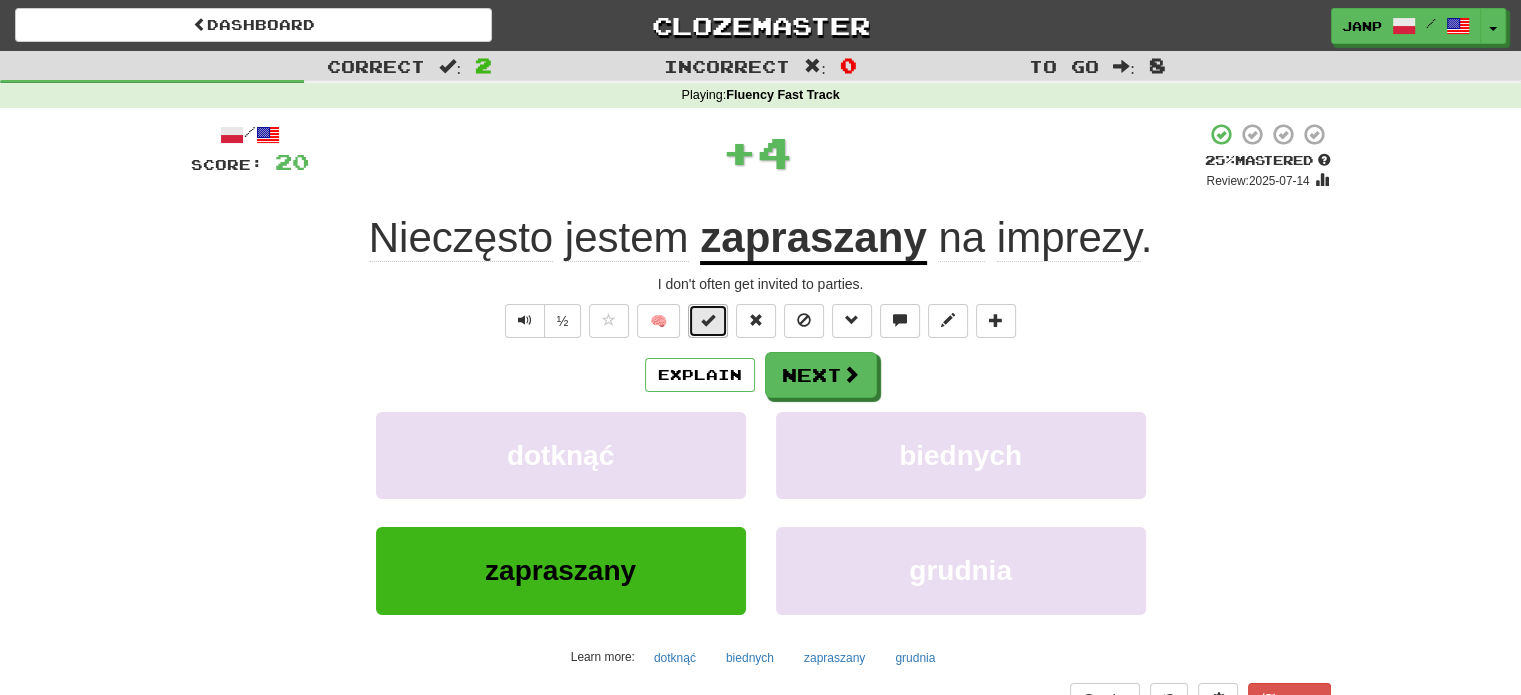 click at bounding box center [708, 320] 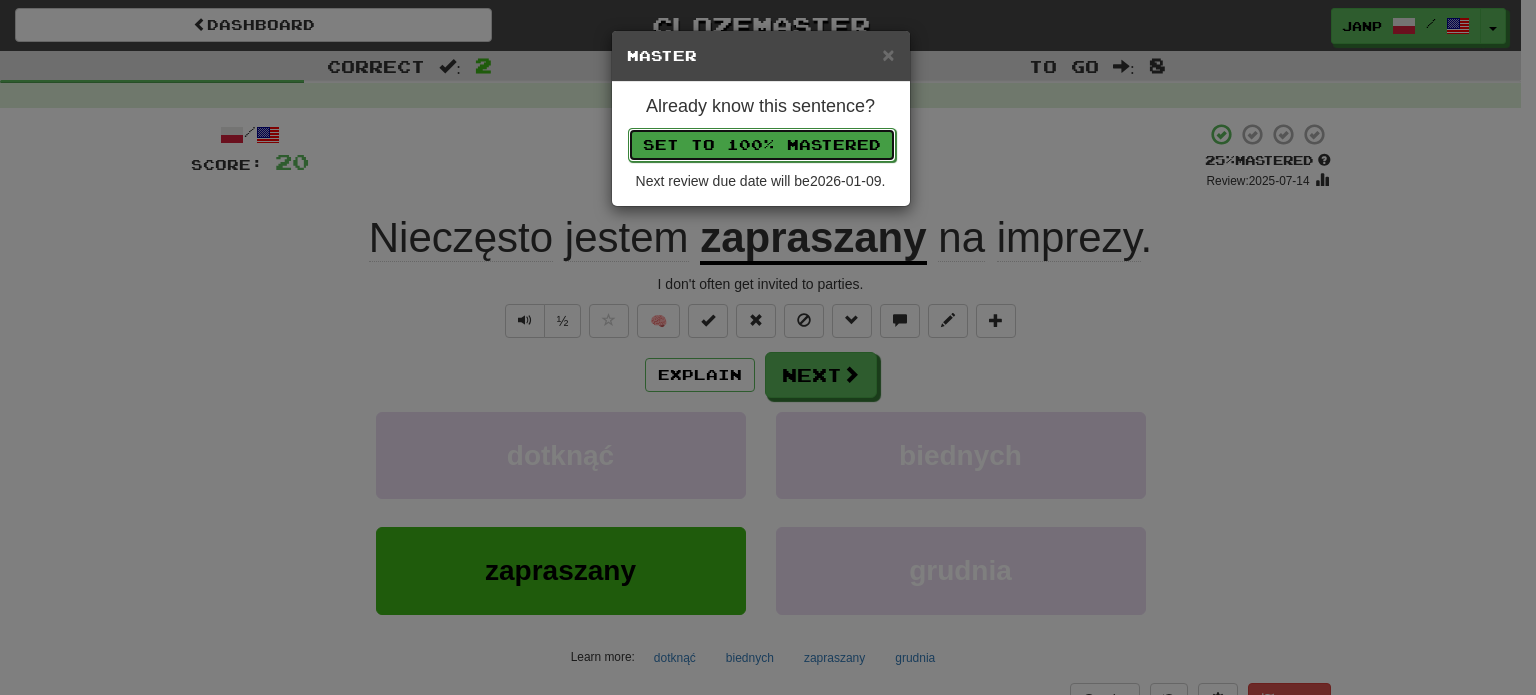 click on "Set to 100% Mastered" at bounding box center (762, 145) 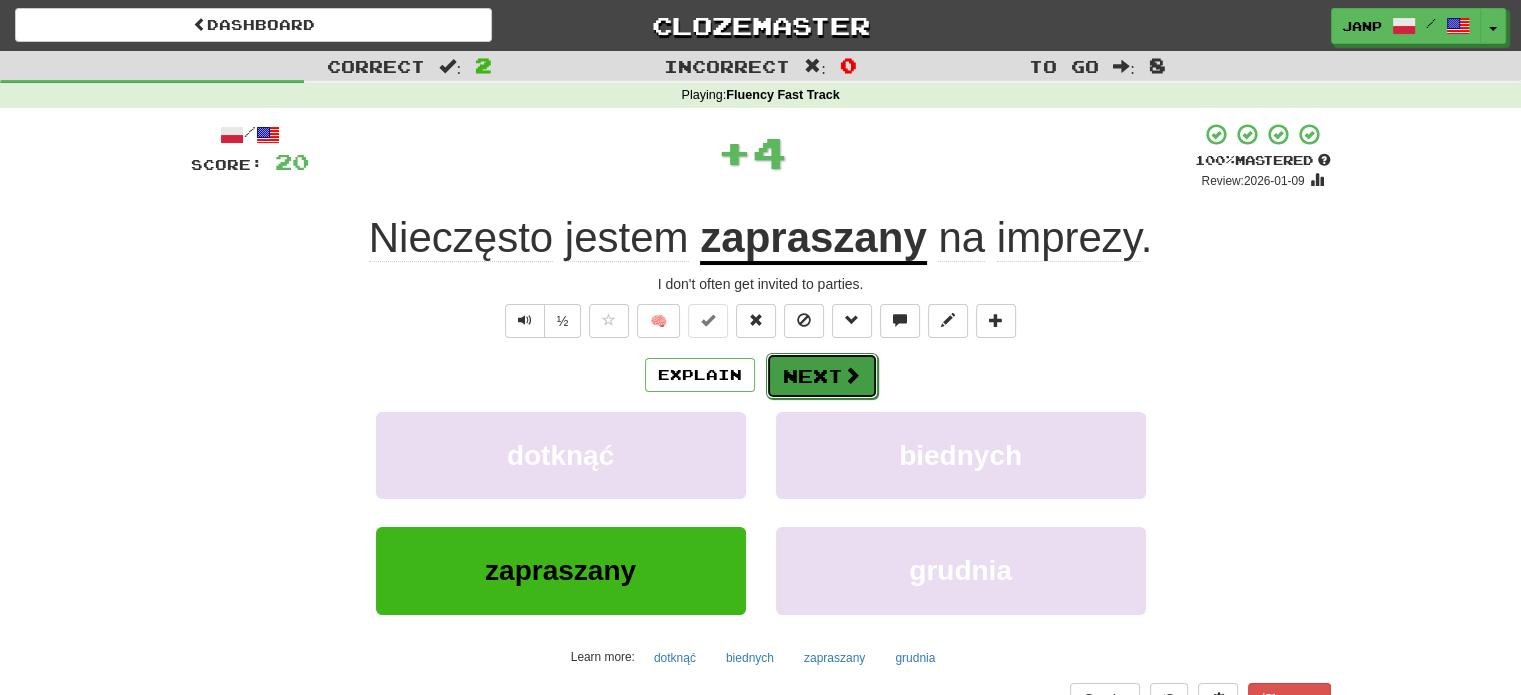 click at bounding box center [852, 375] 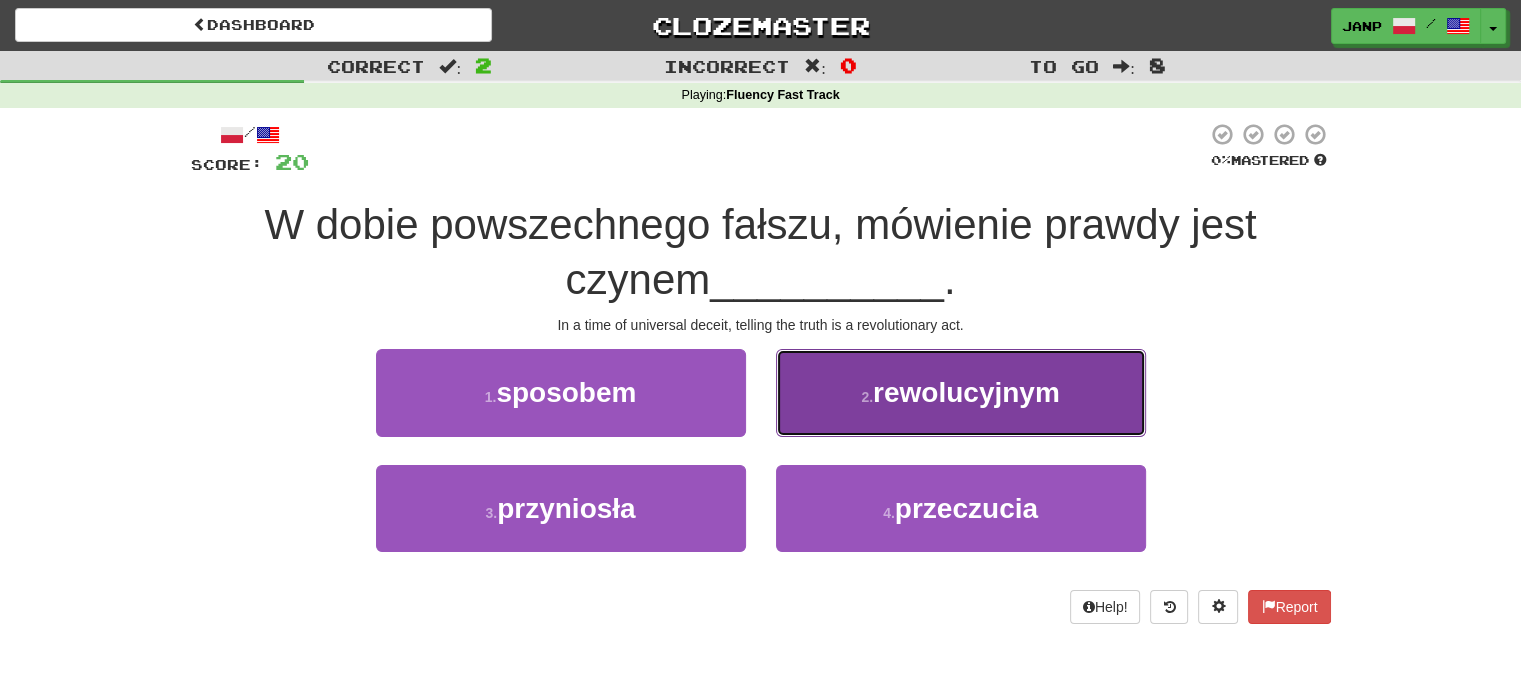 click on "2 .  rewolucyjnym" at bounding box center (961, 392) 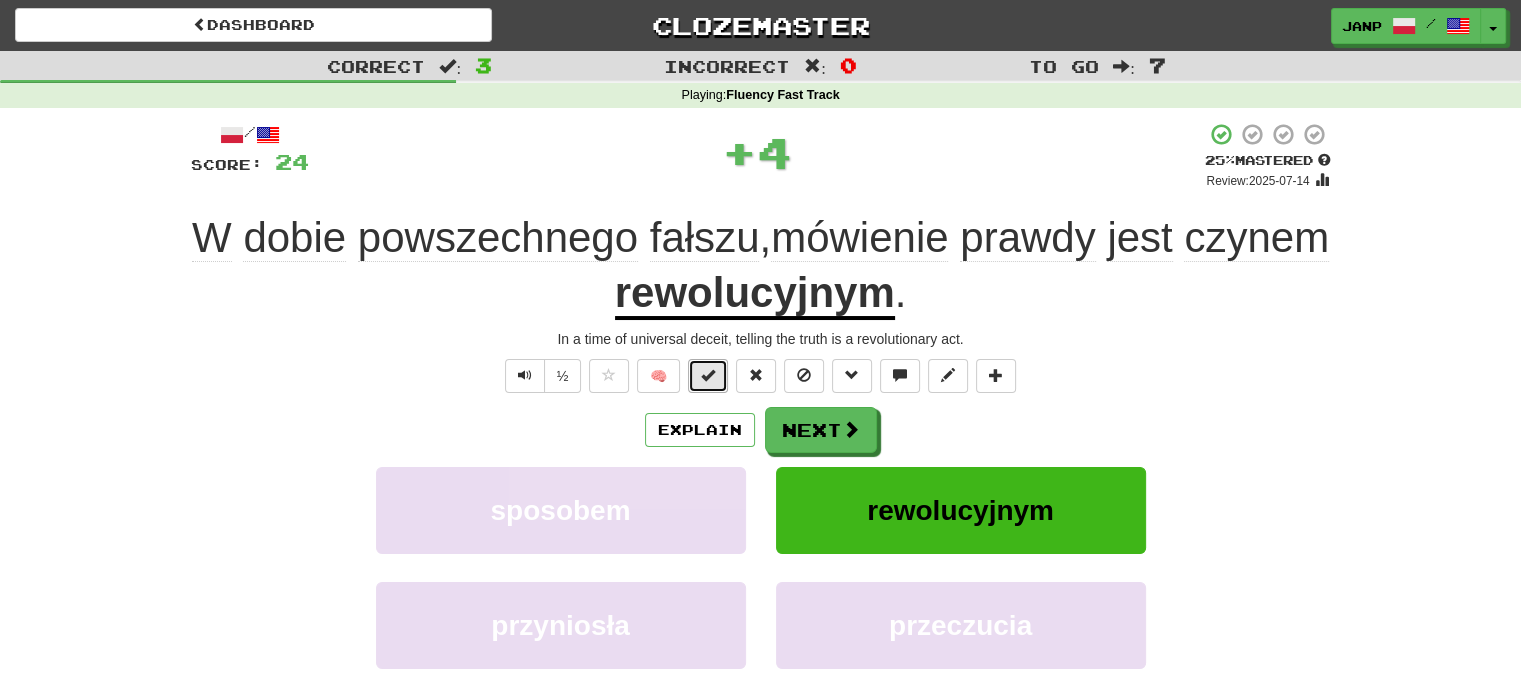 click at bounding box center (708, 375) 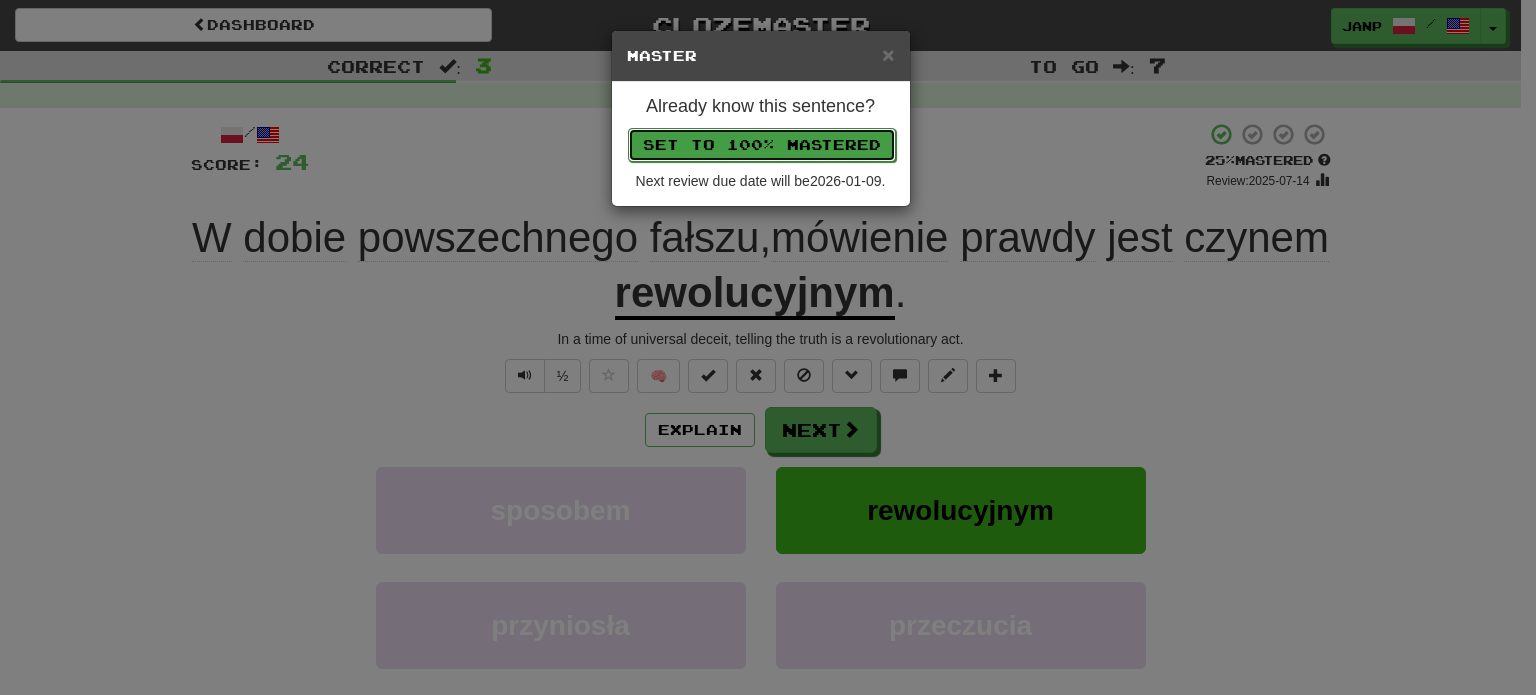 click on "Set to 100% Mastered" at bounding box center (762, 145) 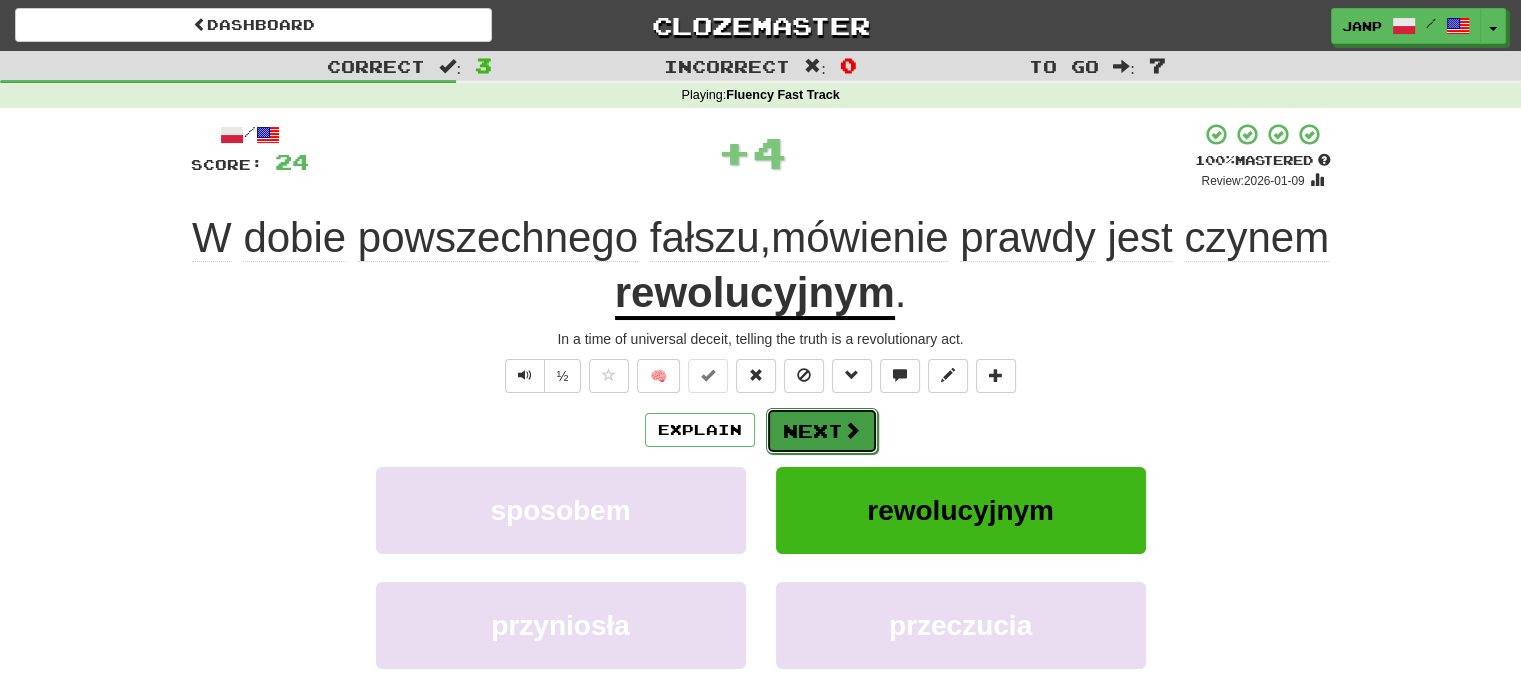 click on "Next" at bounding box center [822, 431] 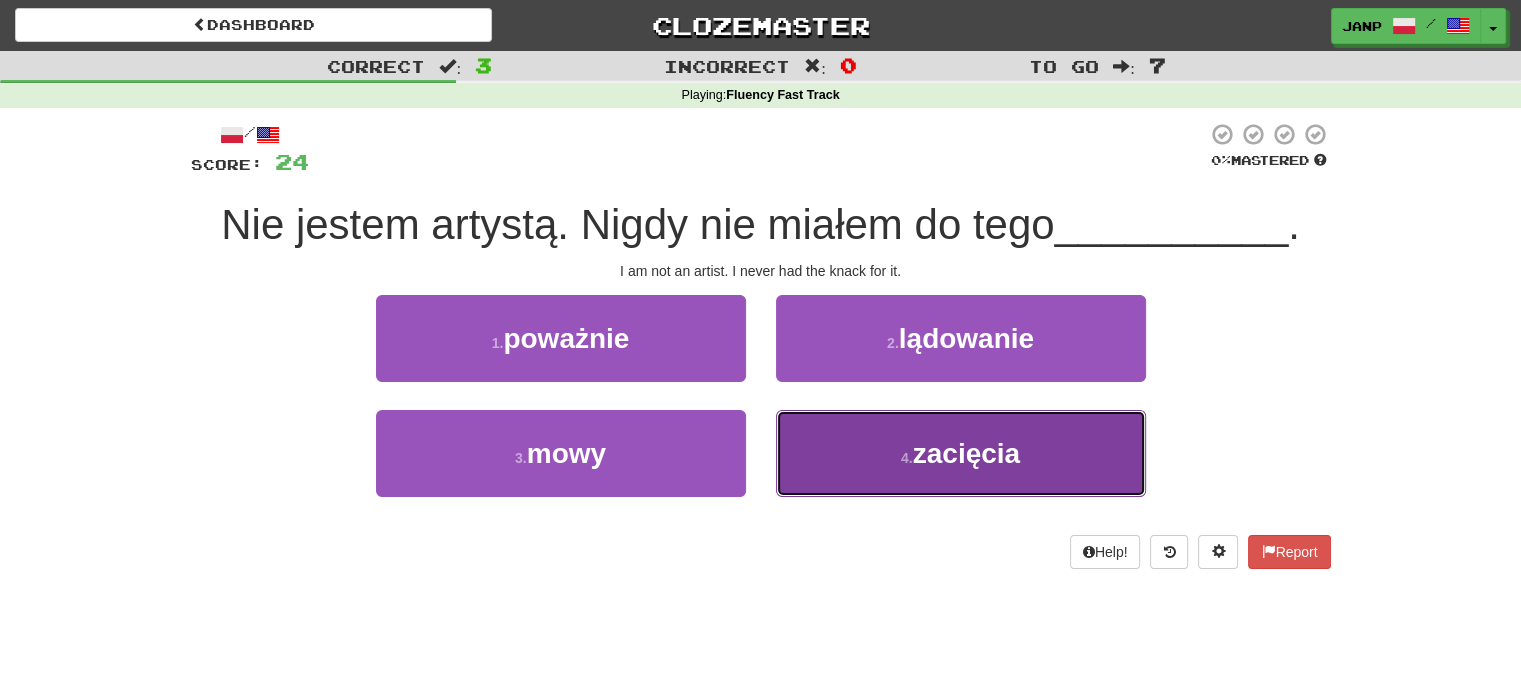 click on "4 .  zacięcia" at bounding box center [961, 453] 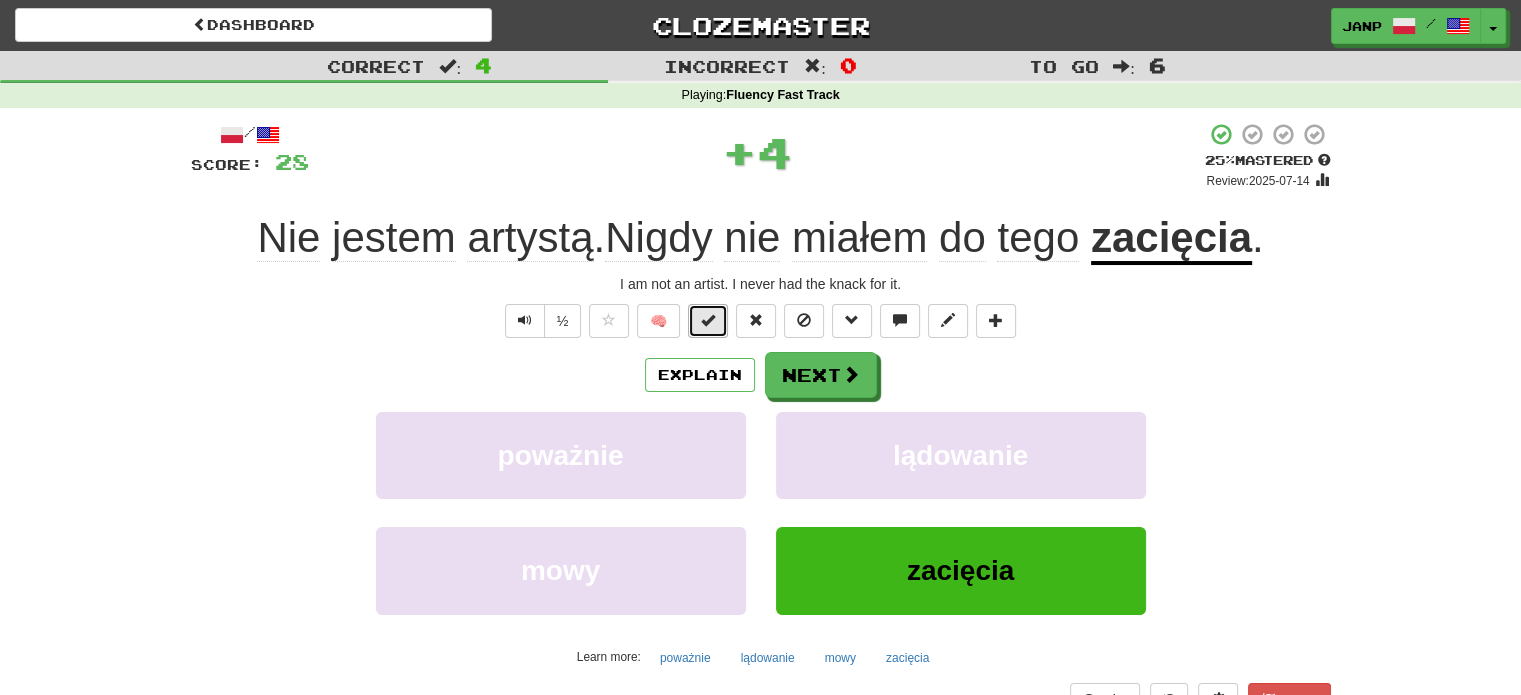 click at bounding box center (708, 321) 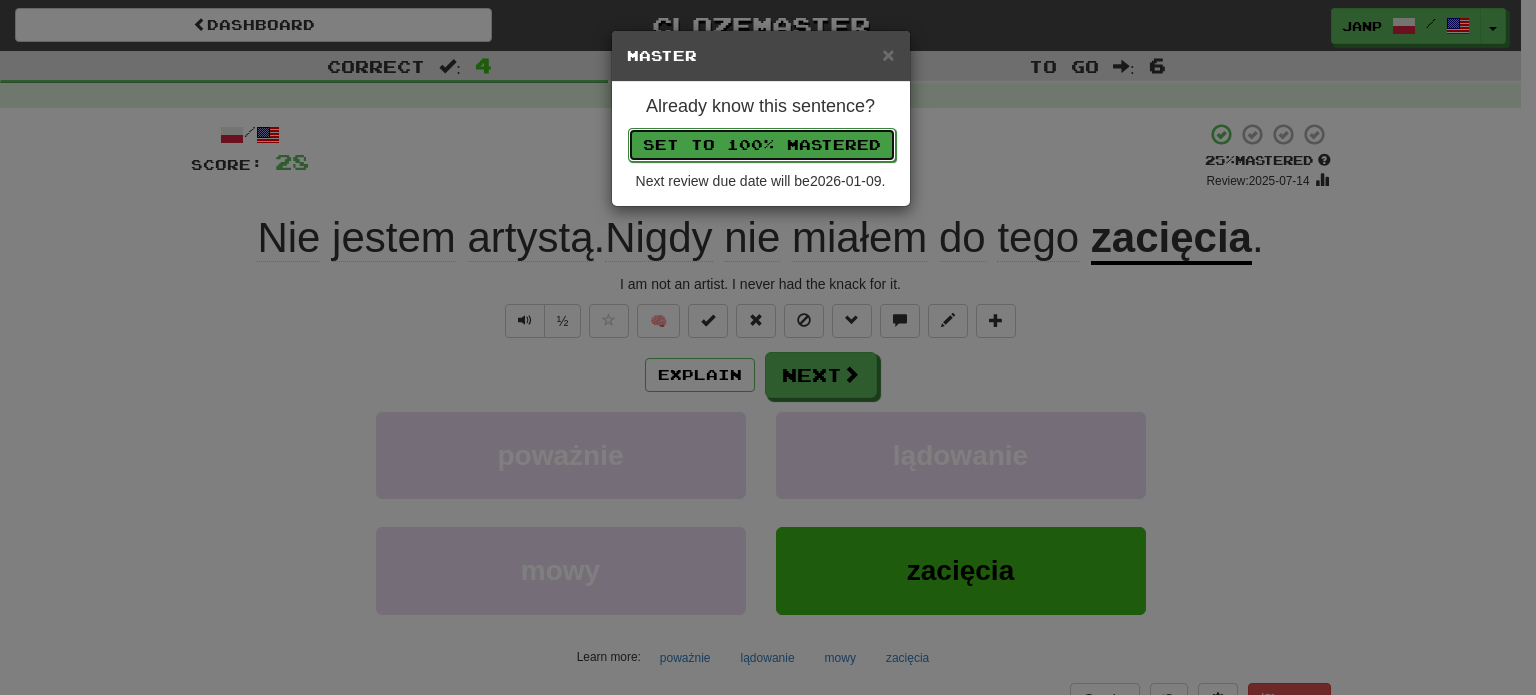 click on "Set to 100% Mastered" at bounding box center [762, 145] 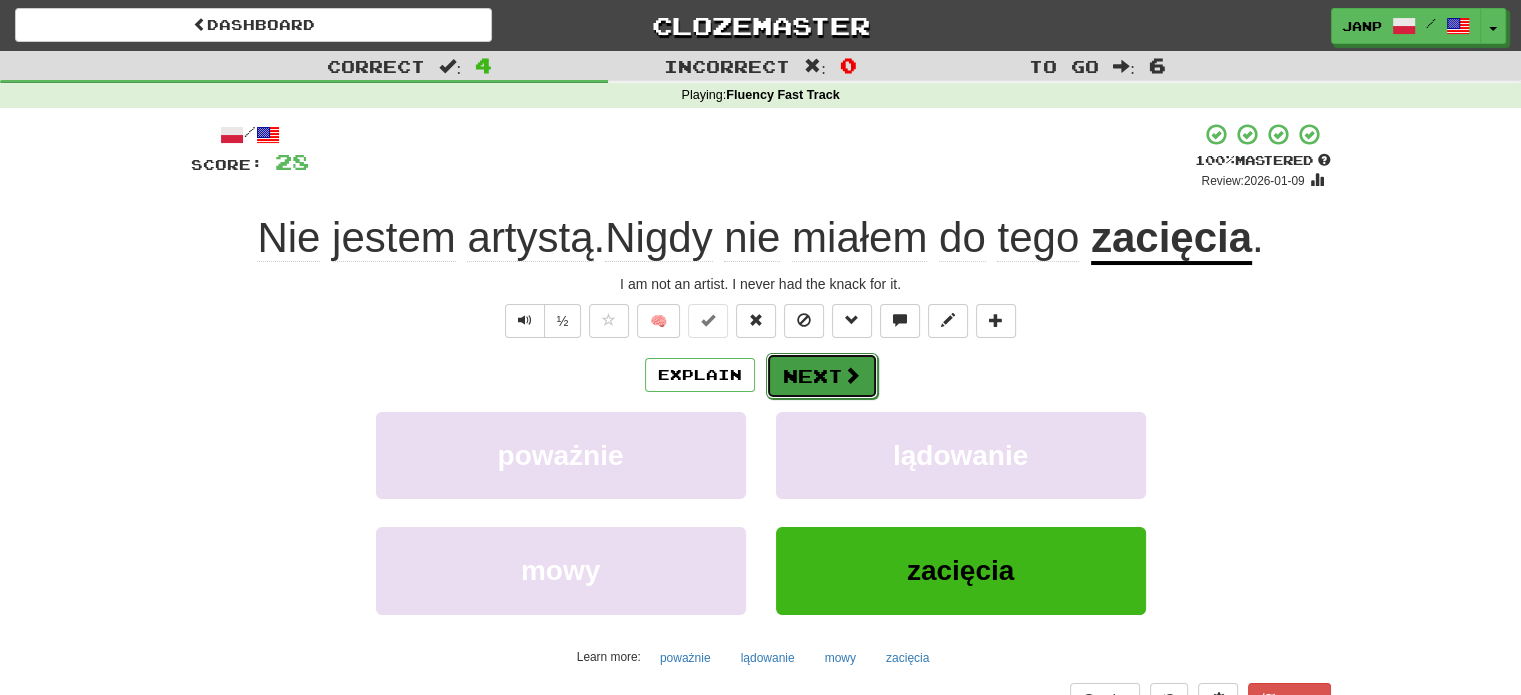 click on "Next" at bounding box center (822, 376) 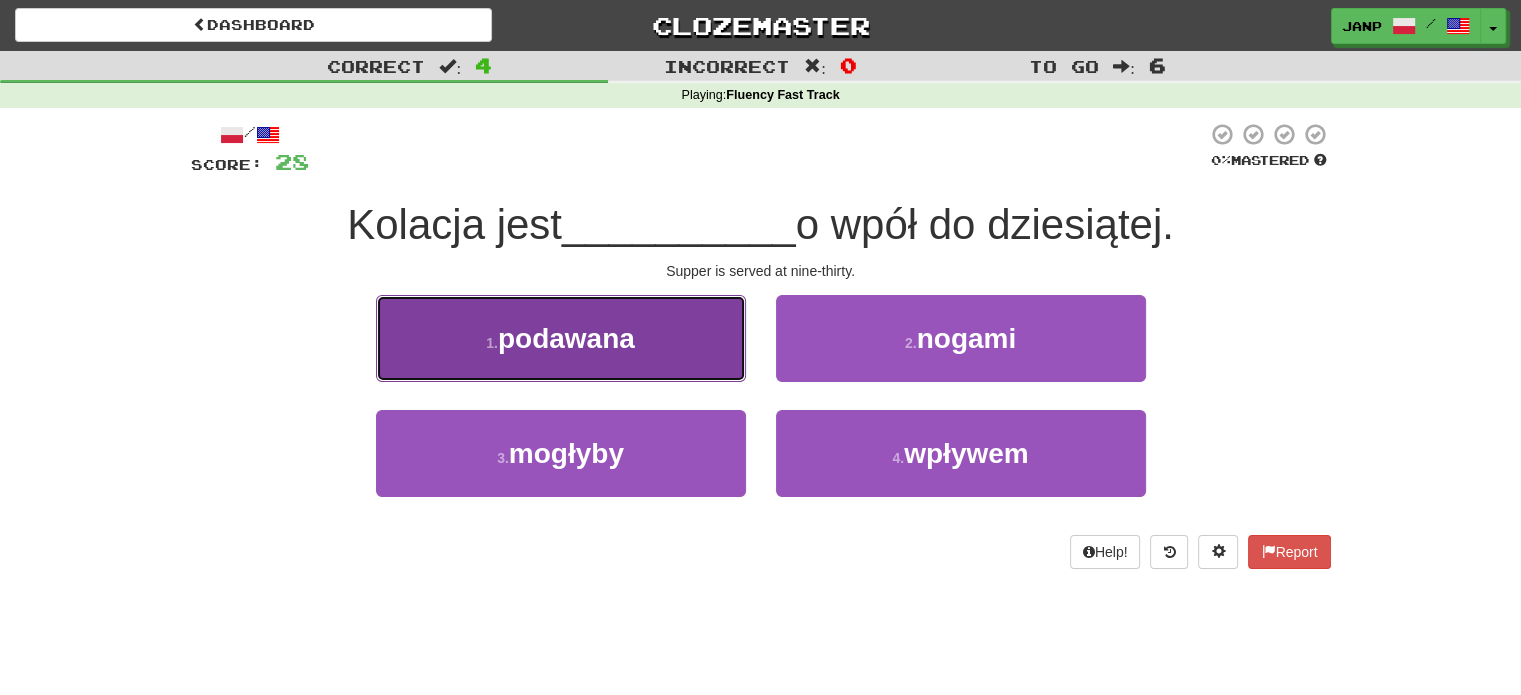 click on "1 .  podawana" at bounding box center (561, 338) 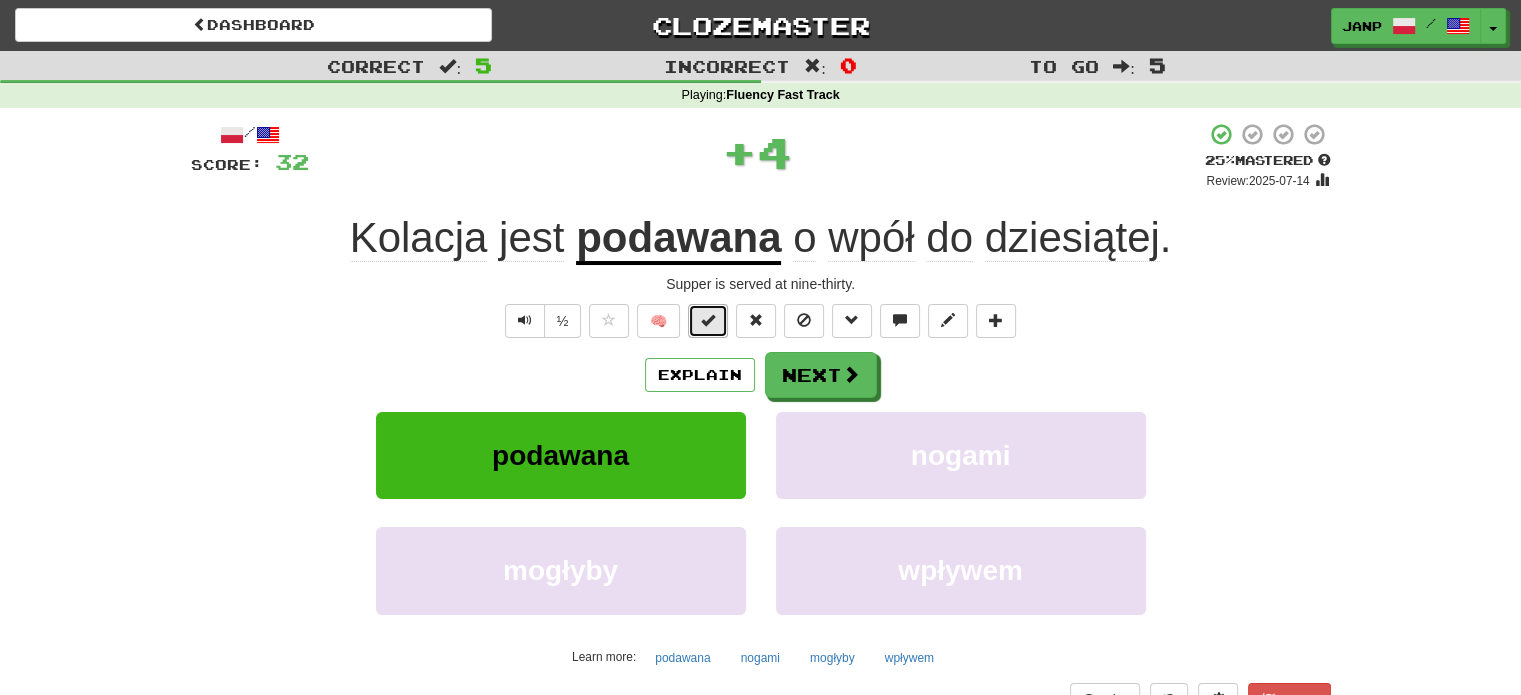 click at bounding box center (708, 320) 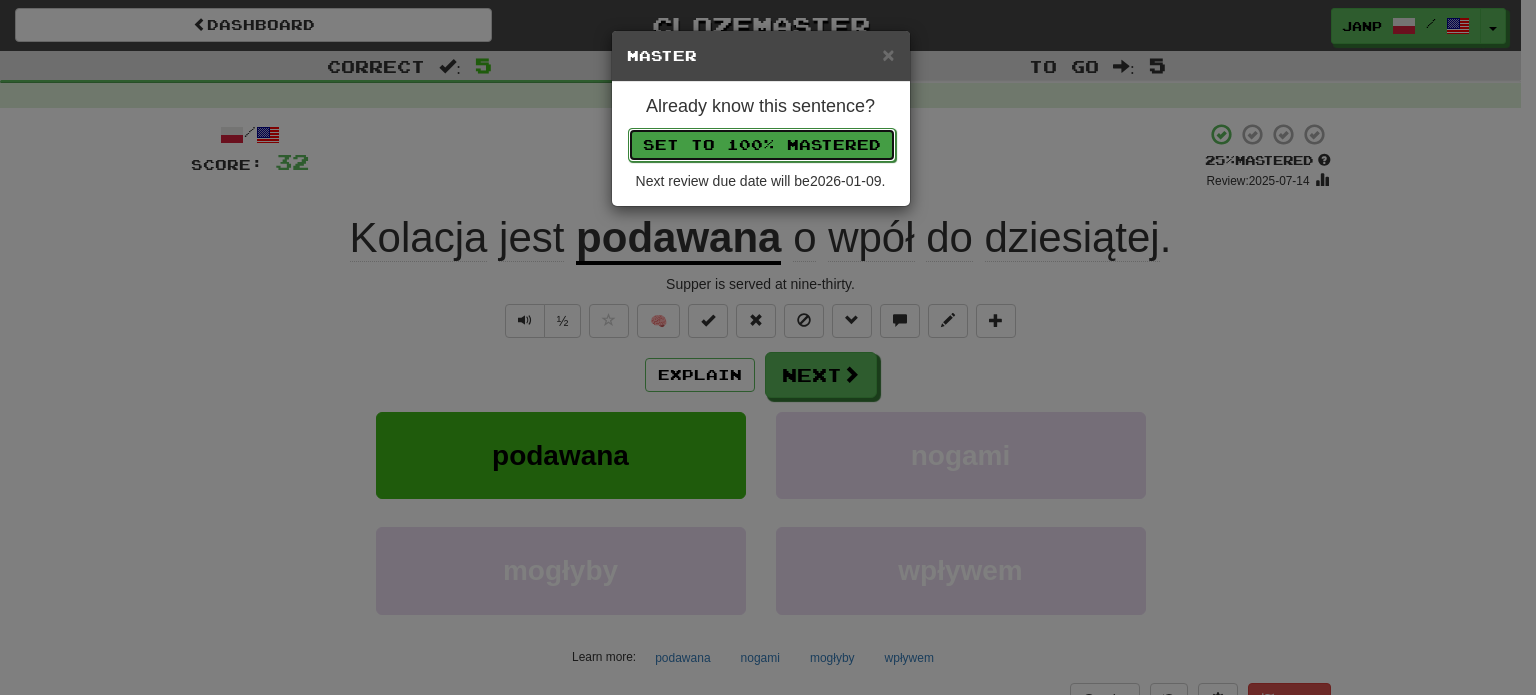 click on "Set to 100% Mastered" at bounding box center [762, 145] 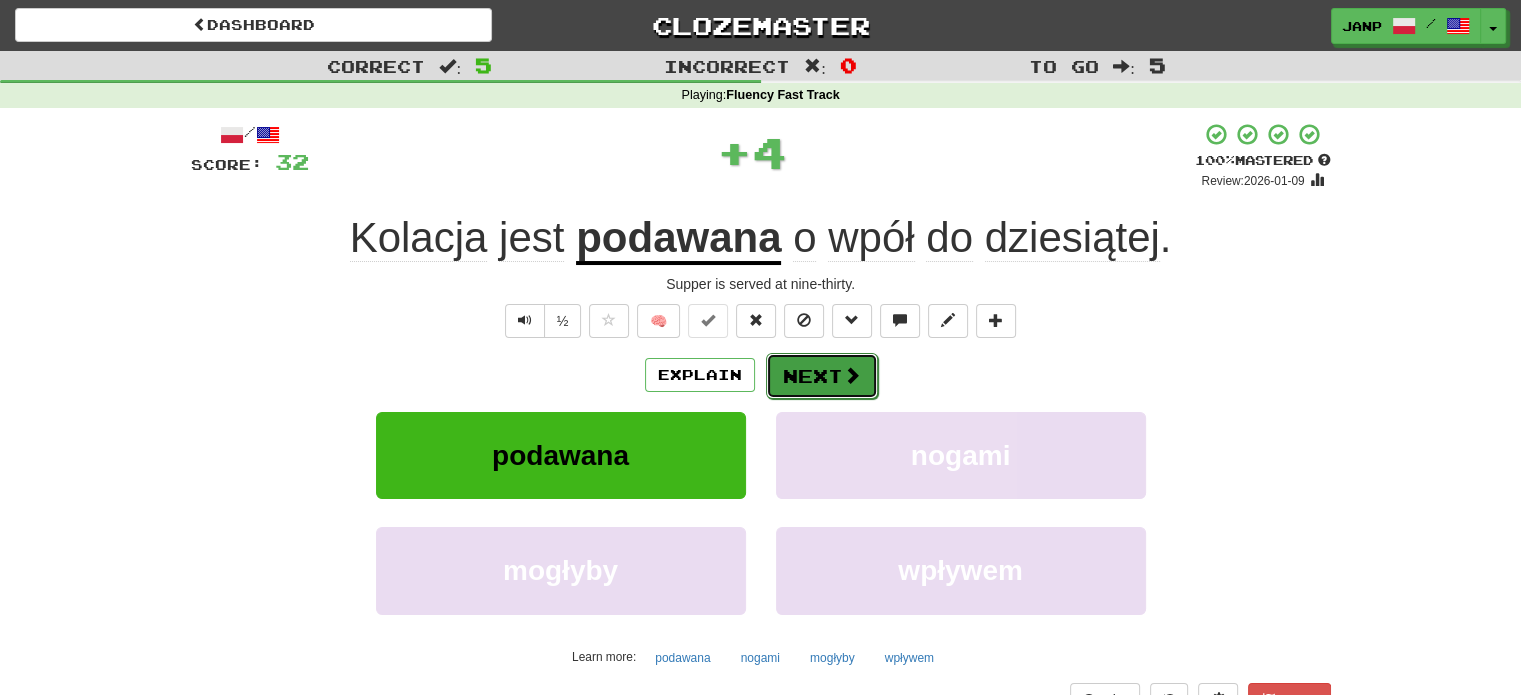 click on "Next" at bounding box center (822, 376) 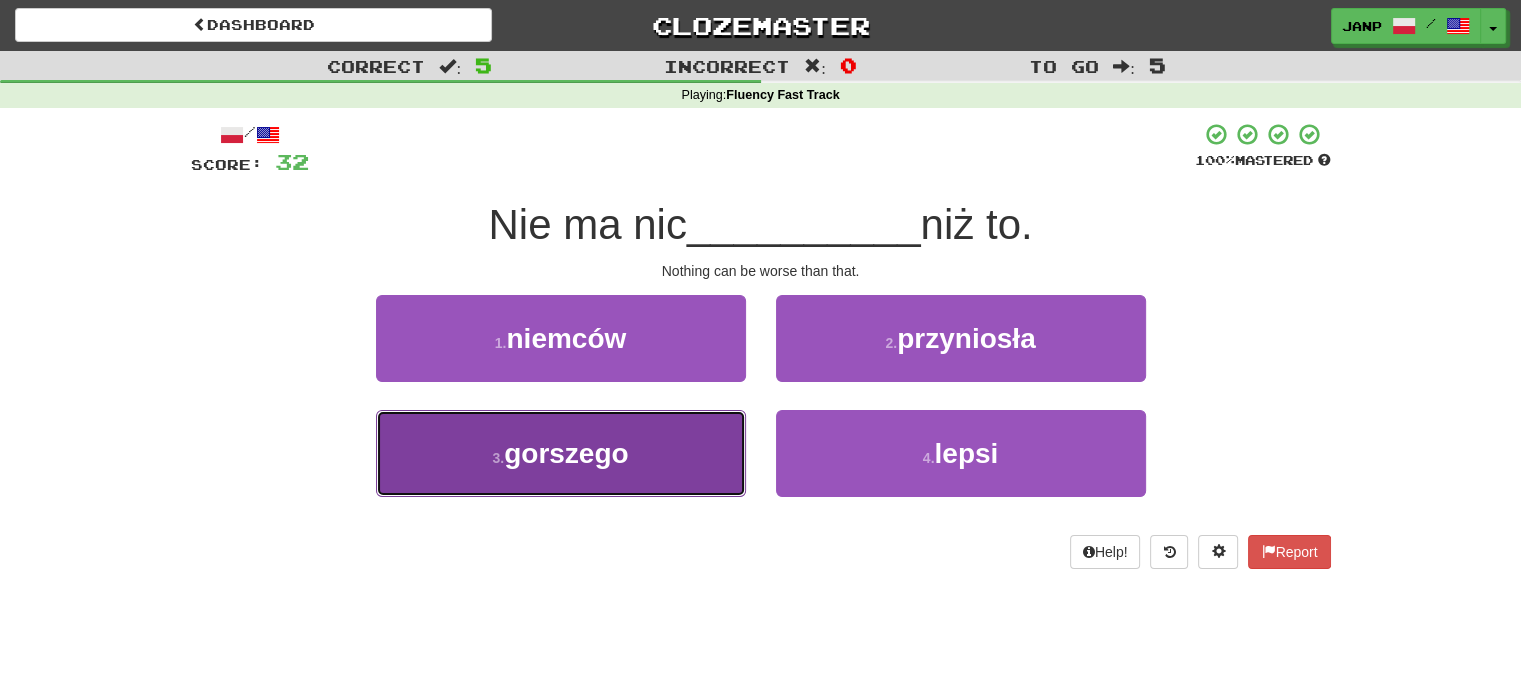 click on "3 .  gorszego" at bounding box center [561, 453] 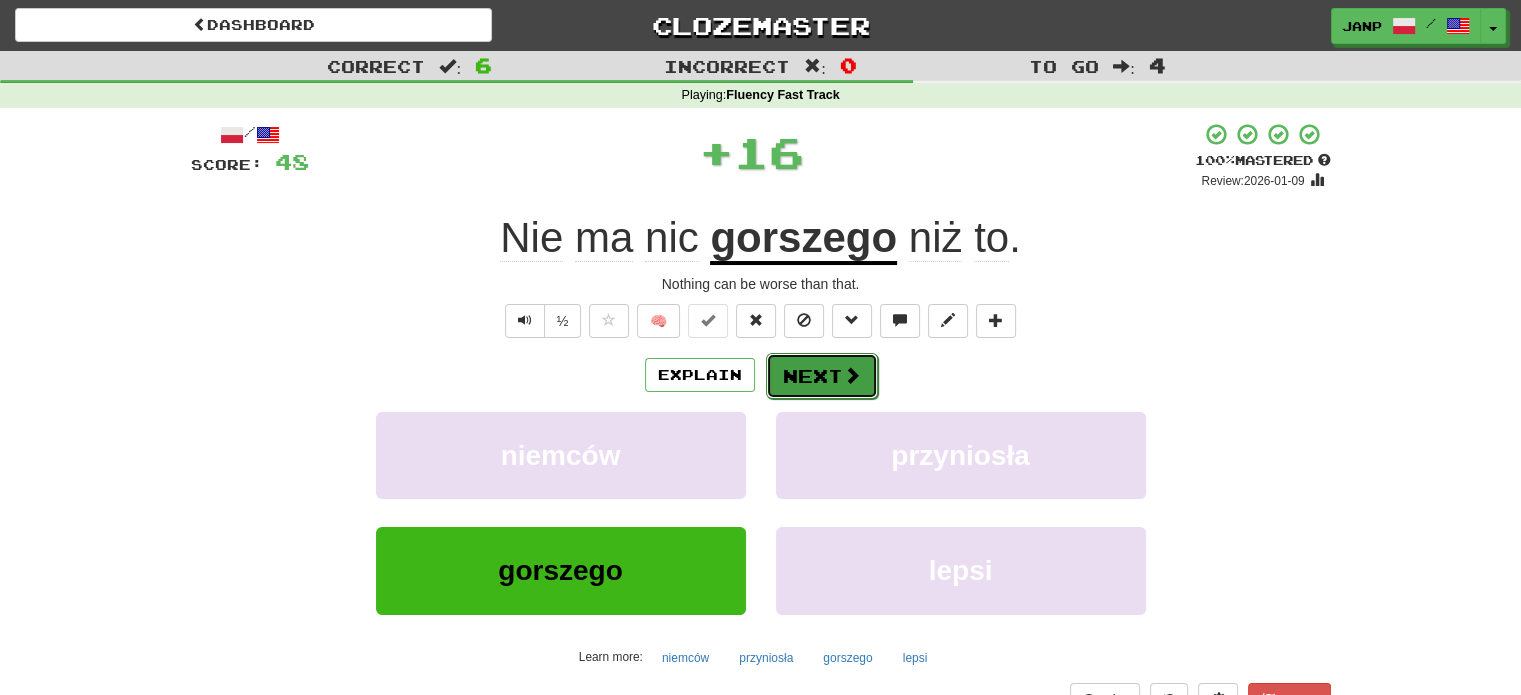 click on "Next" at bounding box center [822, 376] 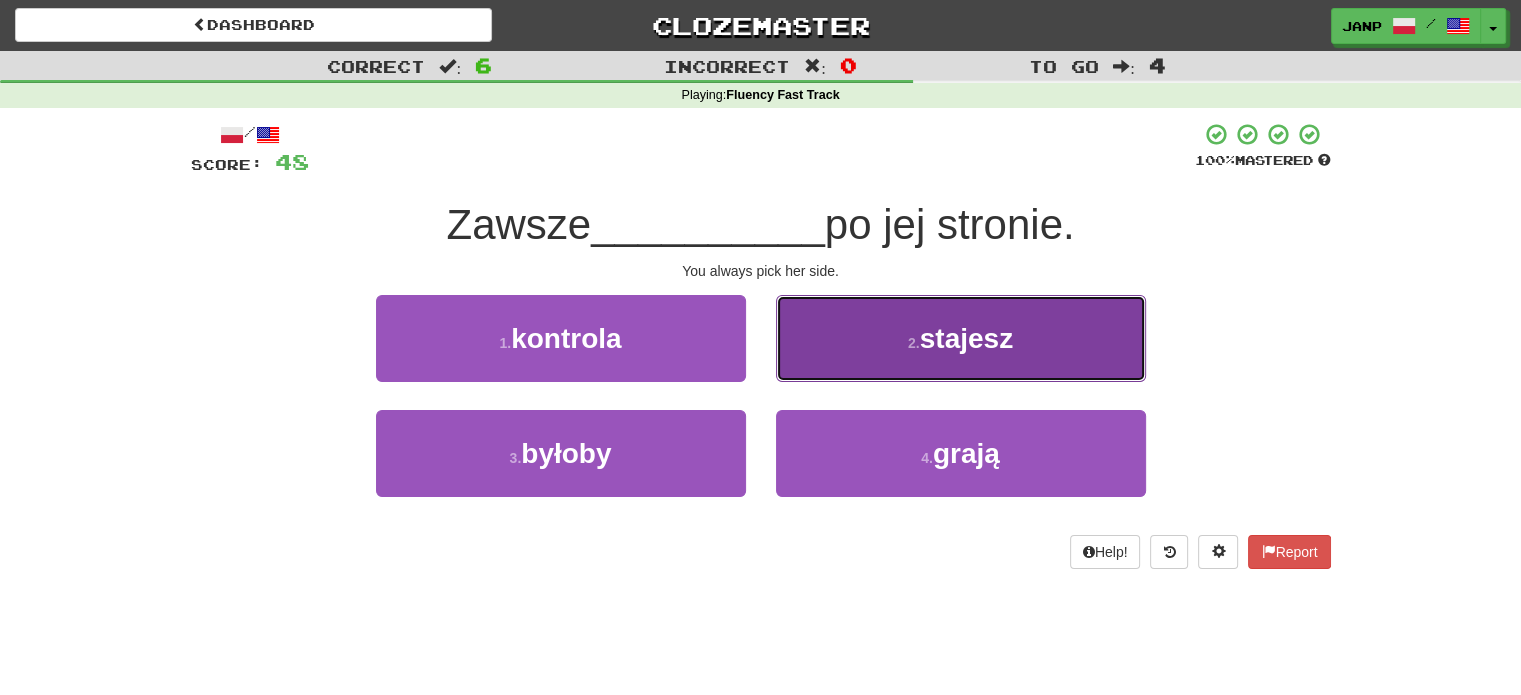 click on "2 .  stajesz" at bounding box center (961, 338) 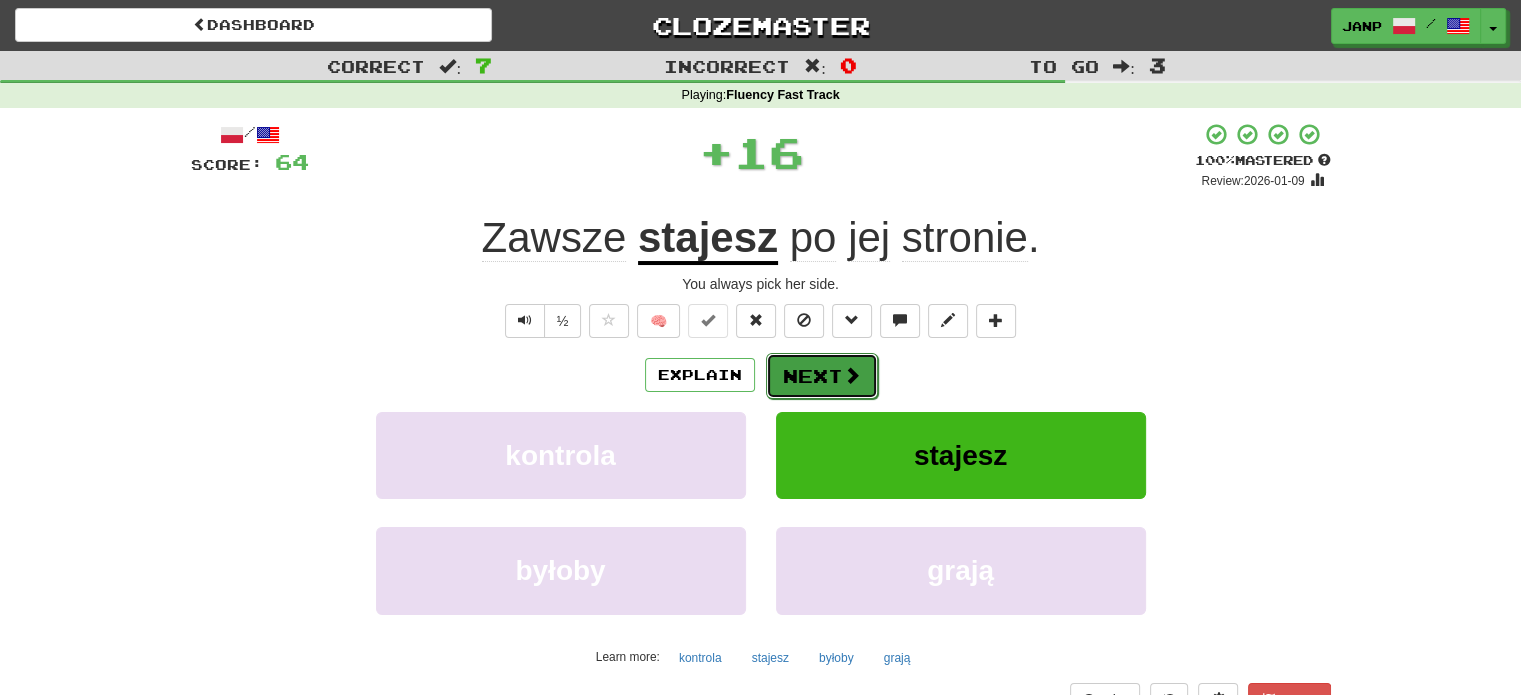 click on "Next" at bounding box center (822, 376) 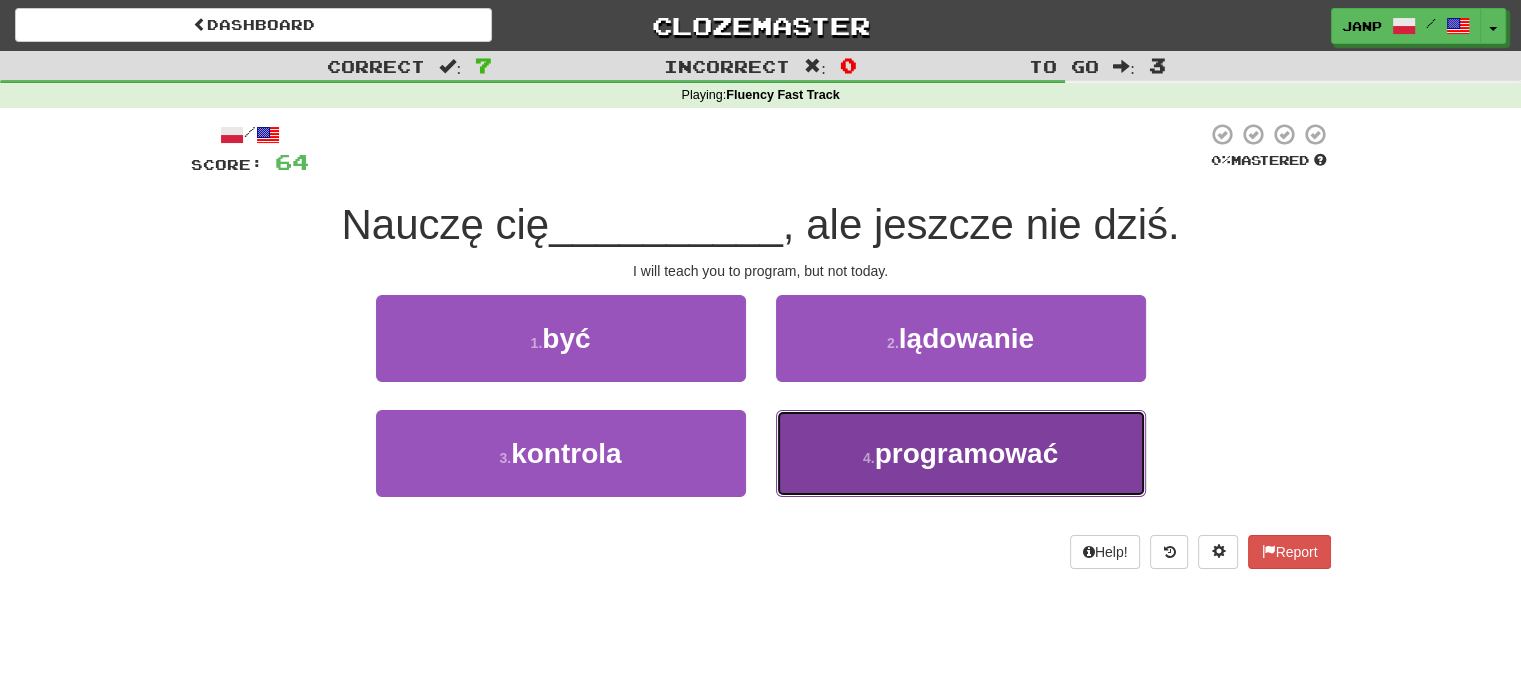 click on "4 .  programować" at bounding box center [961, 453] 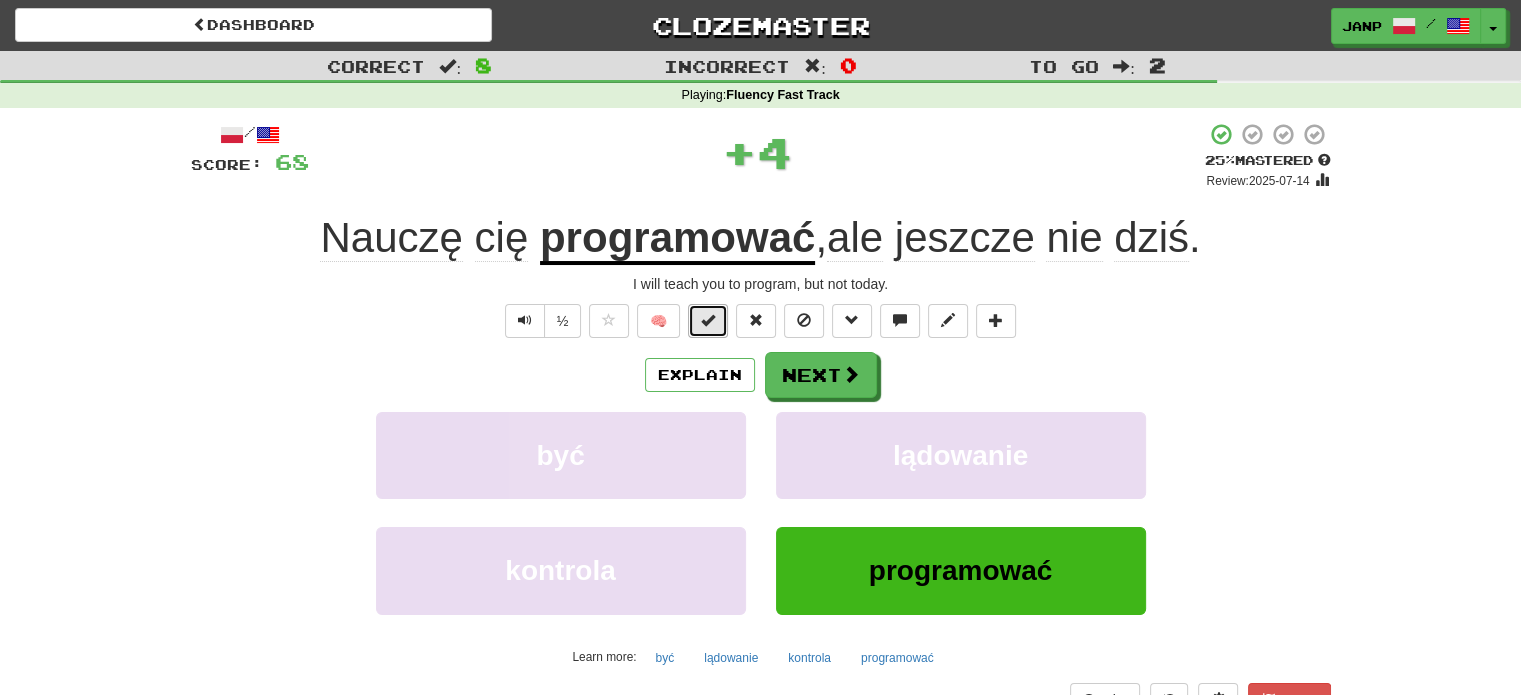 click at bounding box center (708, 321) 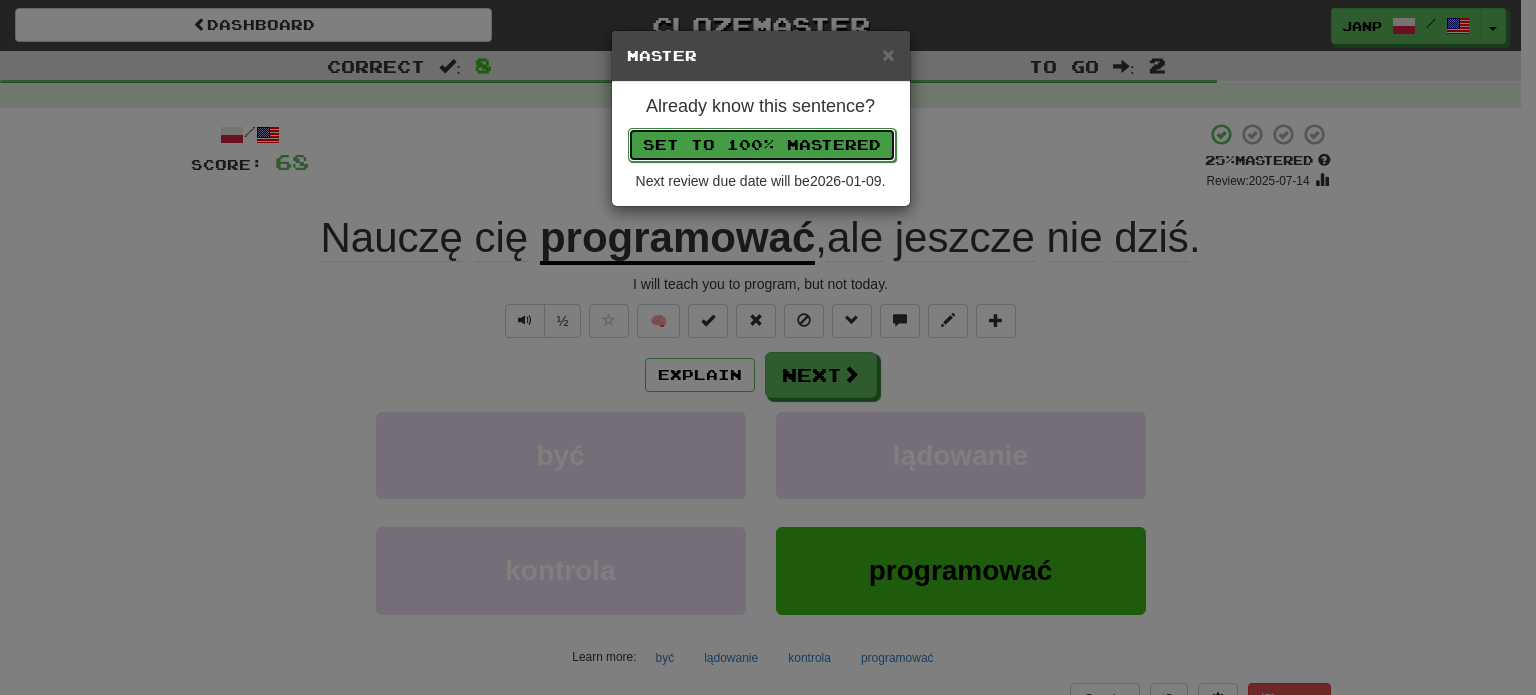 click on "Set to 100% Mastered" at bounding box center (762, 145) 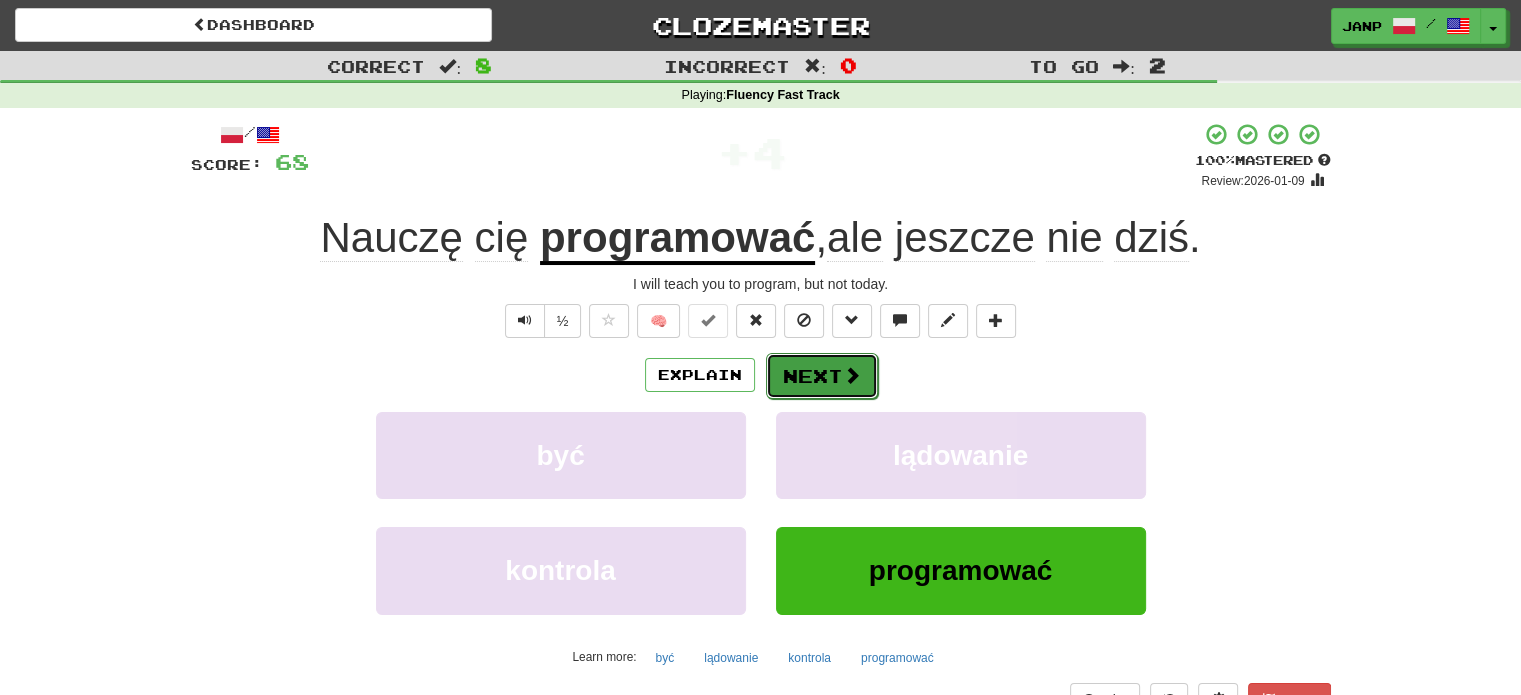 click on "Next" at bounding box center (822, 376) 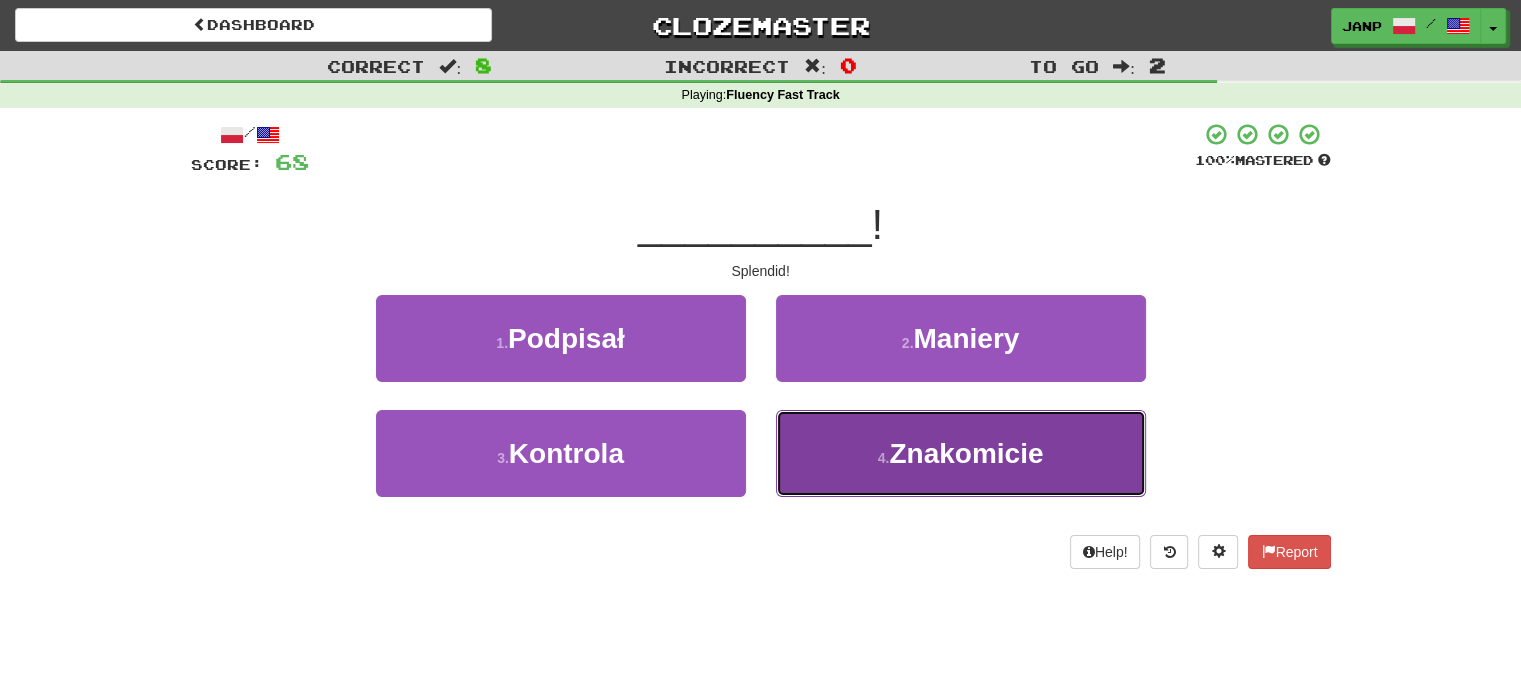 click on "4 .  Znakomicie" at bounding box center (961, 453) 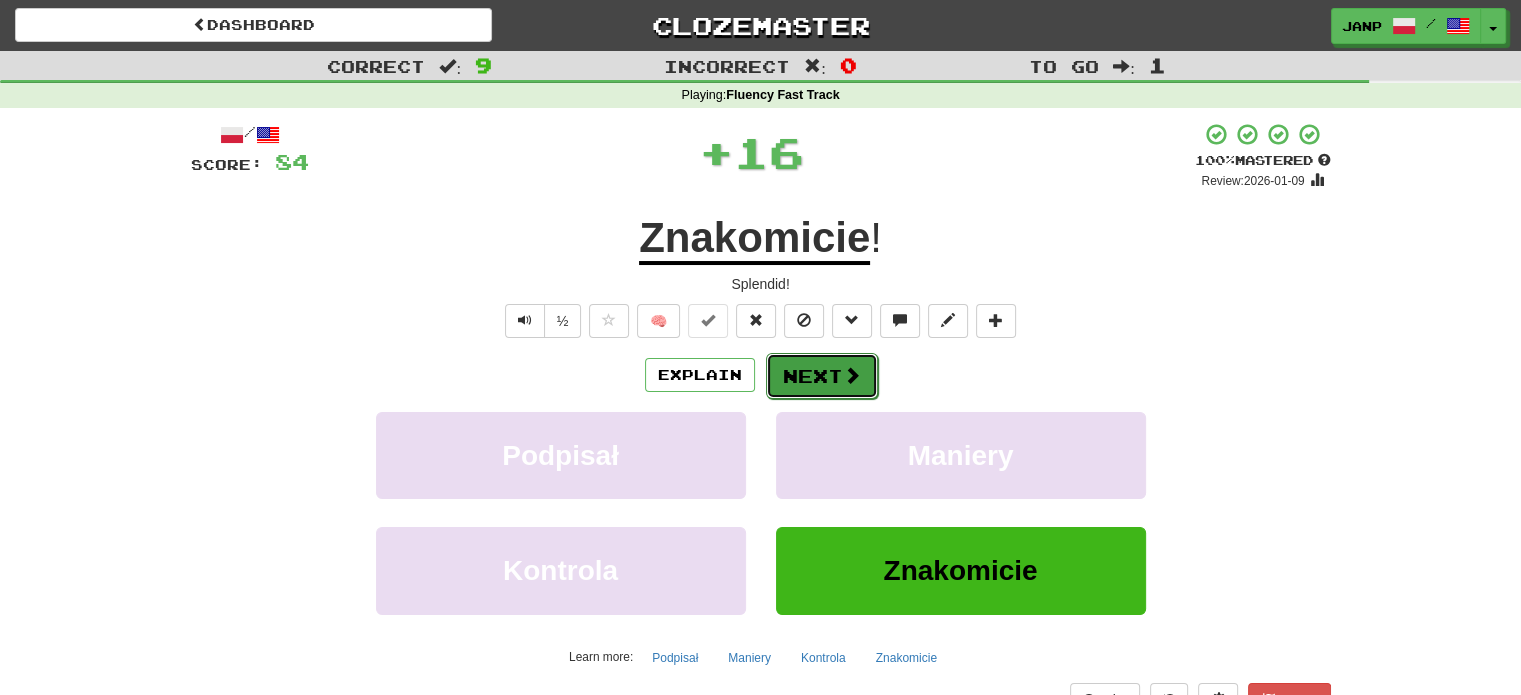 click on "Next" at bounding box center (822, 376) 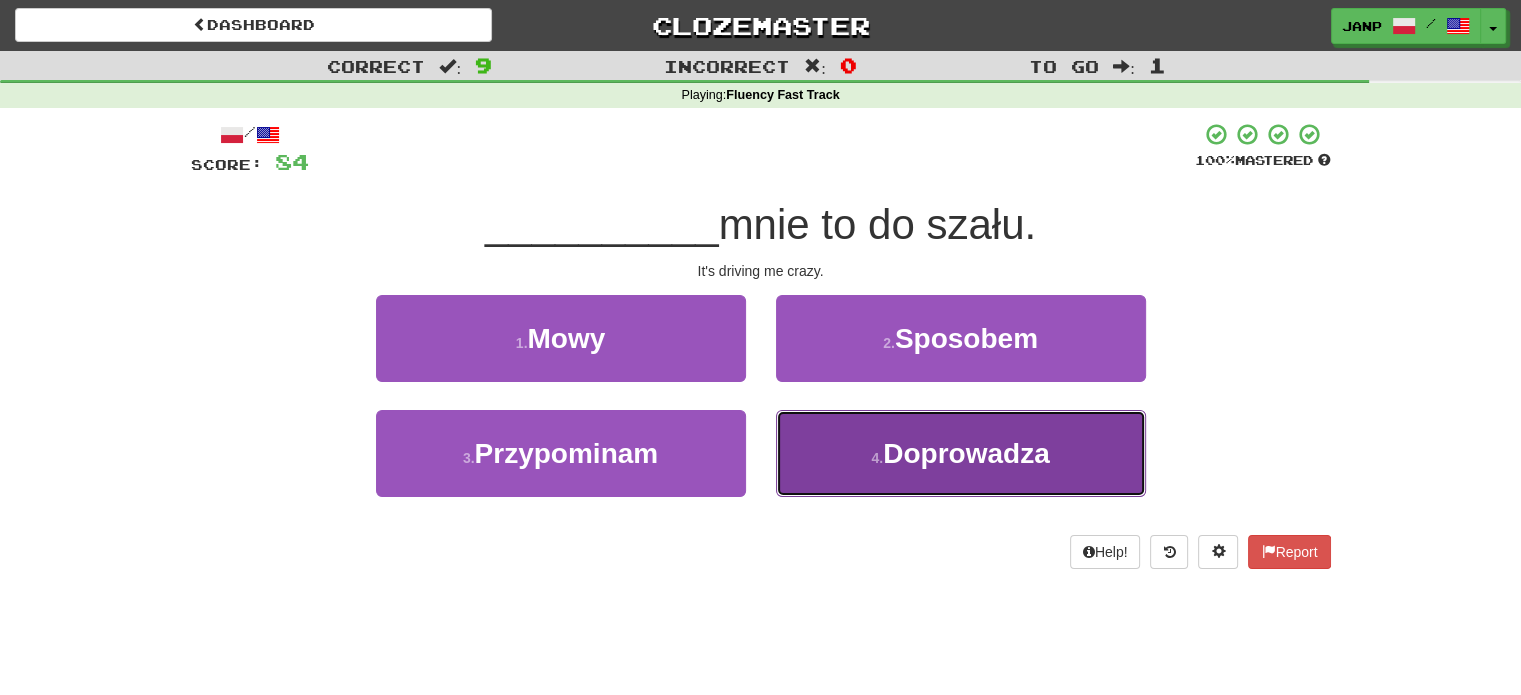 click on "Doprowadza" at bounding box center [966, 453] 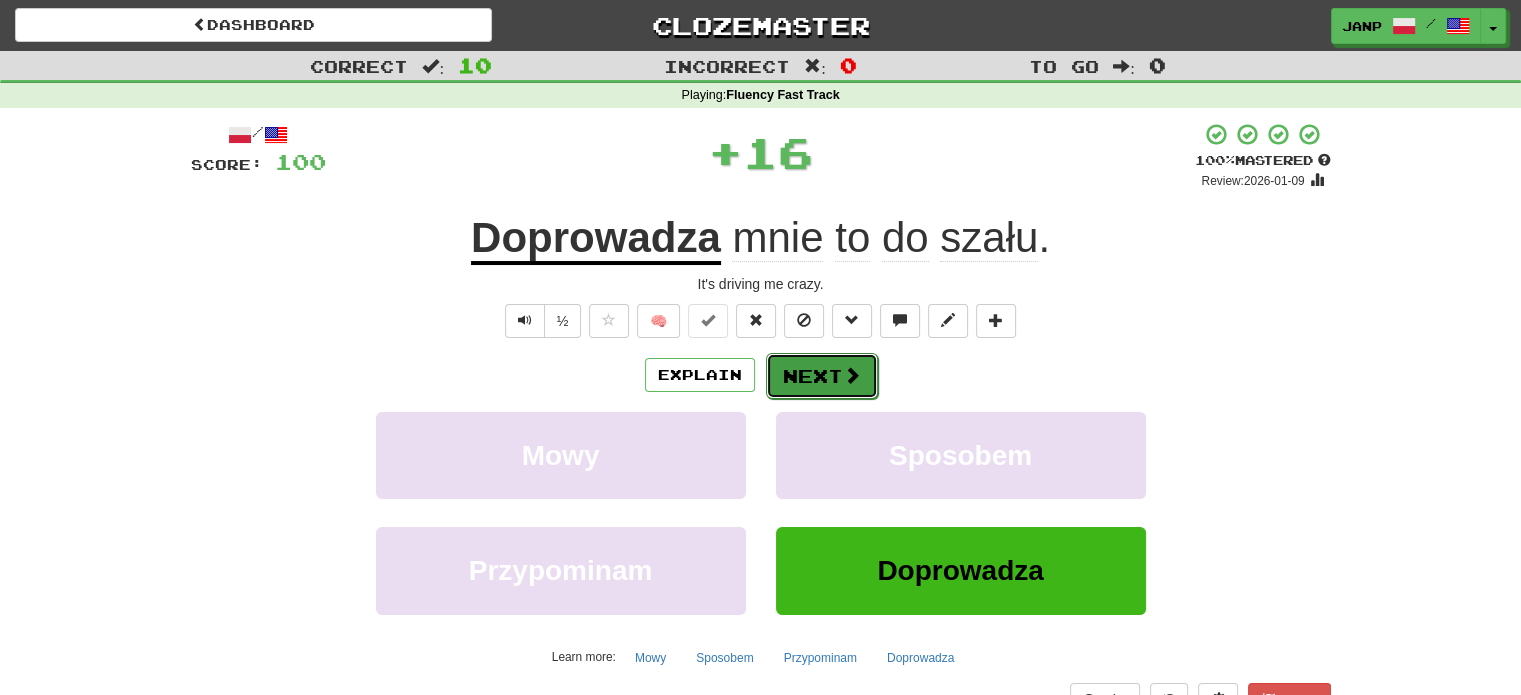 click on "Next" at bounding box center (822, 376) 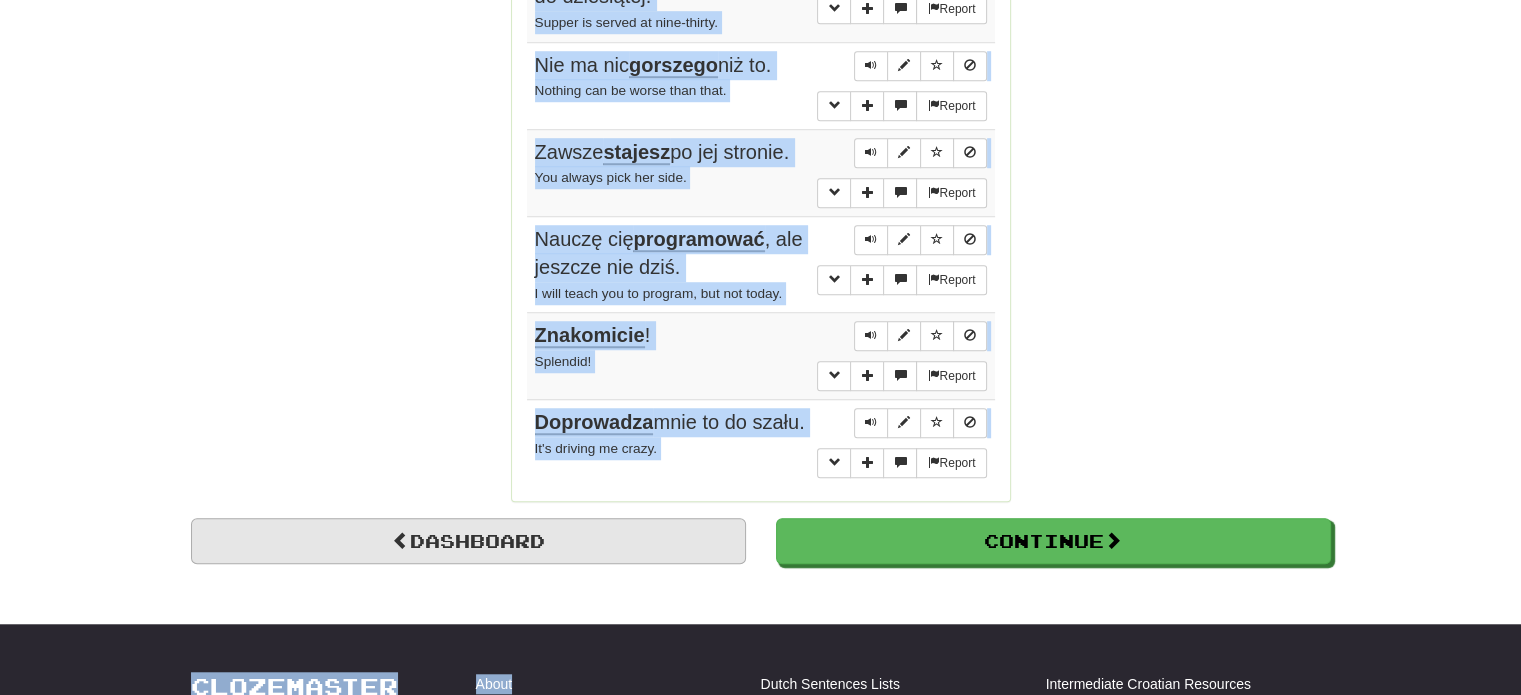 scroll, scrollTop: 1545, scrollLeft: 0, axis: vertical 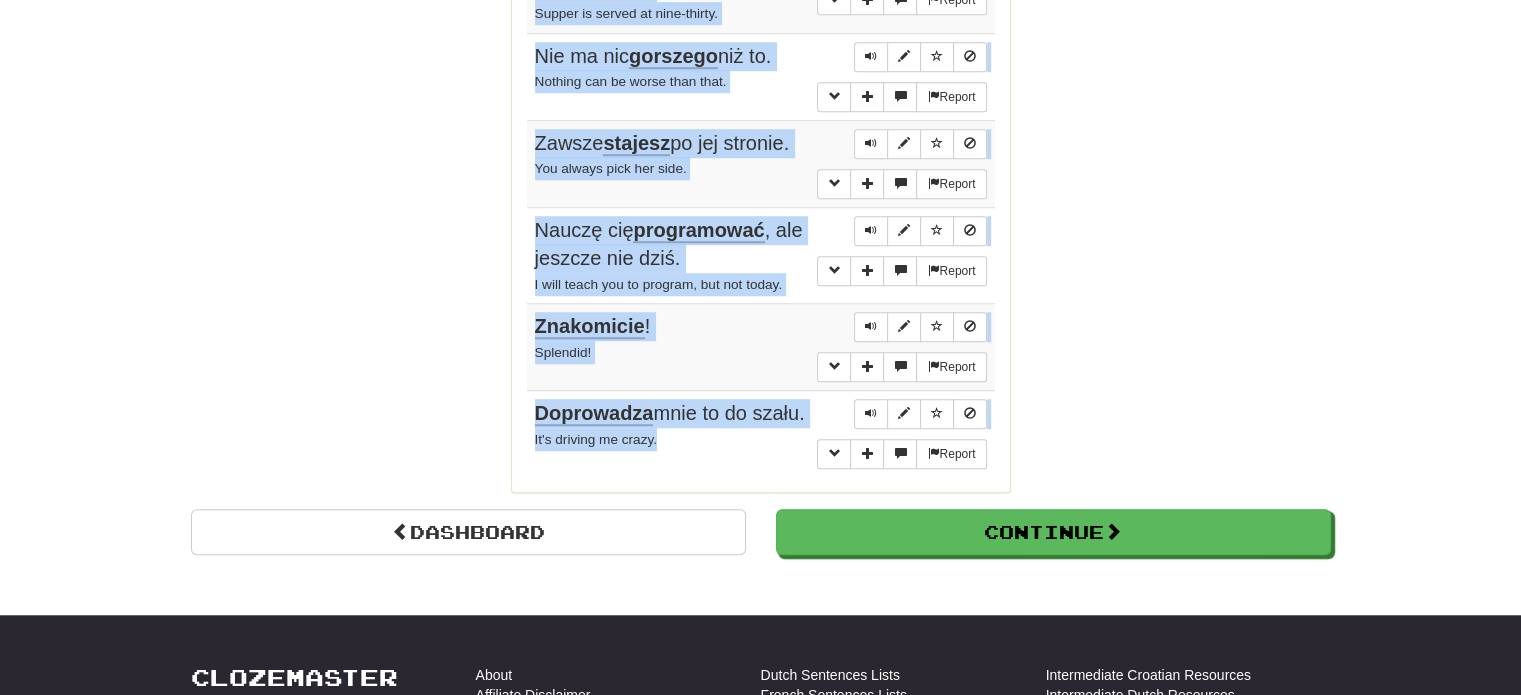 drag, startPoint x: 525, startPoint y: 187, endPoint x: 759, endPoint y: 485, distance: 378.89313 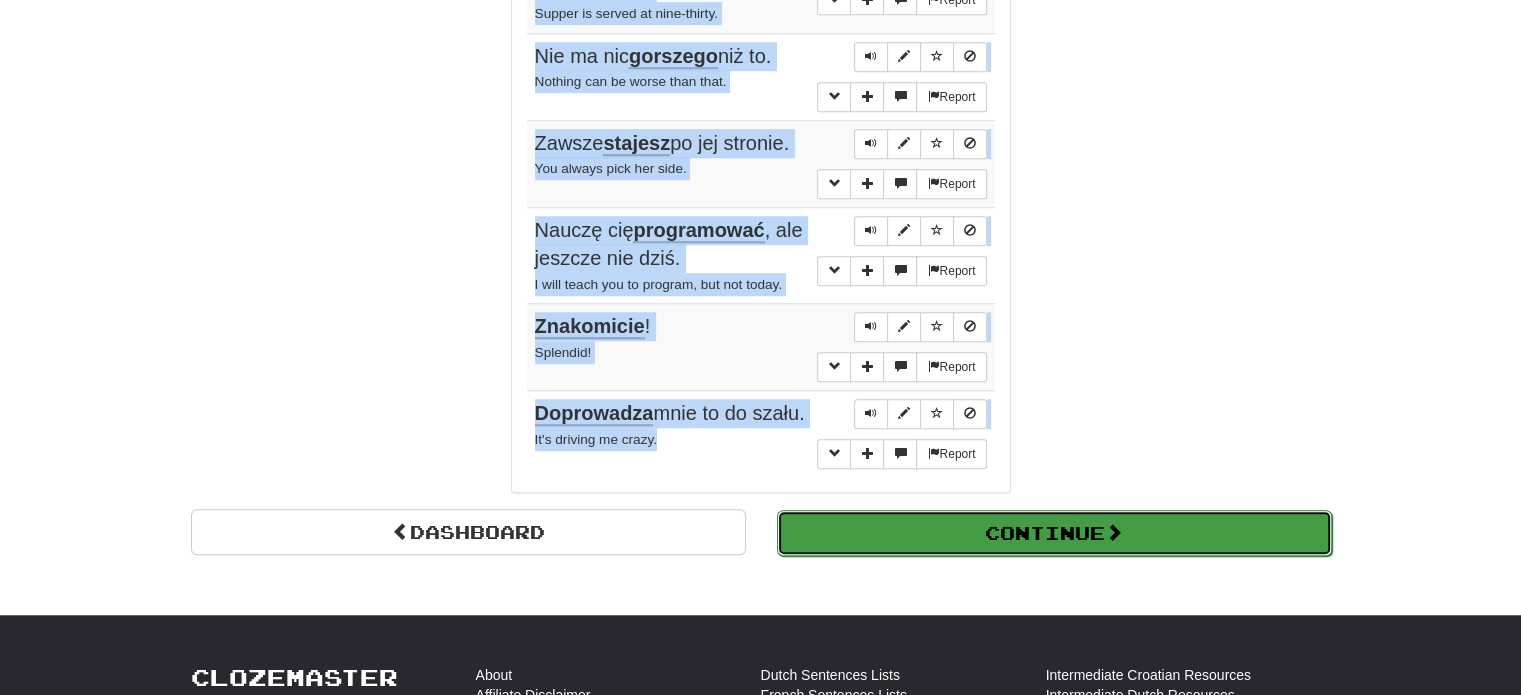 click on "Continue" at bounding box center [1054, 533] 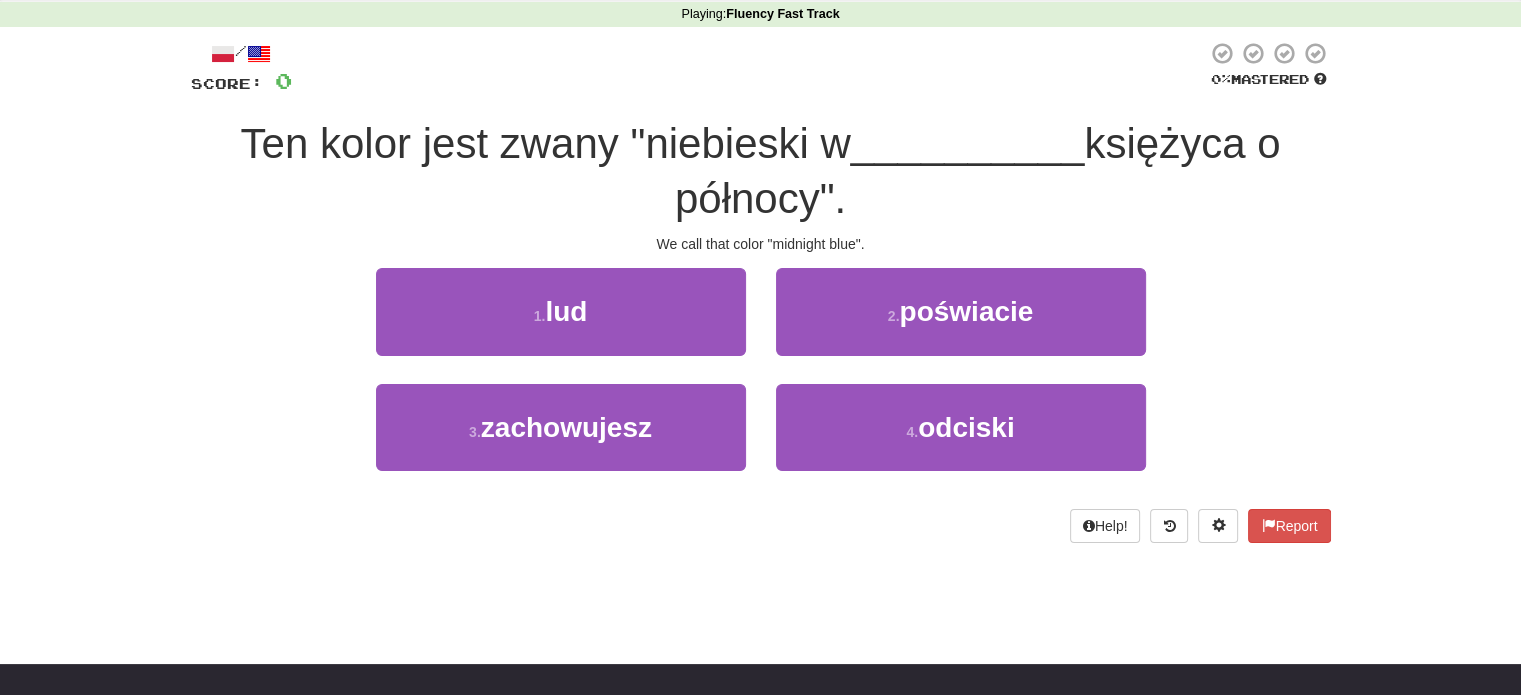 scroll, scrollTop: 0, scrollLeft: 0, axis: both 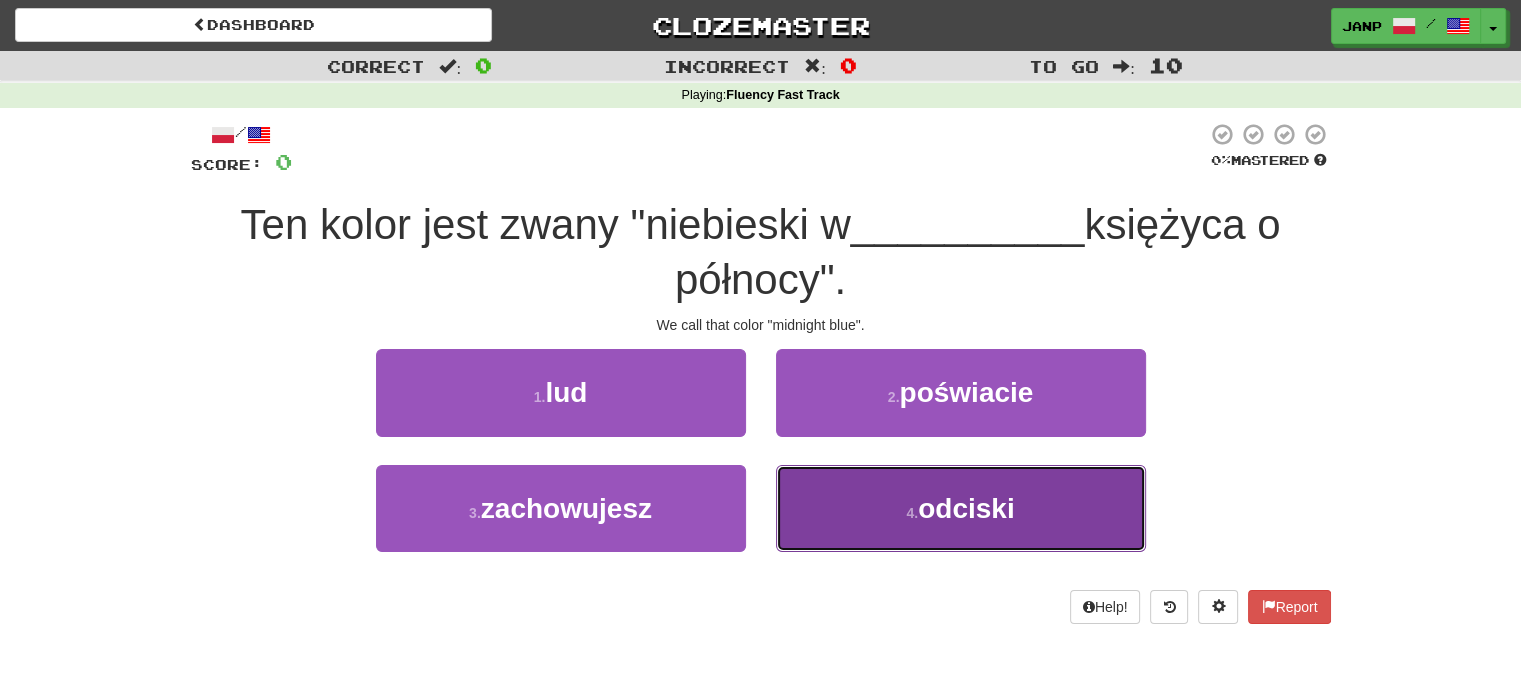 click on "4 .  odciski" at bounding box center [961, 508] 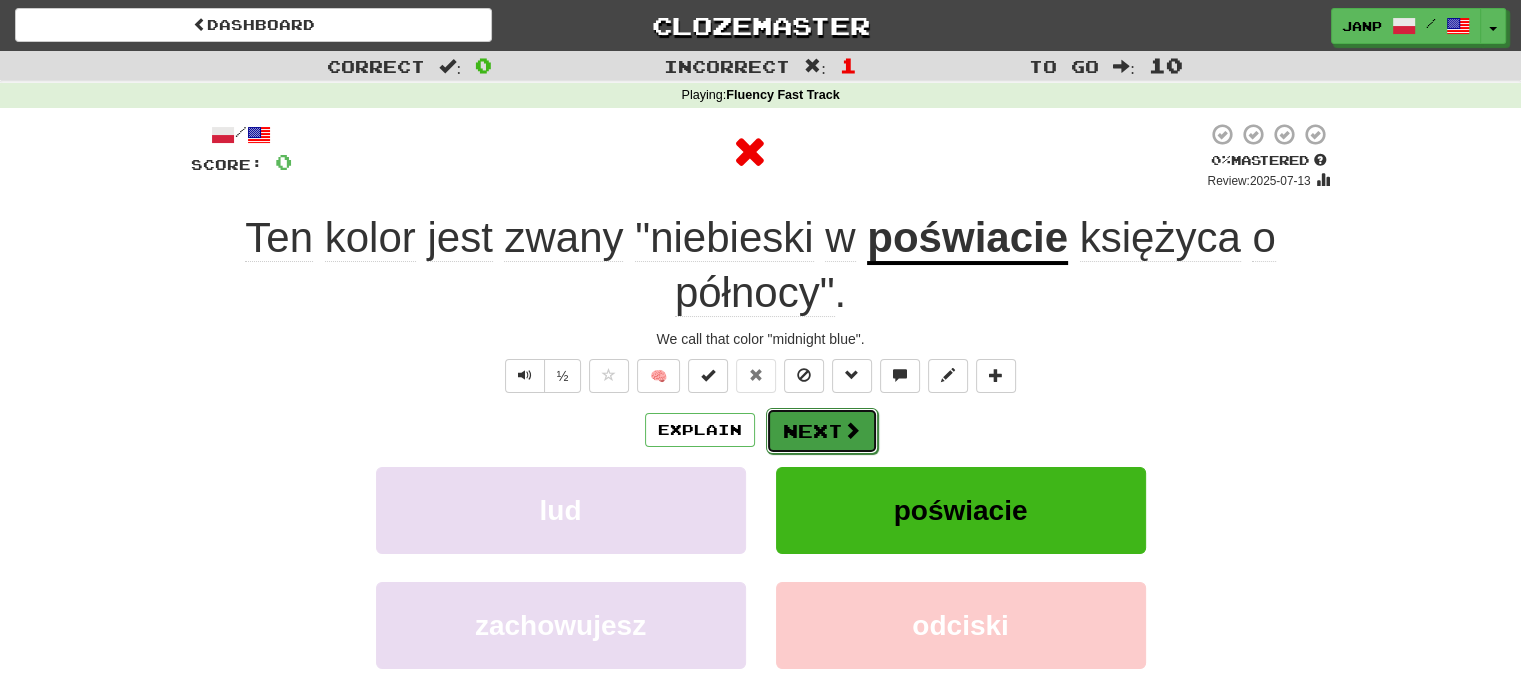 click at bounding box center [852, 430] 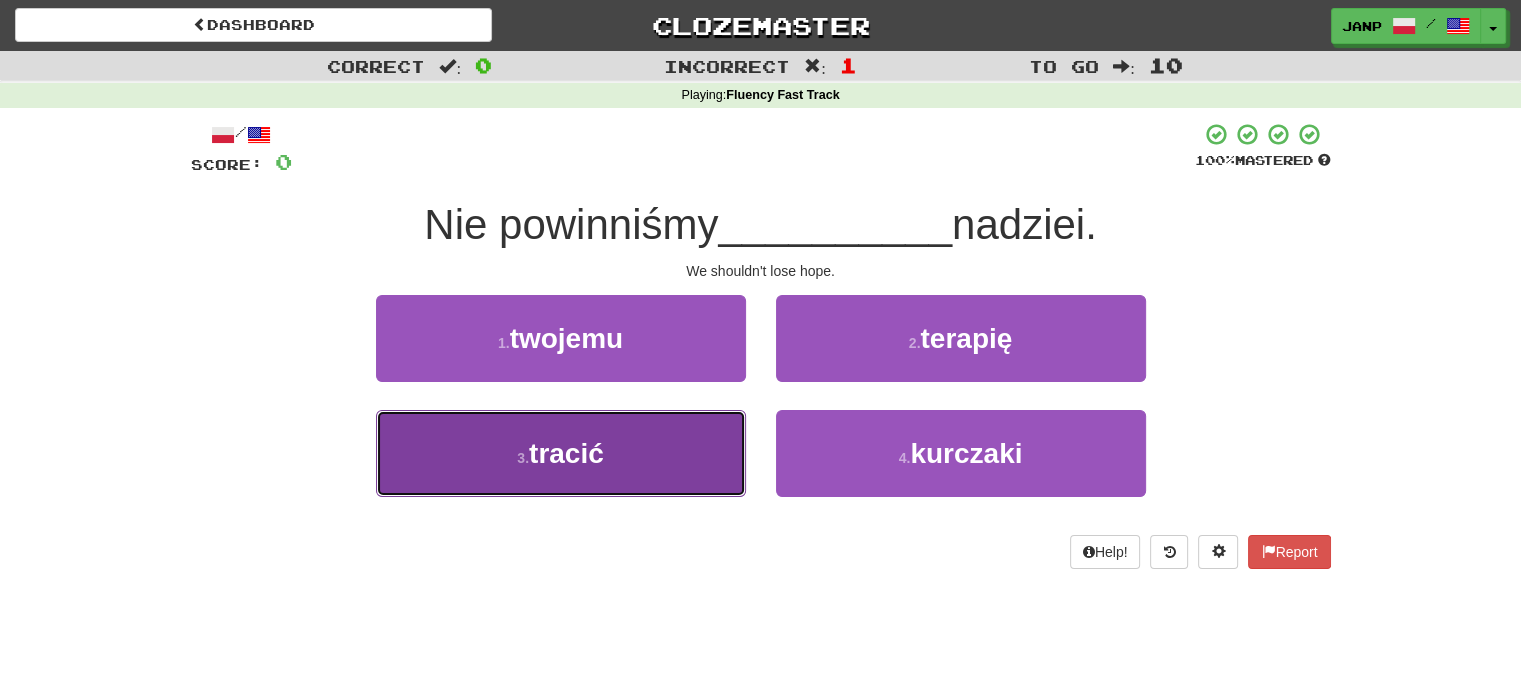 click on "3 .  tracić" at bounding box center (561, 453) 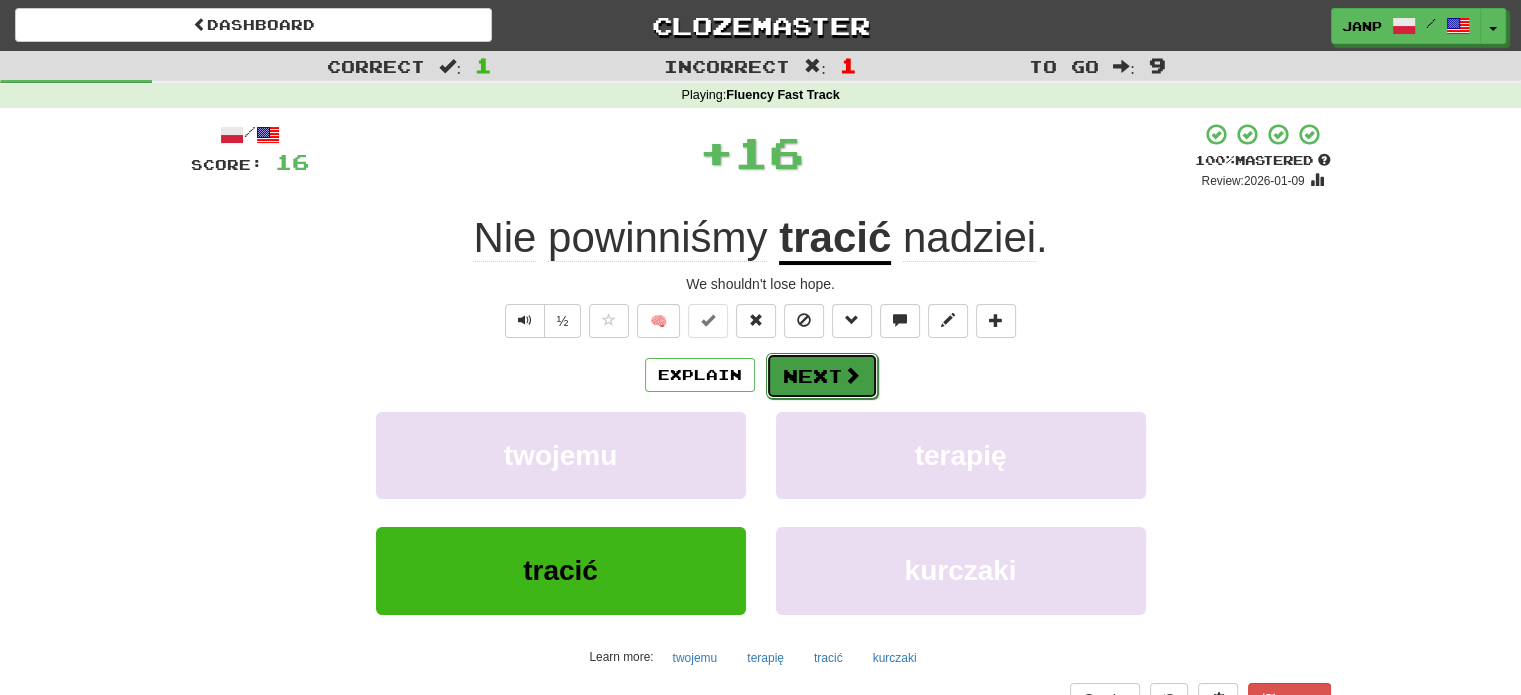click on "Next" at bounding box center (822, 376) 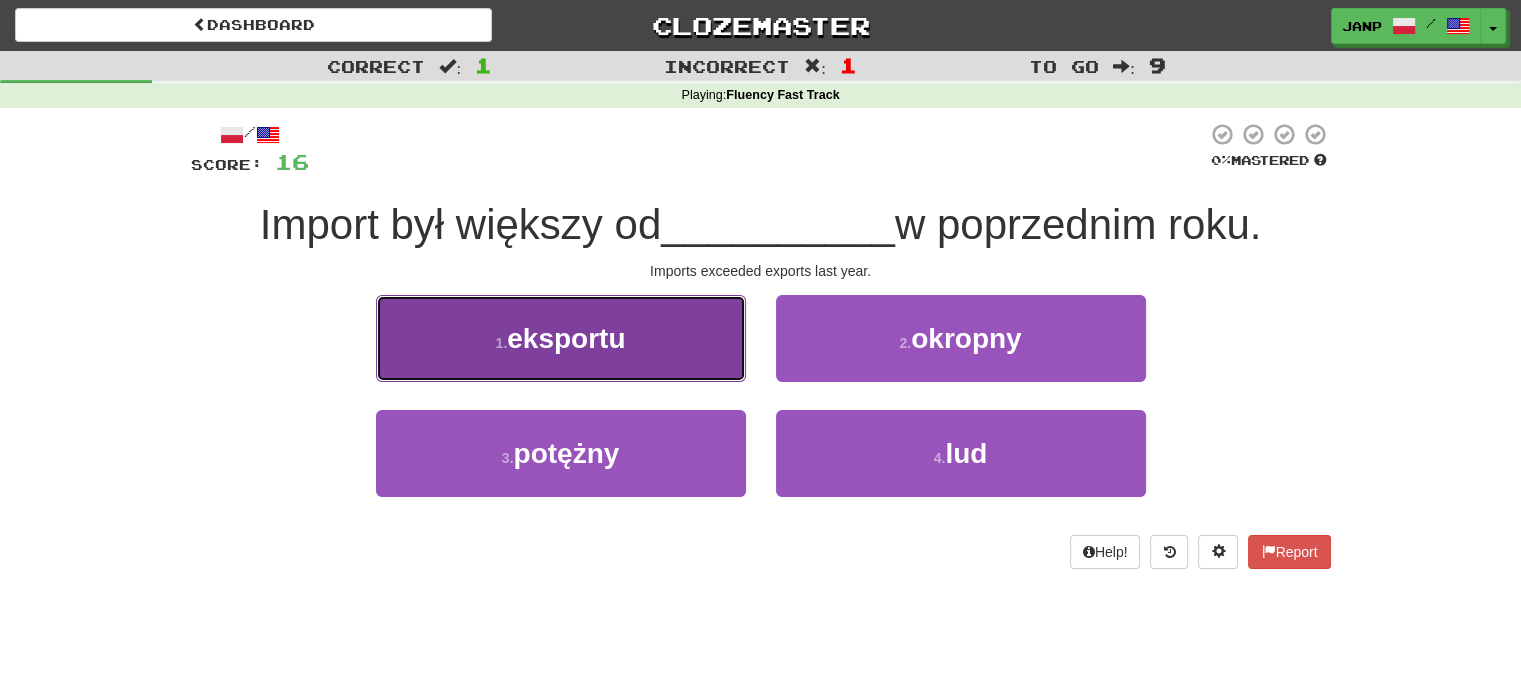 click on "1 .  eksportu" at bounding box center (561, 338) 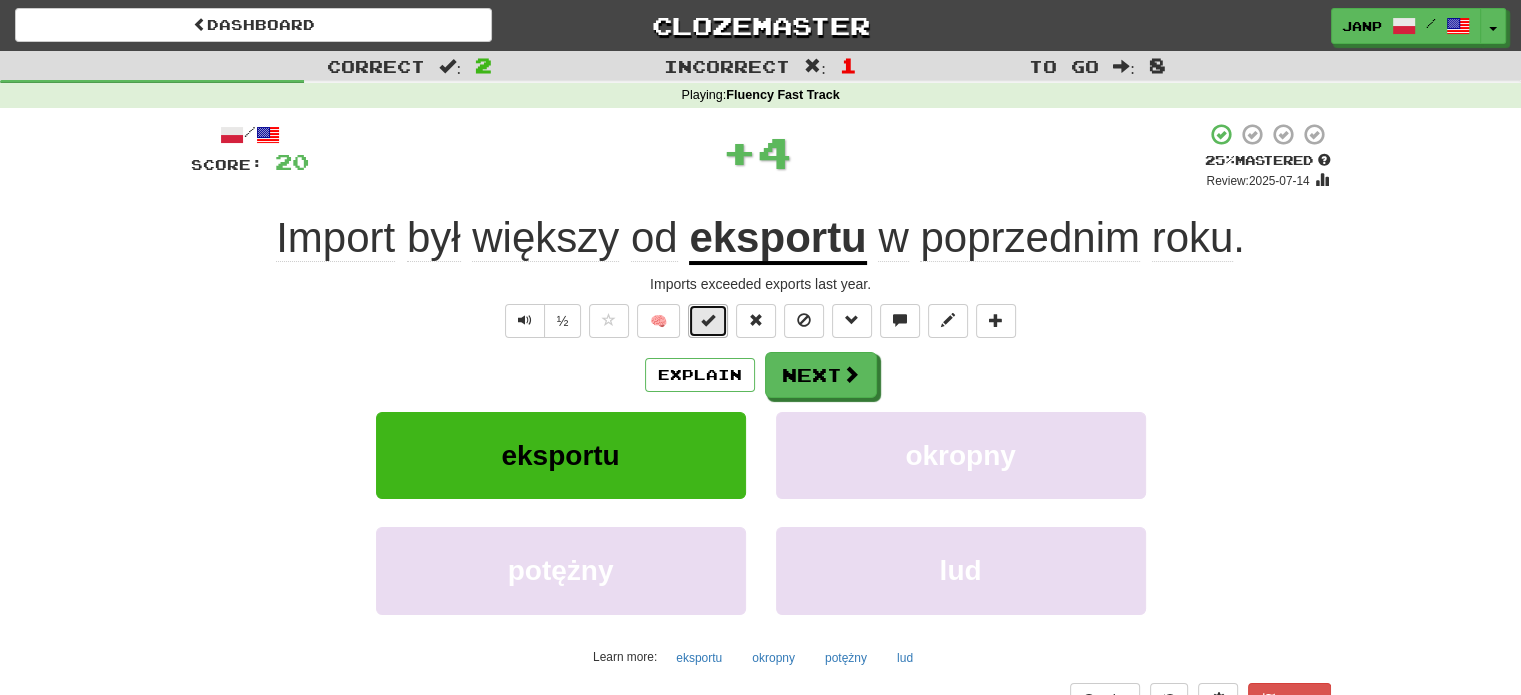 click at bounding box center [708, 320] 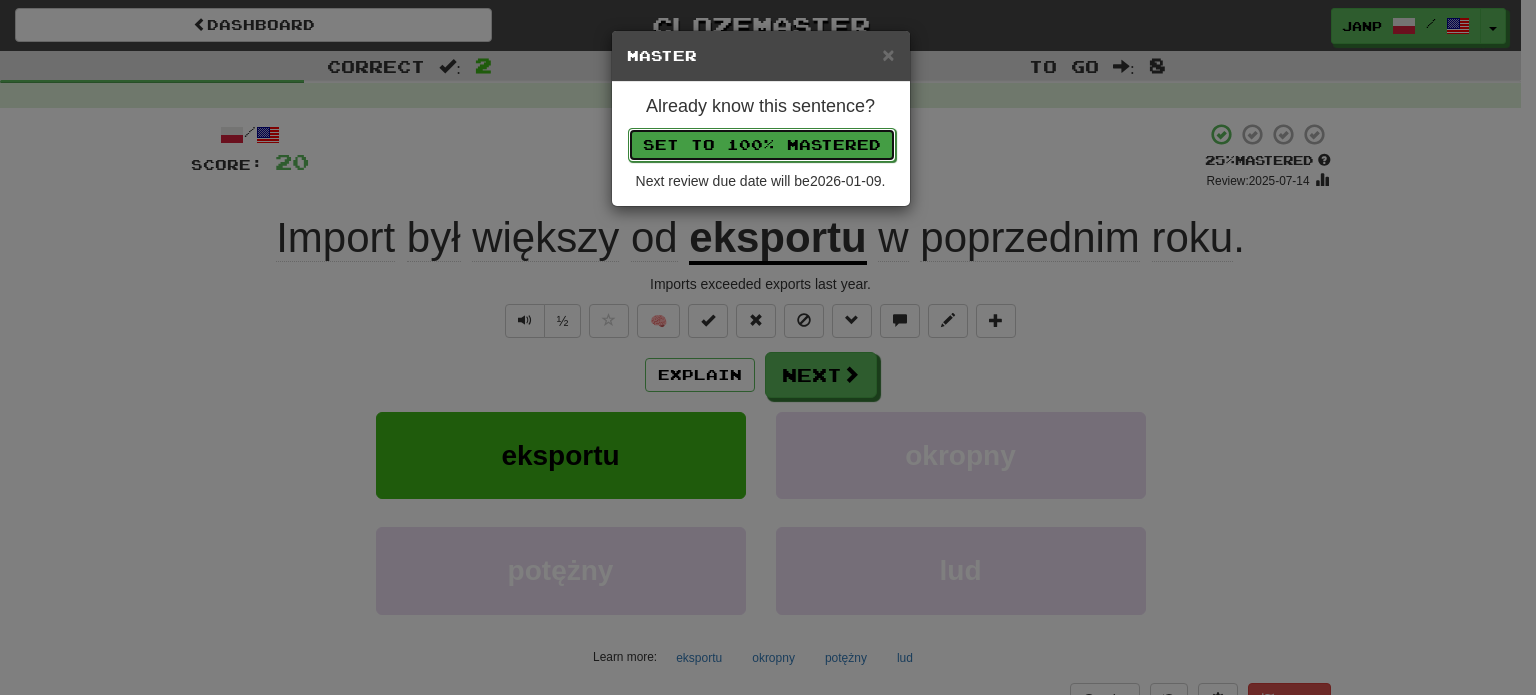 click on "Set to 100% Mastered" at bounding box center (762, 145) 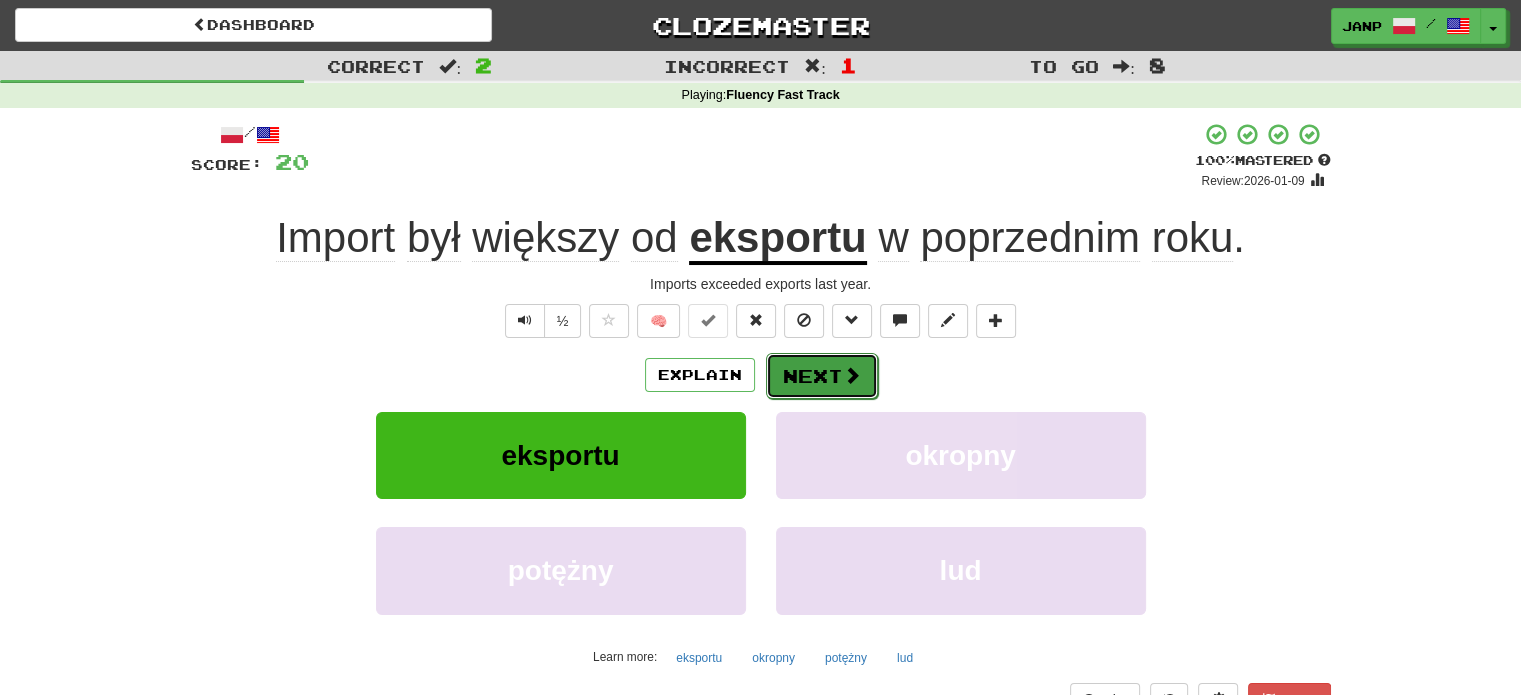 click on "Next" at bounding box center (822, 376) 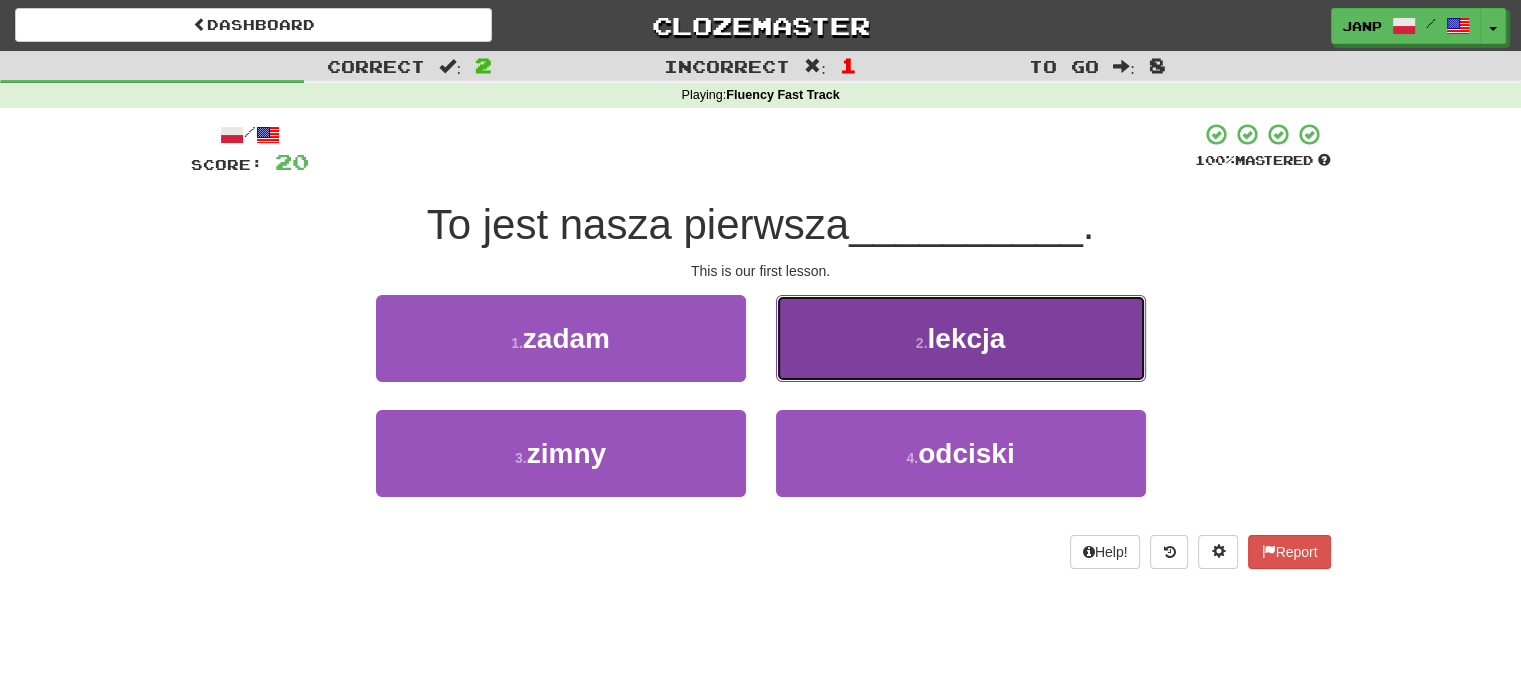 click on "2 .  lekcja" at bounding box center (961, 338) 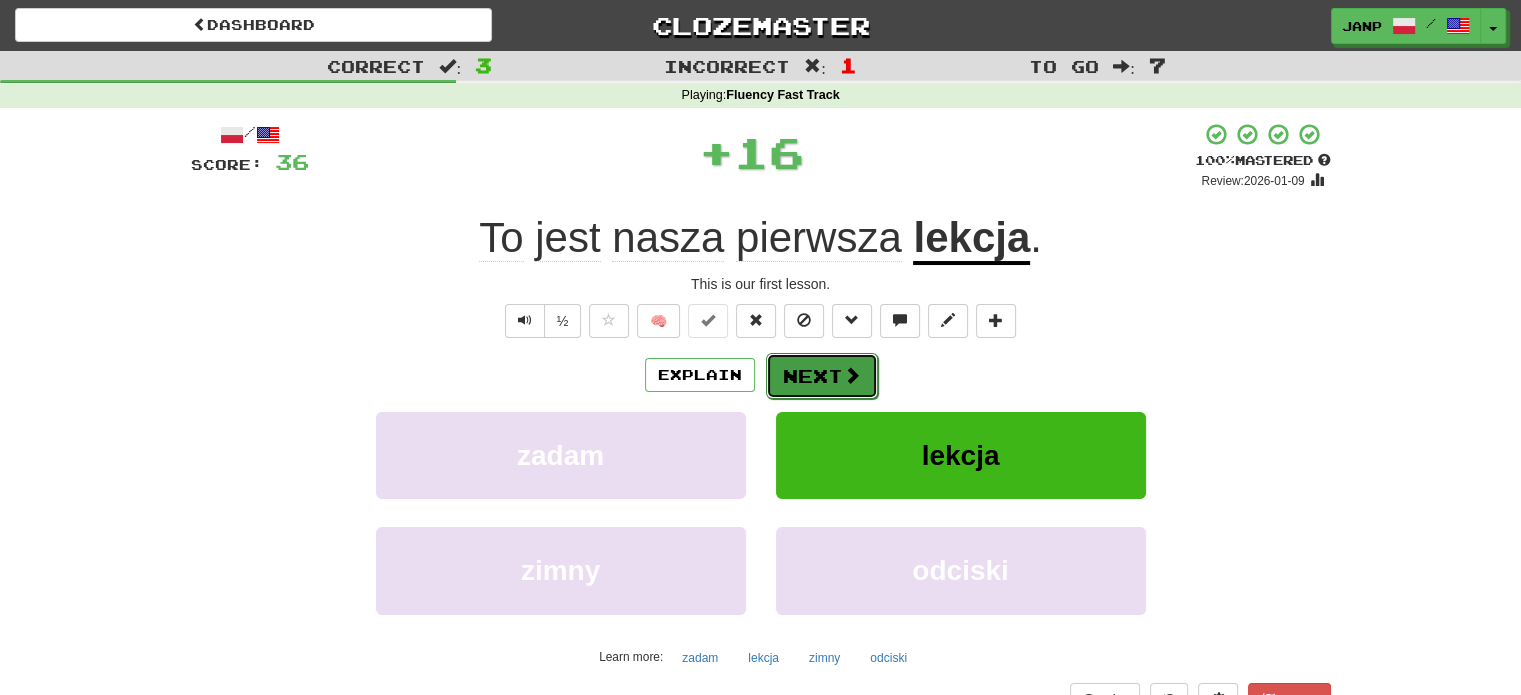click on "Next" at bounding box center (822, 376) 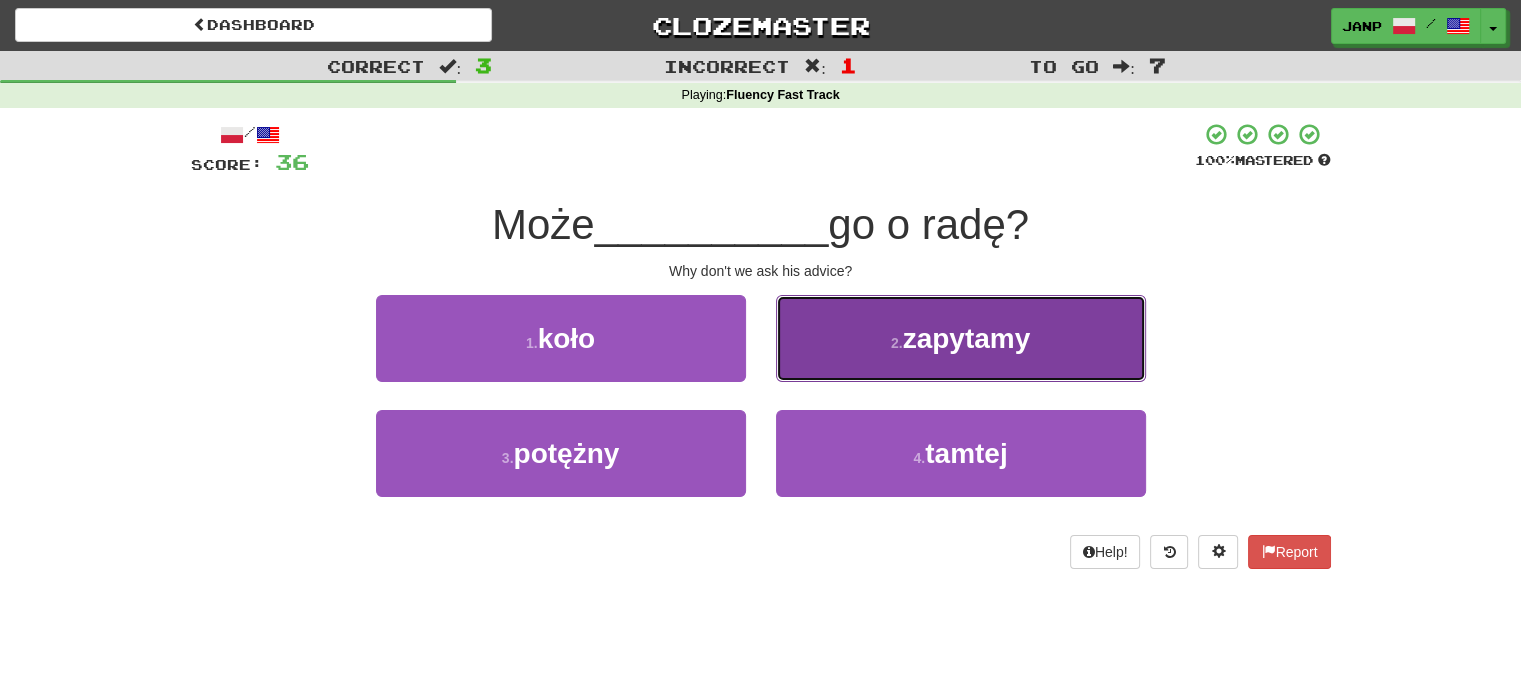 click on "2 .  zapytamy" at bounding box center (961, 338) 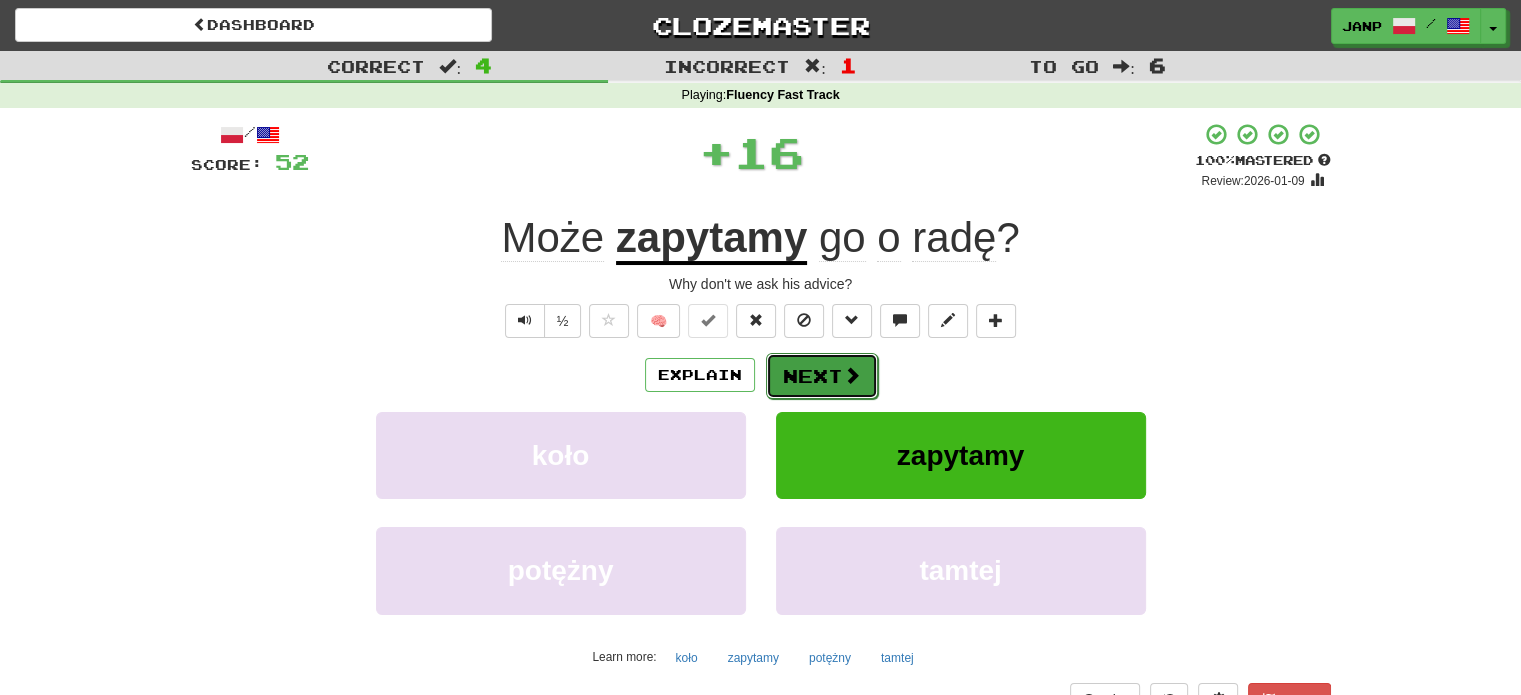 click on "Next" at bounding box center [822, 376] 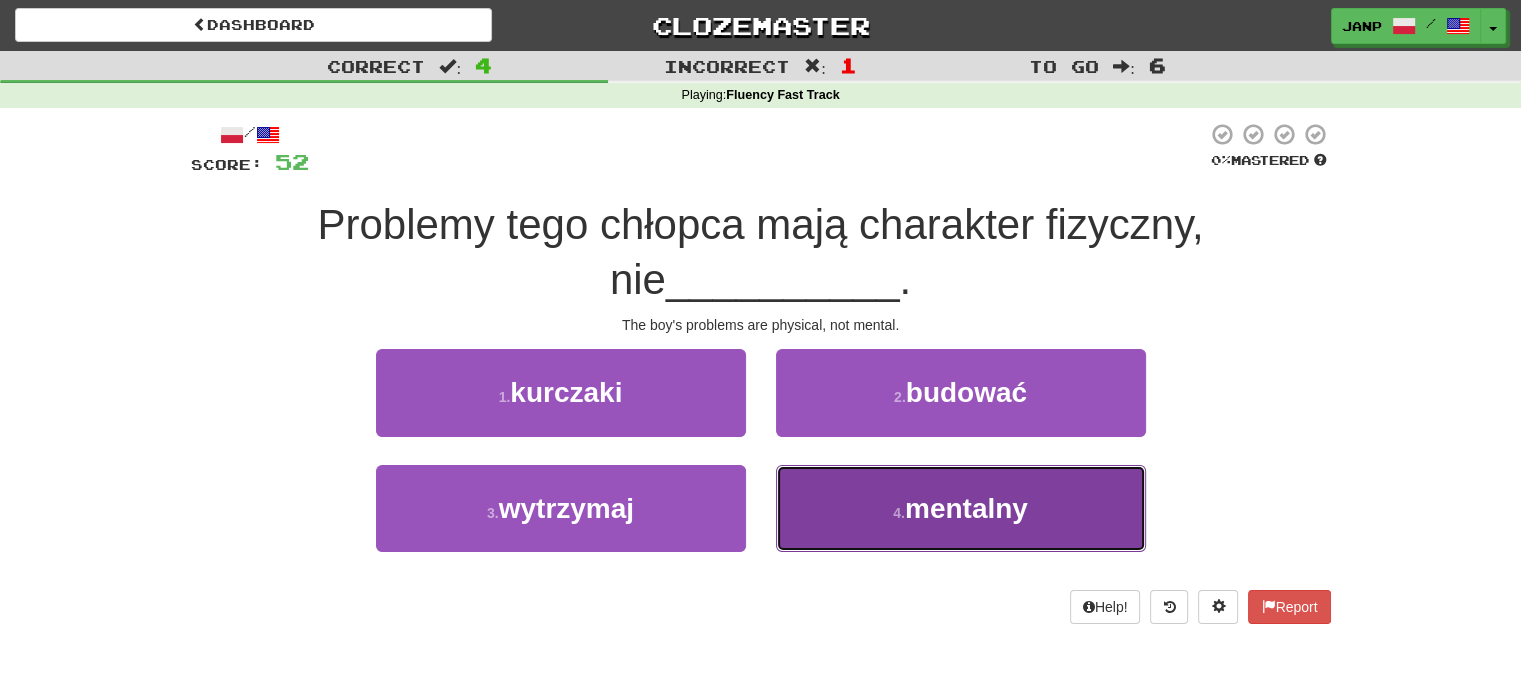 click on "4 .  mentalny" at bounding box center [961, 508] 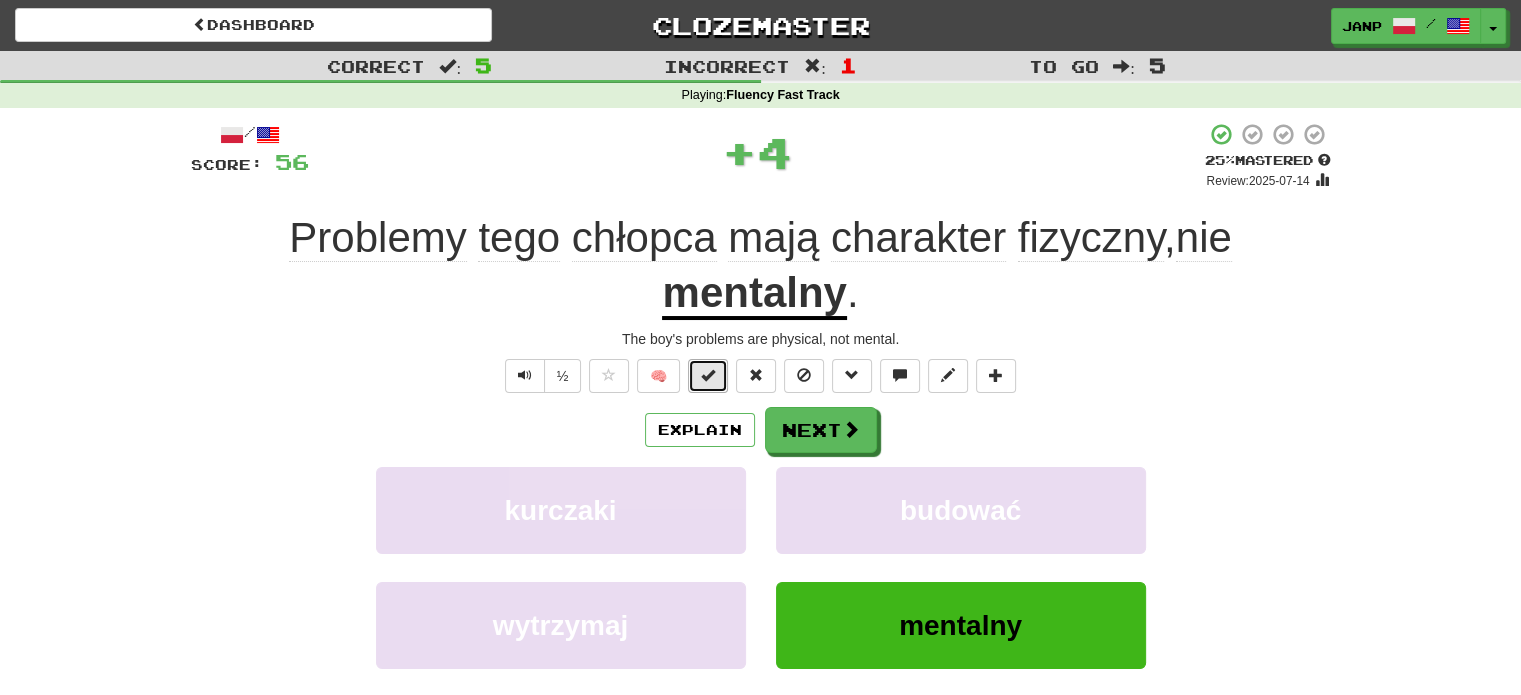 click at bounding box center (708, 375) 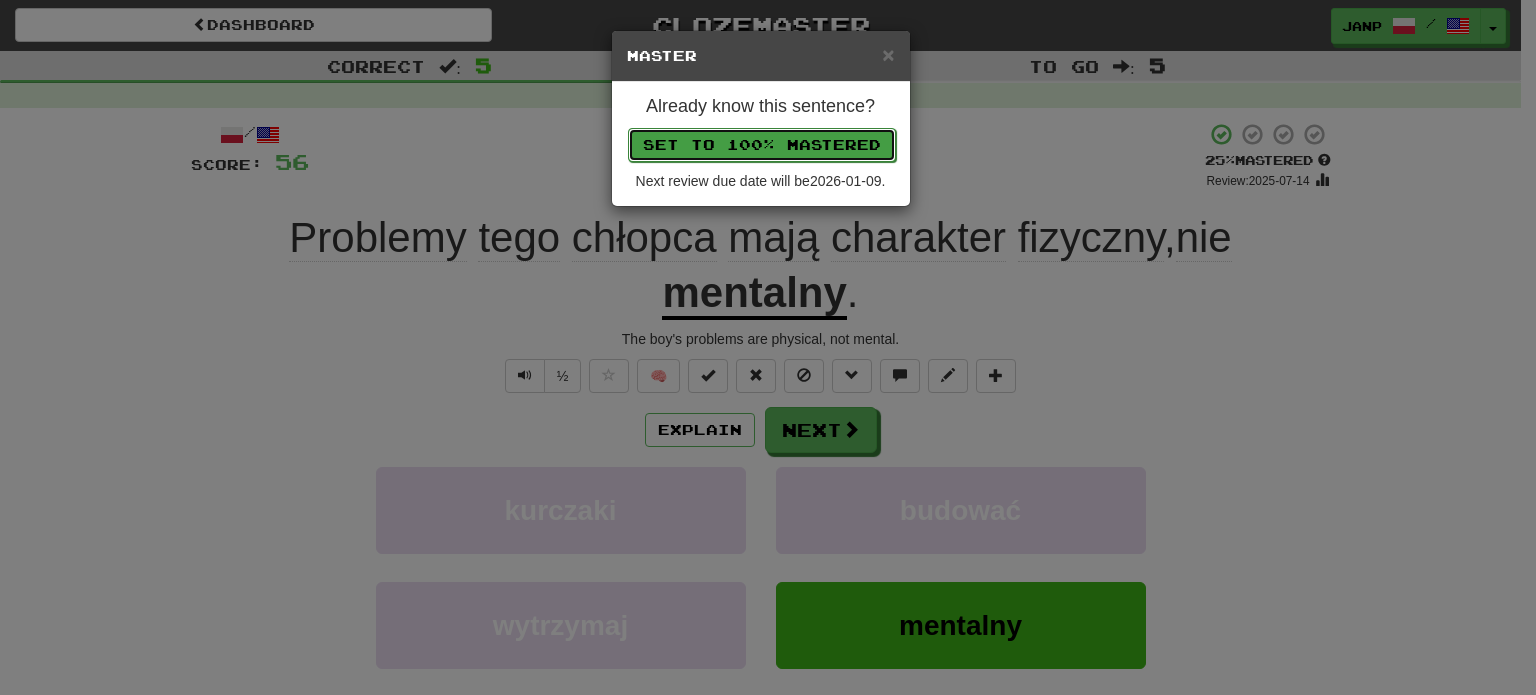 click on "Set to 100% Mastered" at bounding box center (762, 145) 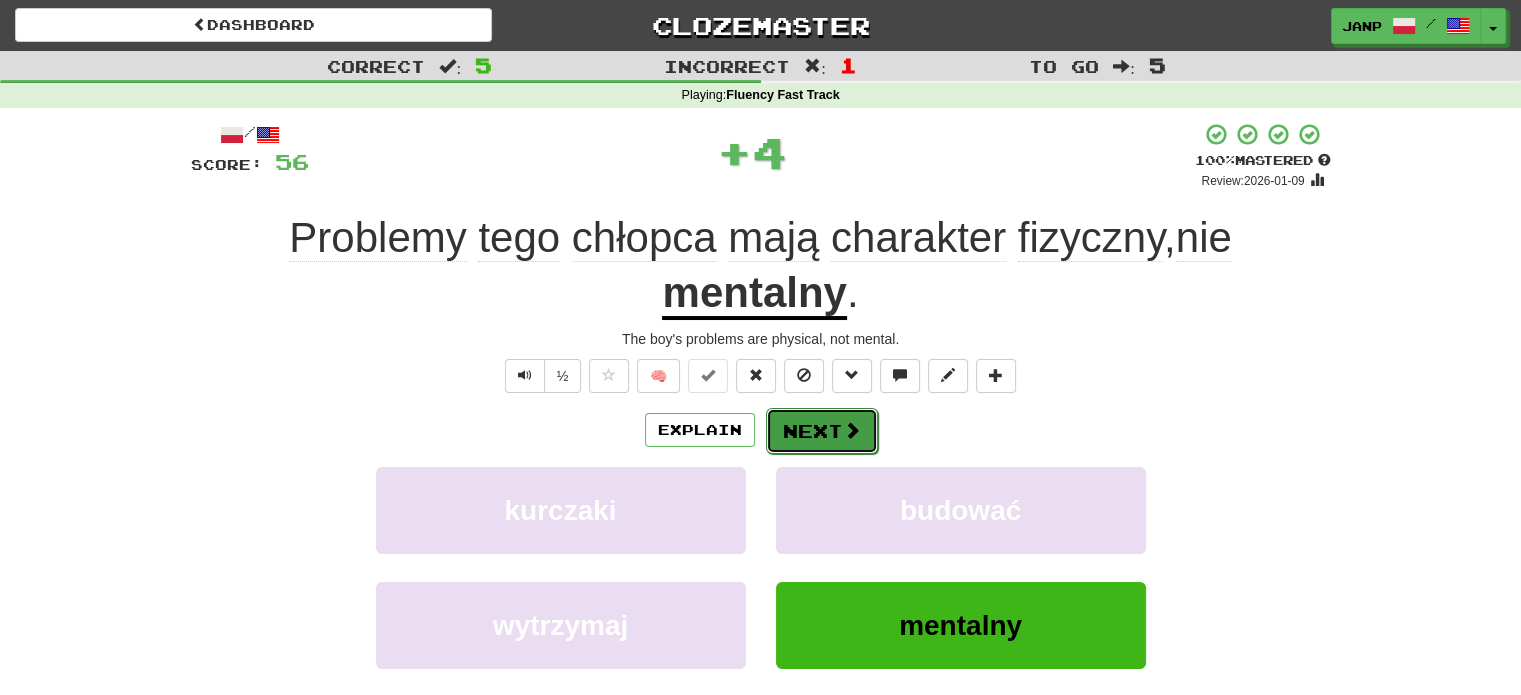 click on "Next" at bounding box center [822, 431] 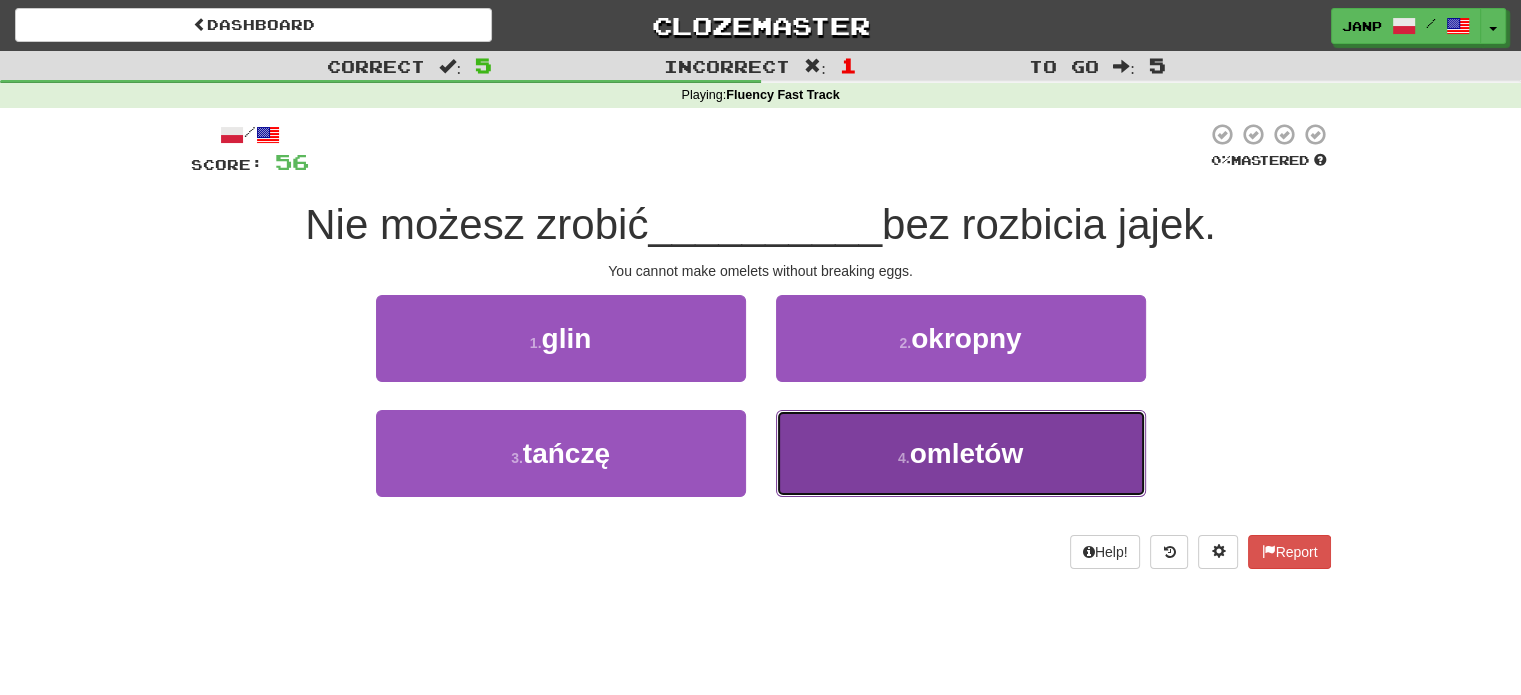 click on "4 .  omletów" at bounding box center [961, 453] 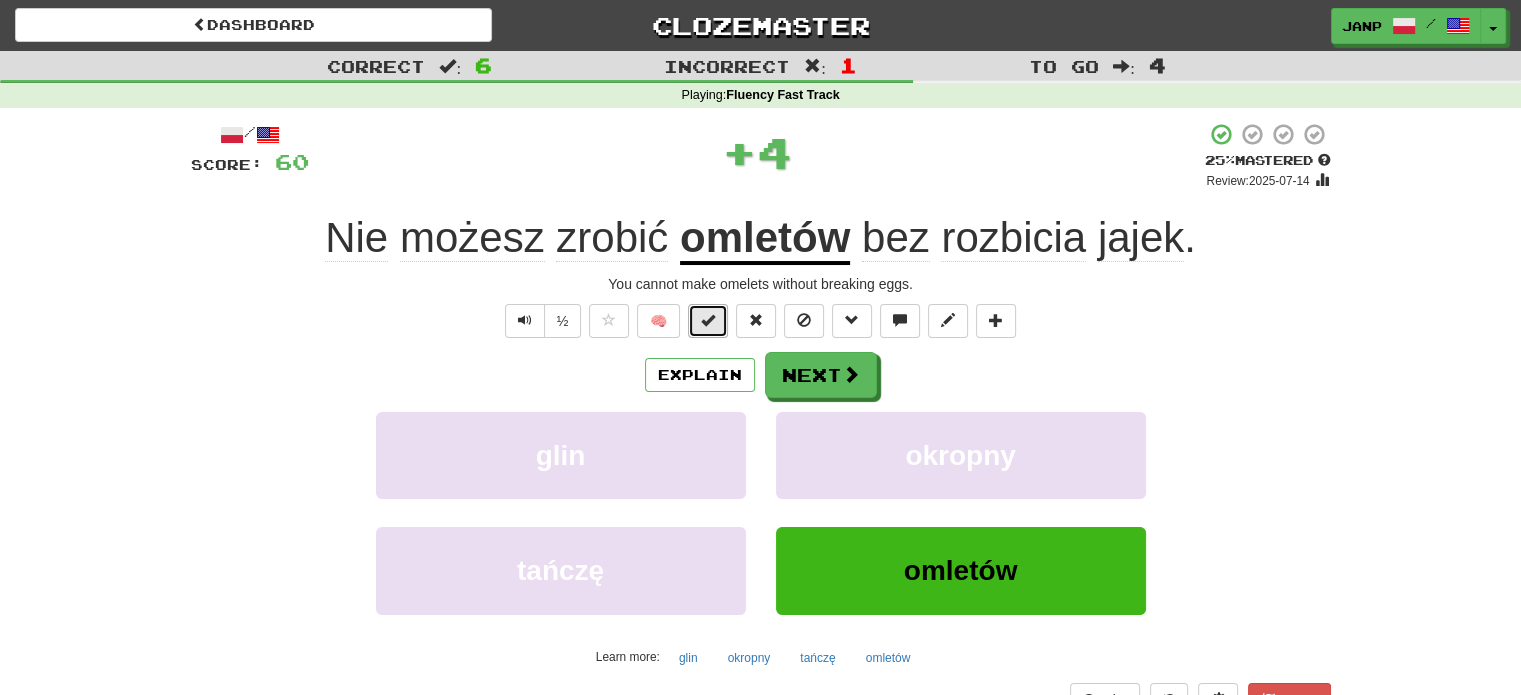 click at bounding box center [708, 321] 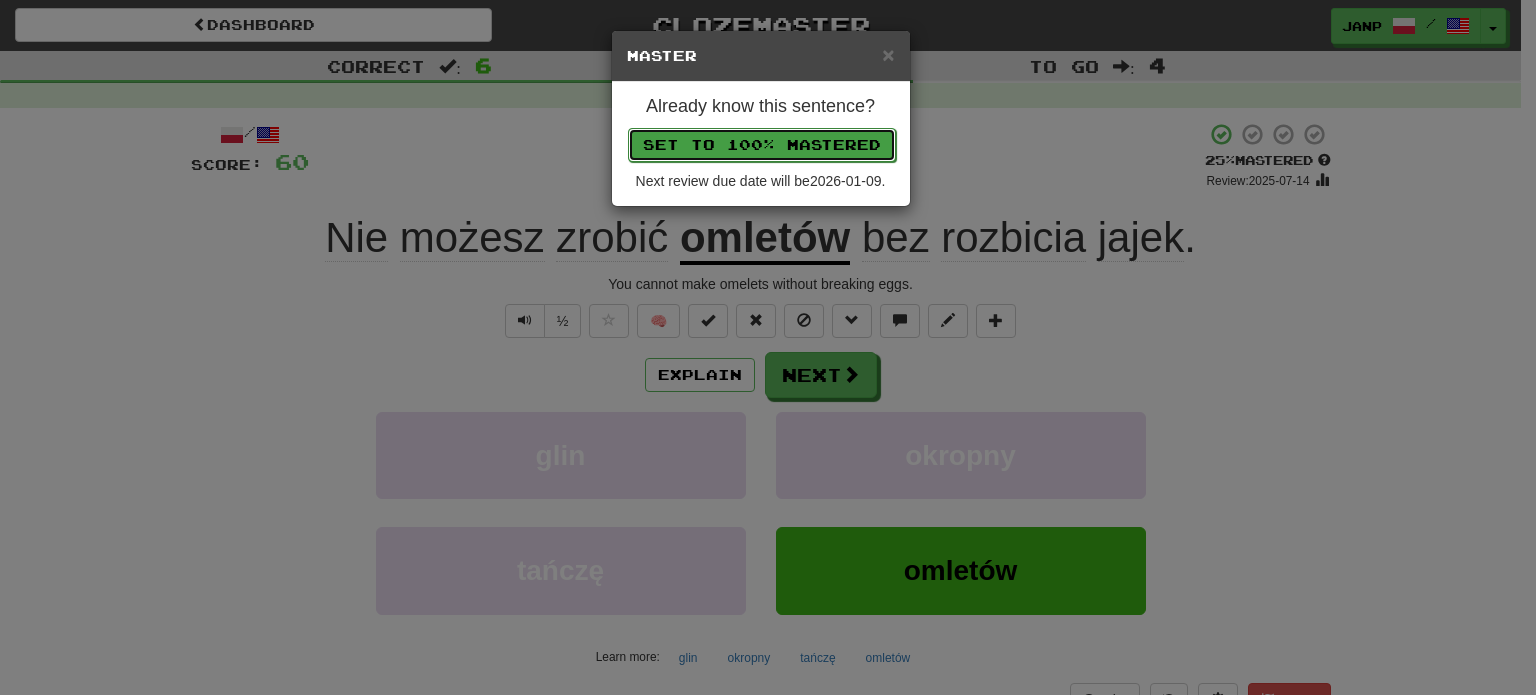 click on "Set to 100% Mastered" at bounding box center (762, 145) 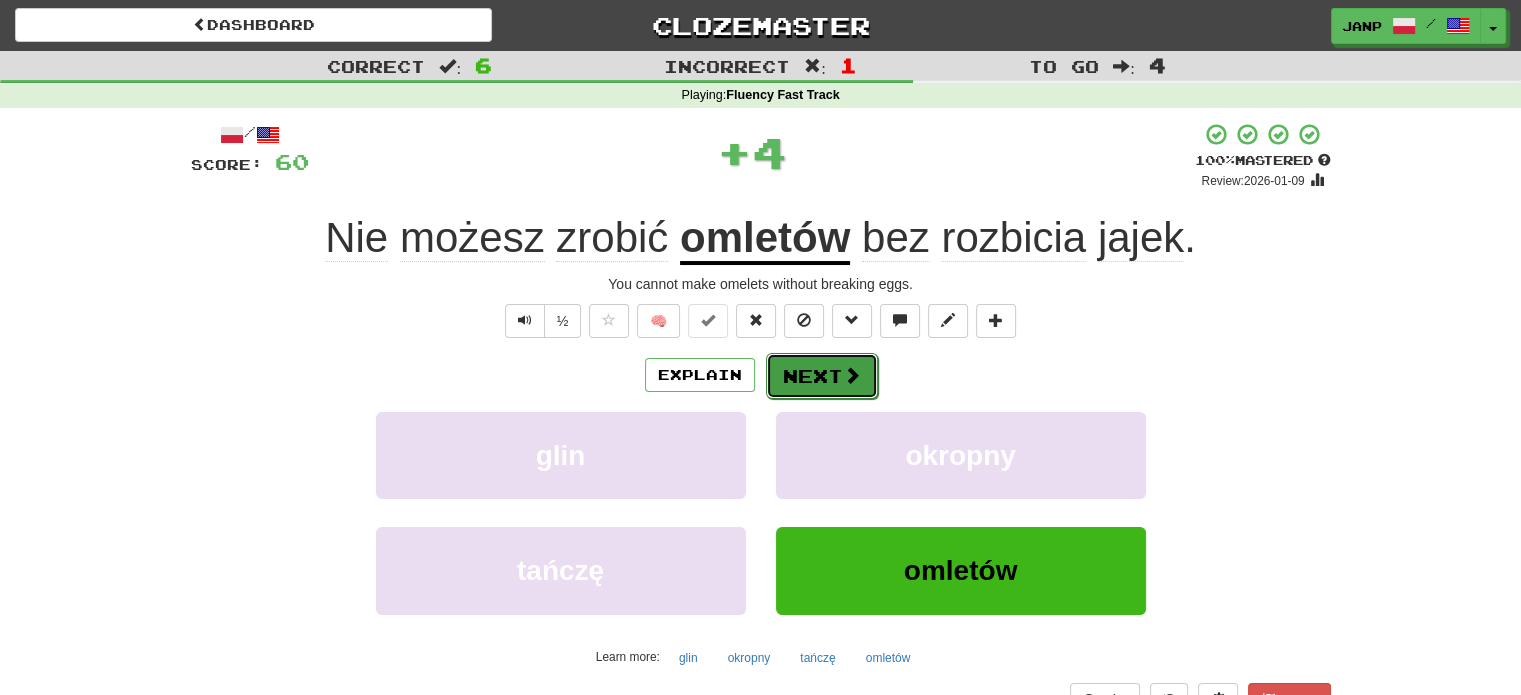 click on "Next" at bounding box center (822, 376) 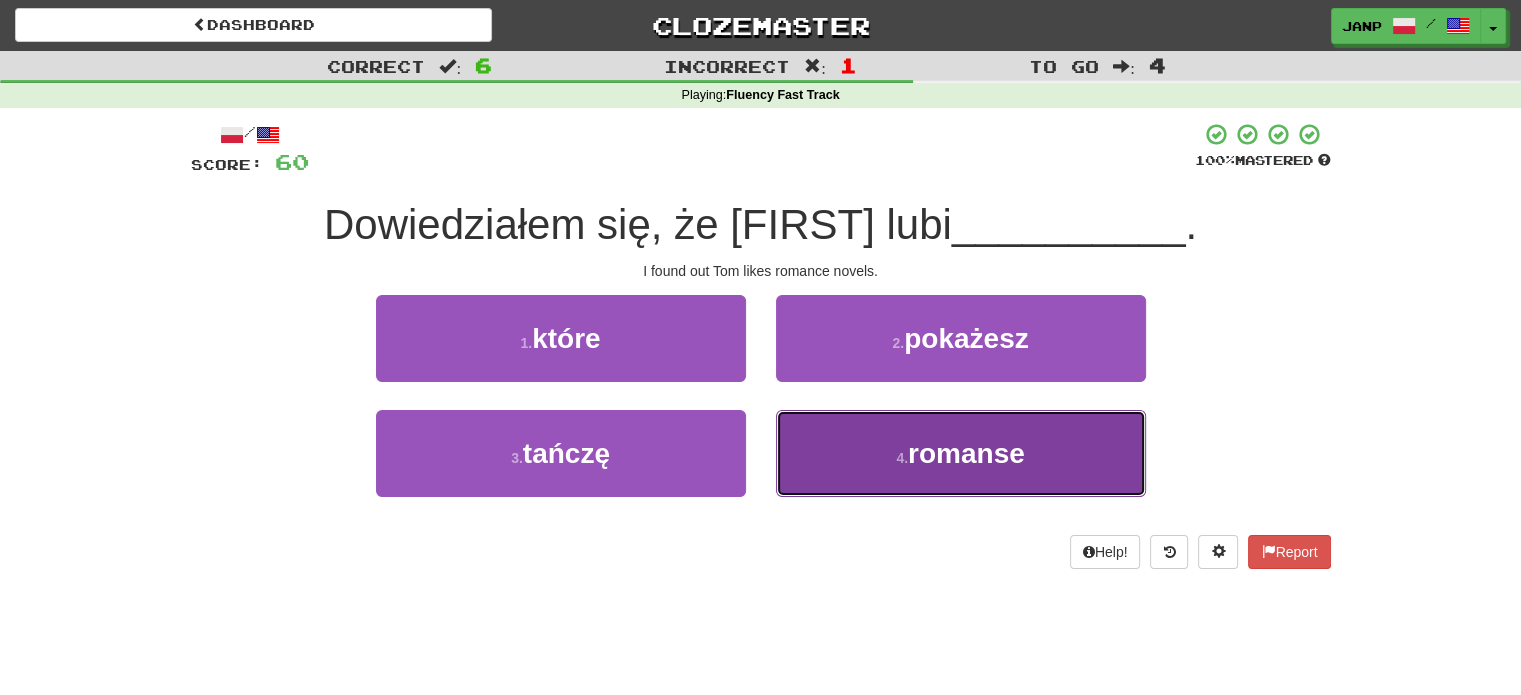 click on "4 .  romanse" at bounding box center [961, 453] 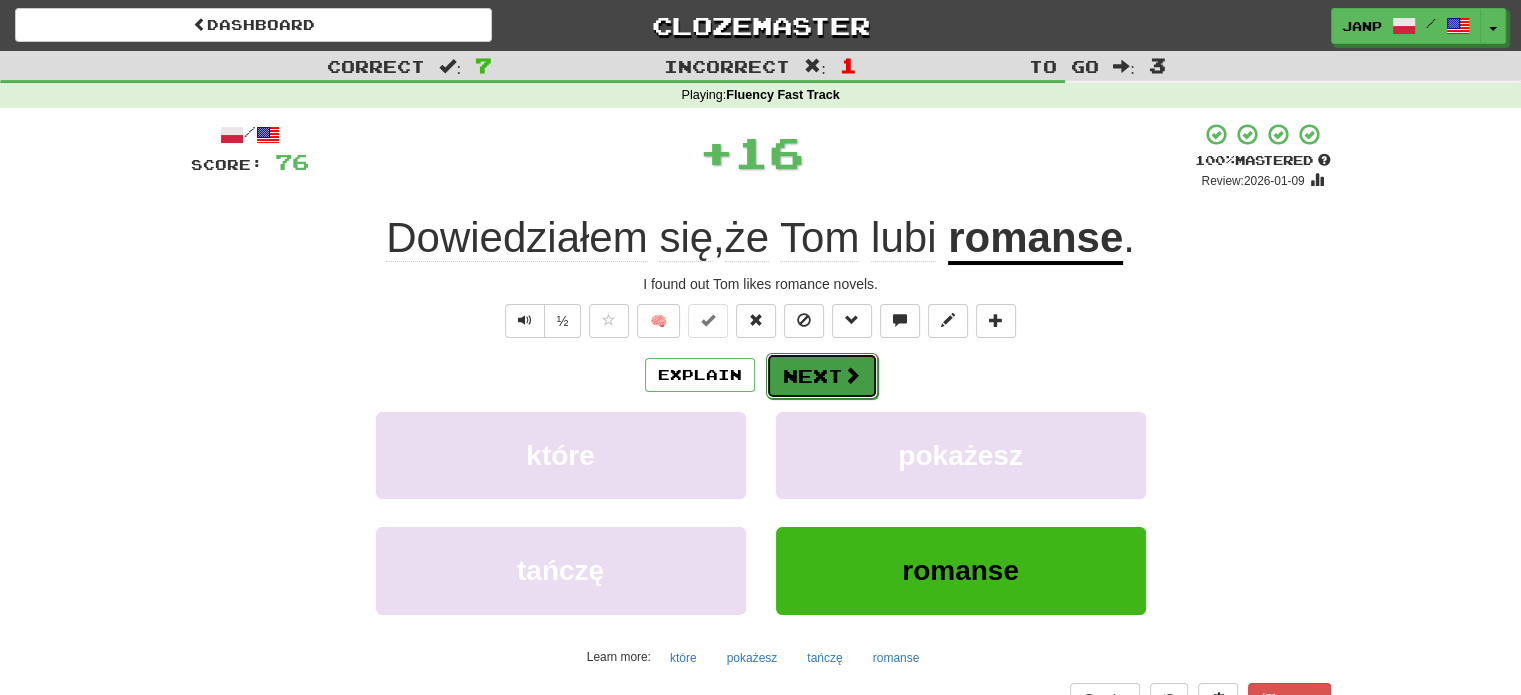 click on "Next" at bounding box center (822, 376) 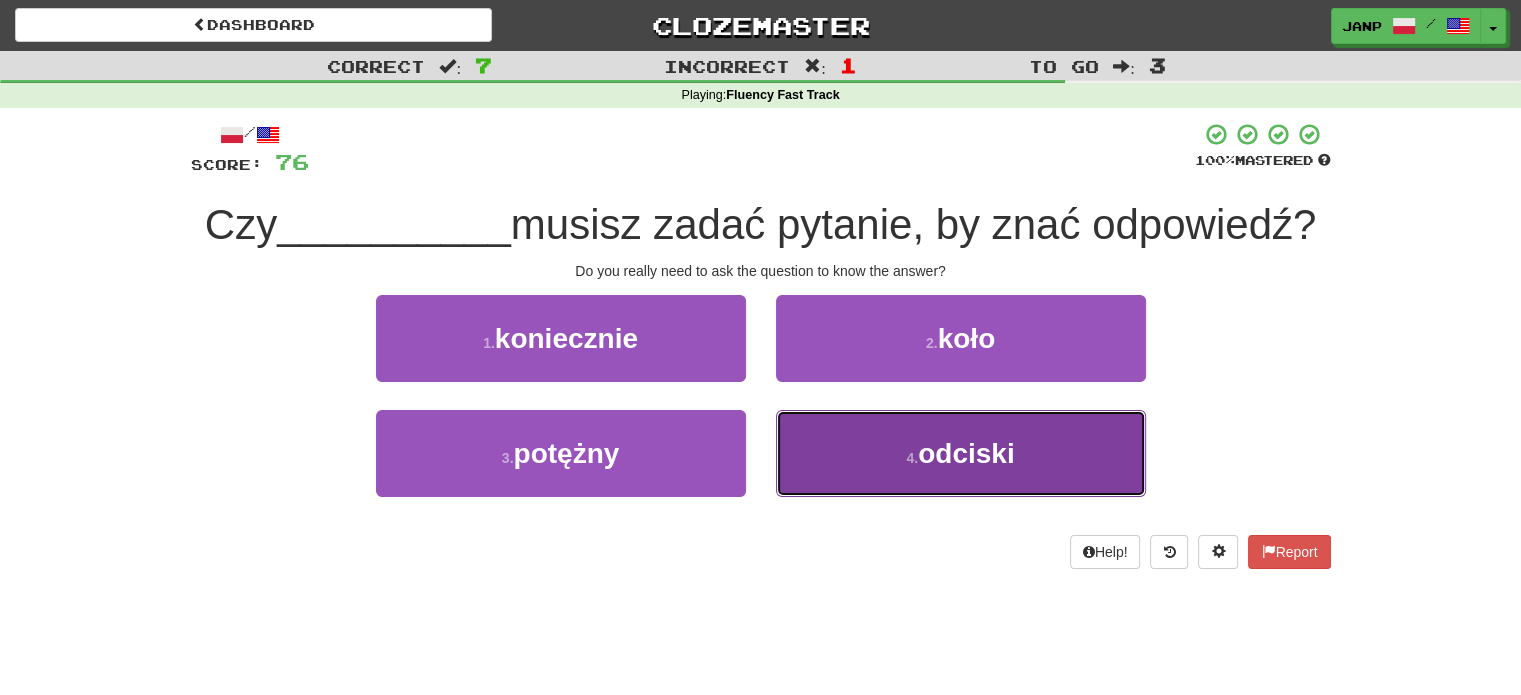 click on "4 .  odciski" at bounding box center [961, 453] 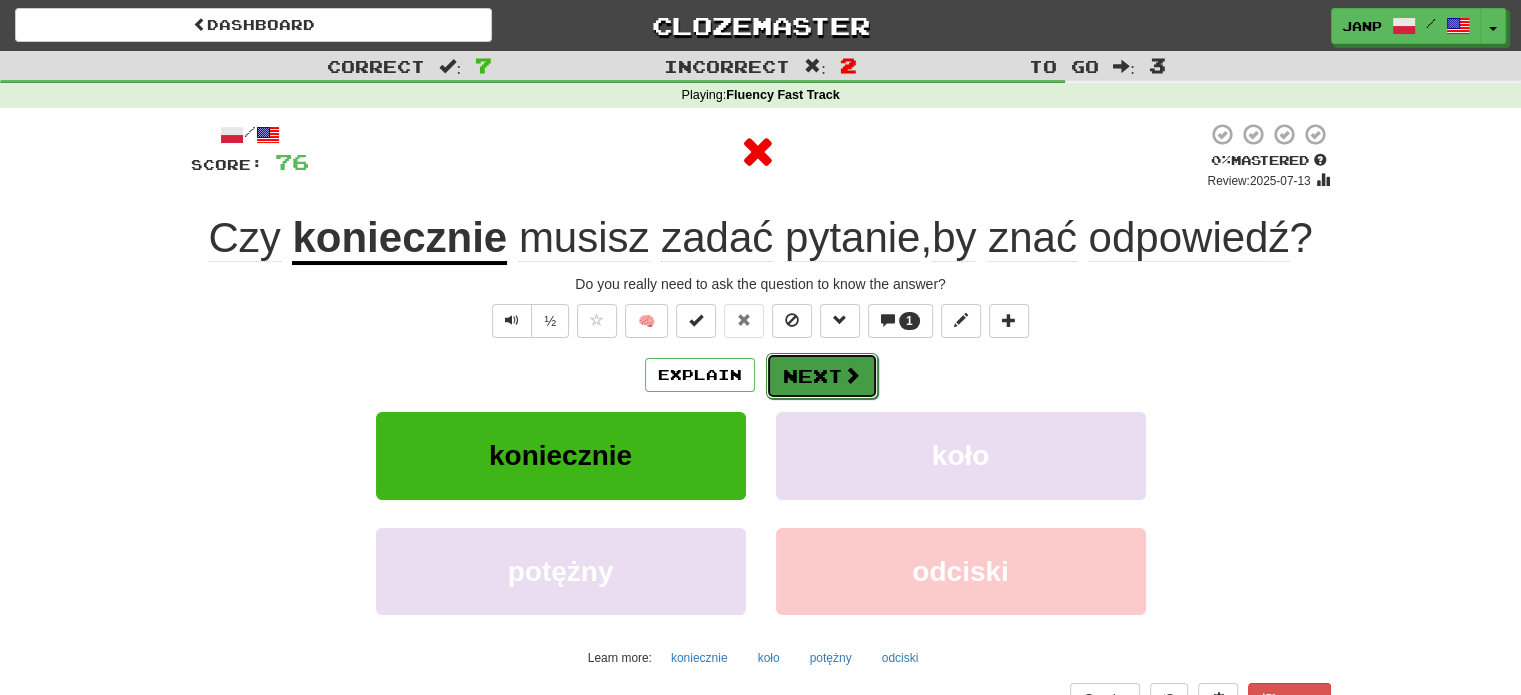 click on "Next" at bounding box center (822, 376) 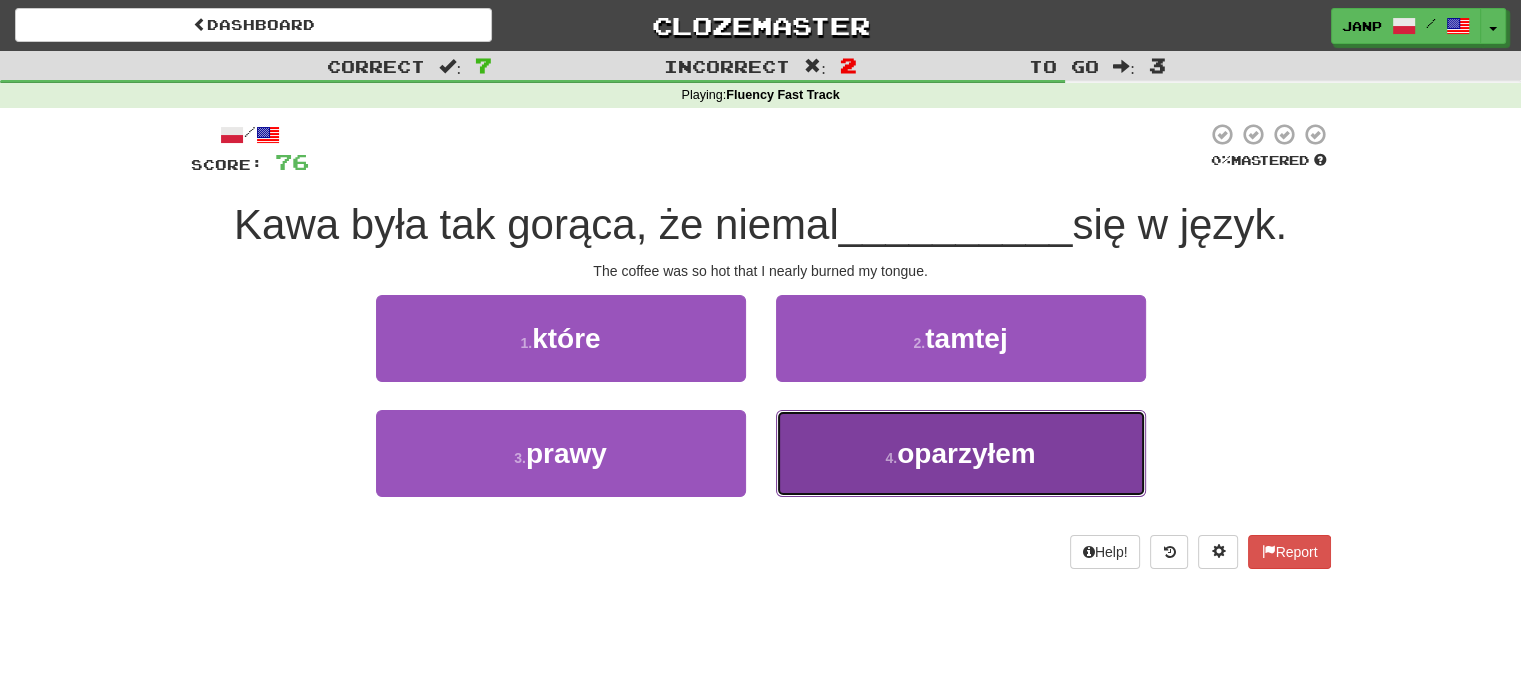 click on "4 .  oparzyłem" at bounding box center (961, 453) 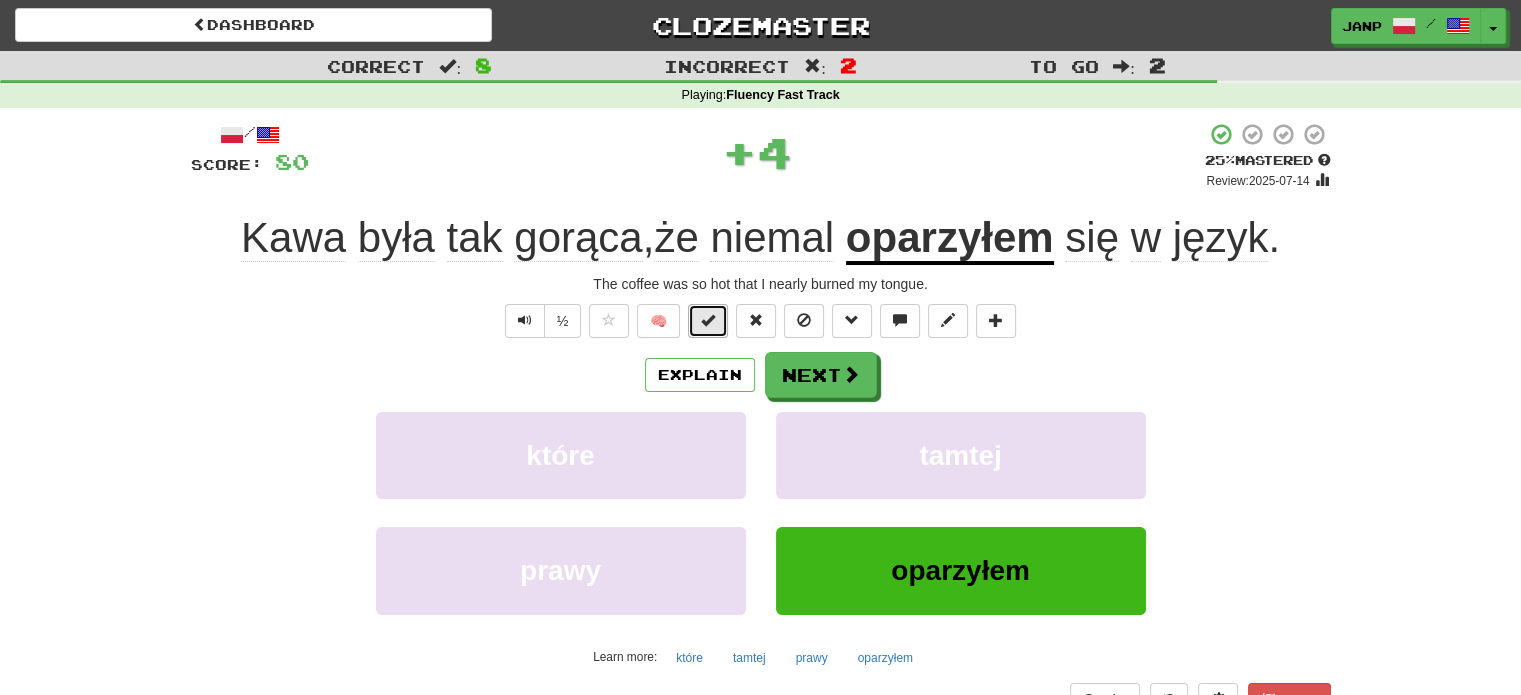 click at bounding box center (708, 320) 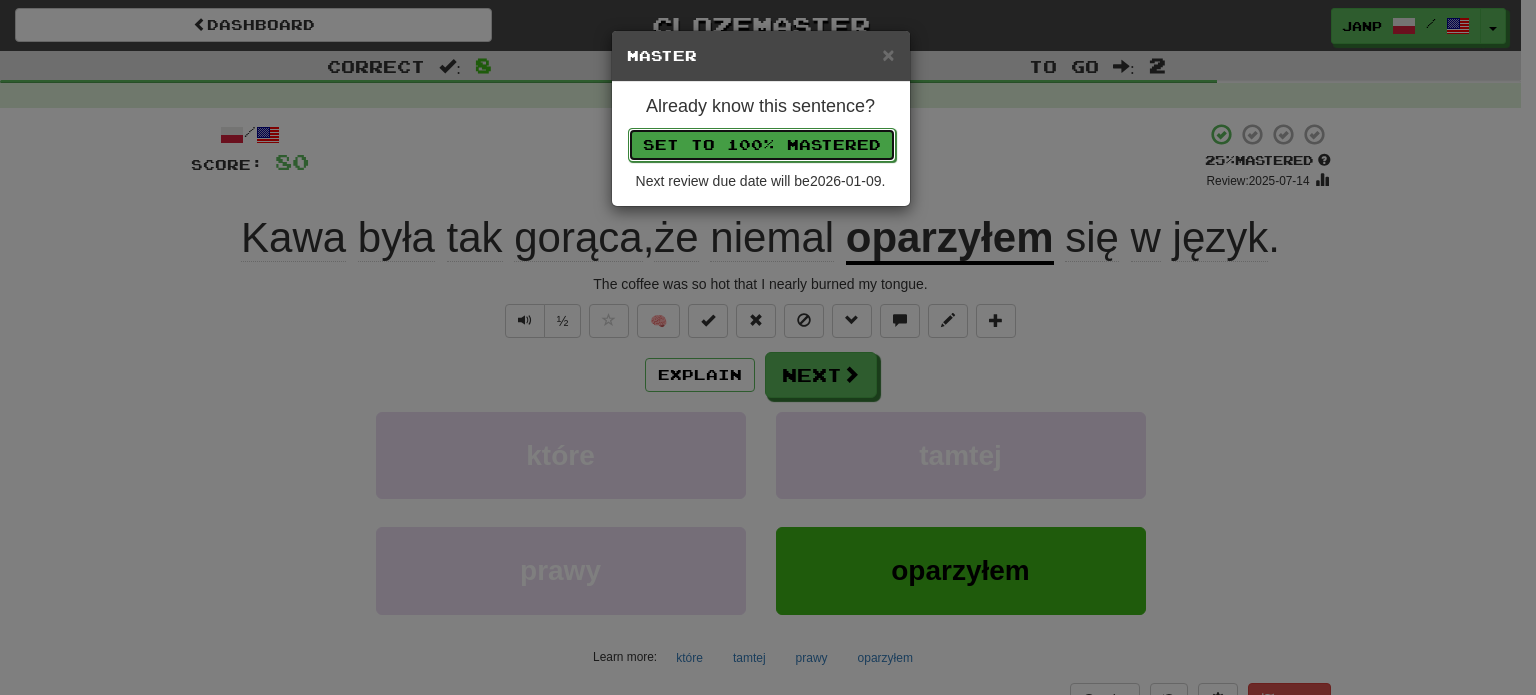 click on "Set to 100% Mastered" at bounding box center (762, 145) 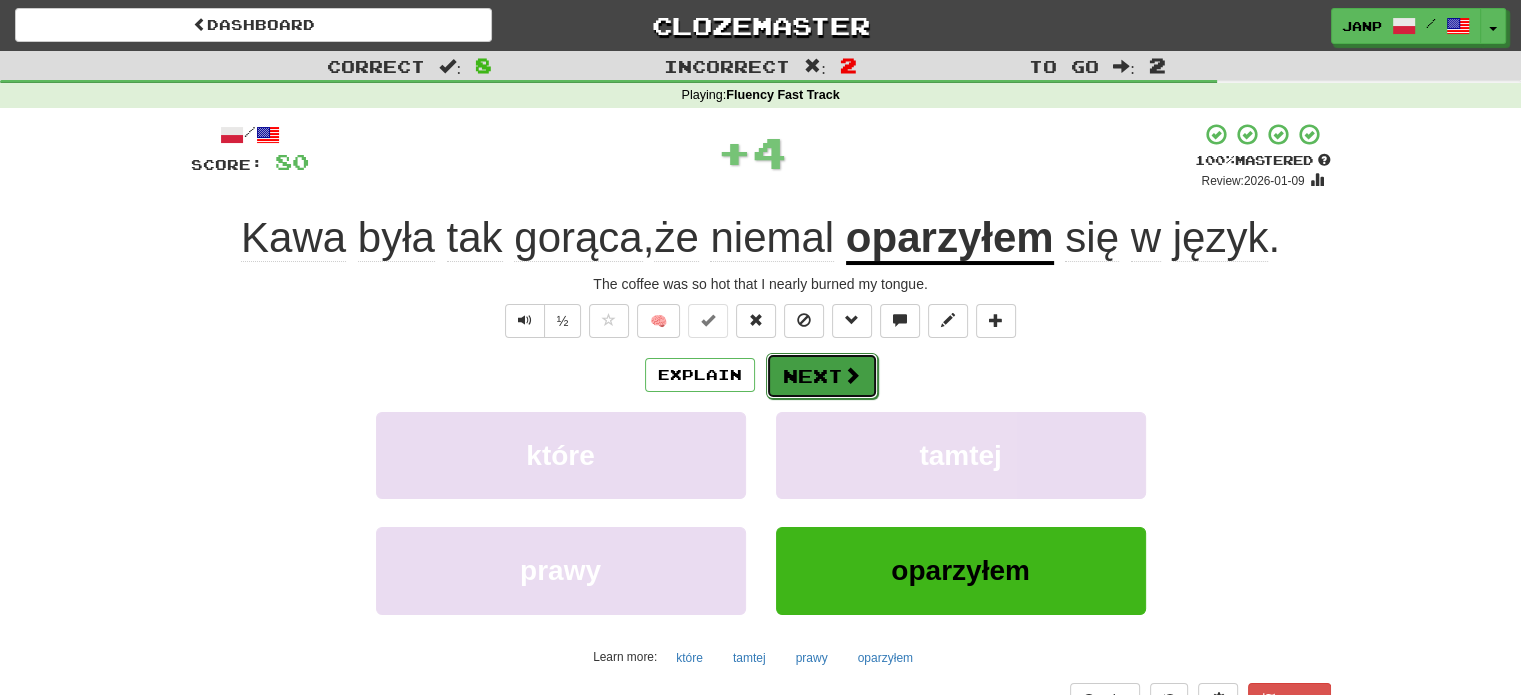 click on "Next" at bounding box center [822, 376] 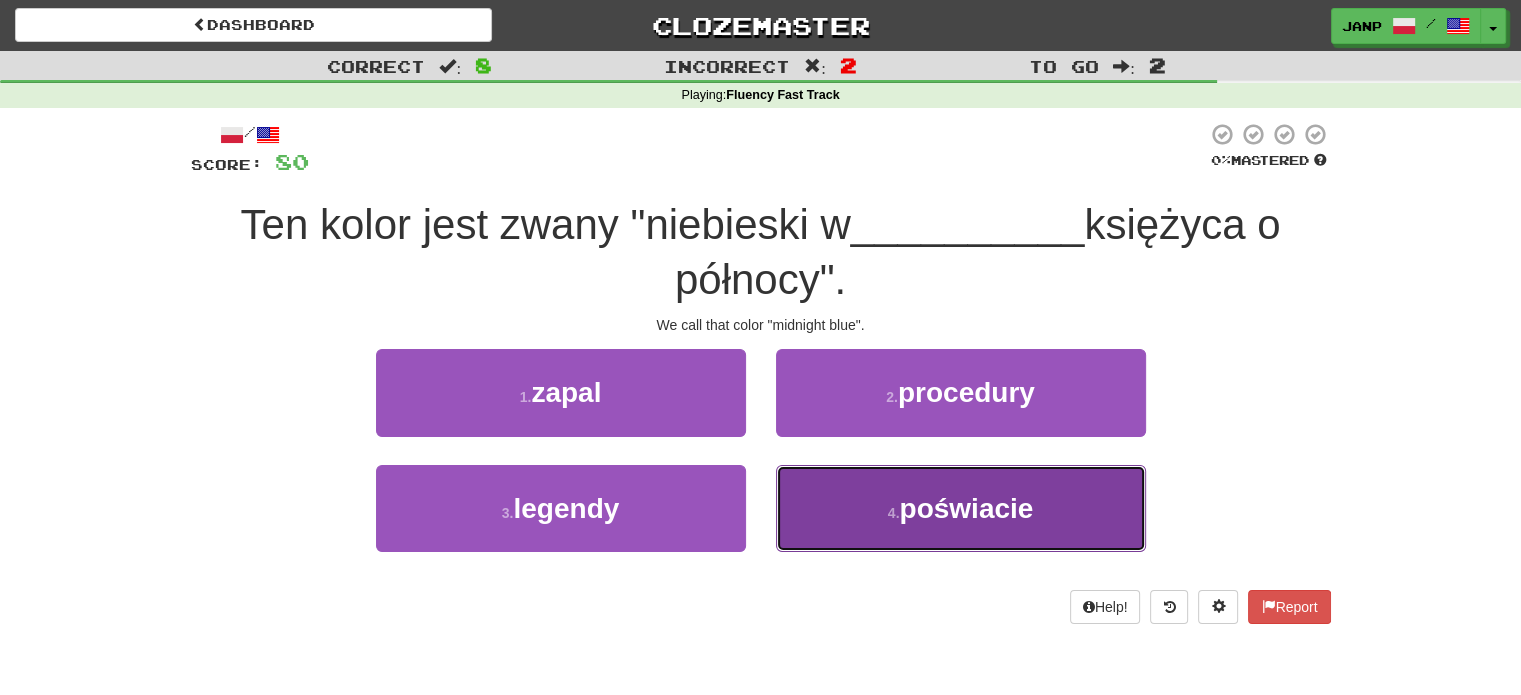 click on "4 .  poświacie" at bounding box center (961, 508) 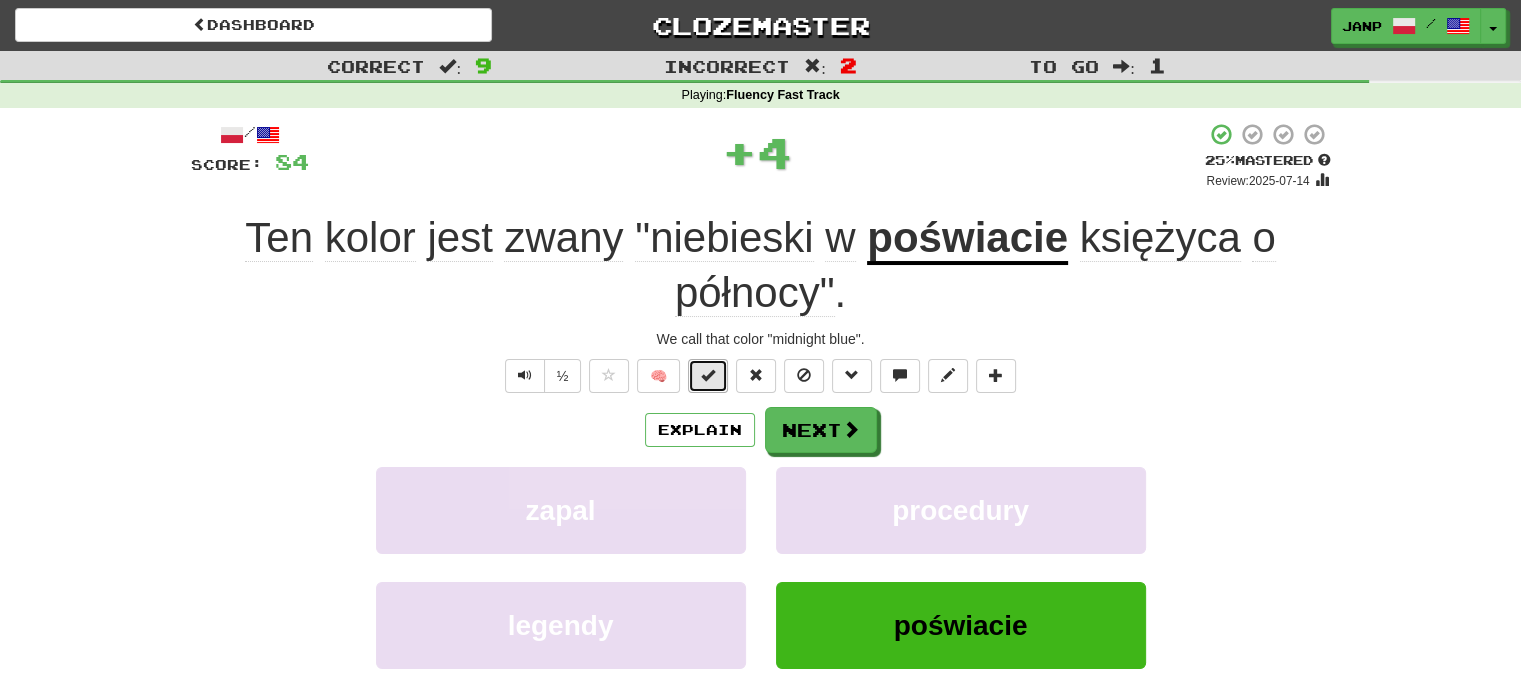 click at bounding box center (708, 375) 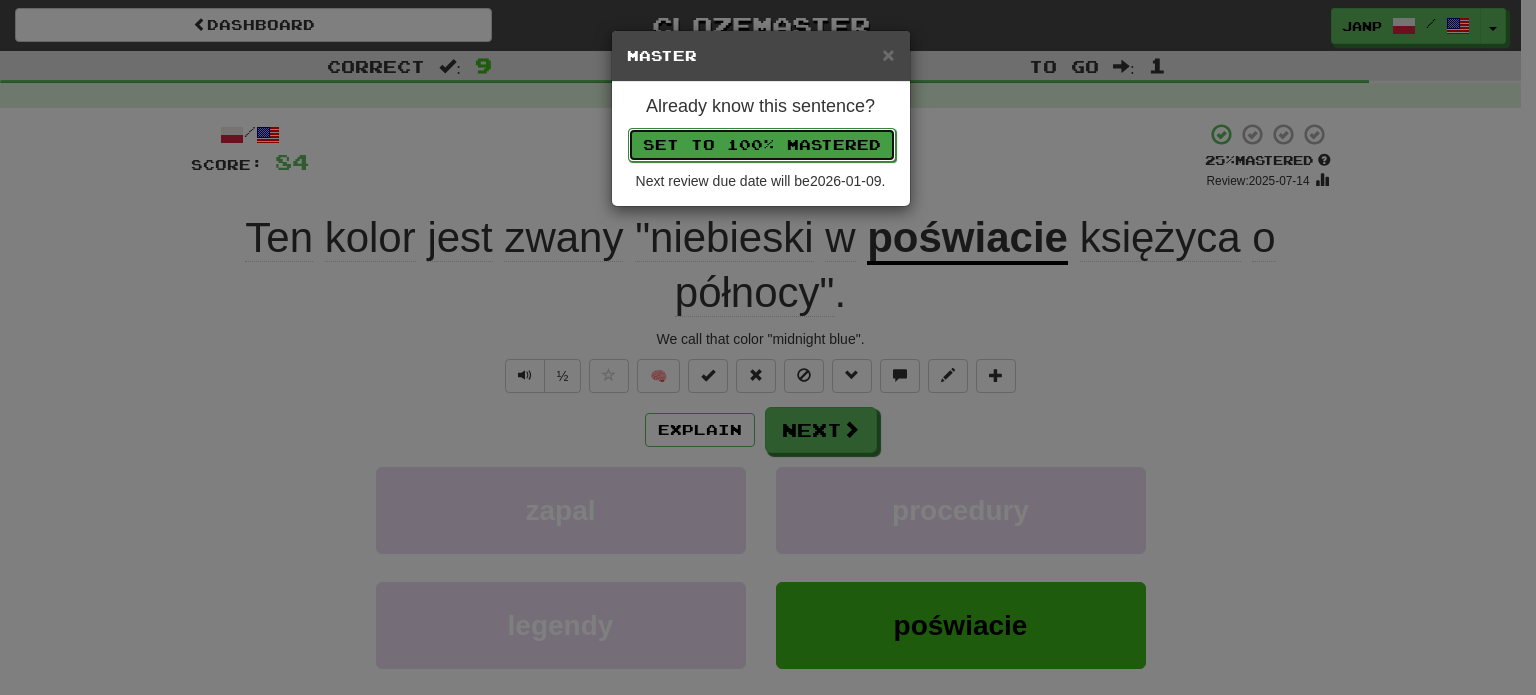 click on "Set to 100% Mastered" at bounding box center (762, 145) 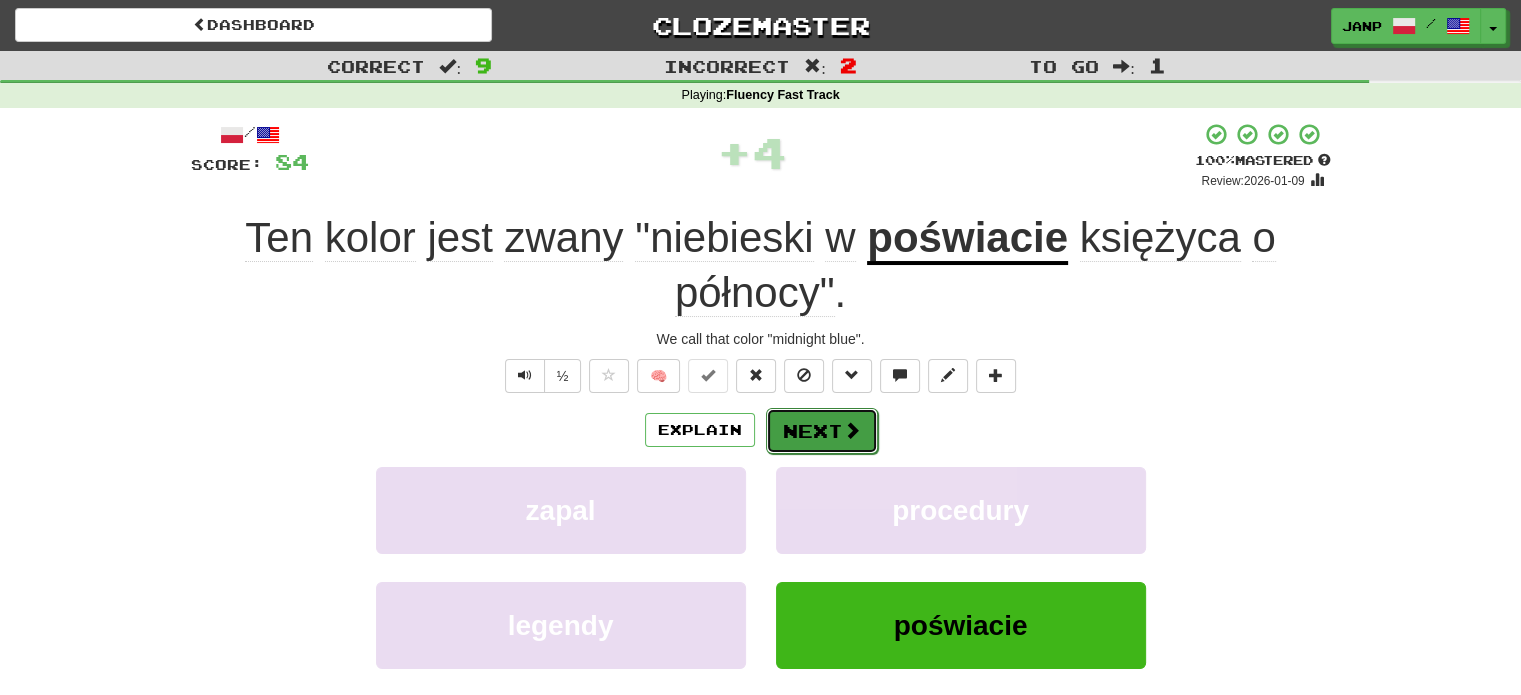 click on "Next" at bounding box center (822, 431) 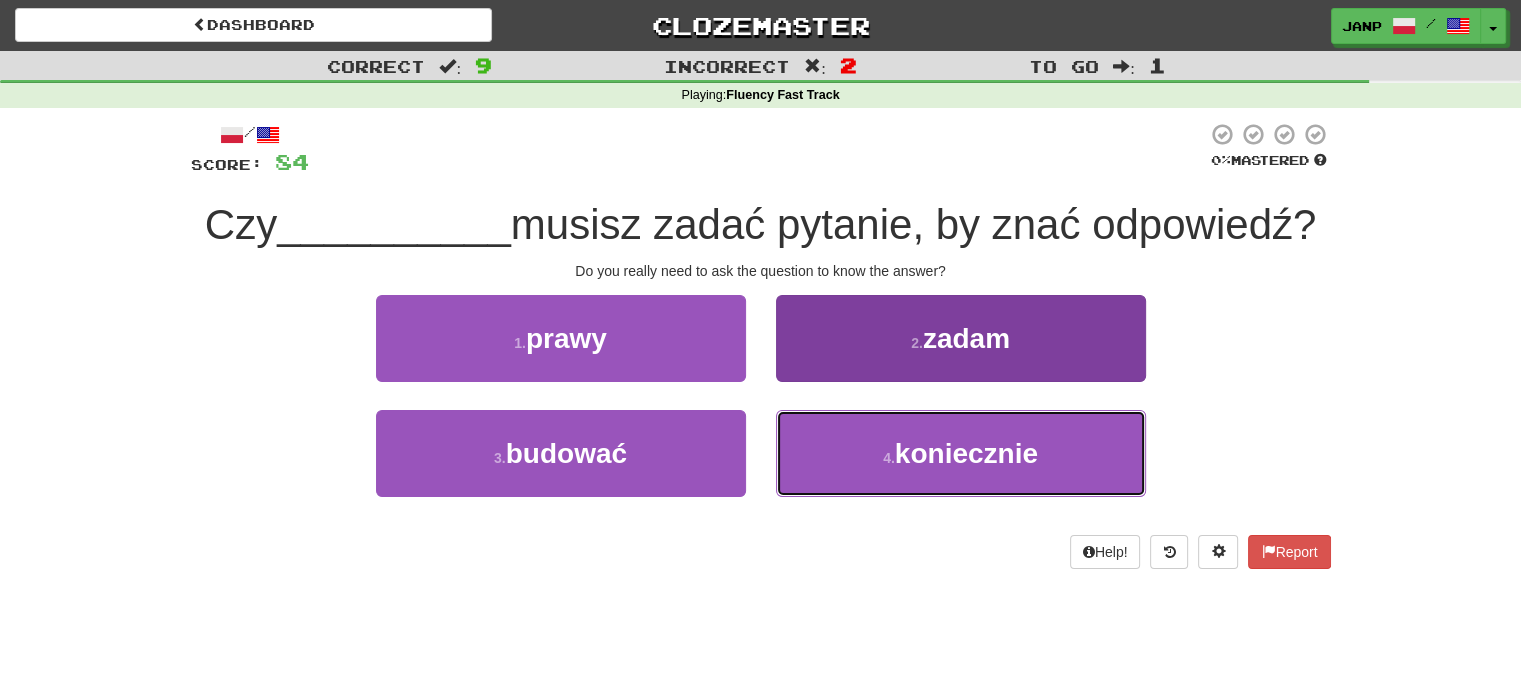click on "4 .  koniecznie" at bounding box center (961, 453) 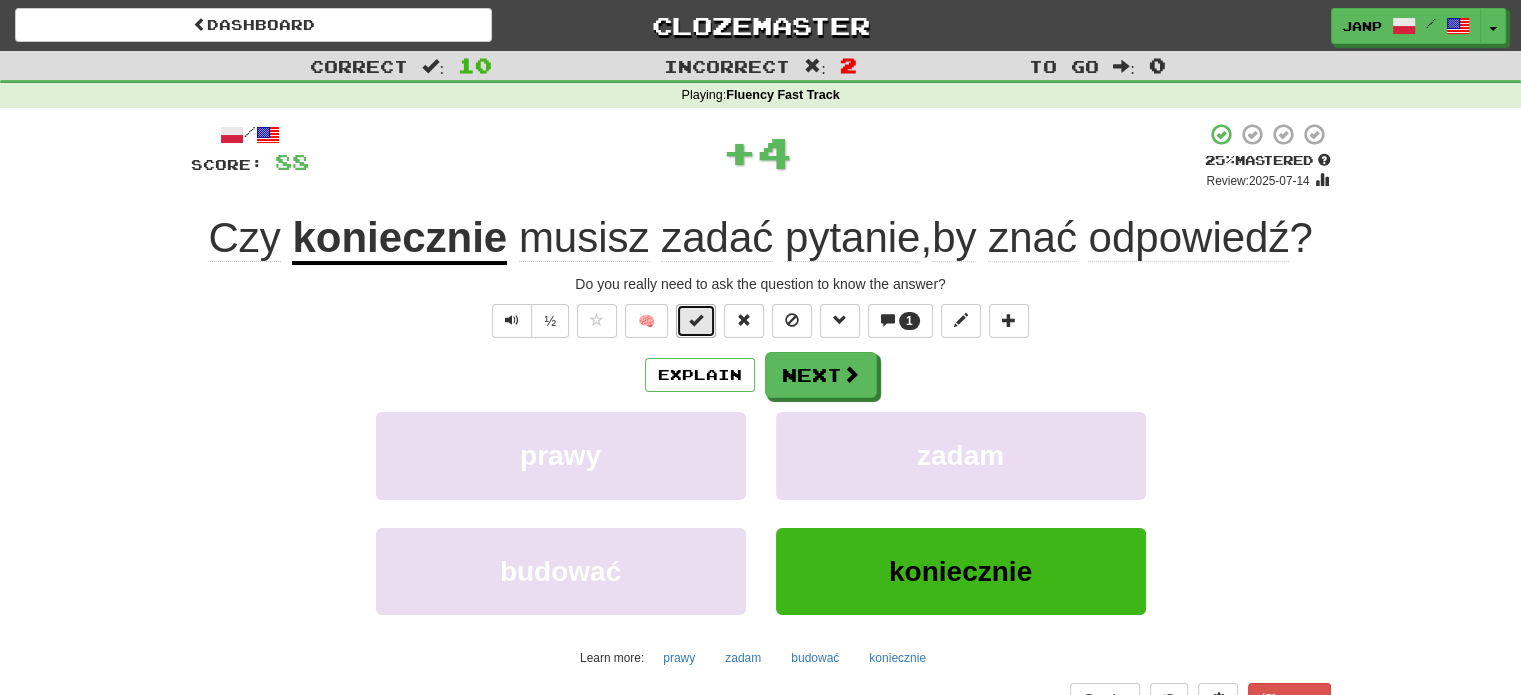 click at bounding box center [696, 321] 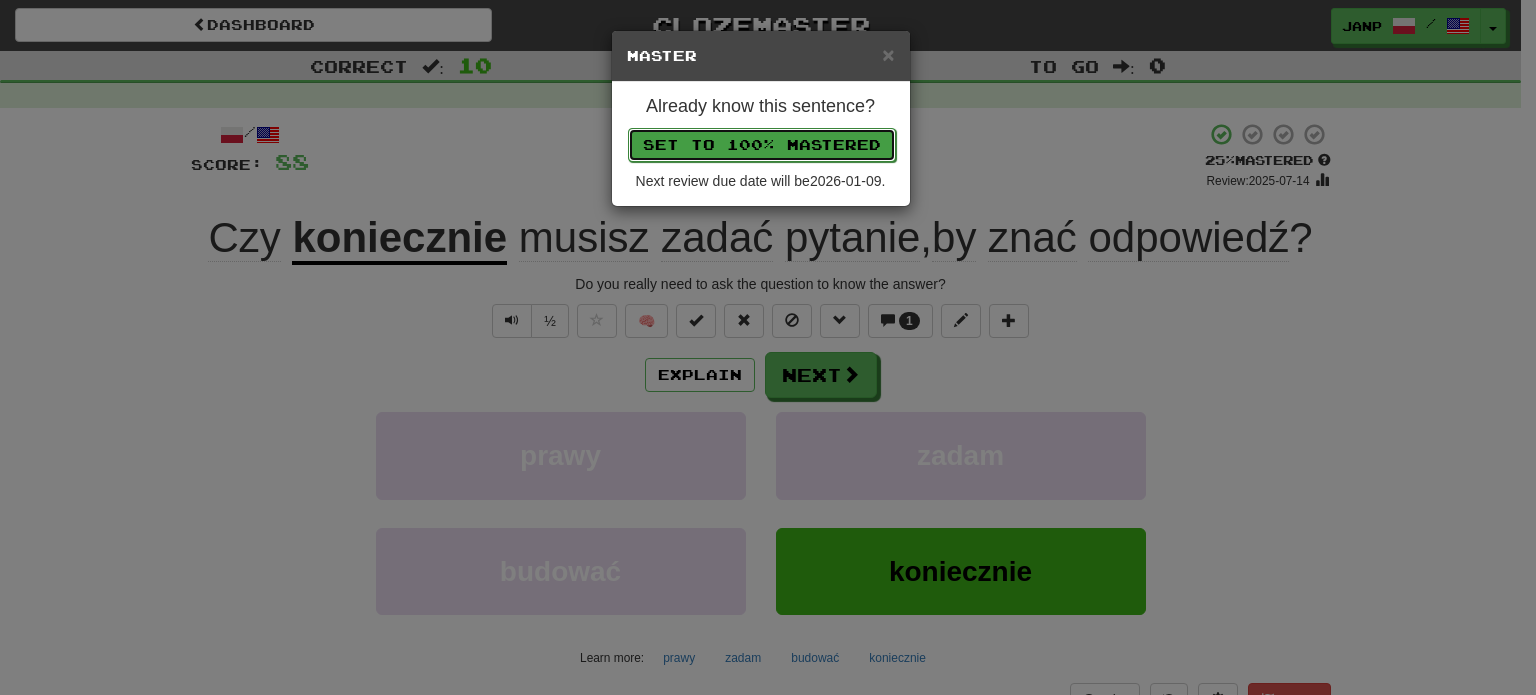 click on "Set to 100% Mastered" at bounding box center (762, 145) 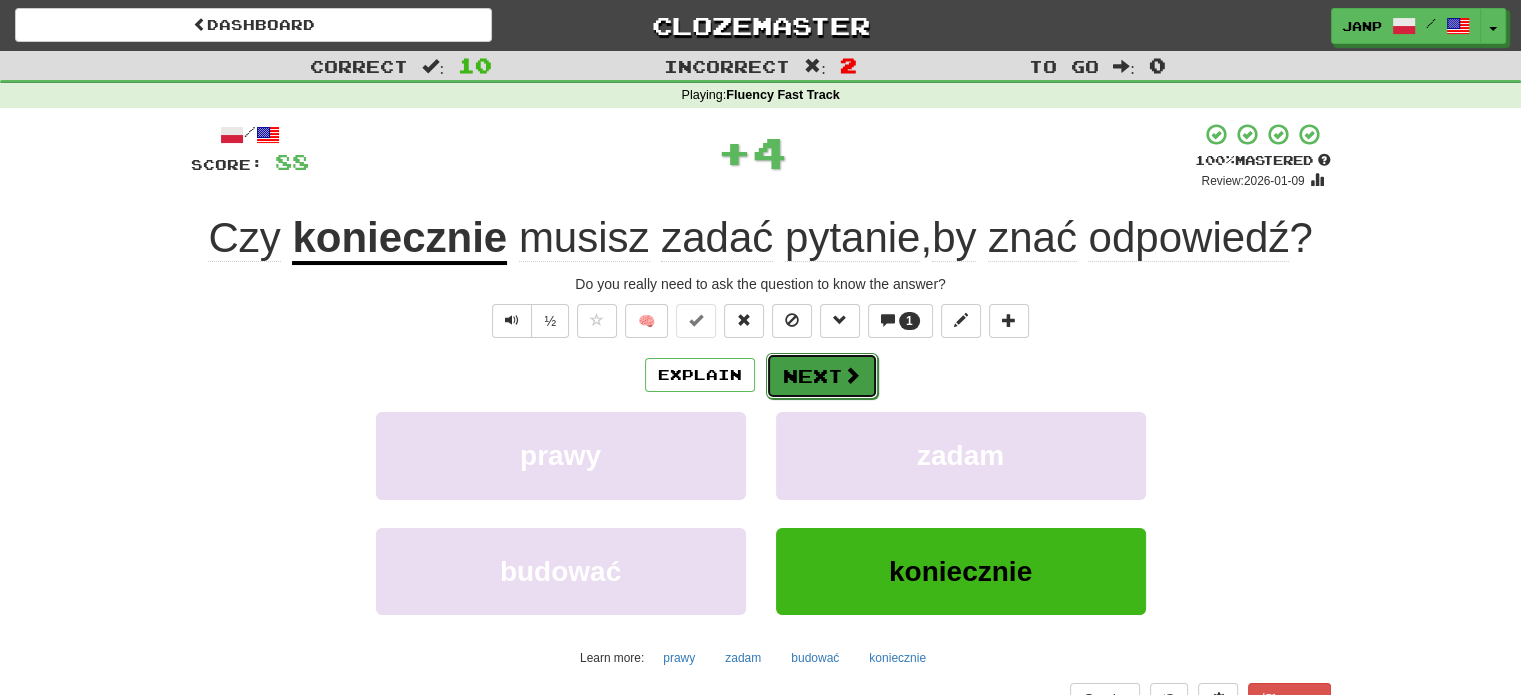 click on "Next" at bounding box center [822, 376] 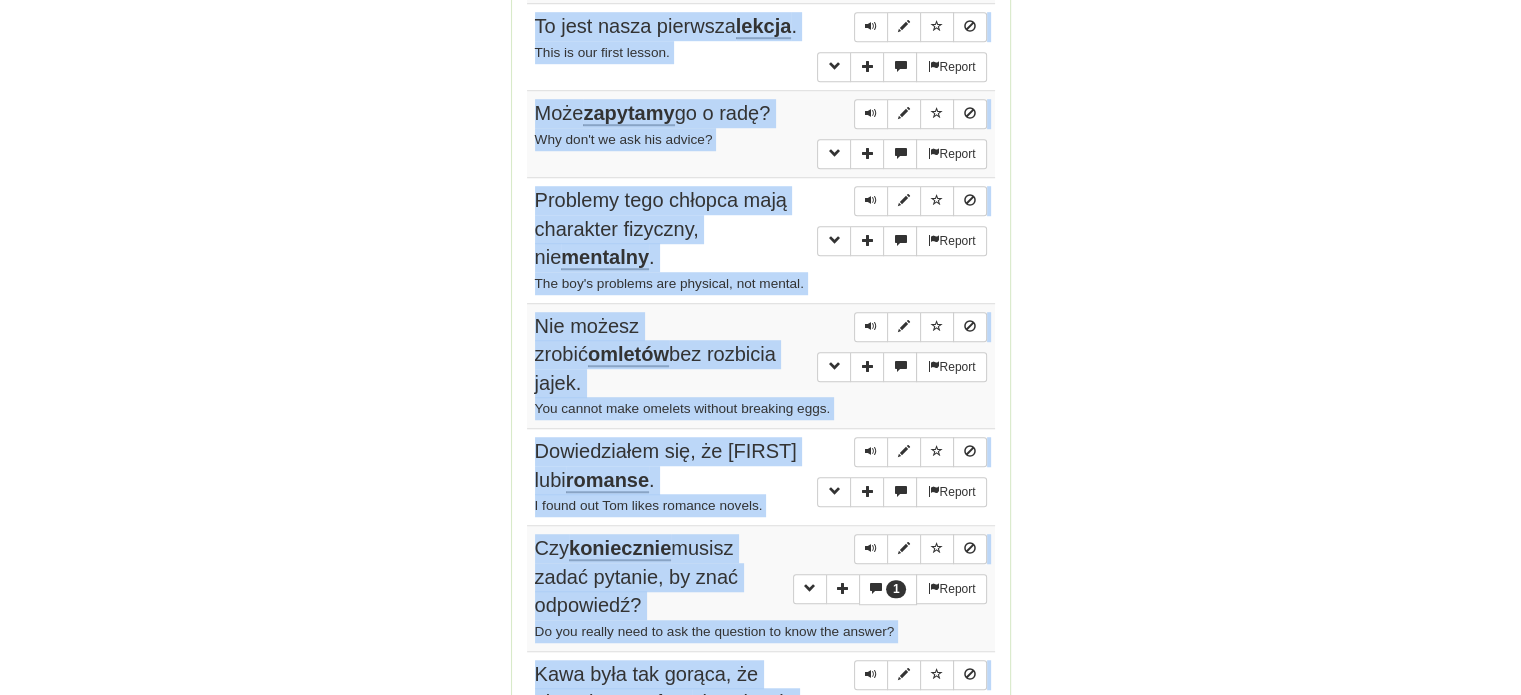 scroll, scrollTop: 1531, scrollLeft: 0, axis: vertical 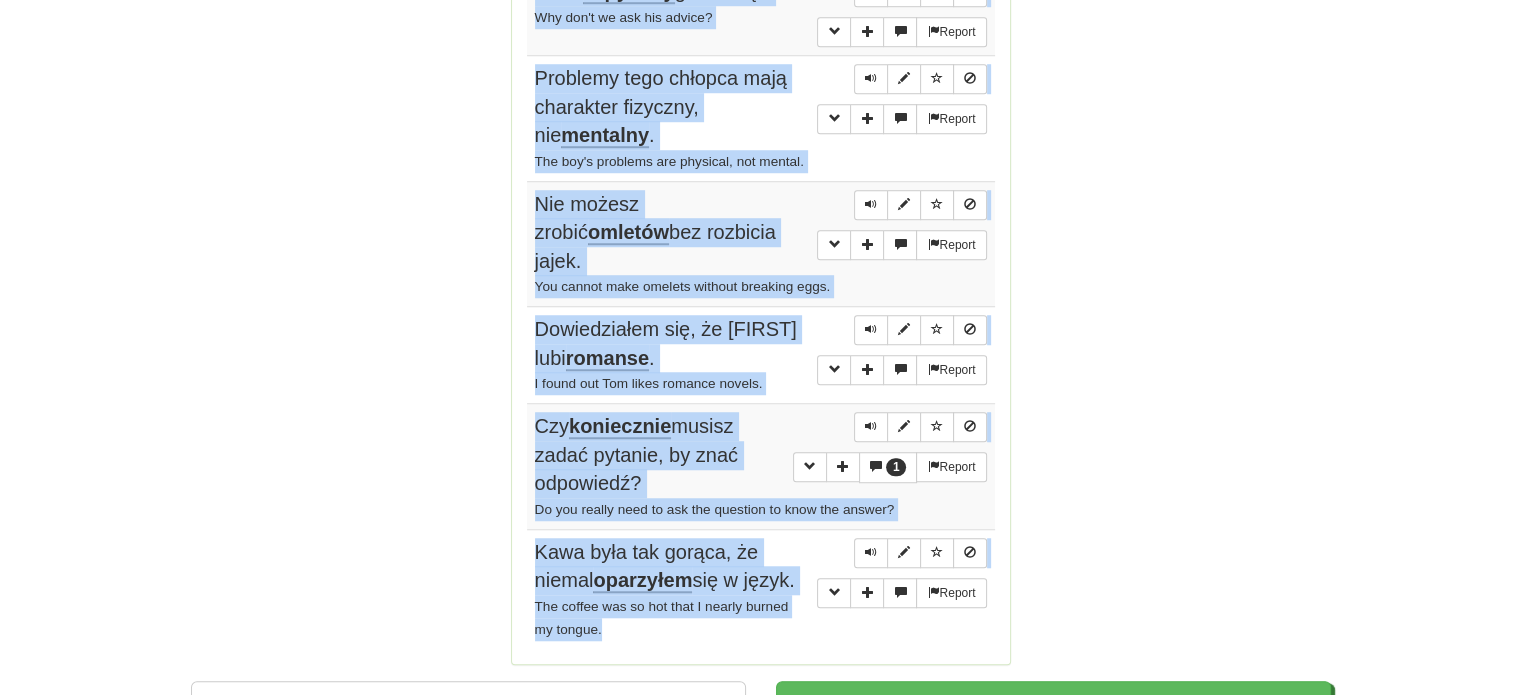 drag, startPoint x: 532, startPoint y: 287, endPoint x: 660, endPoint y: 590, distance: 328.92703 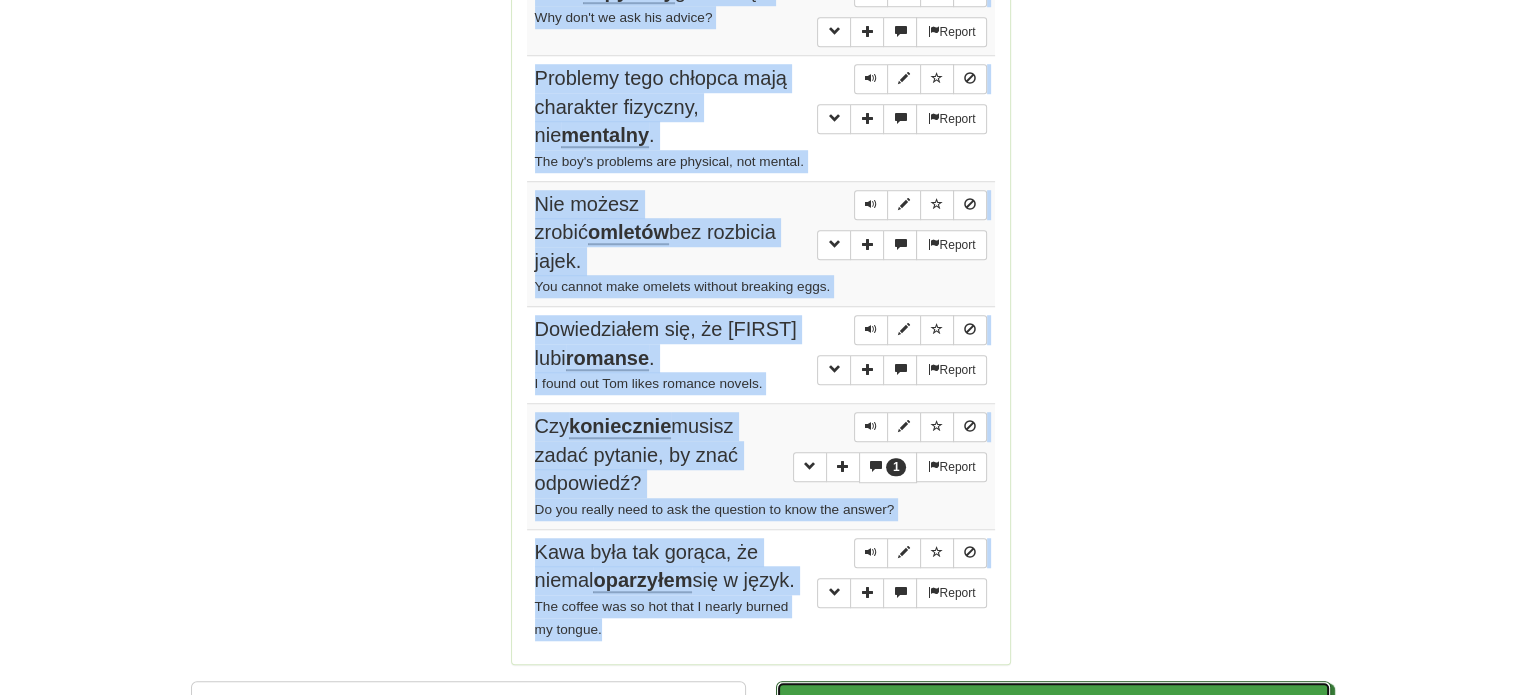 click on "Continue" at bounding box center [1053, 704] 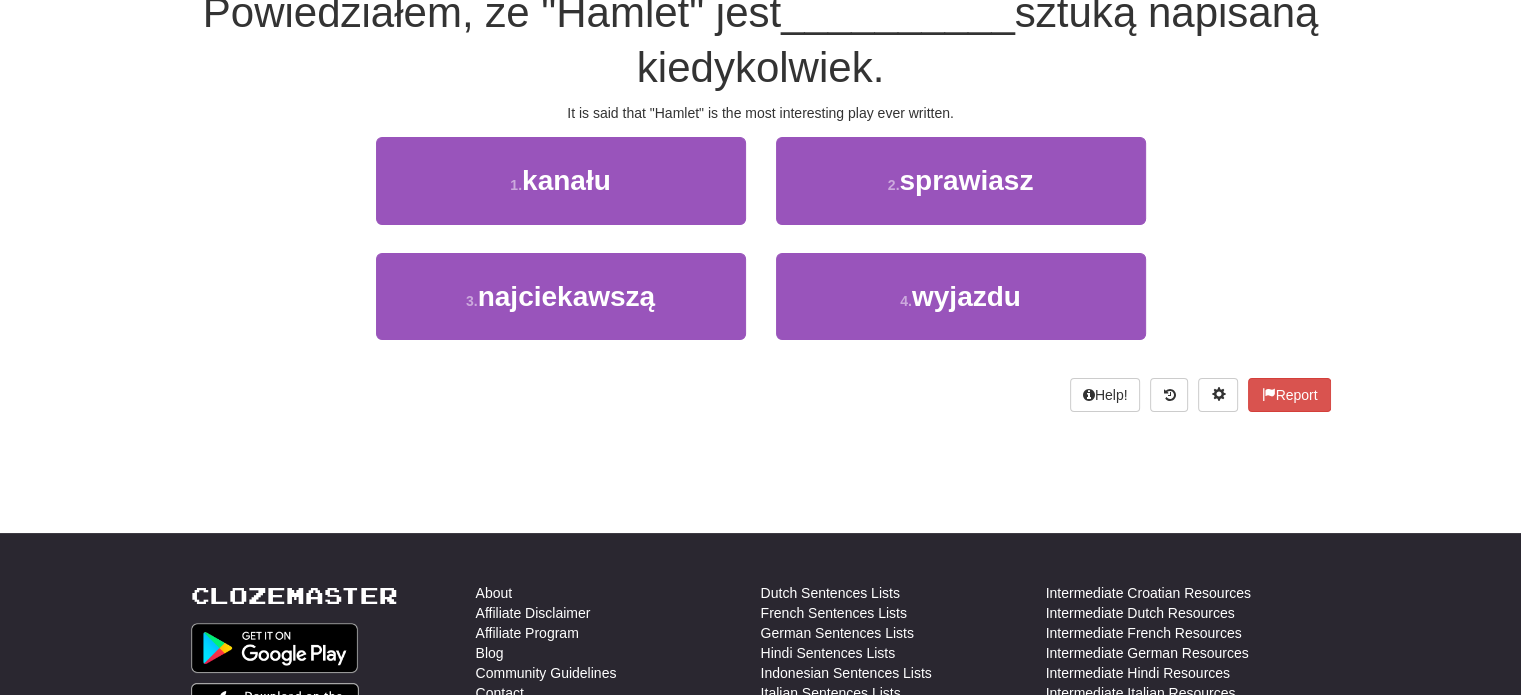 scroll, scrollTop: 38, scrollLeft: 0, axis: vertical 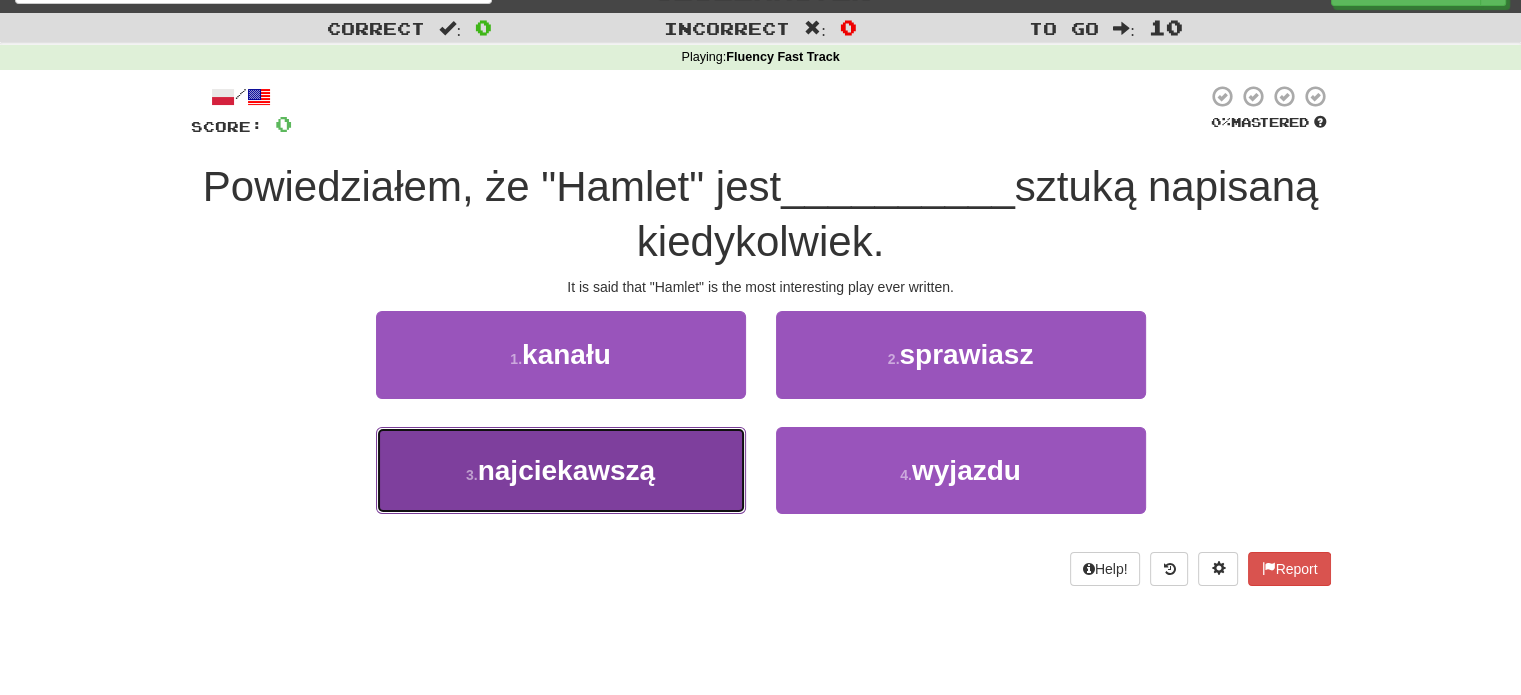 click on "3 .  najciekawszą" at bounding box center [561, 470] 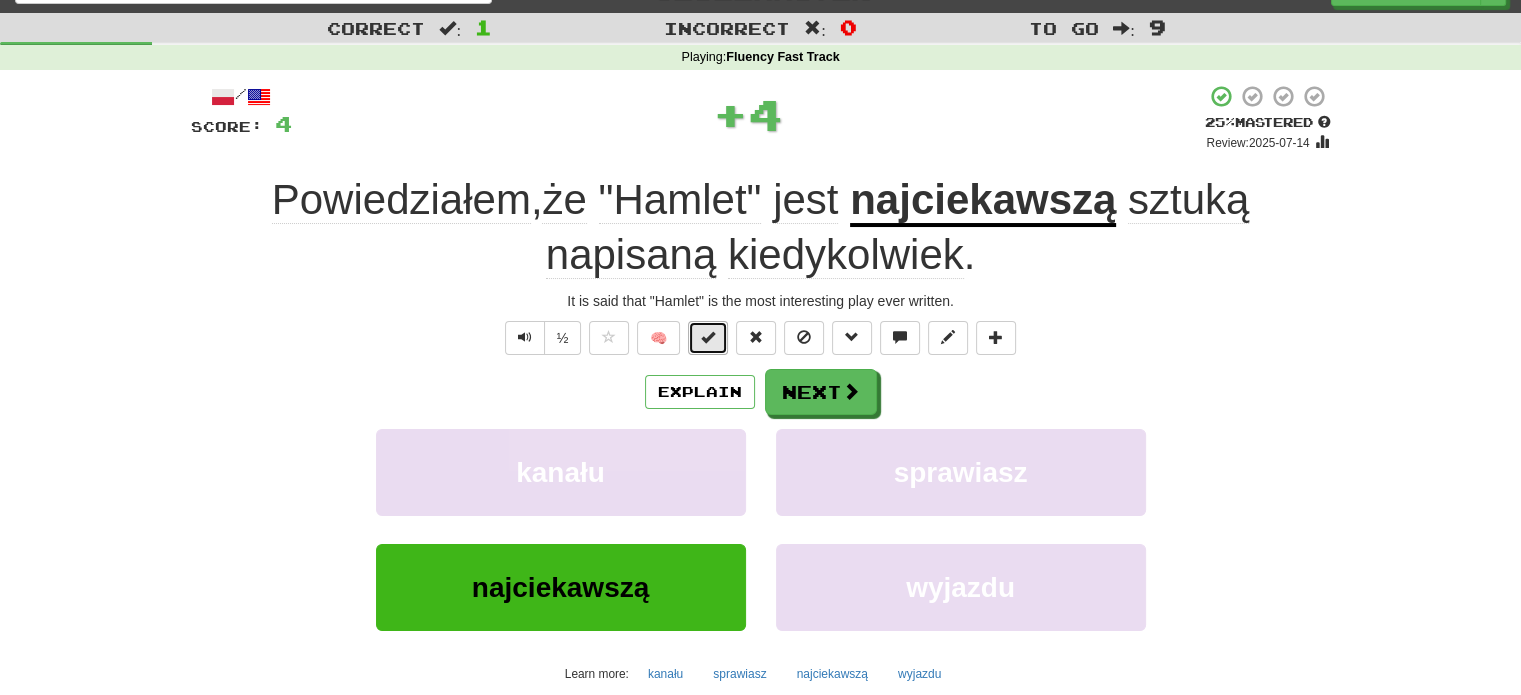 click at bounding box center [708, 338] 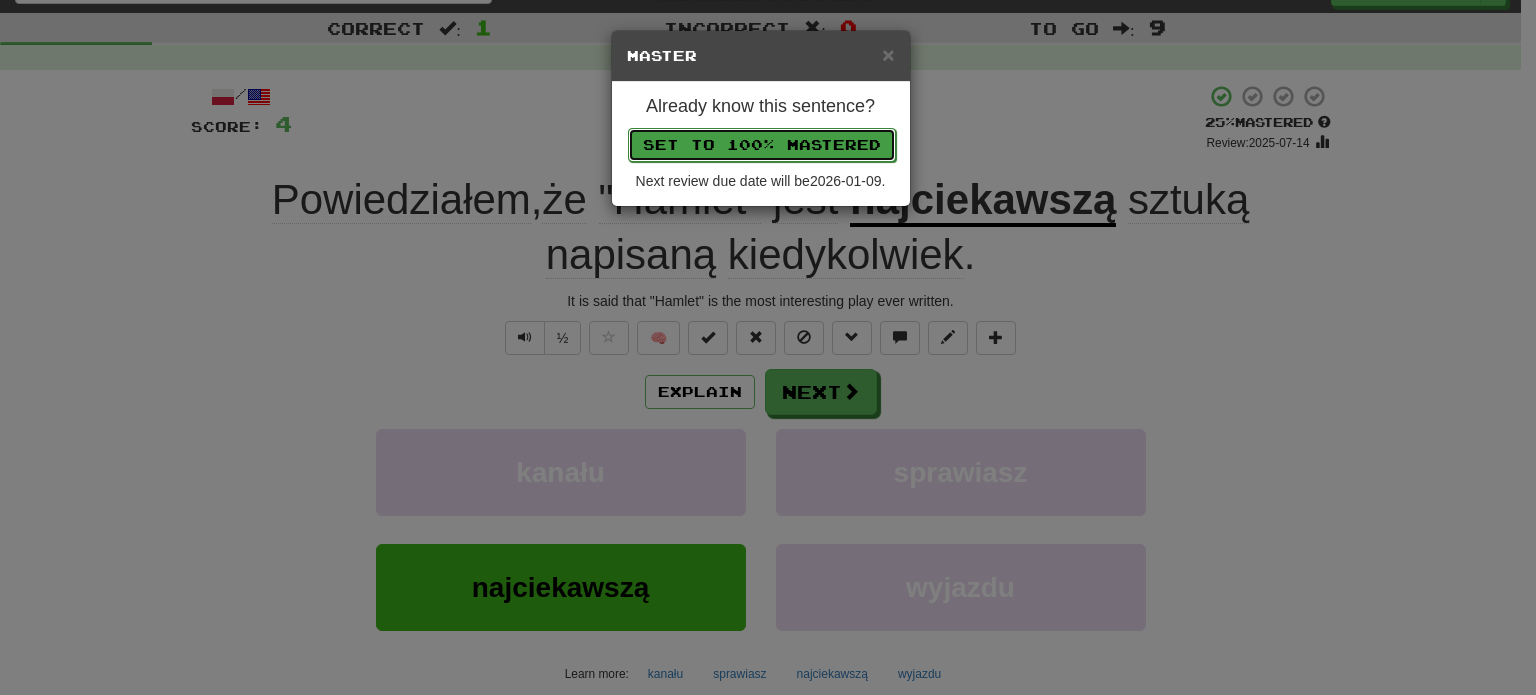 click on "Set to 100% Mastered" at bounding box center [762, 145] 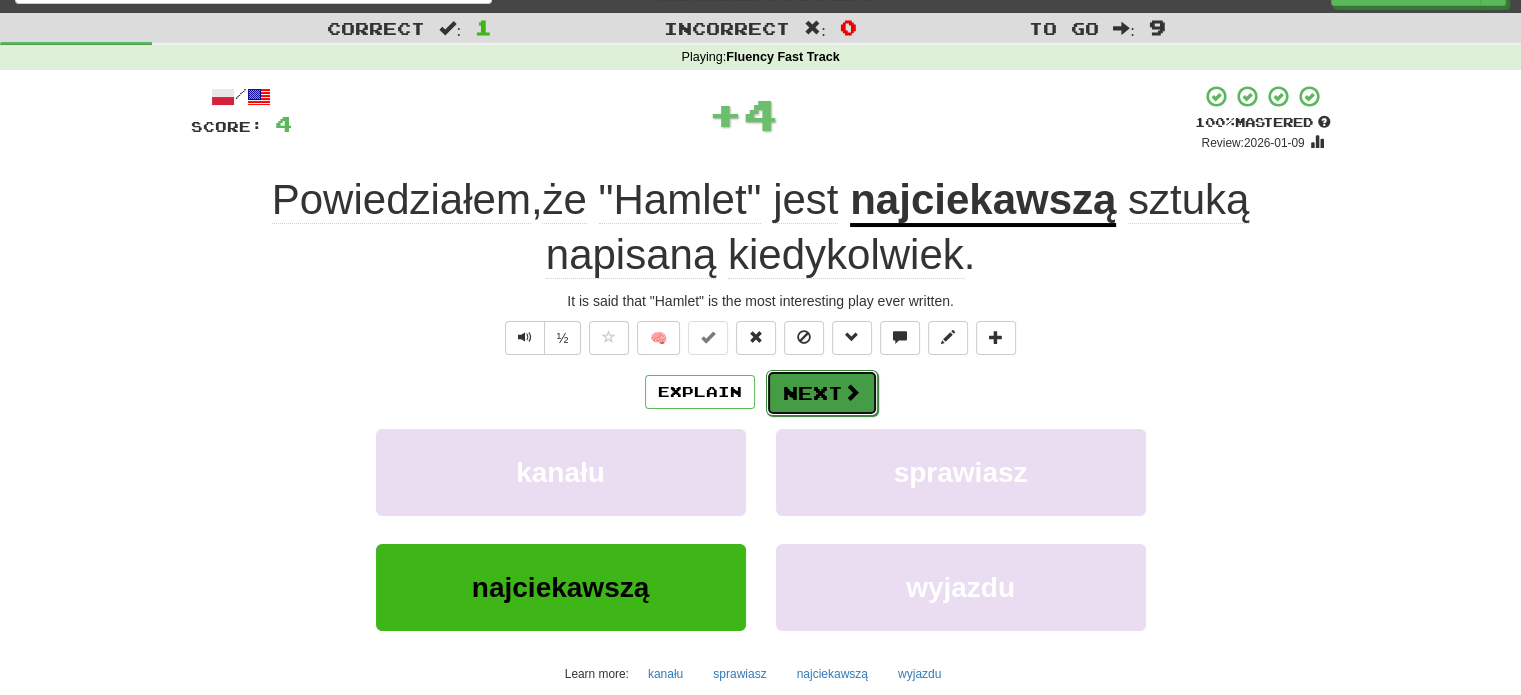 click on "Next" at bounding box center [822, 393] 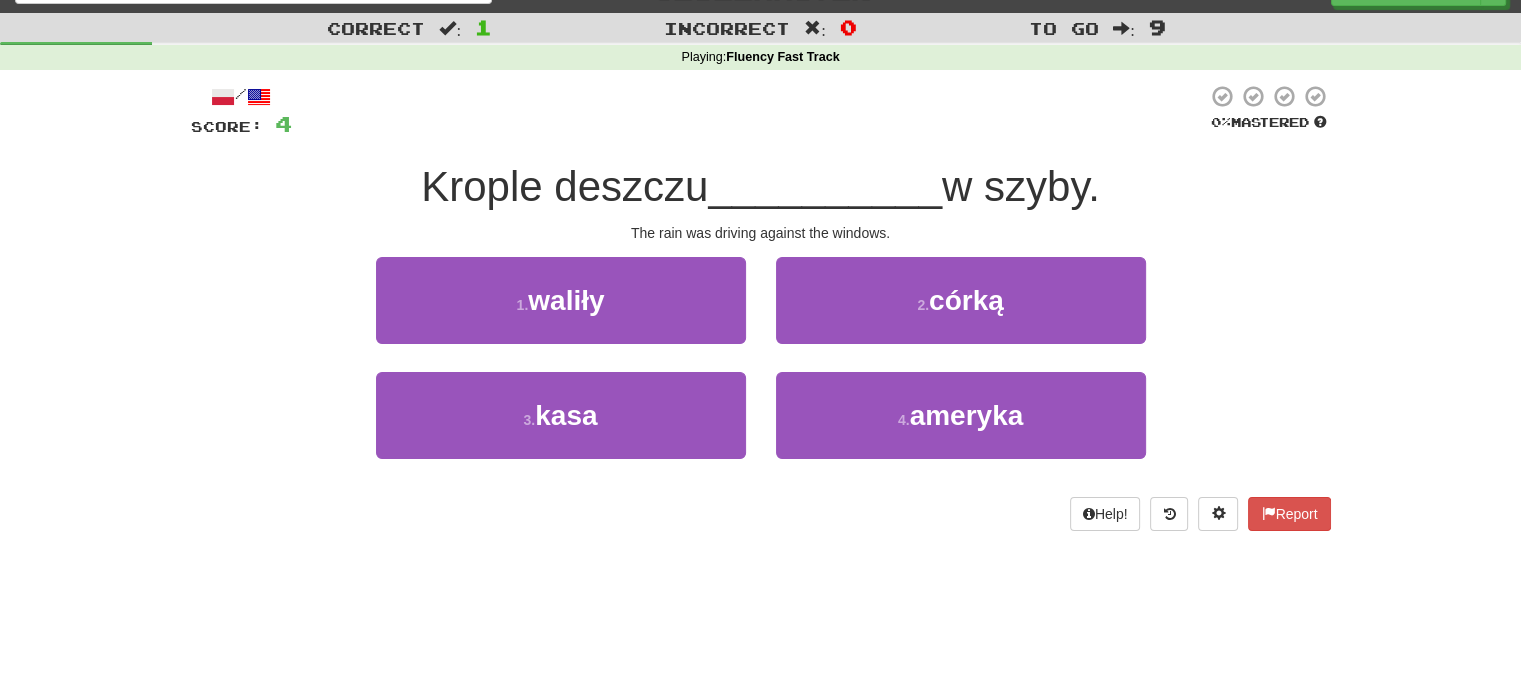 click on "1 .  waliły" at bounding box center (561, 314) 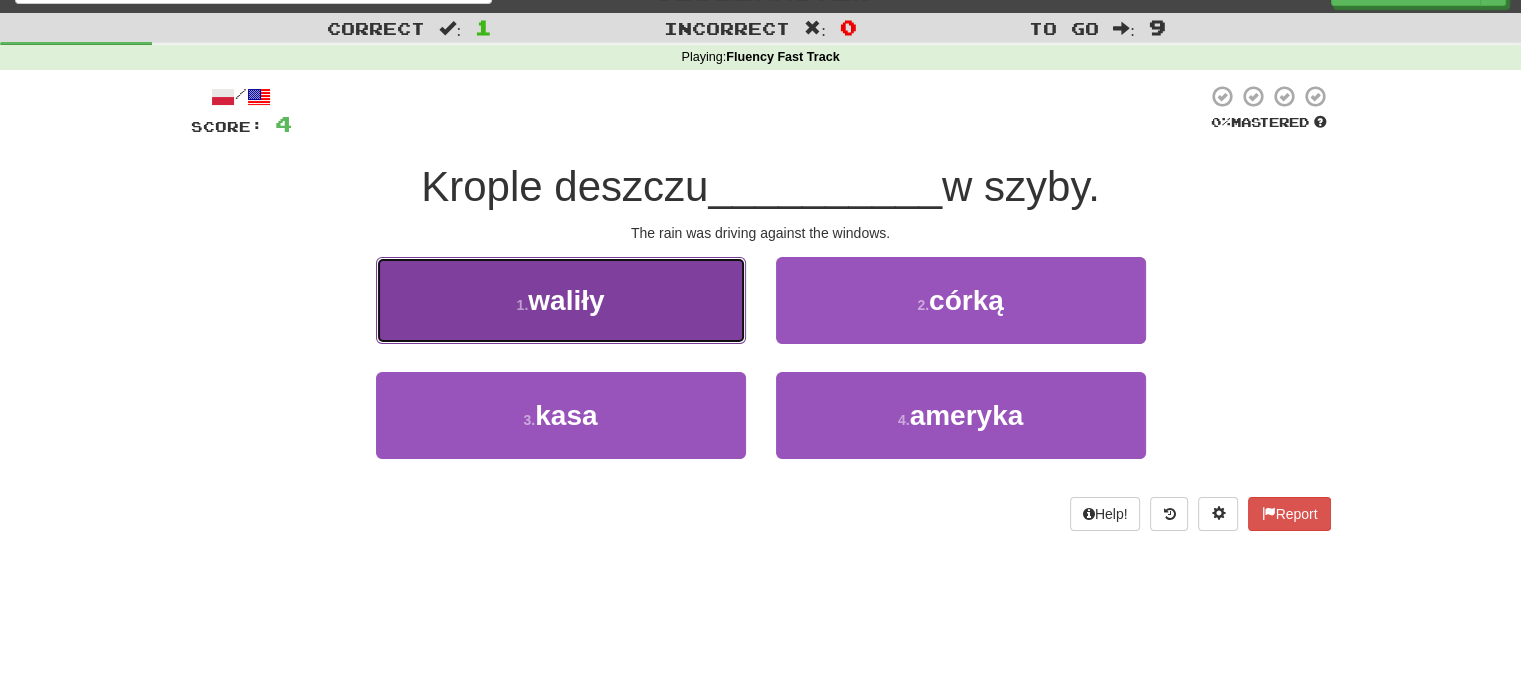 click on "1 .  waliły" at bounding box center [561, 300] 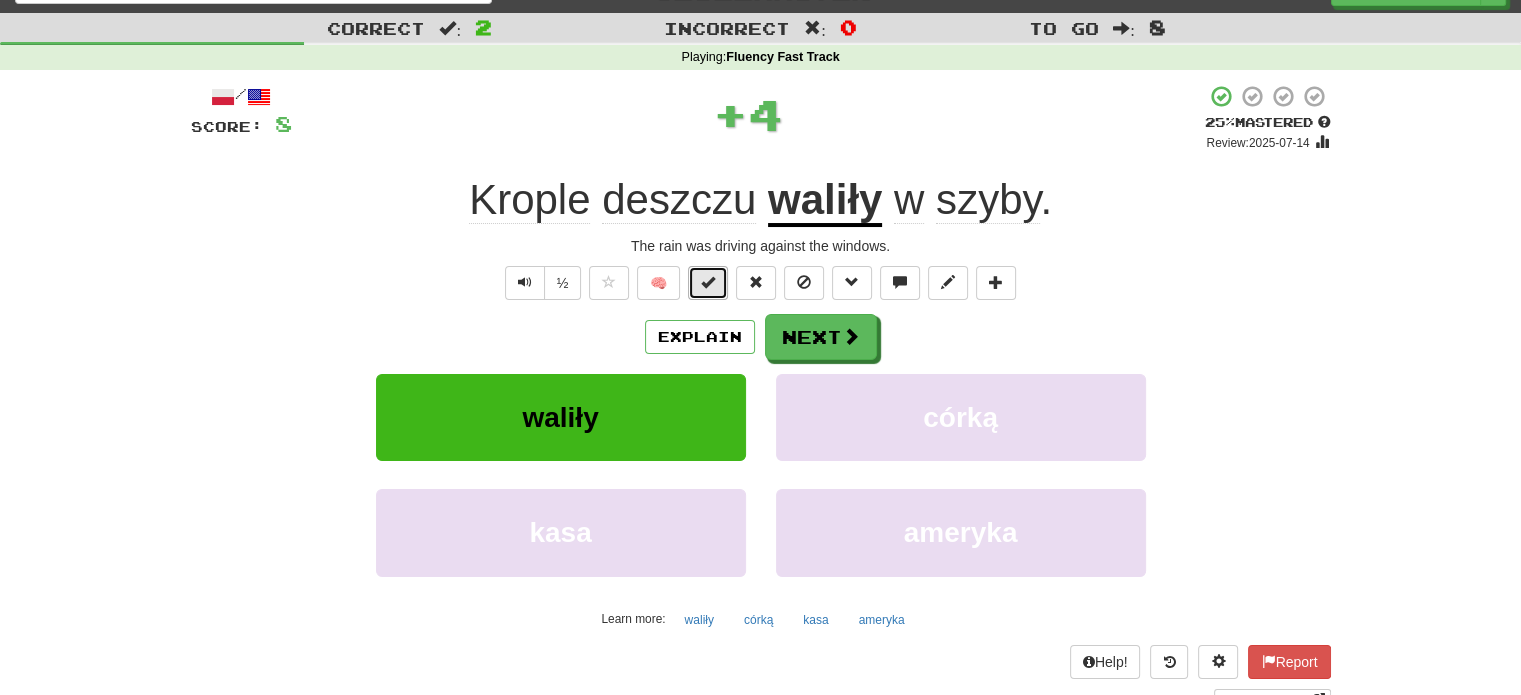 click at bounding box center (708, 282) 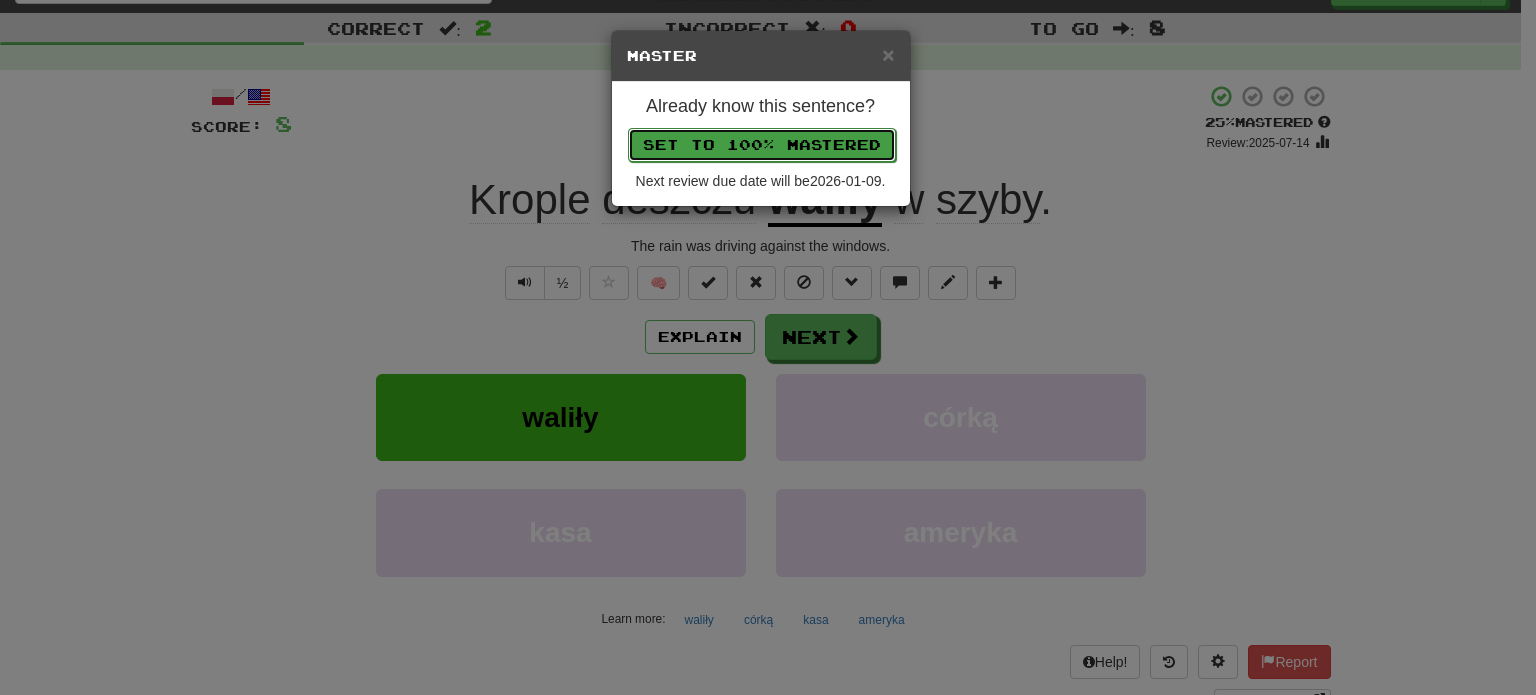 click on "Set to 100% Mastered" at bounding box center (762, 145) 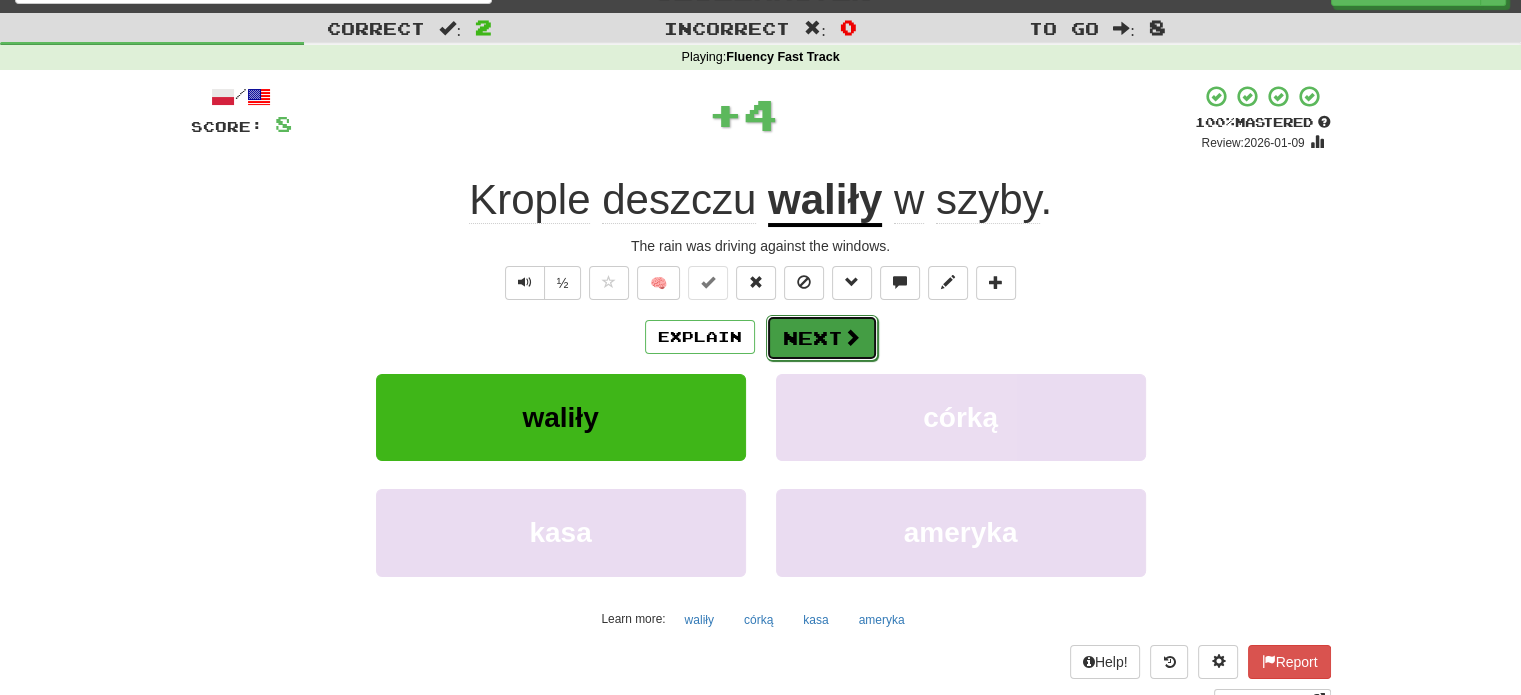 click on "Next" at bounding box center (822, 338) 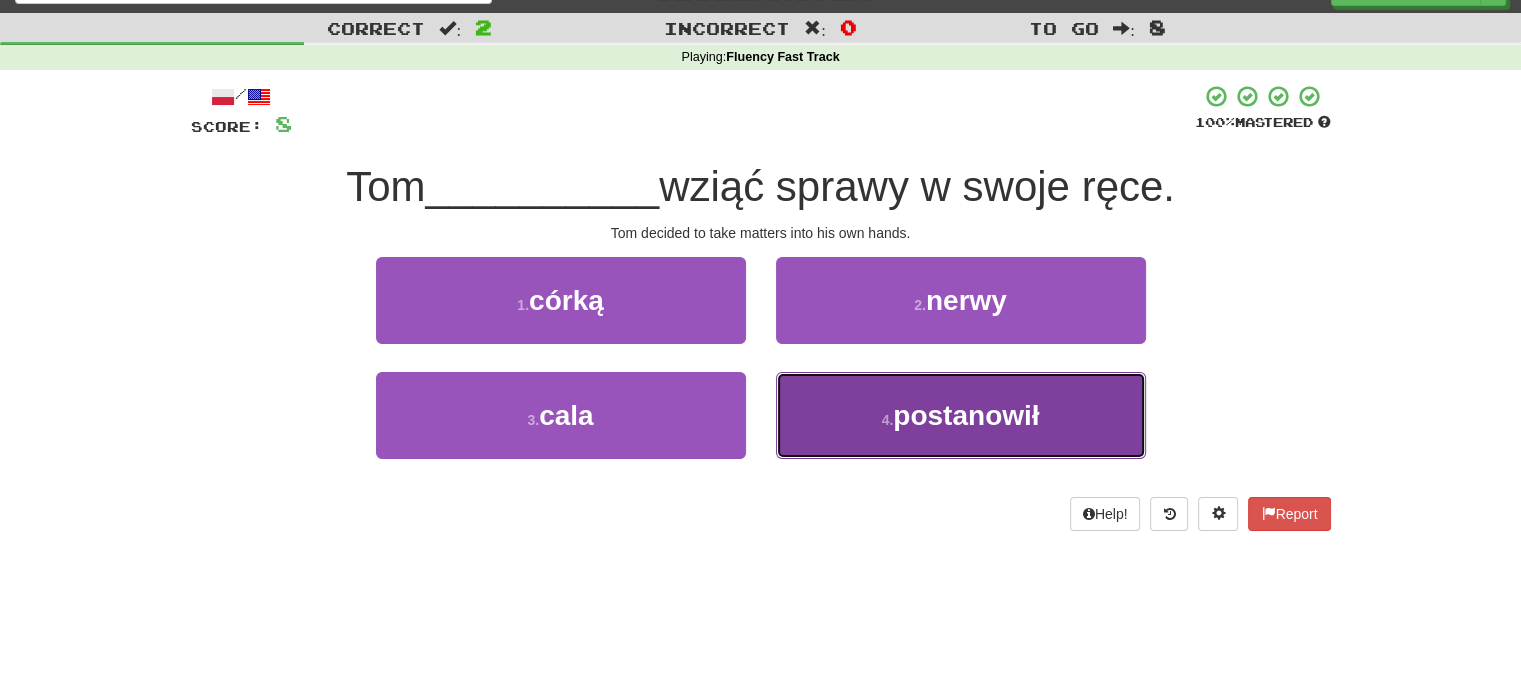 click on "4 .  postanowił" at bounding box center (961, 415) 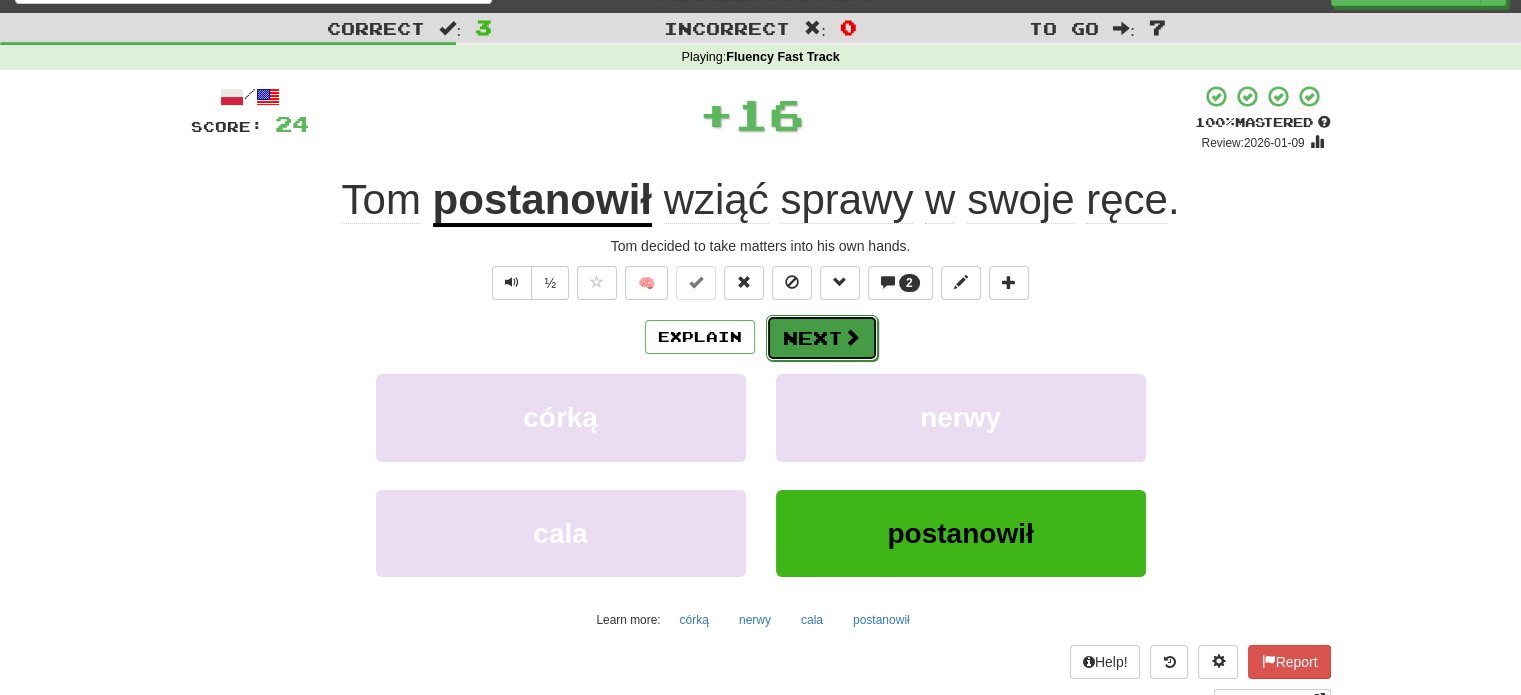 click on "Next" at bounding box center (822, 338) 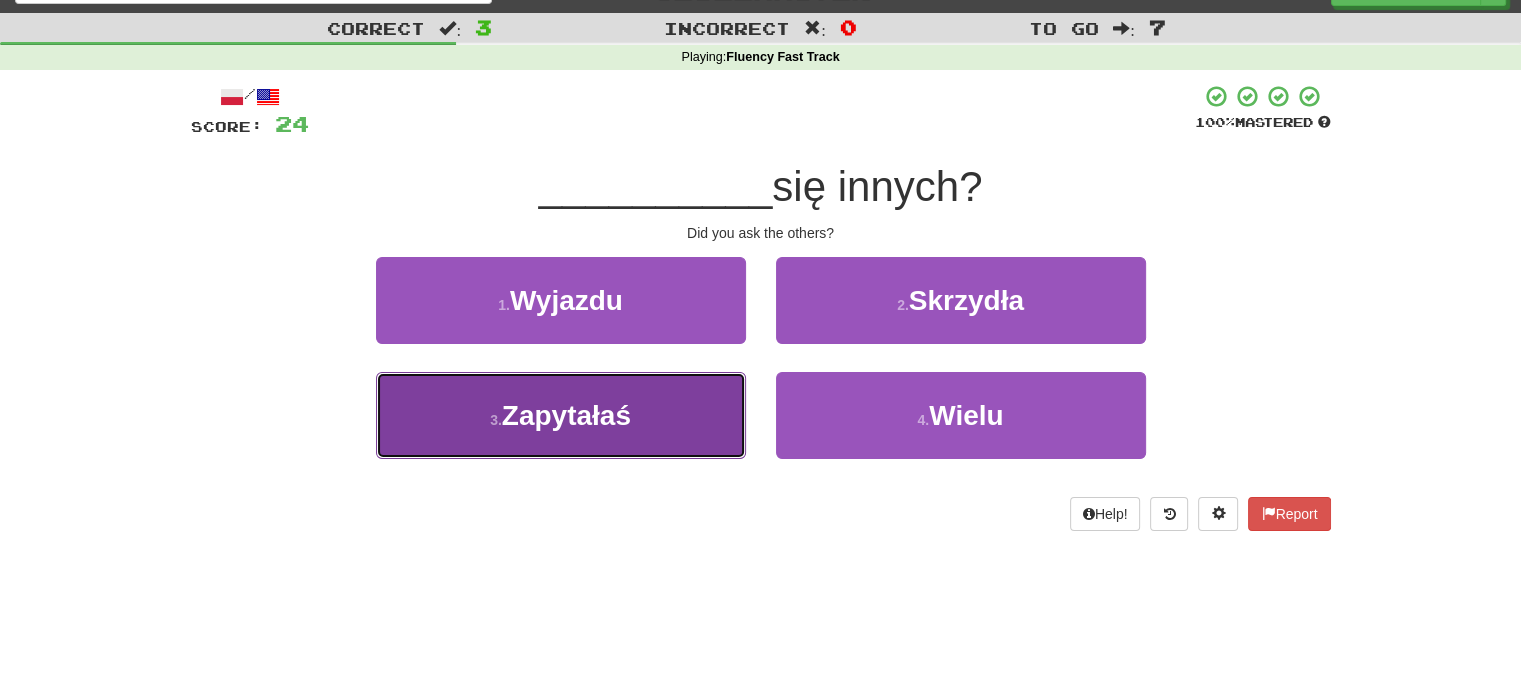 click on "3 .  Zapytałaś" at bounding box center (561, 415) 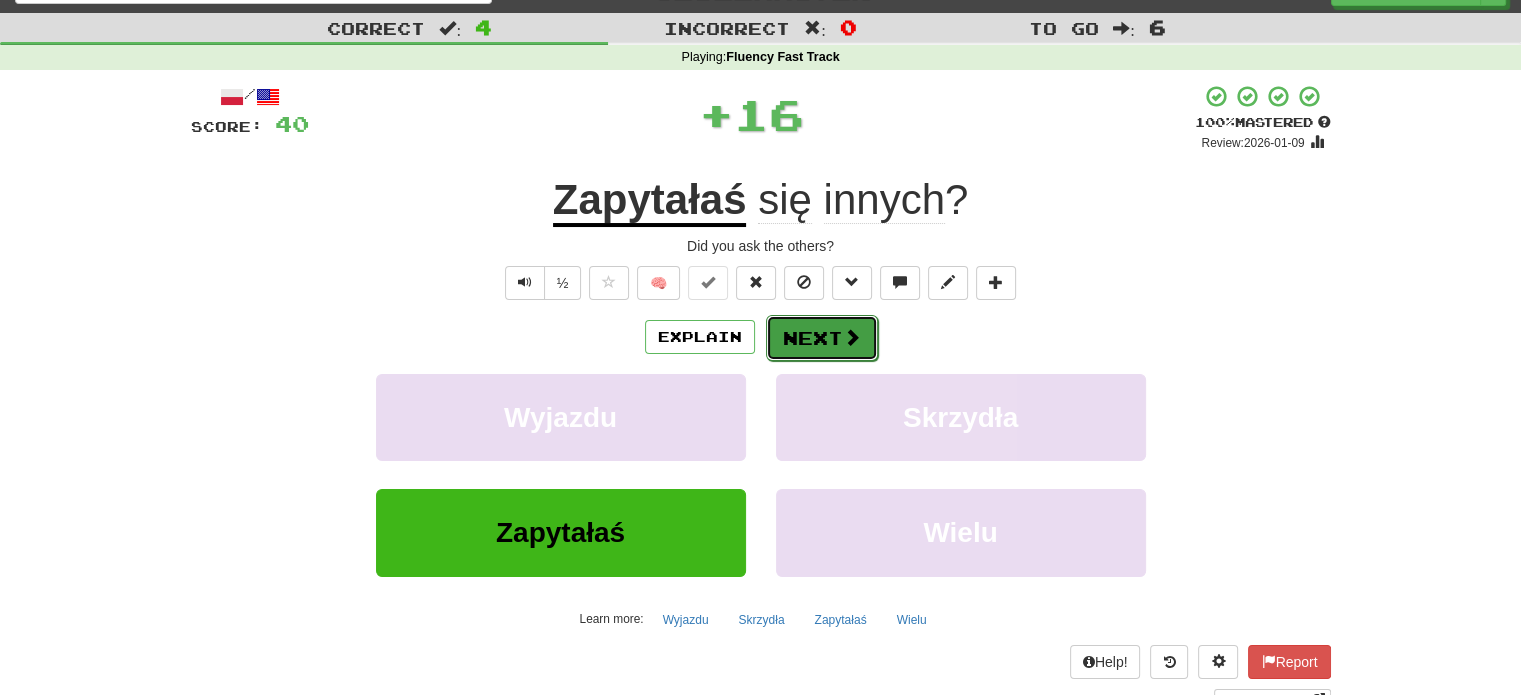 click on "Next" at bounding box center (822, 338) 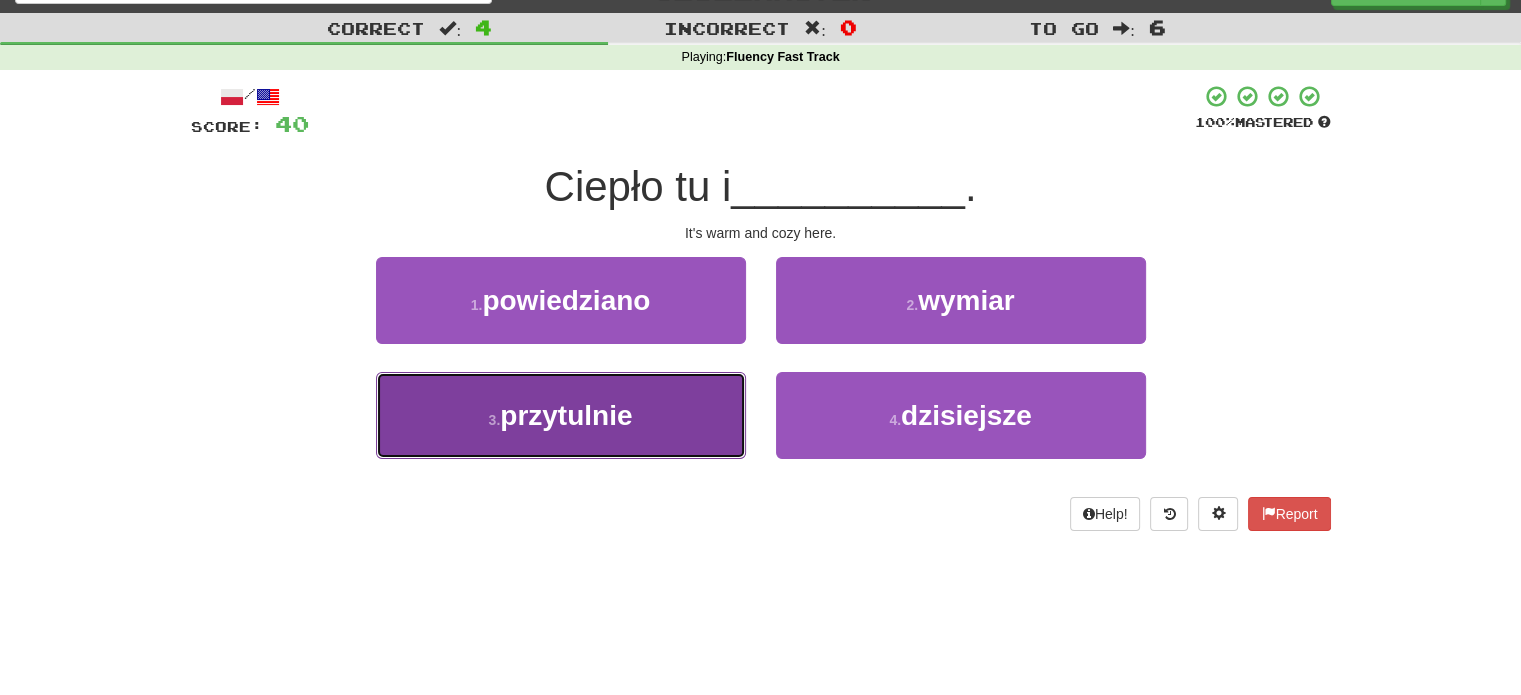 click on "3 .  przytulnie" at bounding box center (561, 415) 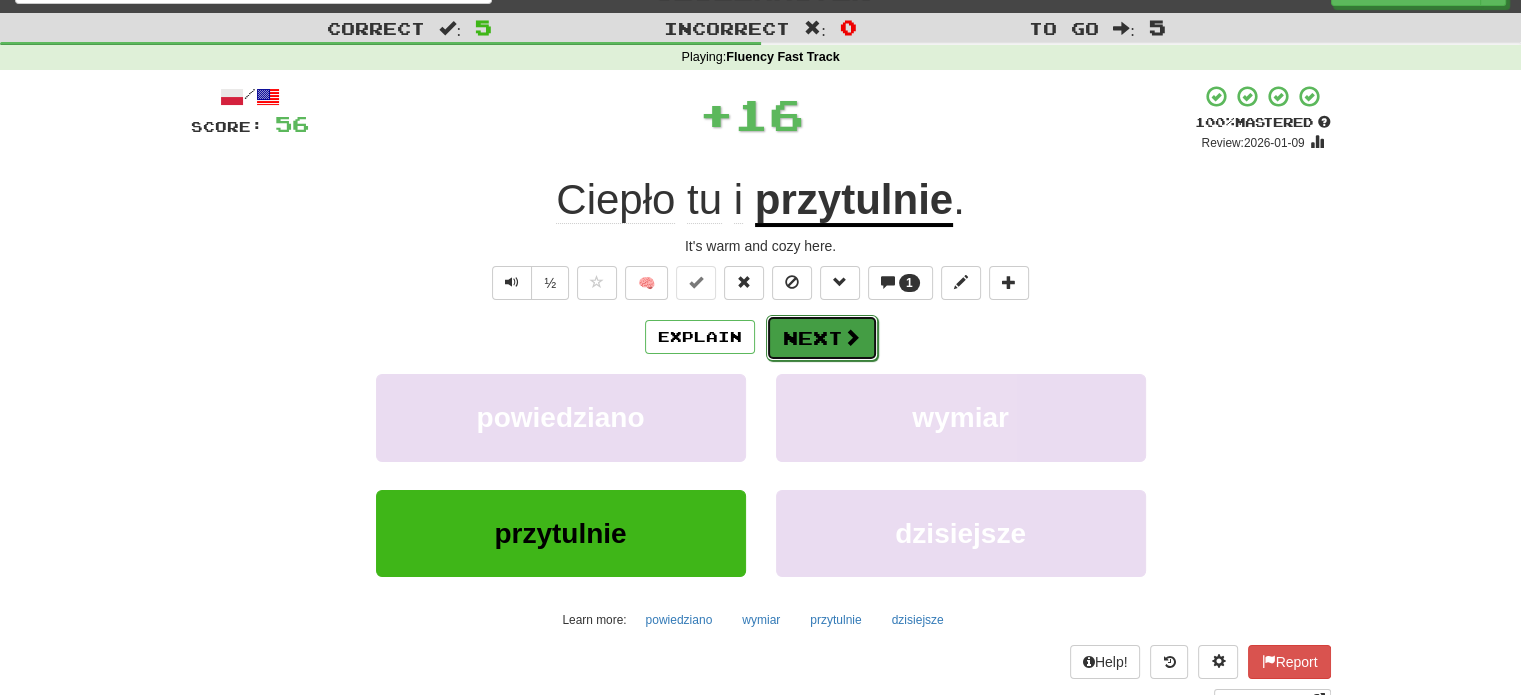 click on "Next" at bounding box center [822, 338] 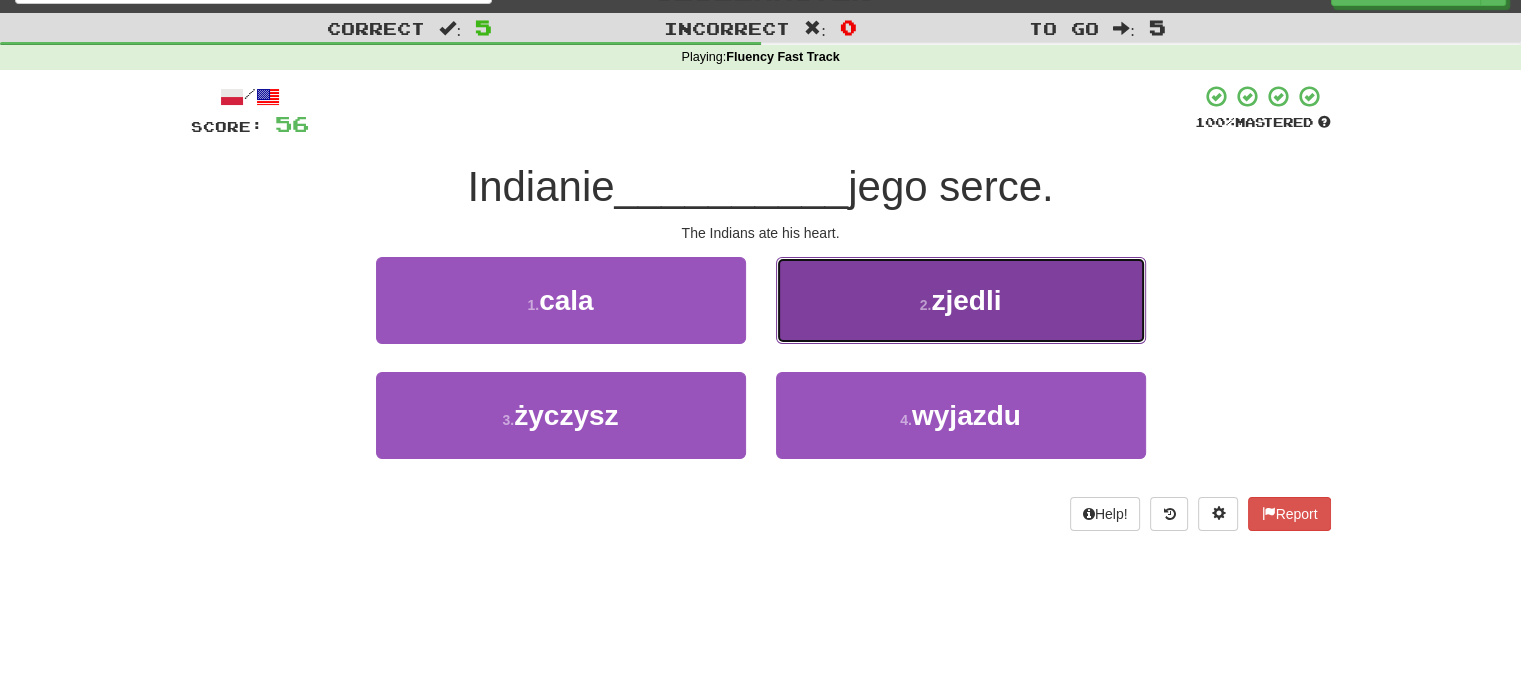 click on "2 .  zjedli" at bounding box center (961, 300) 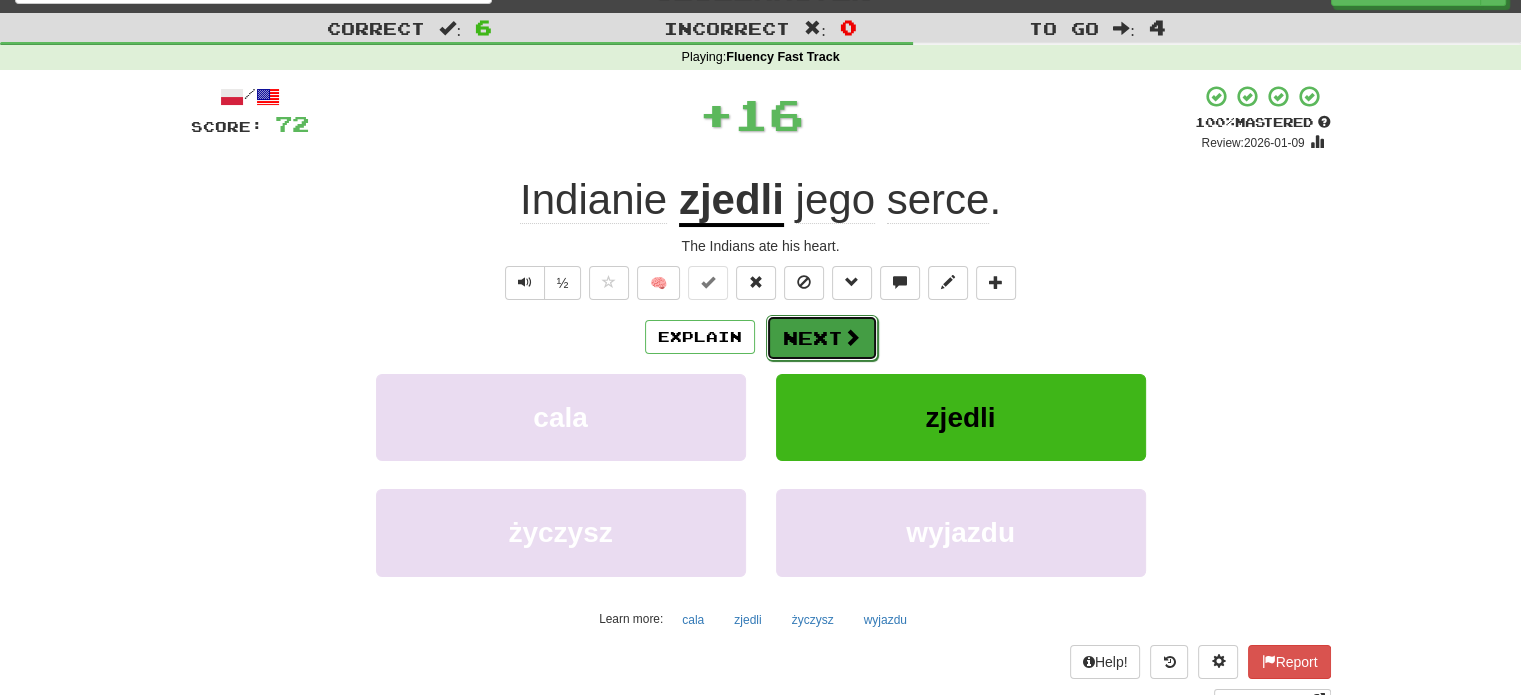 click on "Next" at bounding box center [822, 338] 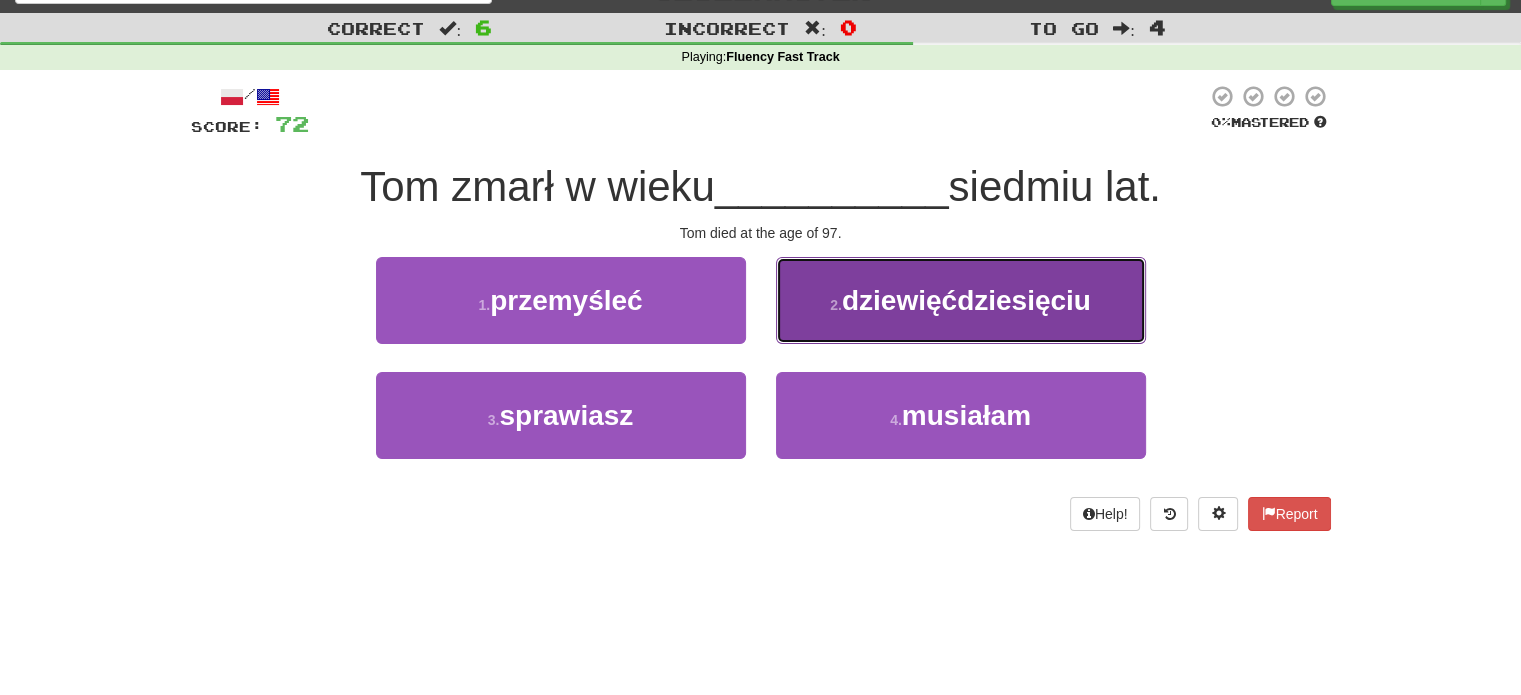 click on "2 .  dziewięćdziesięciu" at bounding box center (961, 300) 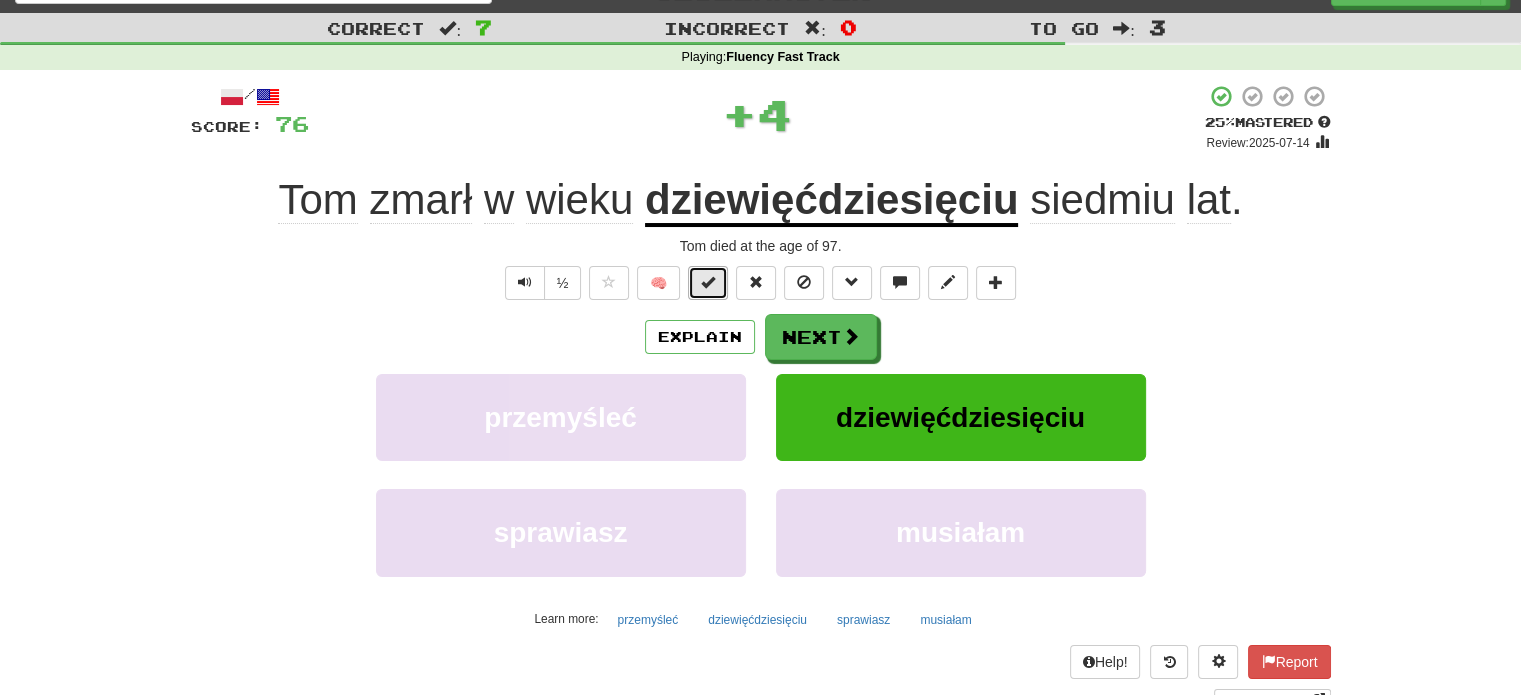 click at bounding box center [708, 282] 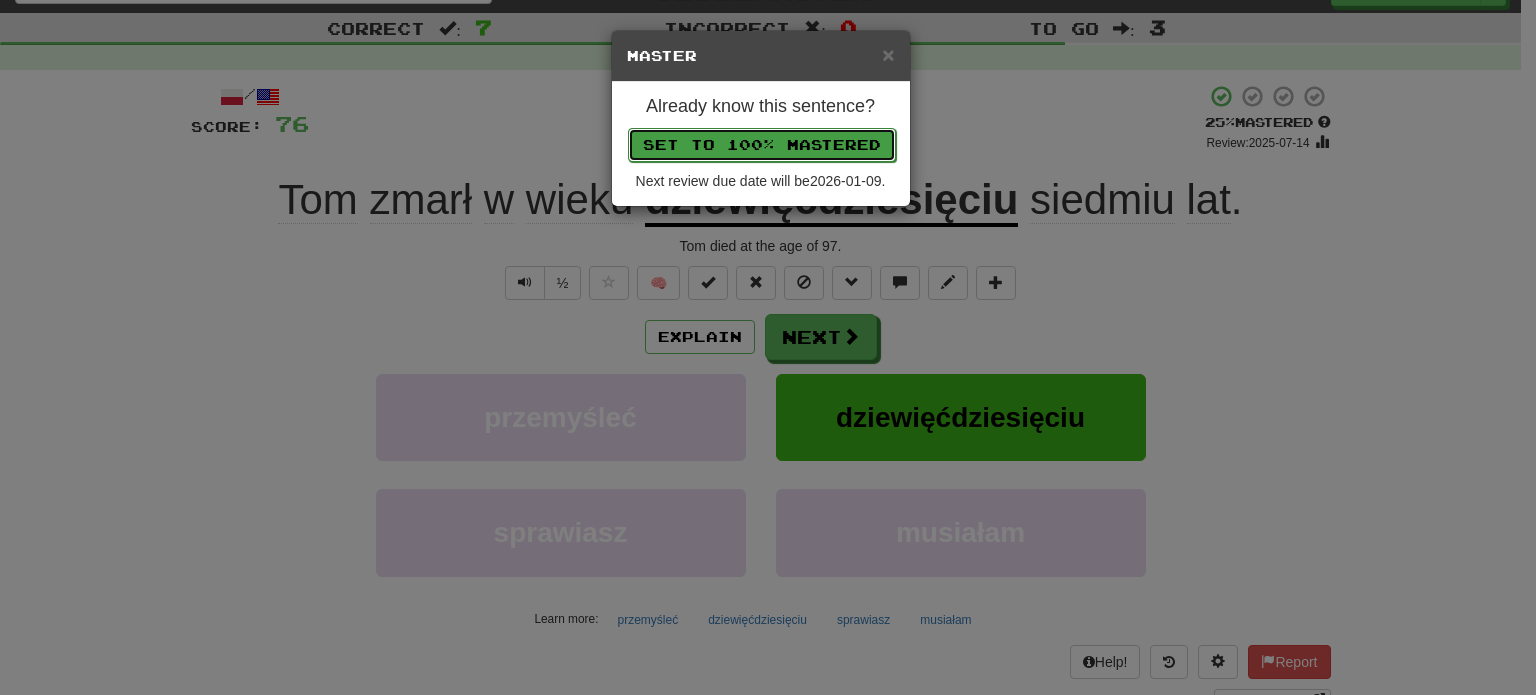 click on "Set to 100% Mastered" at bounding box center (762, 145) 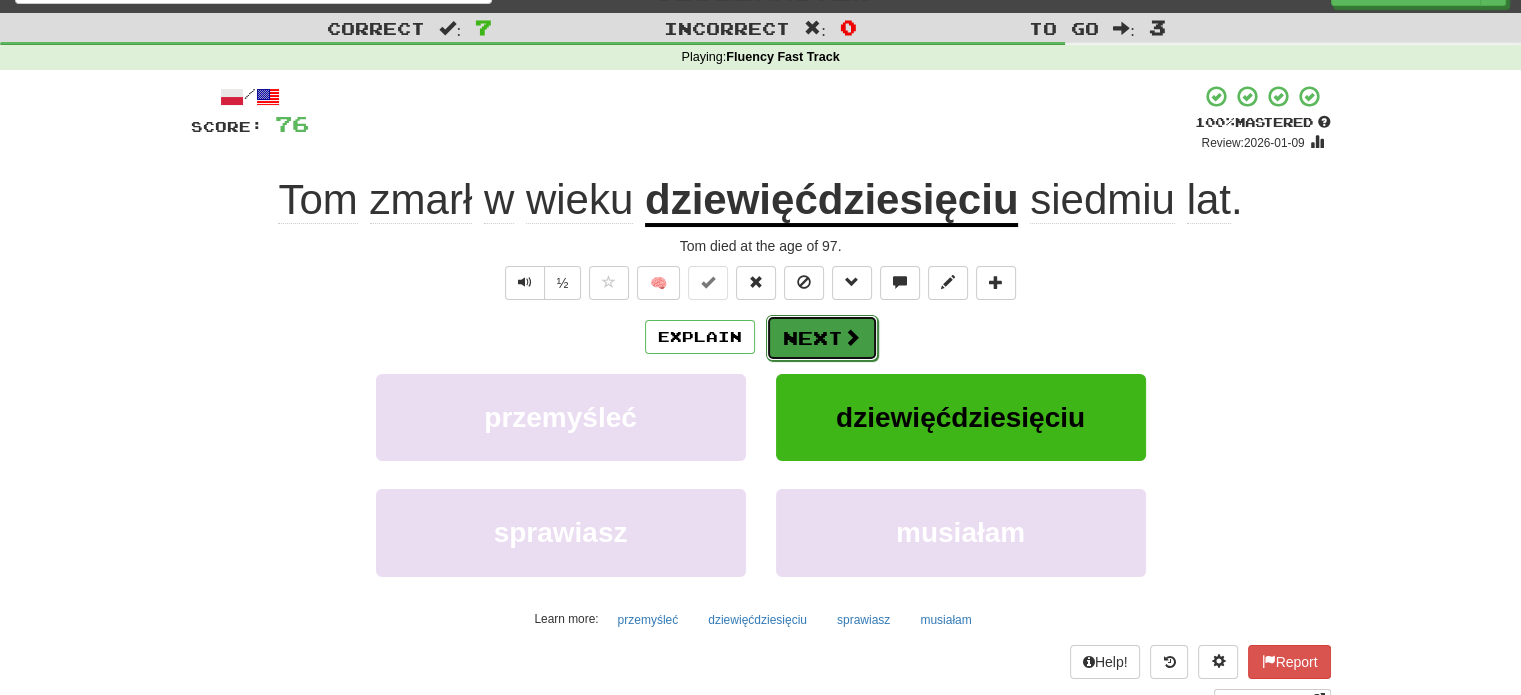 click on "Next" at bounding box center [822, 338] 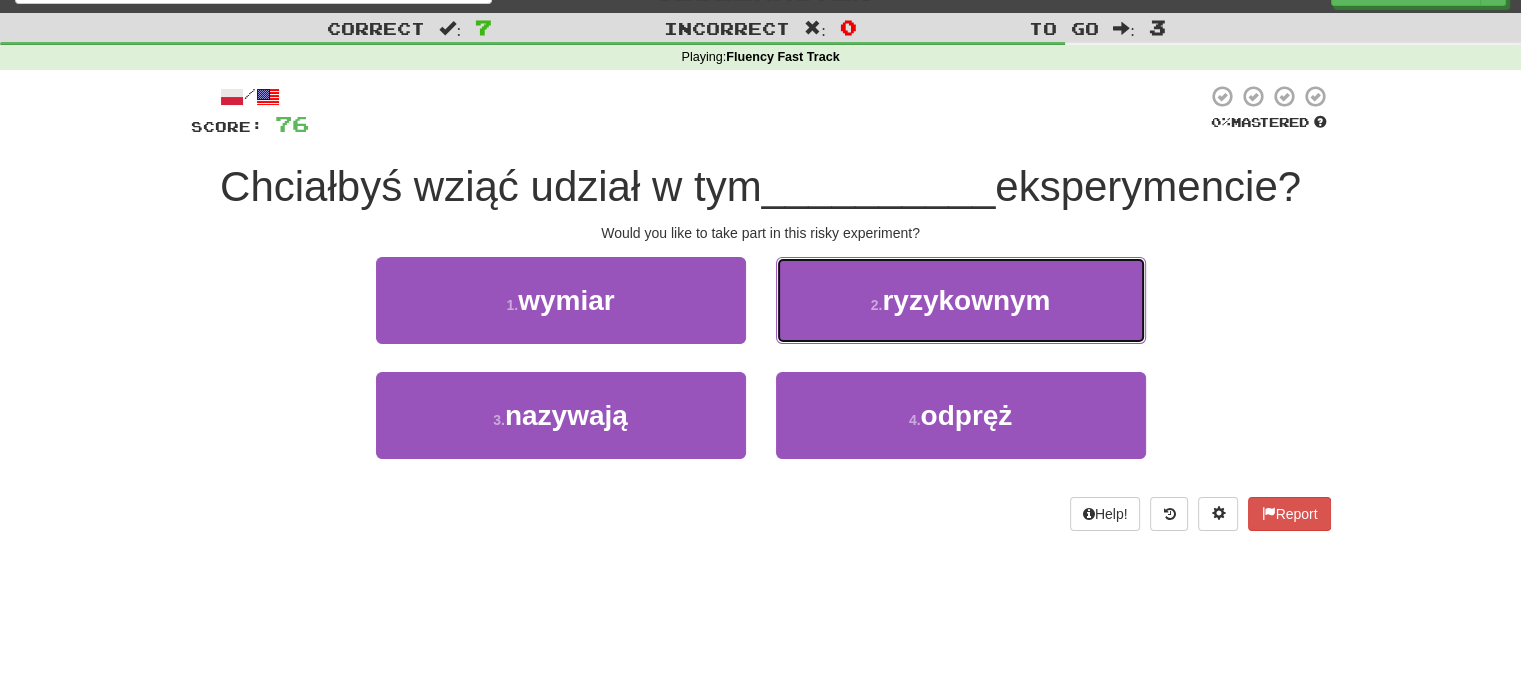 click on "2 .  ryzykownym" at bounding box center (961, 300) 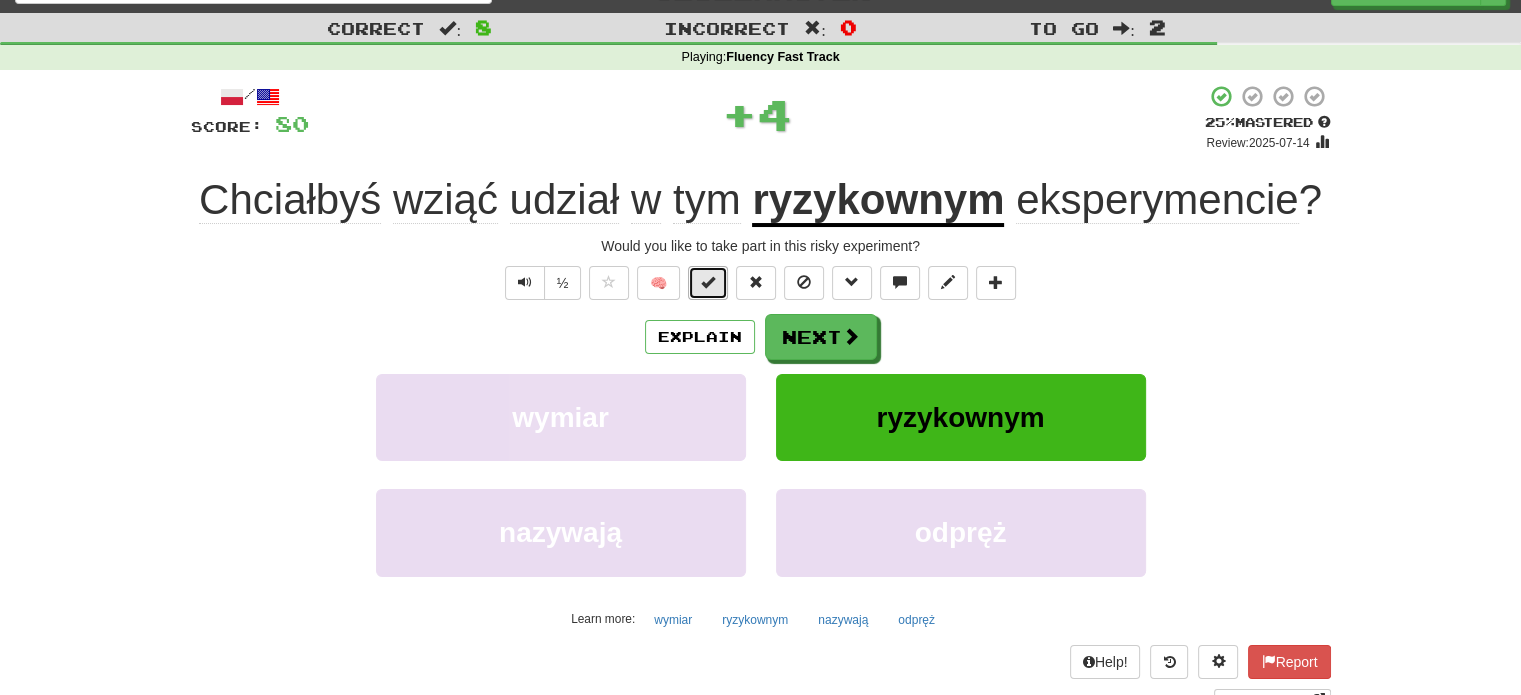 click at bounding box center [708, 283] 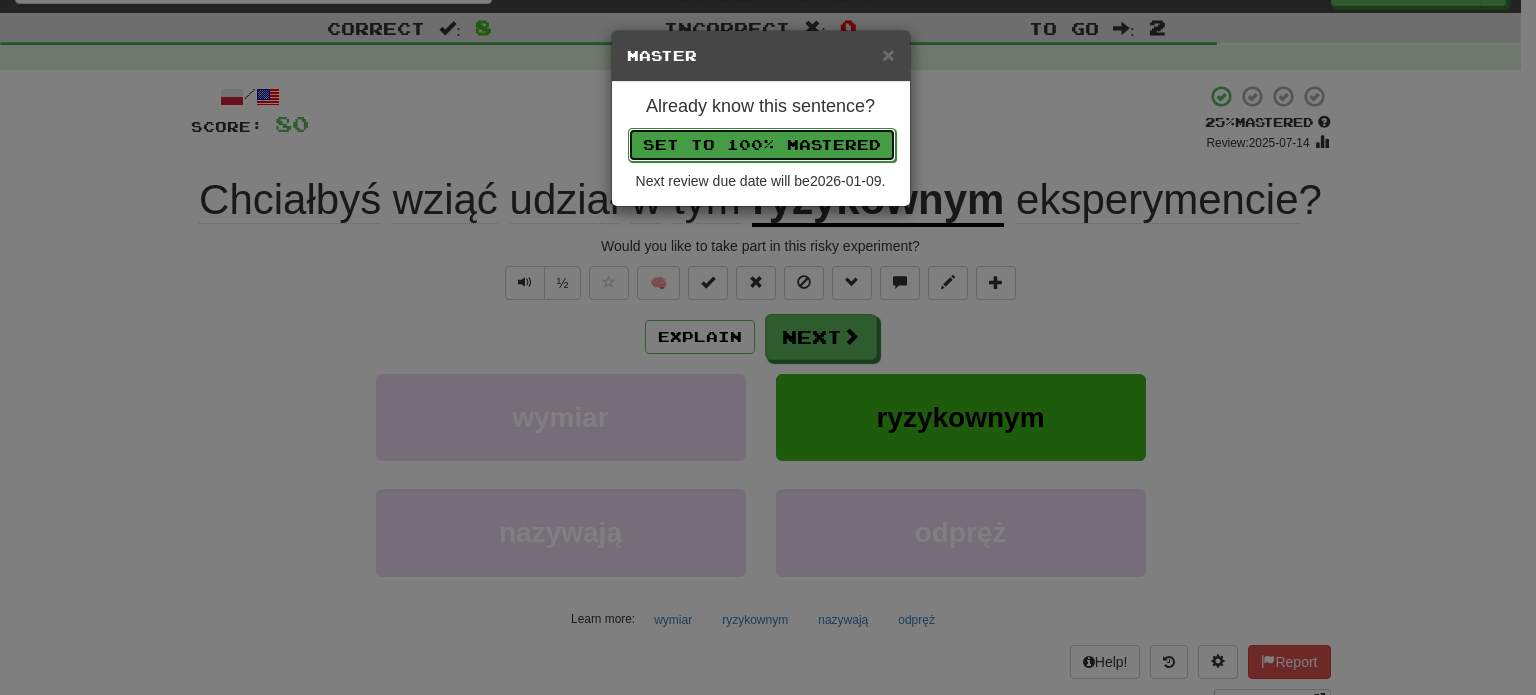 click on "Set to 100% Mastered" at bounding box center [762, 145] 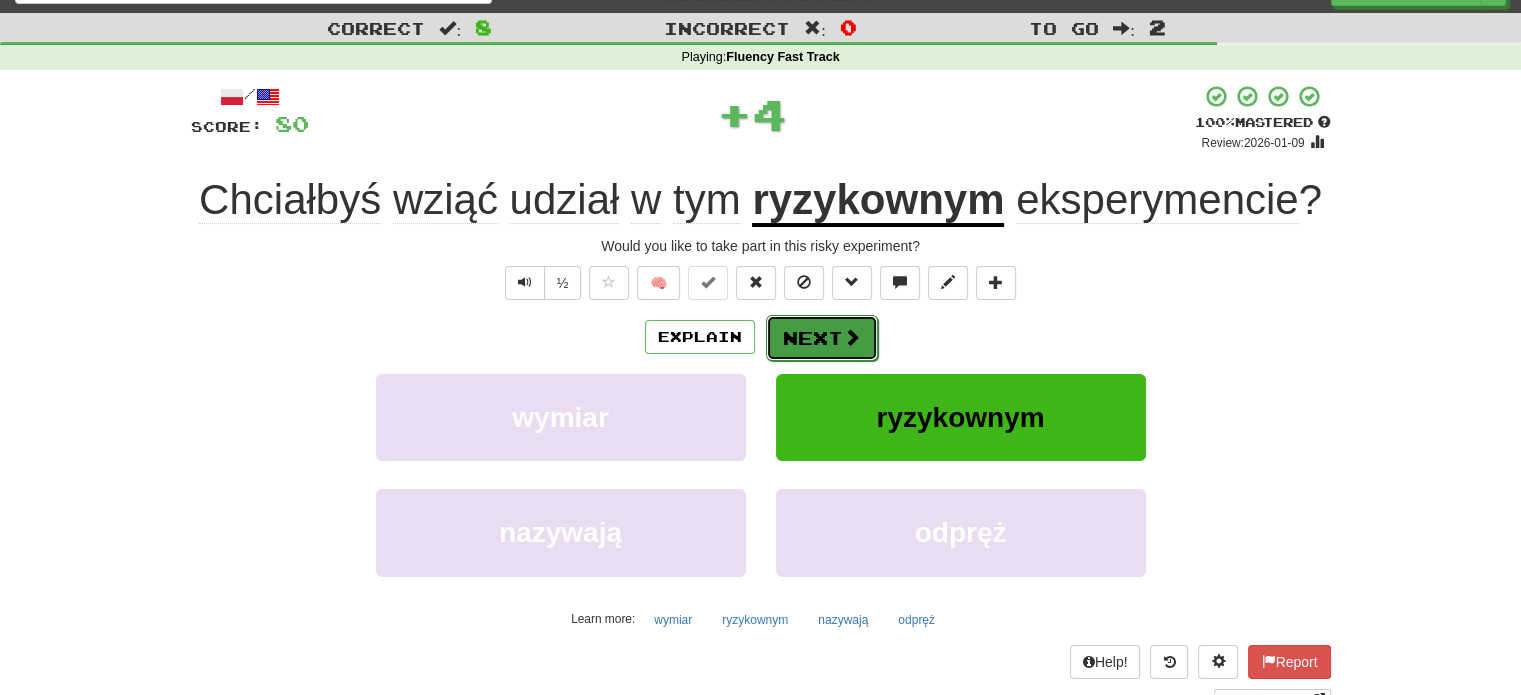 click on "Next" at bounding box center (822, 338) 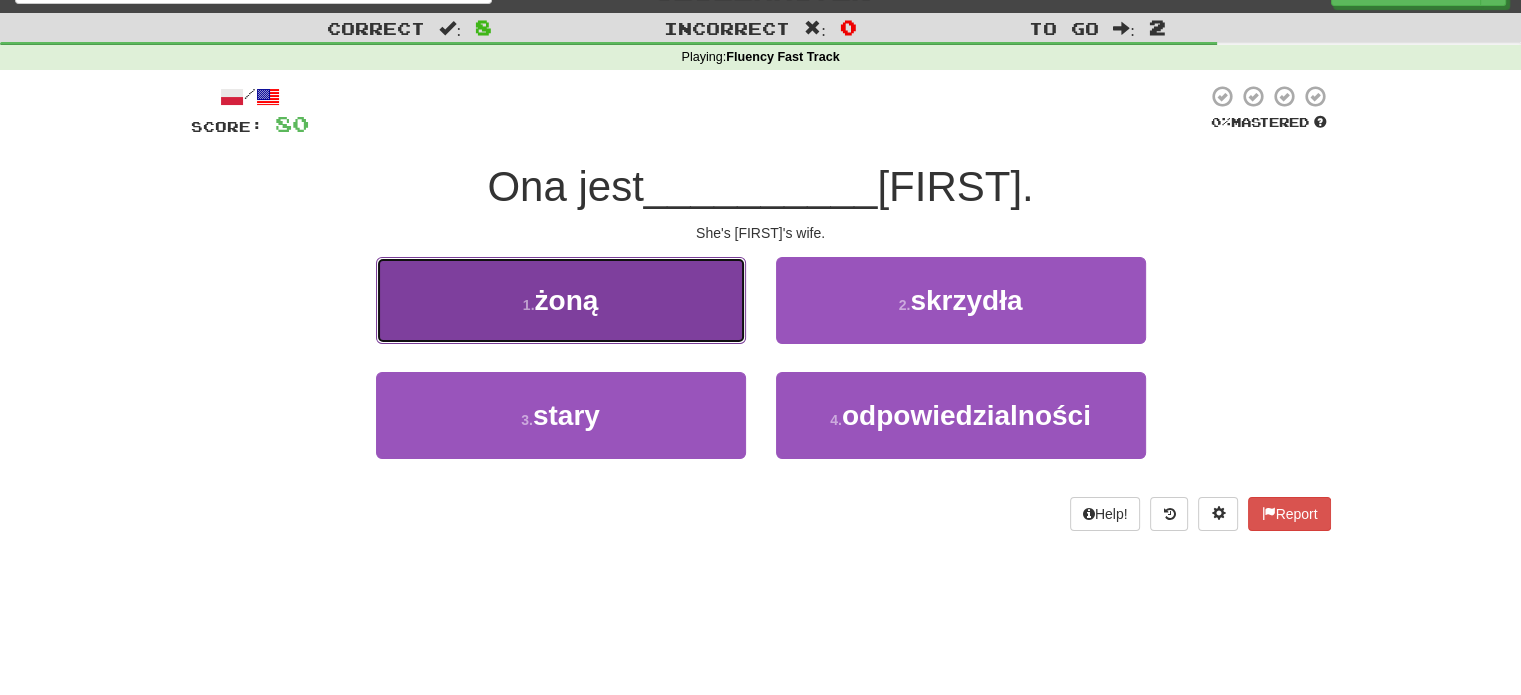 click on "1 .  żoną" at bounding box center [561, 300] 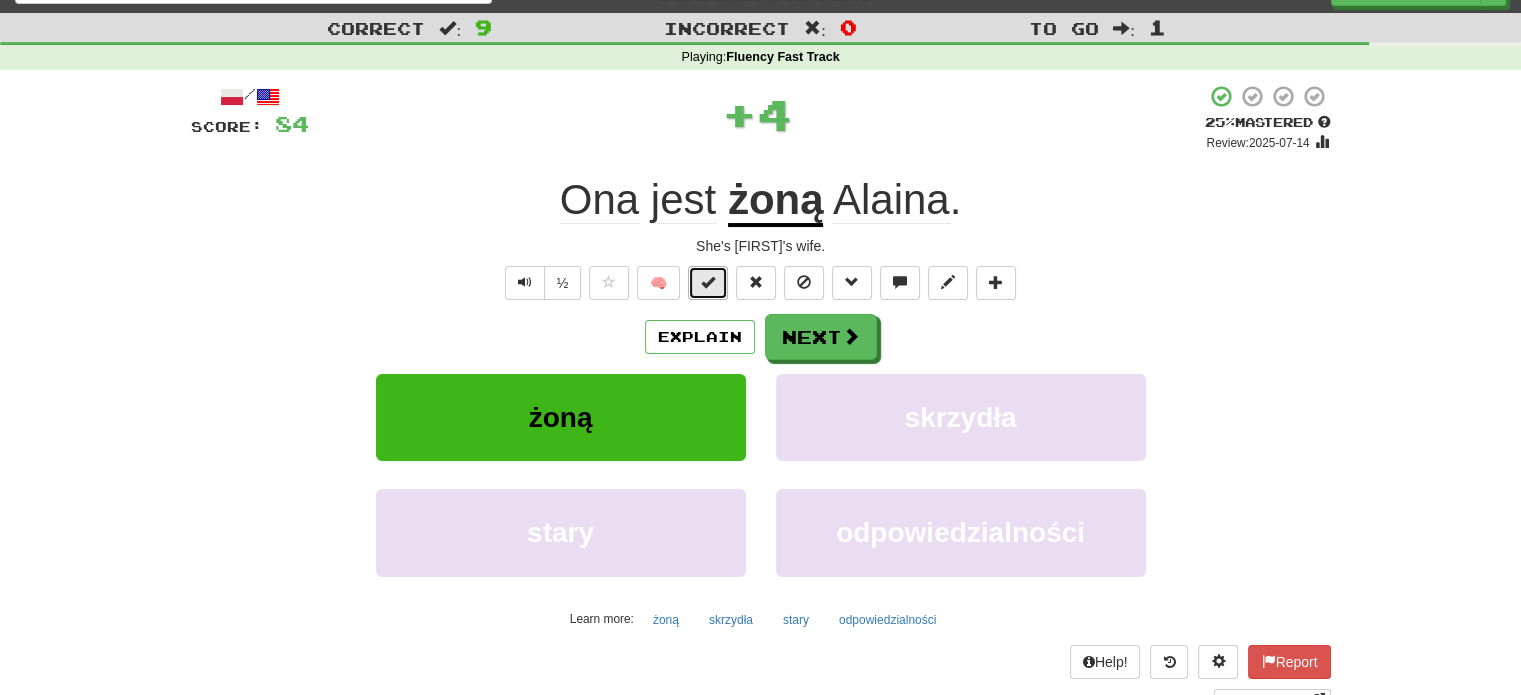 click at bounding box center (708, 282) 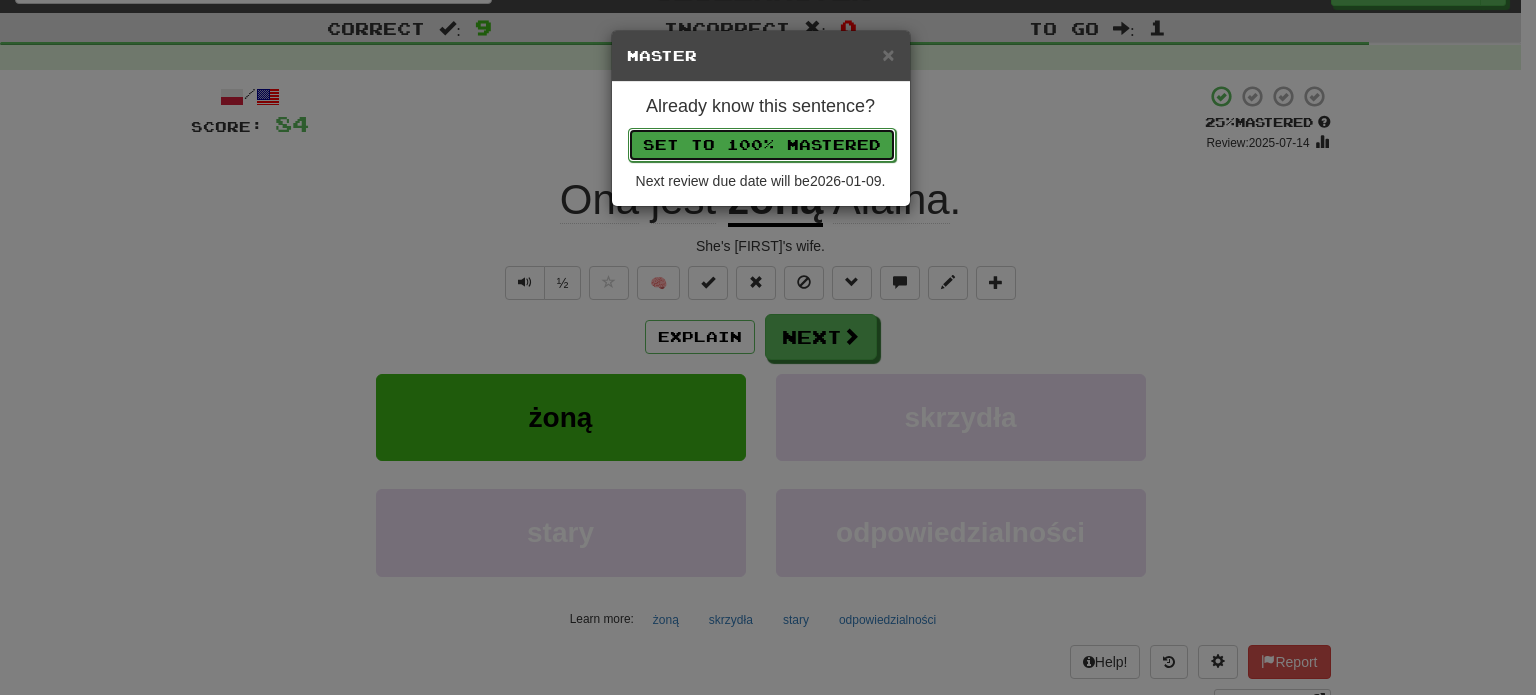 click on "Set to 100% Mastered" at bounding box center [762, 145] 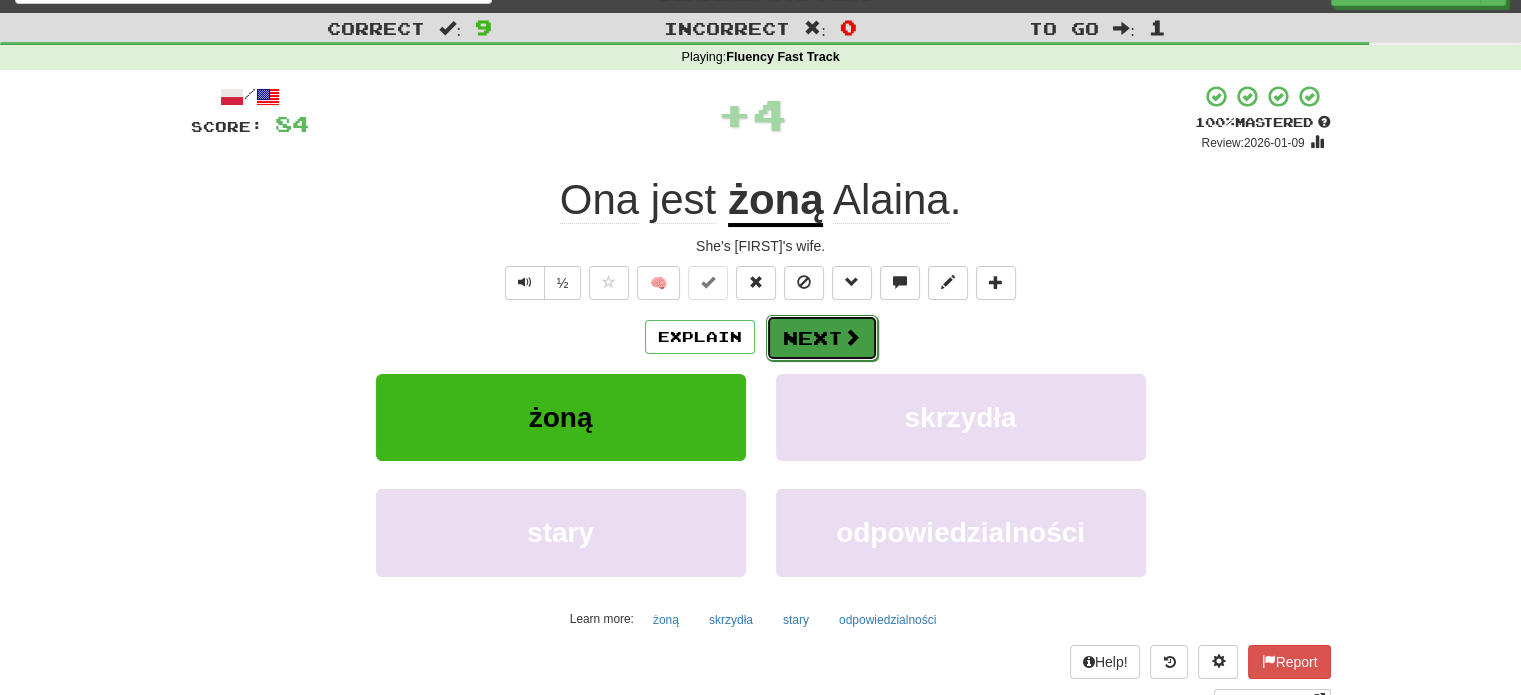 click on "Next" at bounding box center (822, 338) 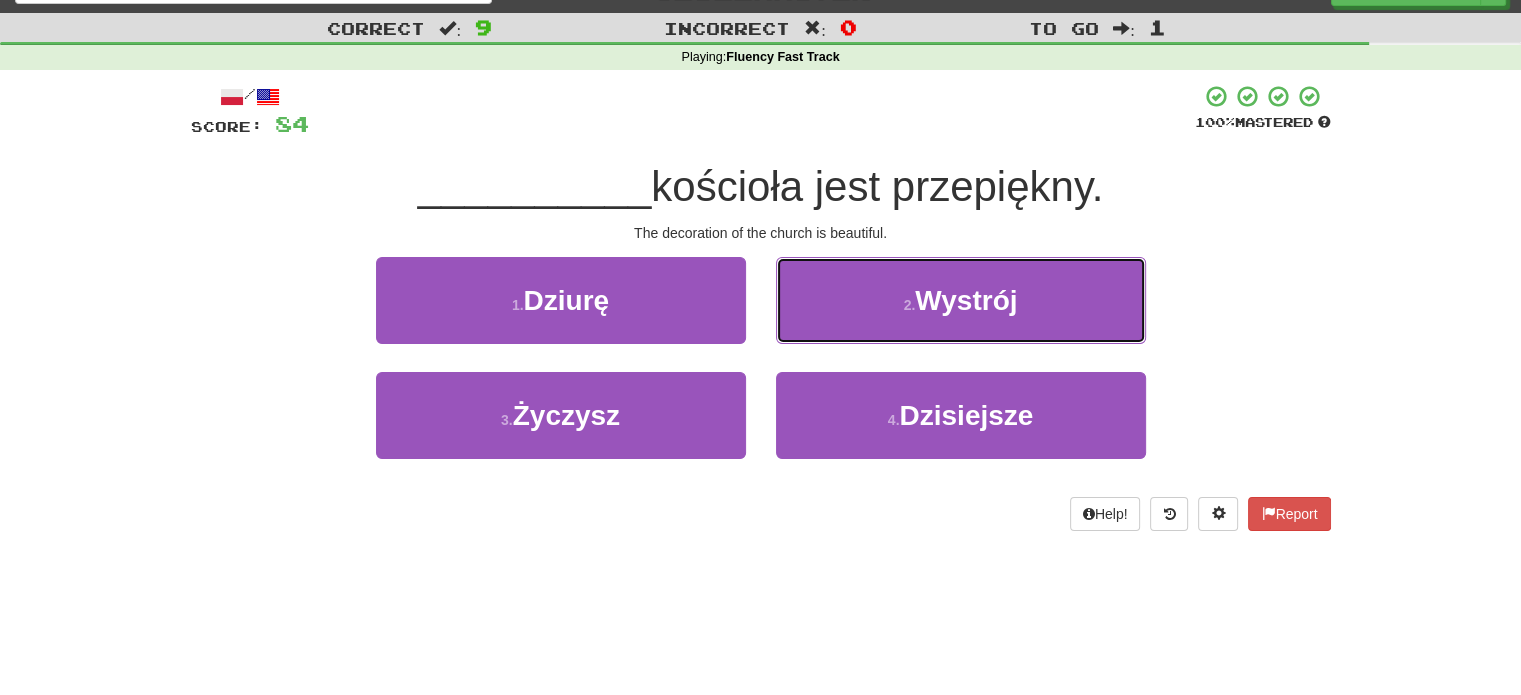 click on "2 .  Wystrój" at bounding box center (961, 300) 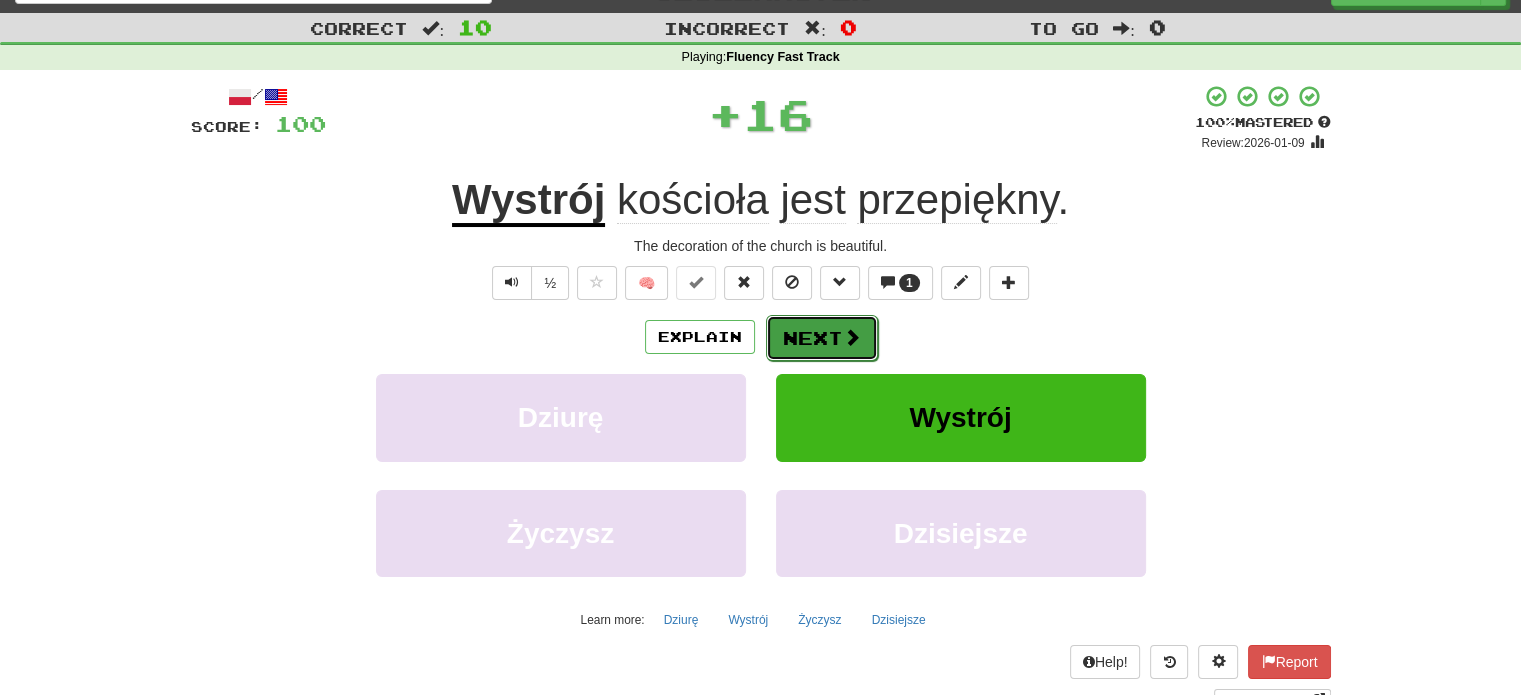 click on "Next" at bounding box center [822, 338] 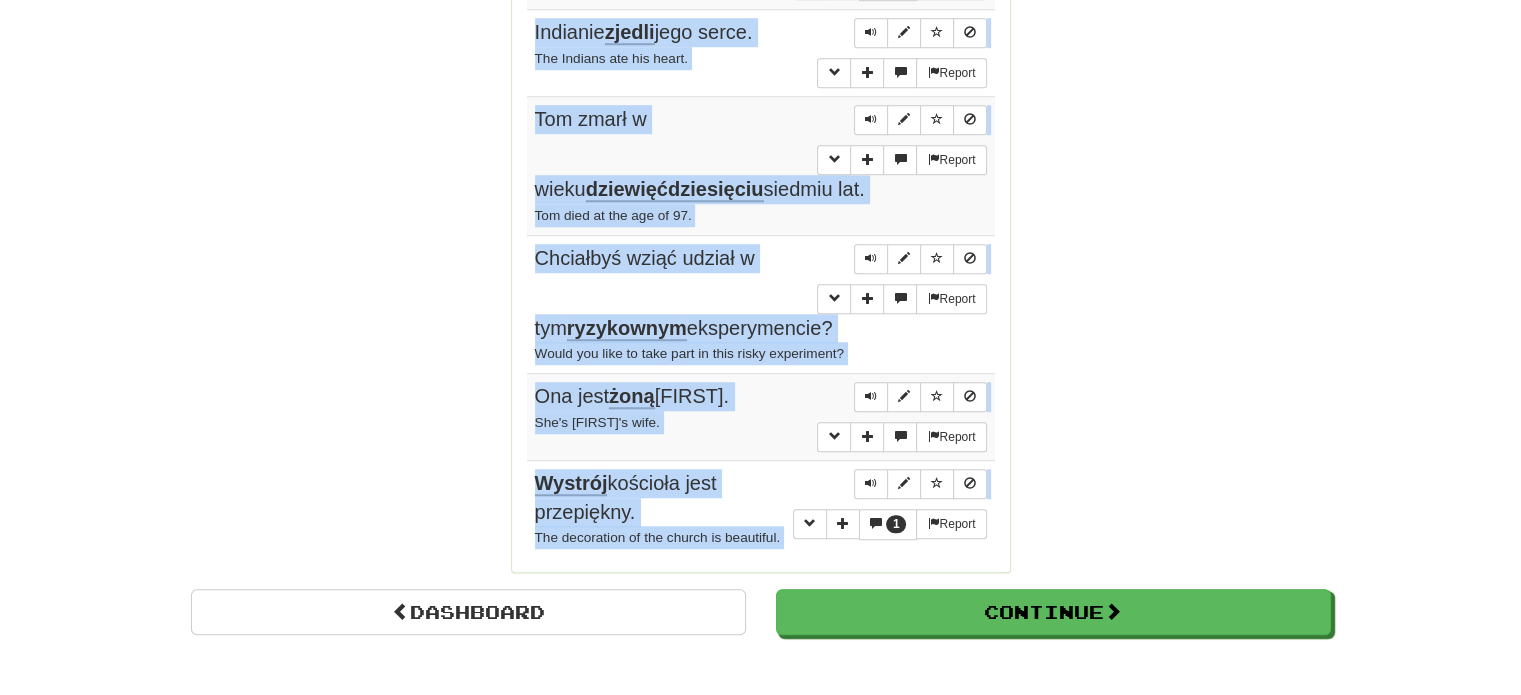 scroll, scrollTop: 1574, scrollLeft: 0, axis: vertical 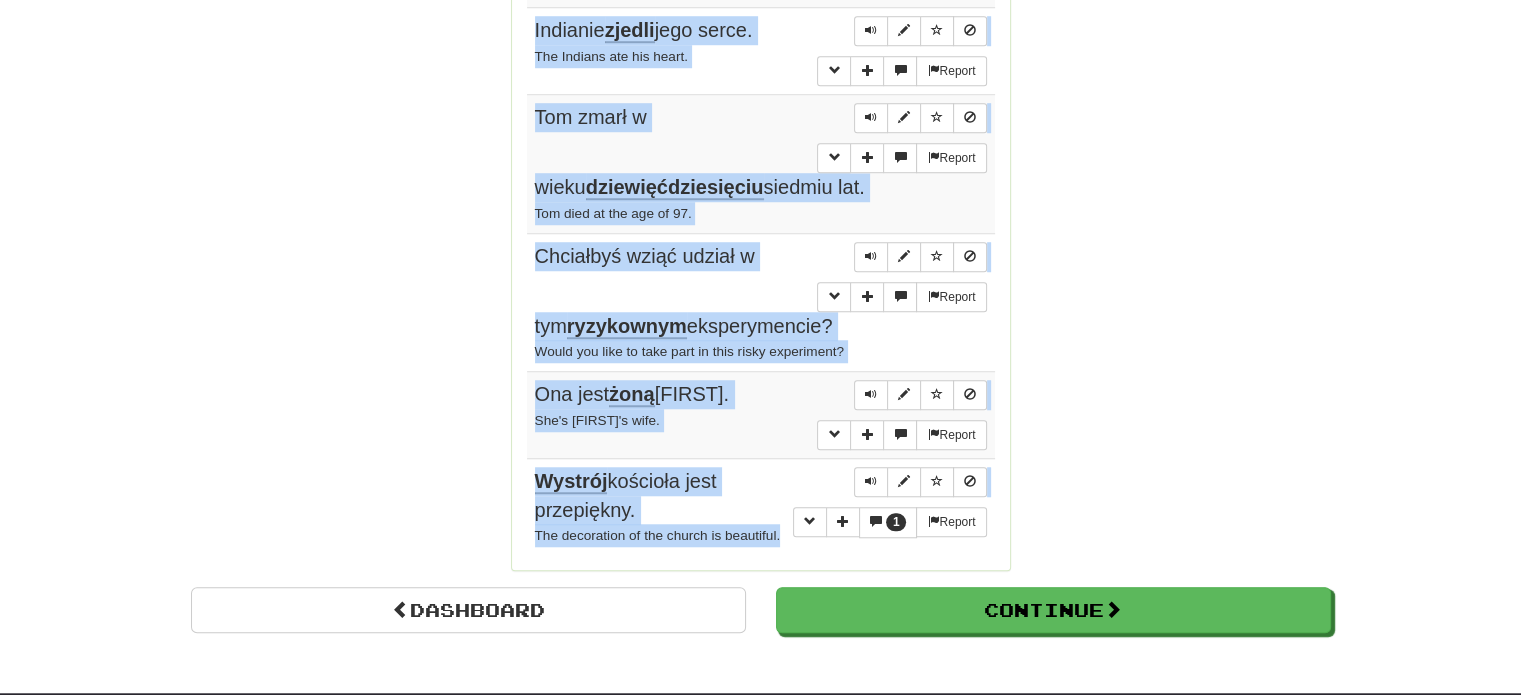 drag, startPoint x: 528, startPoint y: 142, endPoint x: 779, endPoint y: 499, distance: 436.40576 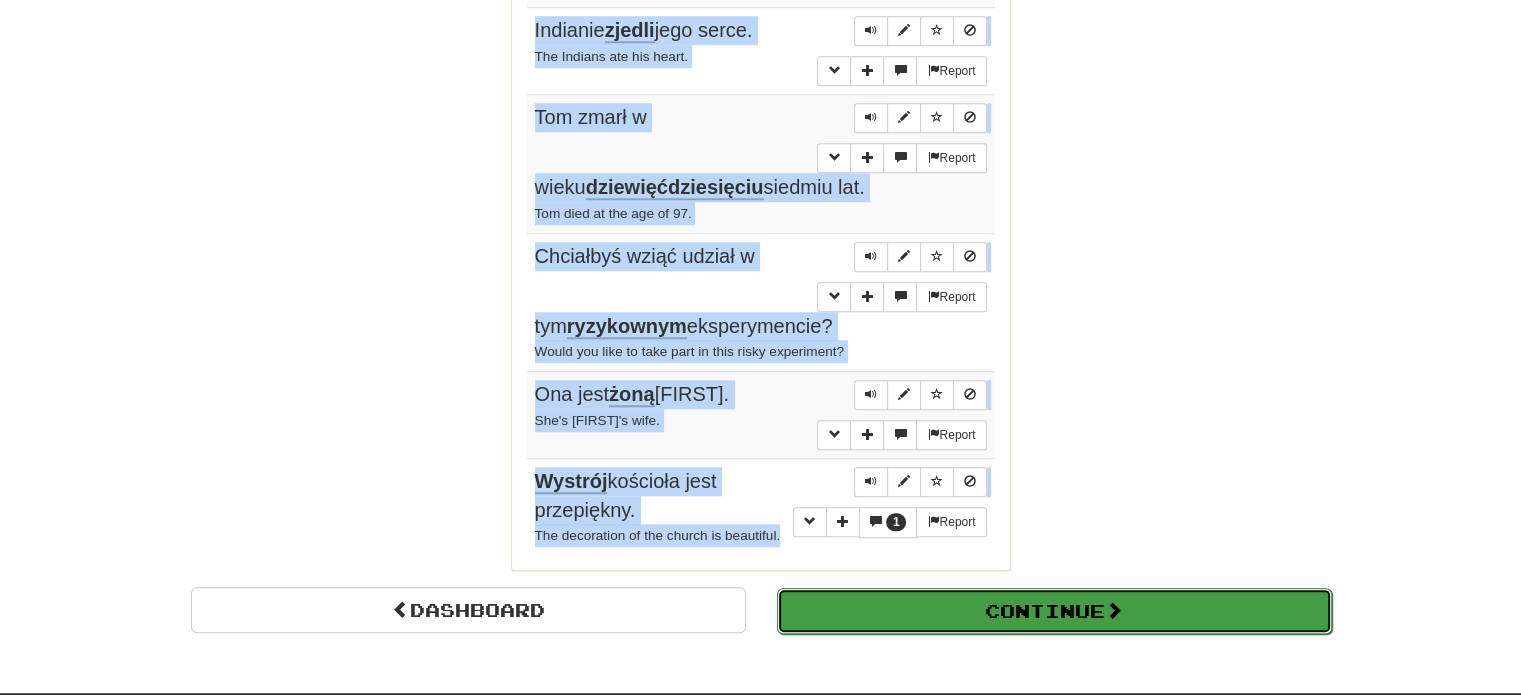 click on "Continue" at bounding box center [1054, 611] 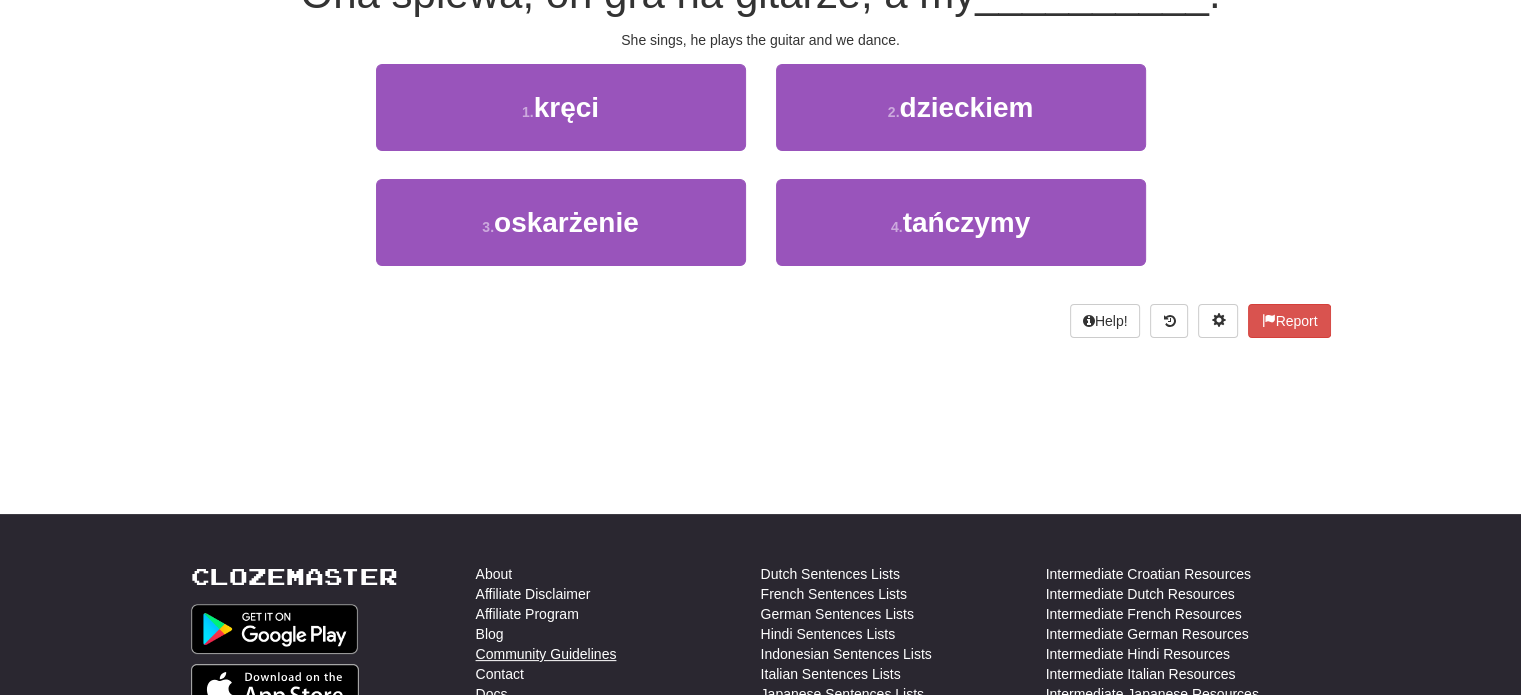 scroll, scrollTop: 31, scrollLeft: 0, axis: vertical 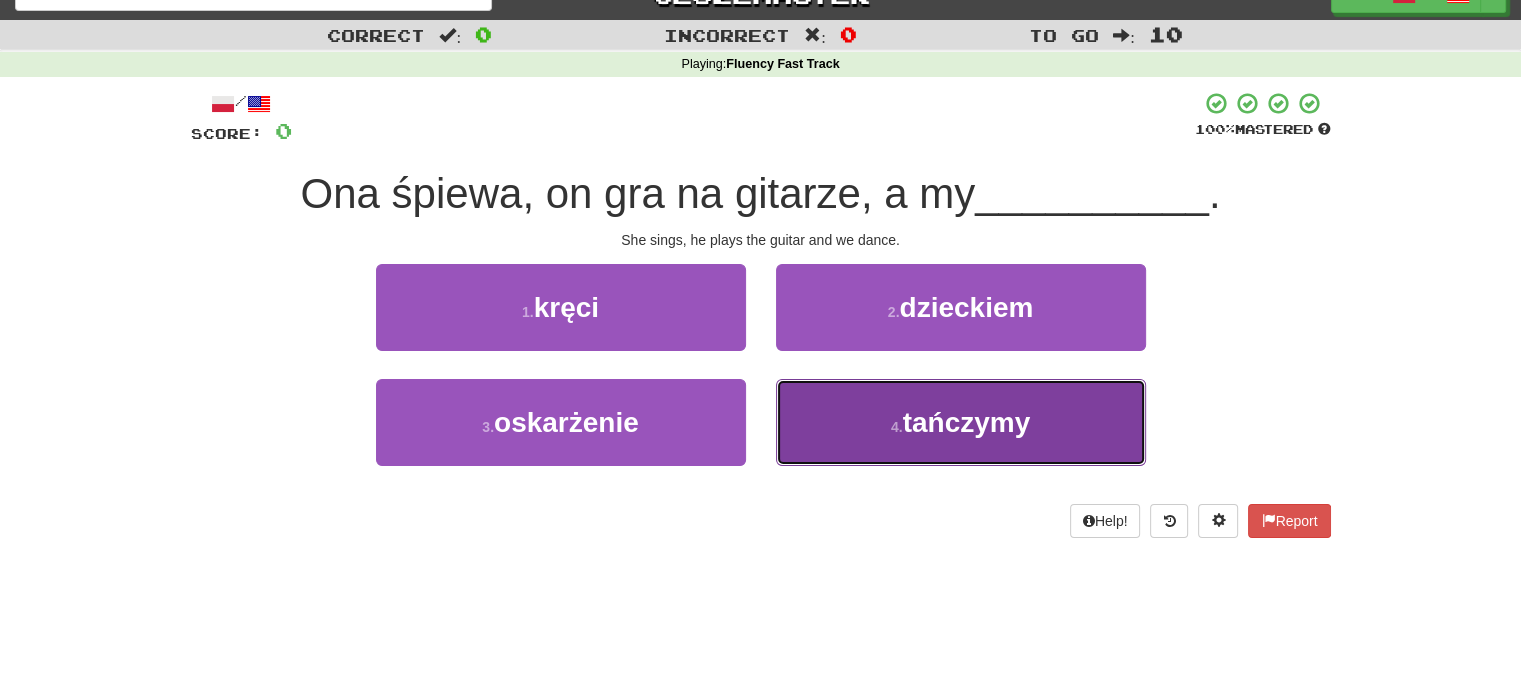 click on "4 .  tańczymy" at bounding box center (961, 422) 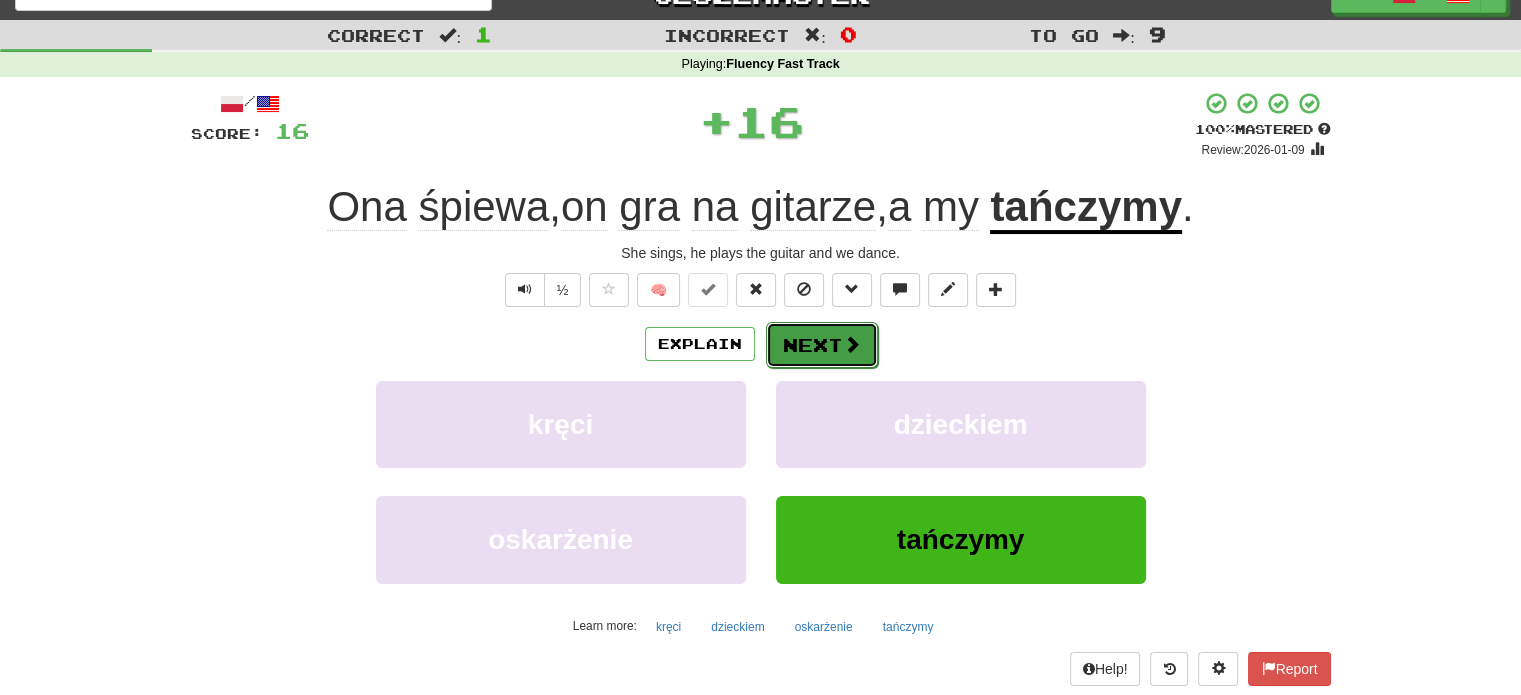 click on "Next" at bounding box center [822, 345] 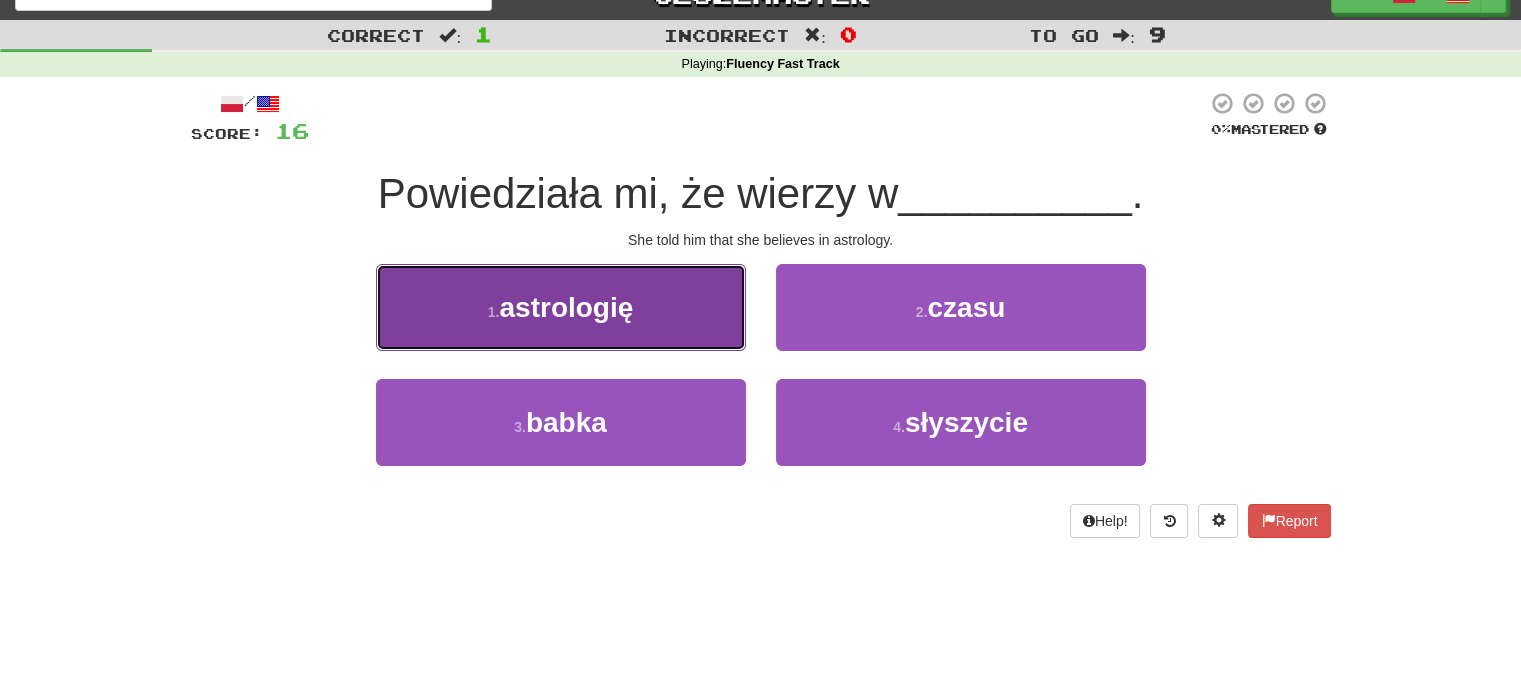 click on "1 .  astrologię" at bounding box center (561, 307) 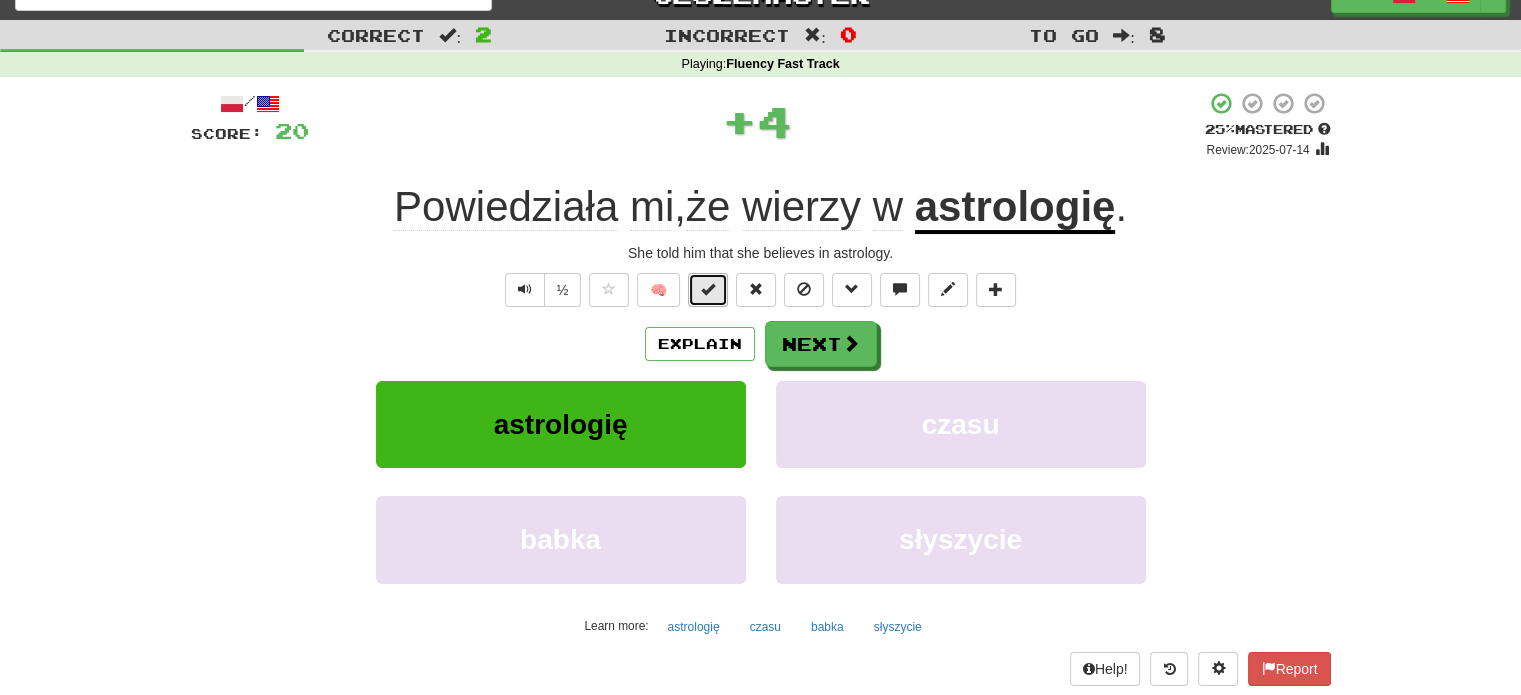 click at bounding box center [708, 290] 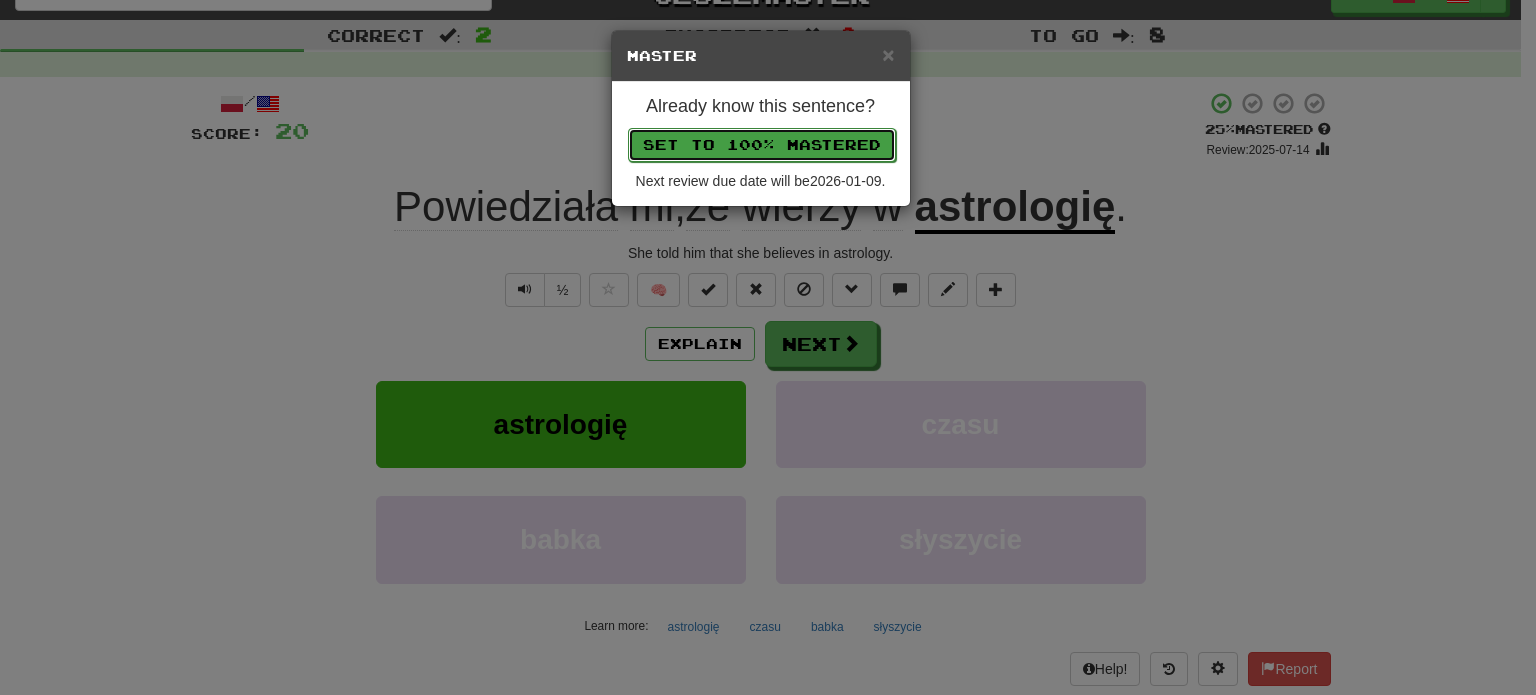 click on "Set to 100% Mastered" at bounding box center [762, 145] 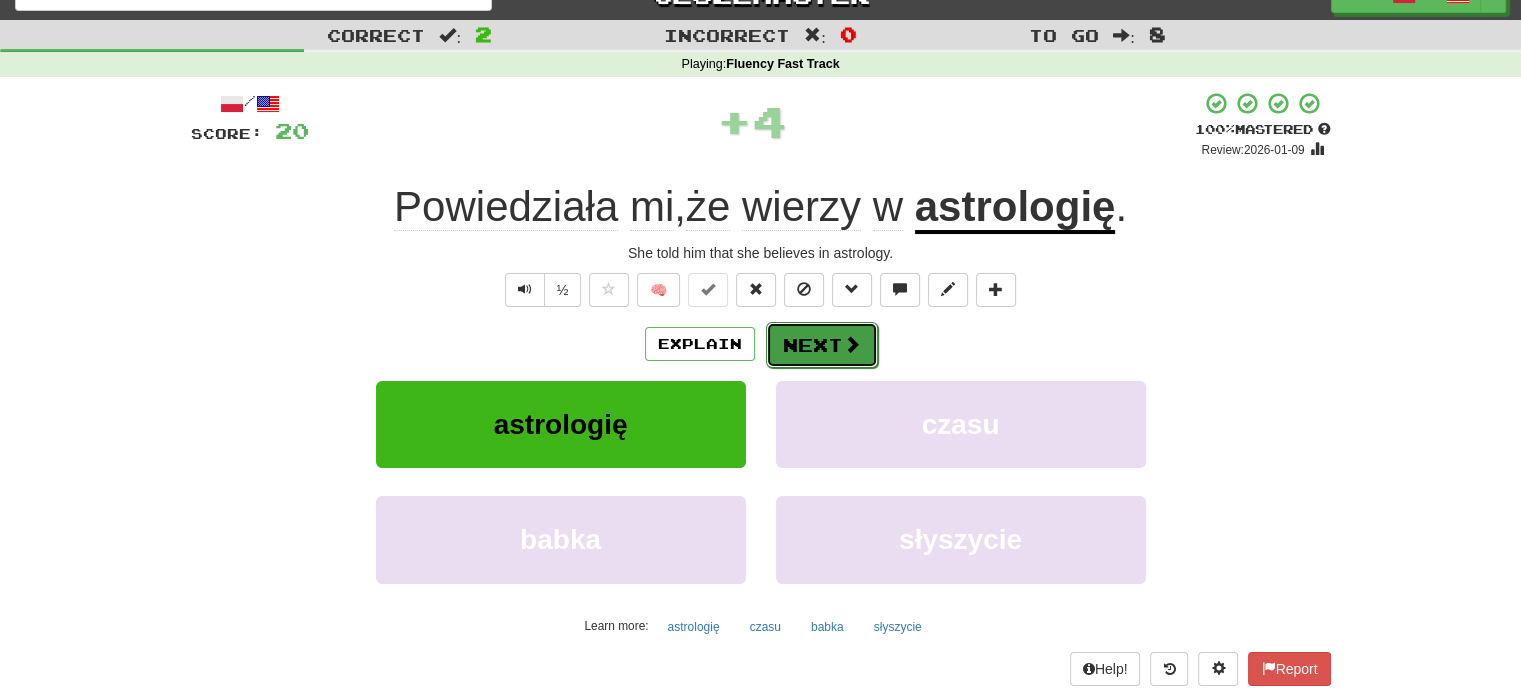 click on "Next" at bounding box center (822, 345) 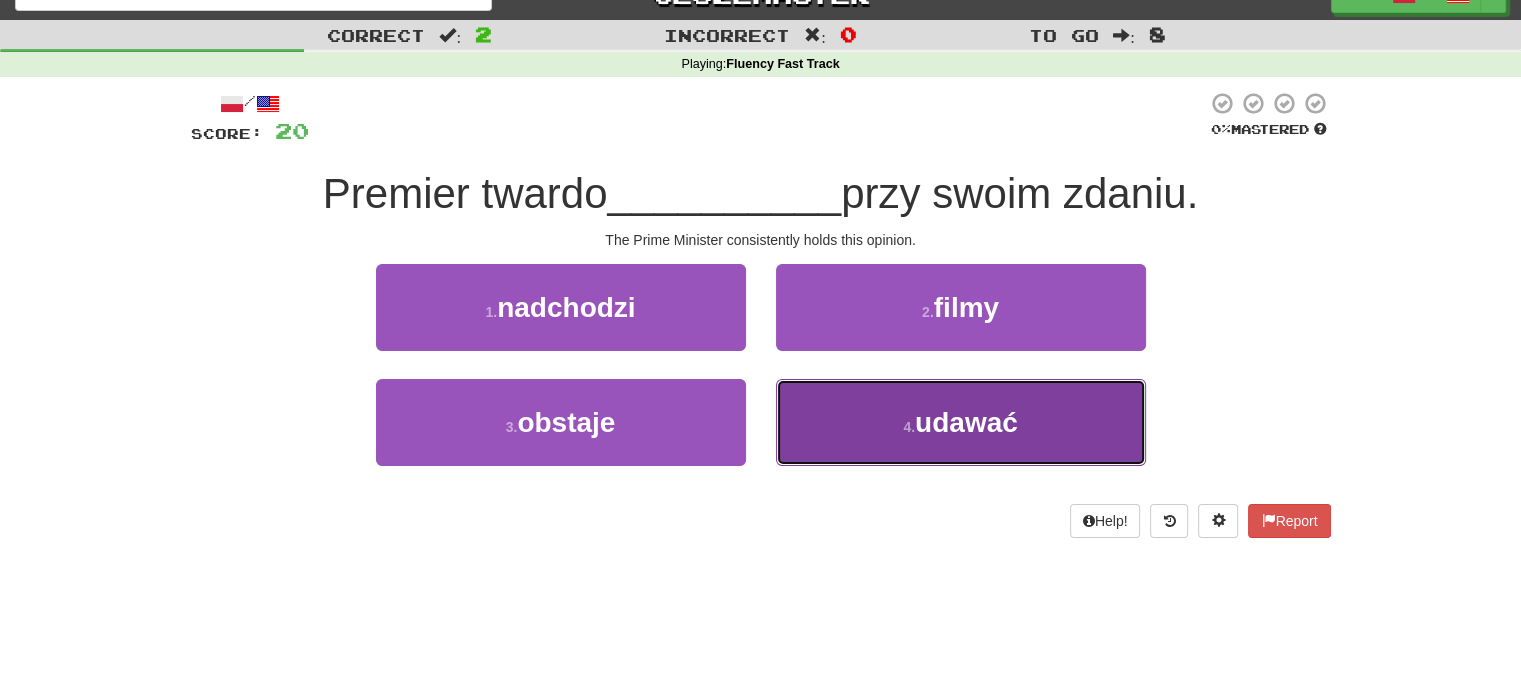 click on "4 .  udawać" at bounding box center [961, 422] 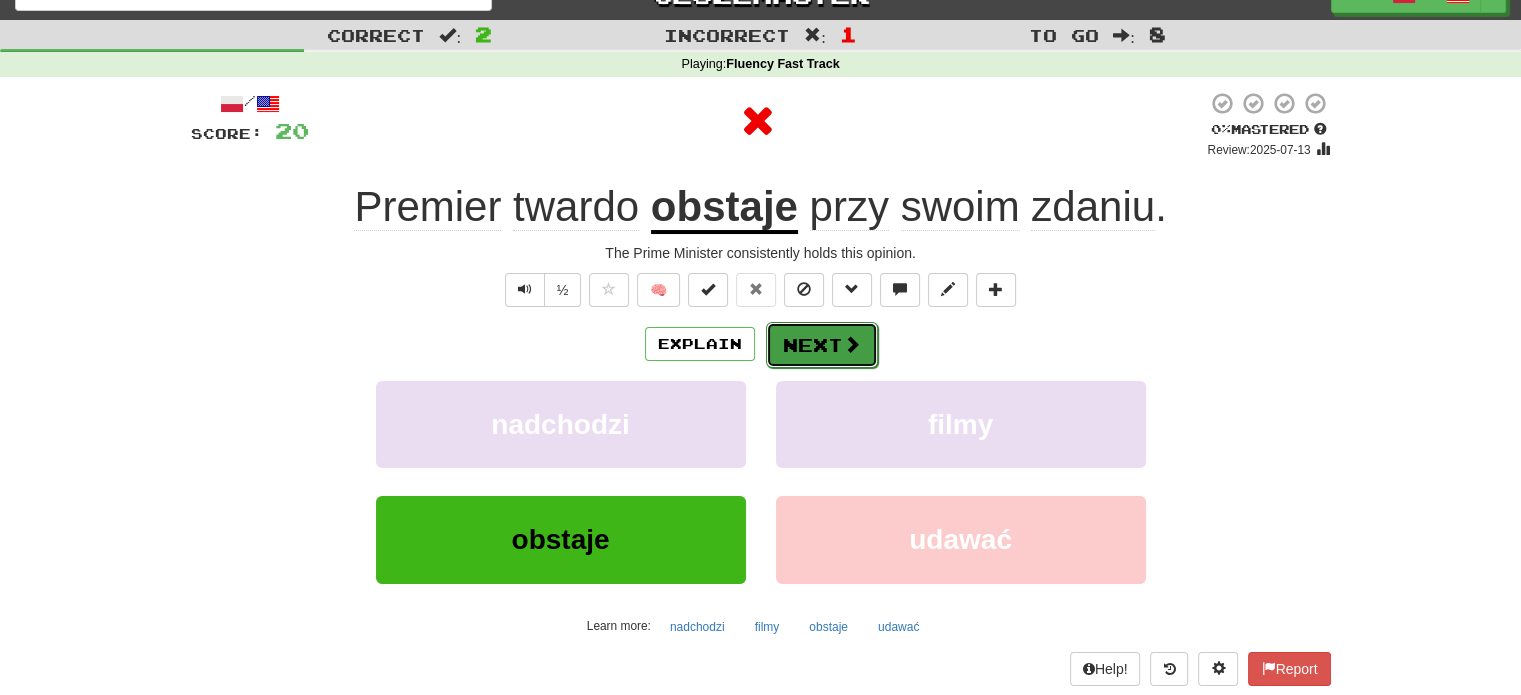 click on "Next" at bounding box center (822, 345) 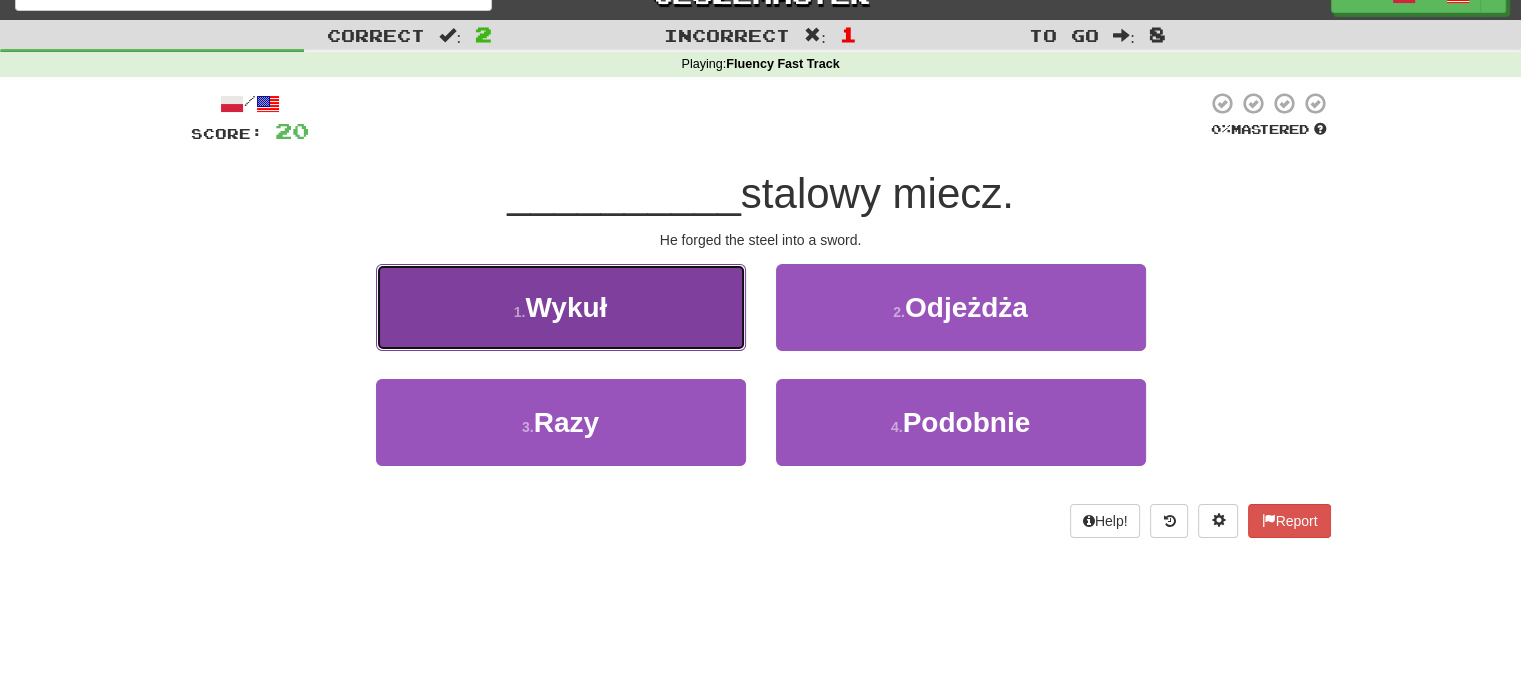 click on "1 .  Wykuł" at bounding box center [561, 307] 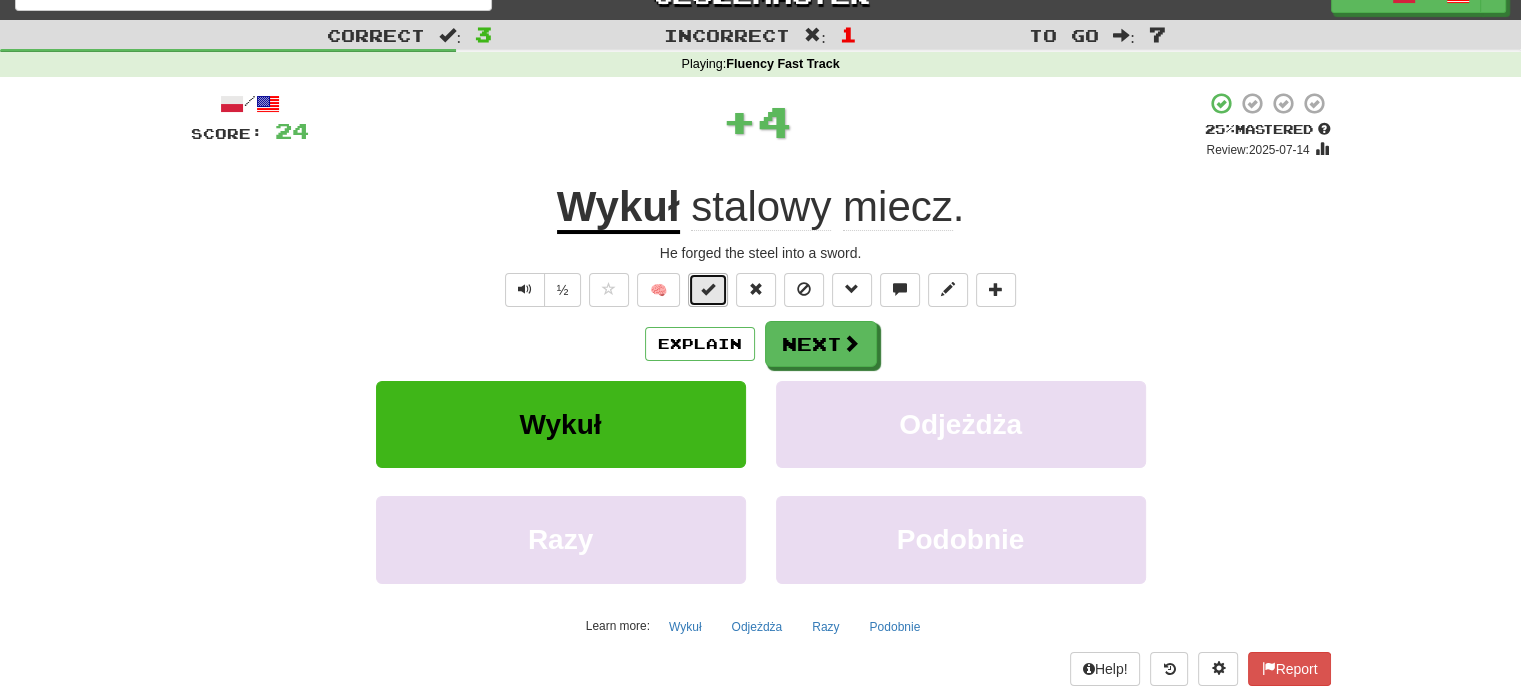 click at bounding box center [708, 289] 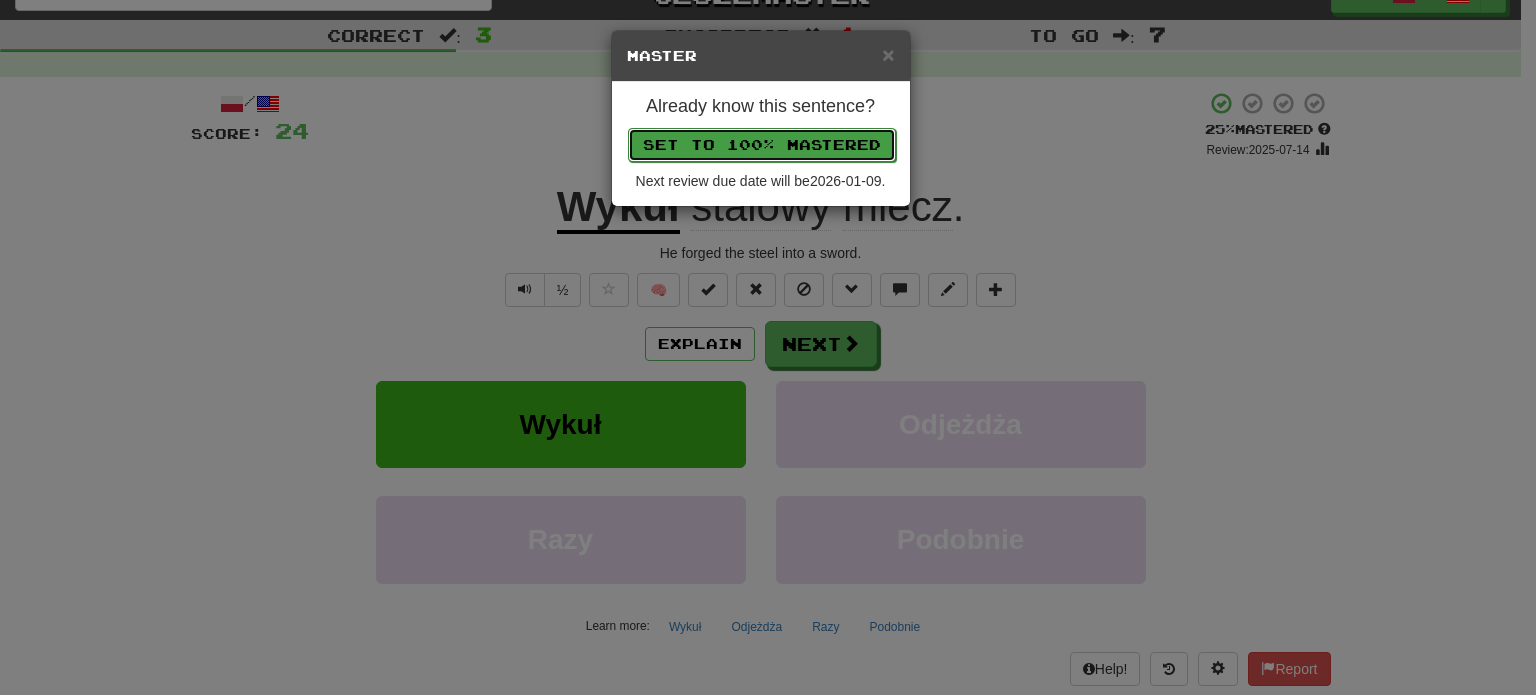 click on "Set to 100% Mastered" at bounding box center (762, 145) 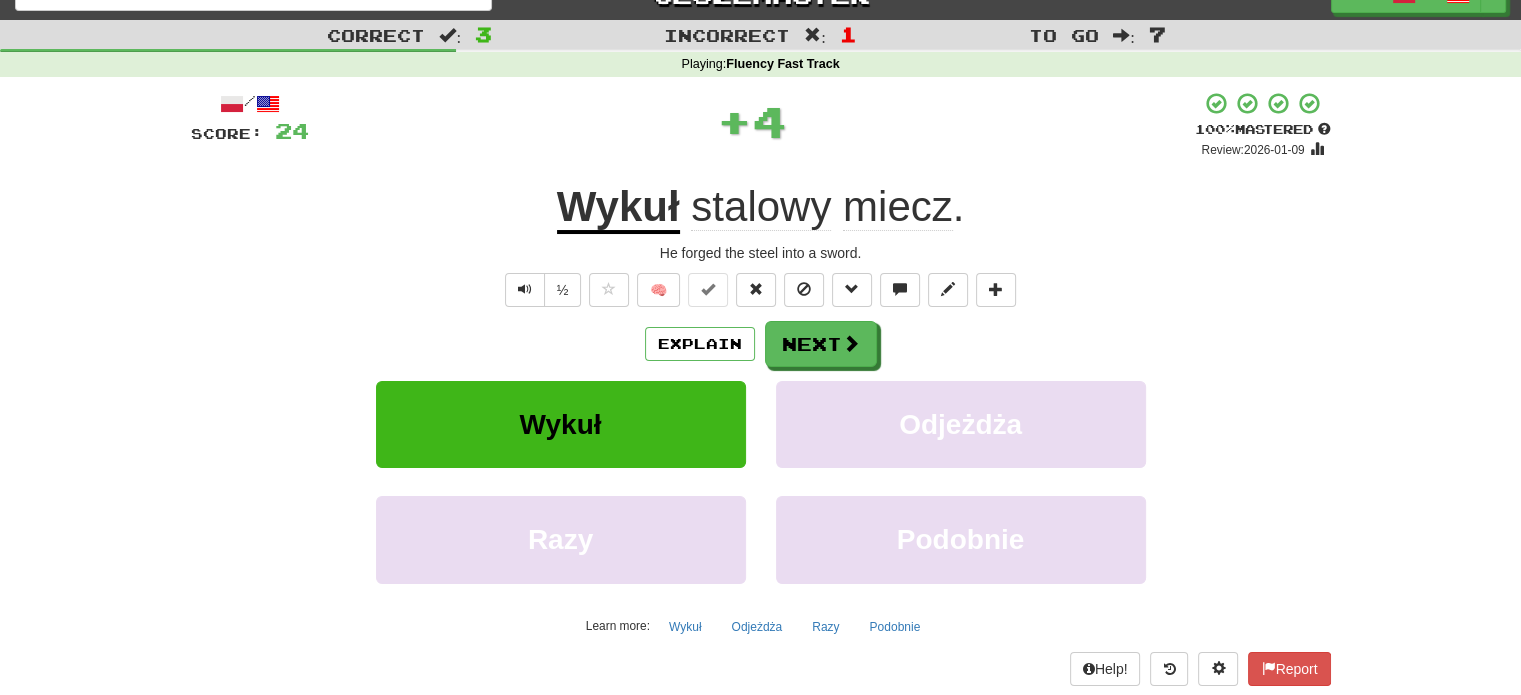 click on "Explain Next Wykuł Odjeżdża Razy Podobnie Learn more: Wykuł Odjeżdża Razy Podobnie" at bounding box center [761, 481] 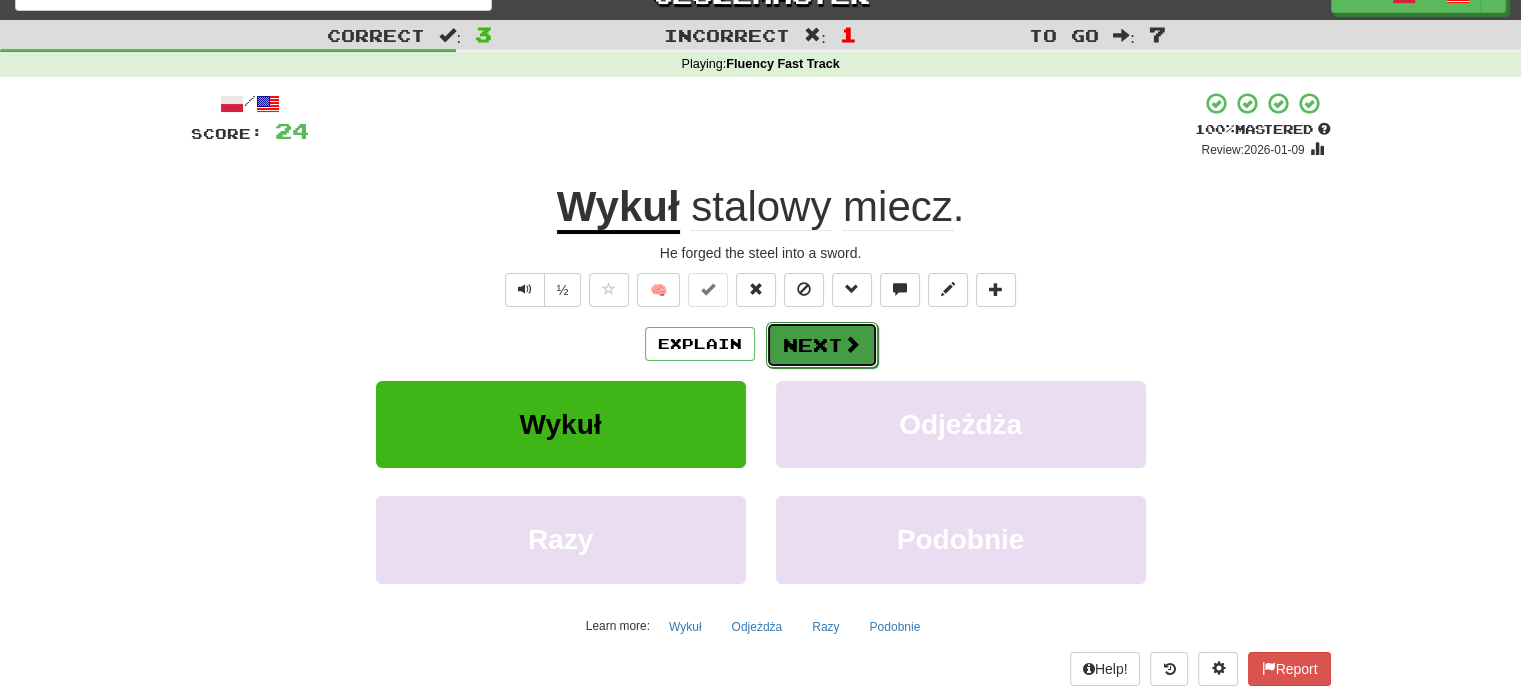 click on "Next" at bounding box center (822, 345) 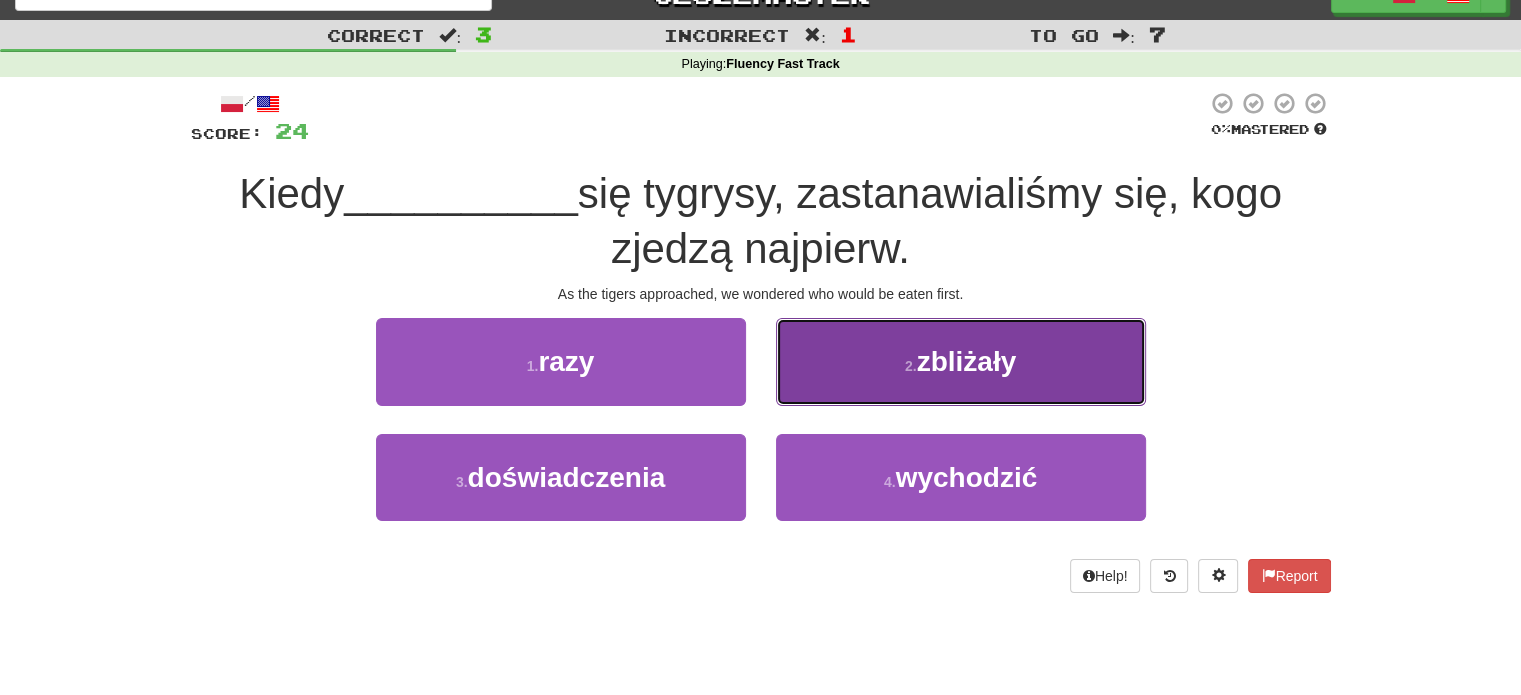 click on "2 .  zbliżały" at bounding box center (961, 361) 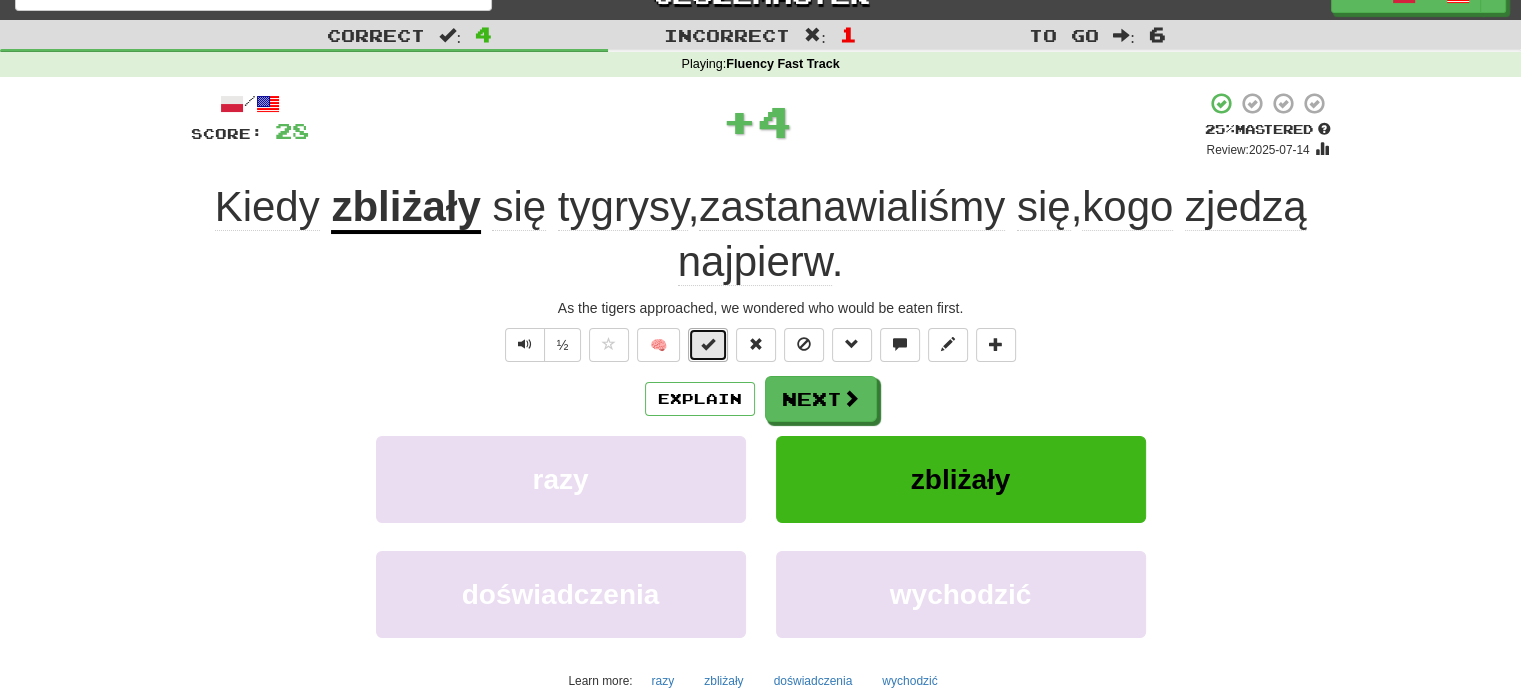 click at bounding box center [708, 344] 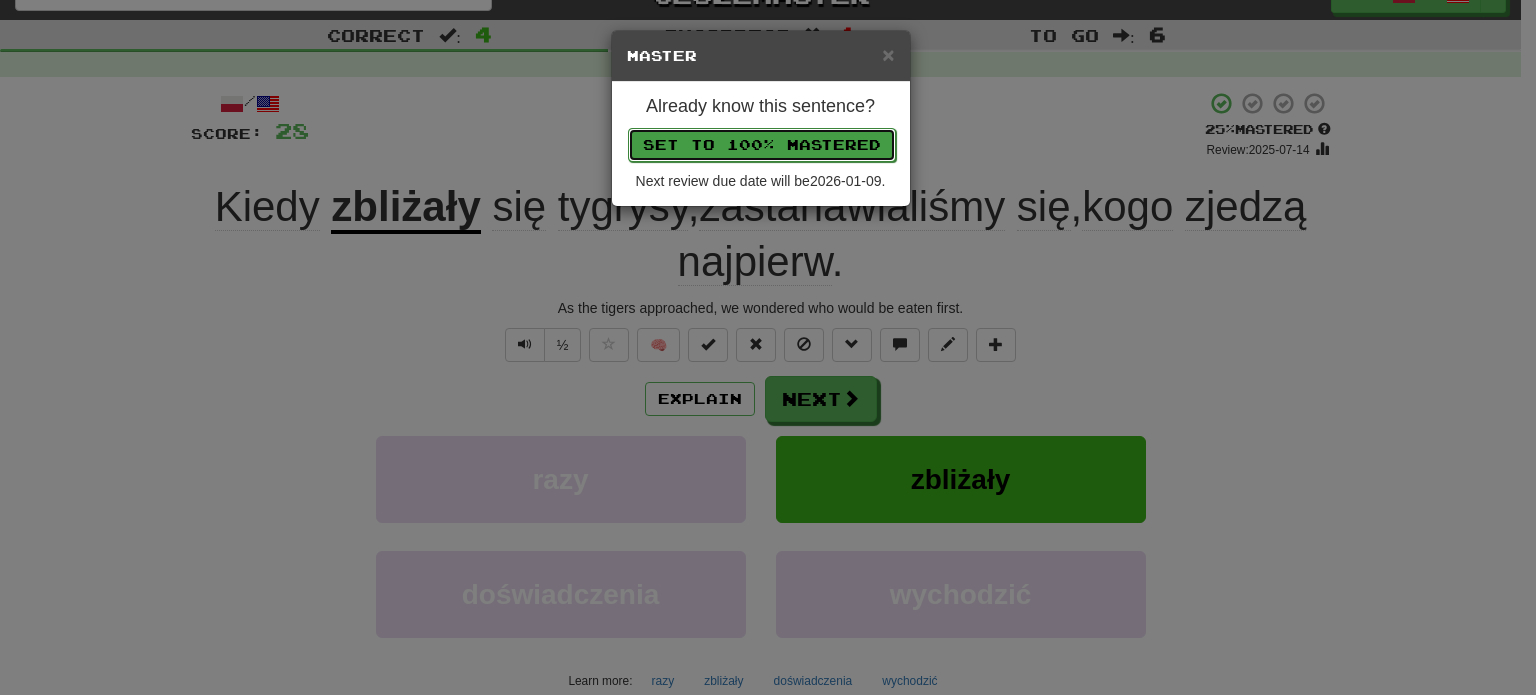 click on "Set to 100% Mastered" at bounding box center [762, 145] 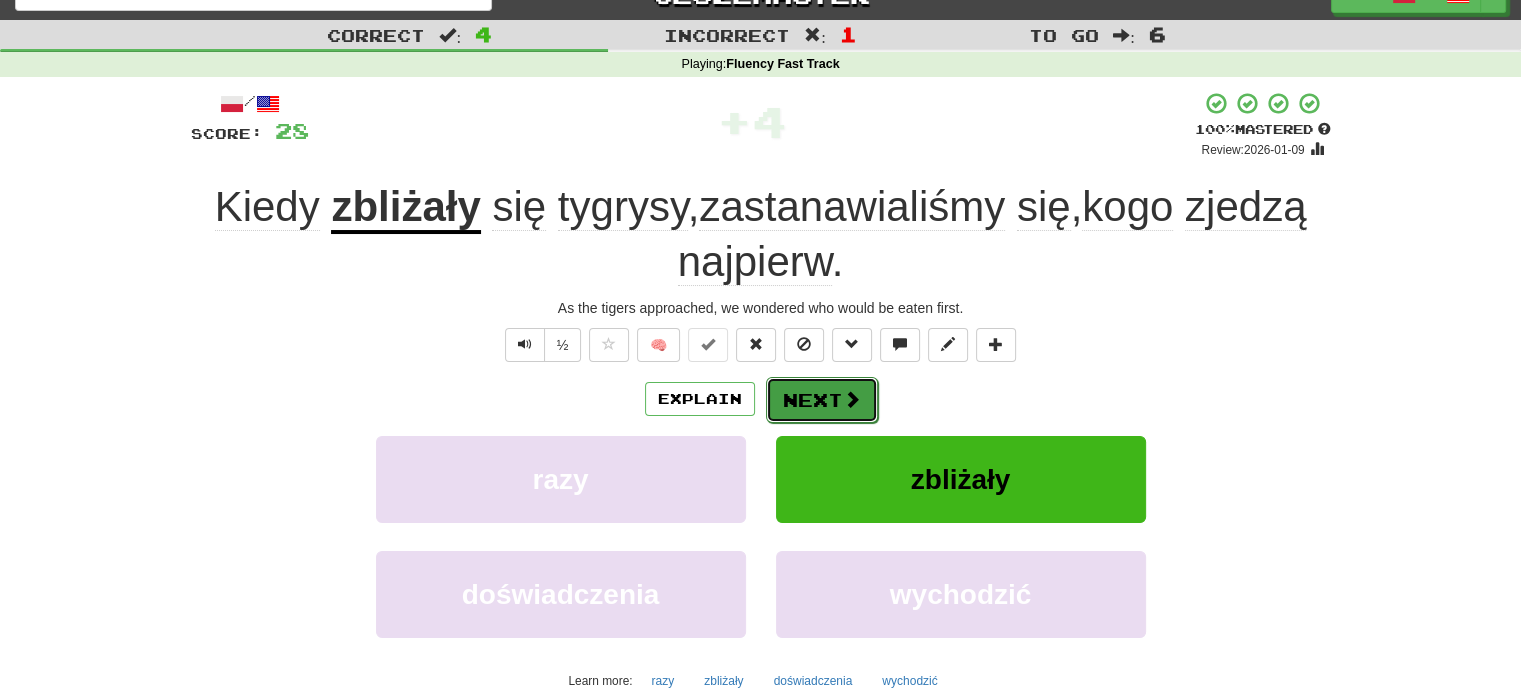 click on "Next" at bounding box center (822, 400) 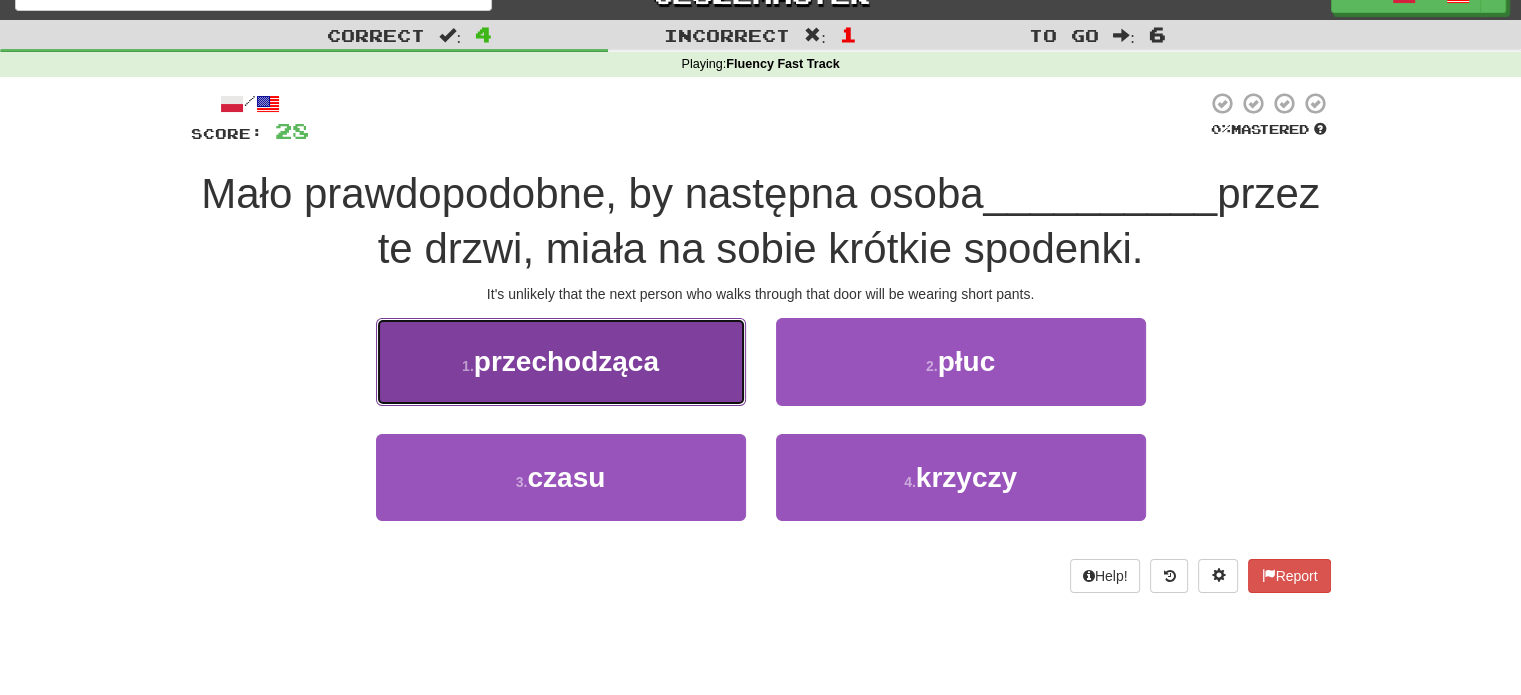 click on "1 .  przechodząca" at bounding box center [561, 361] 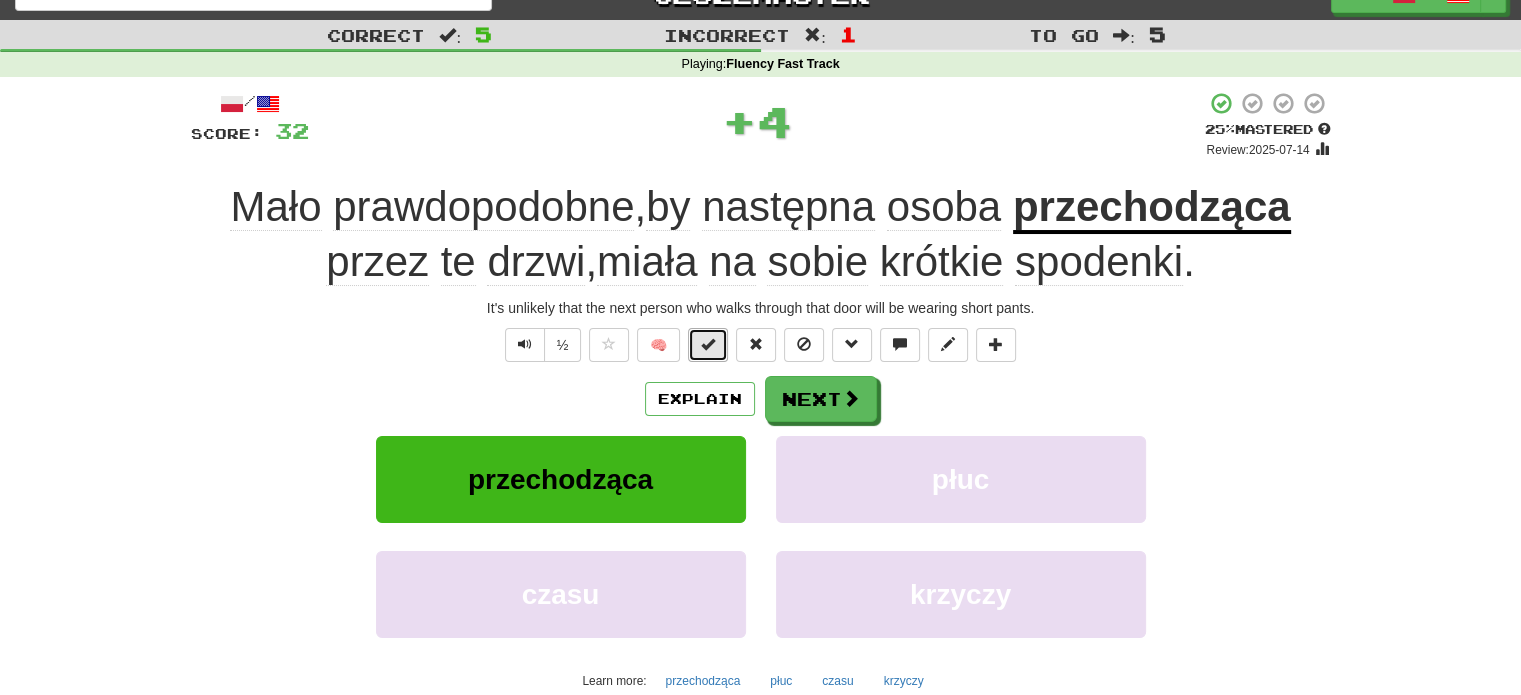 click at bounding box center [708, 344] 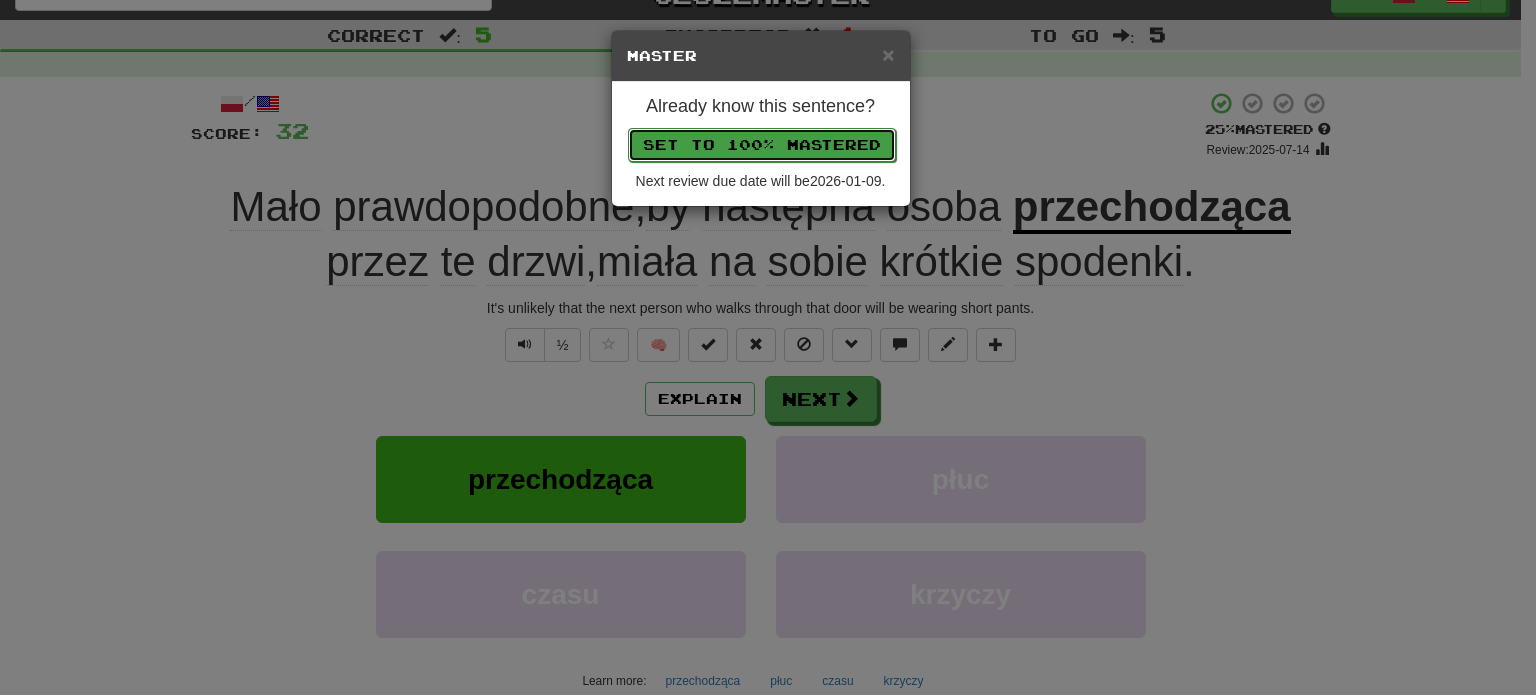 click on "Set to 100% Mastered" at bounding box center (762, 145) 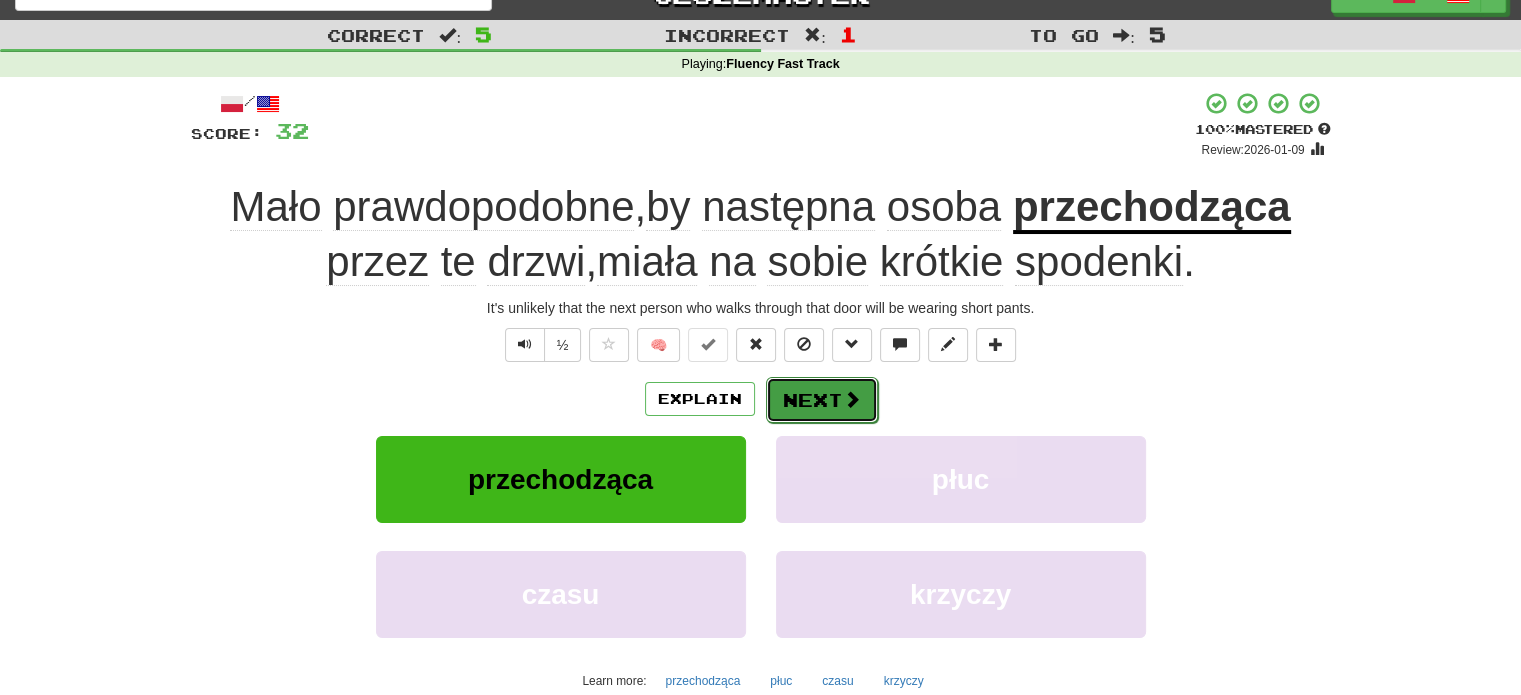 click on "Next" at bounding box center (822, 400) 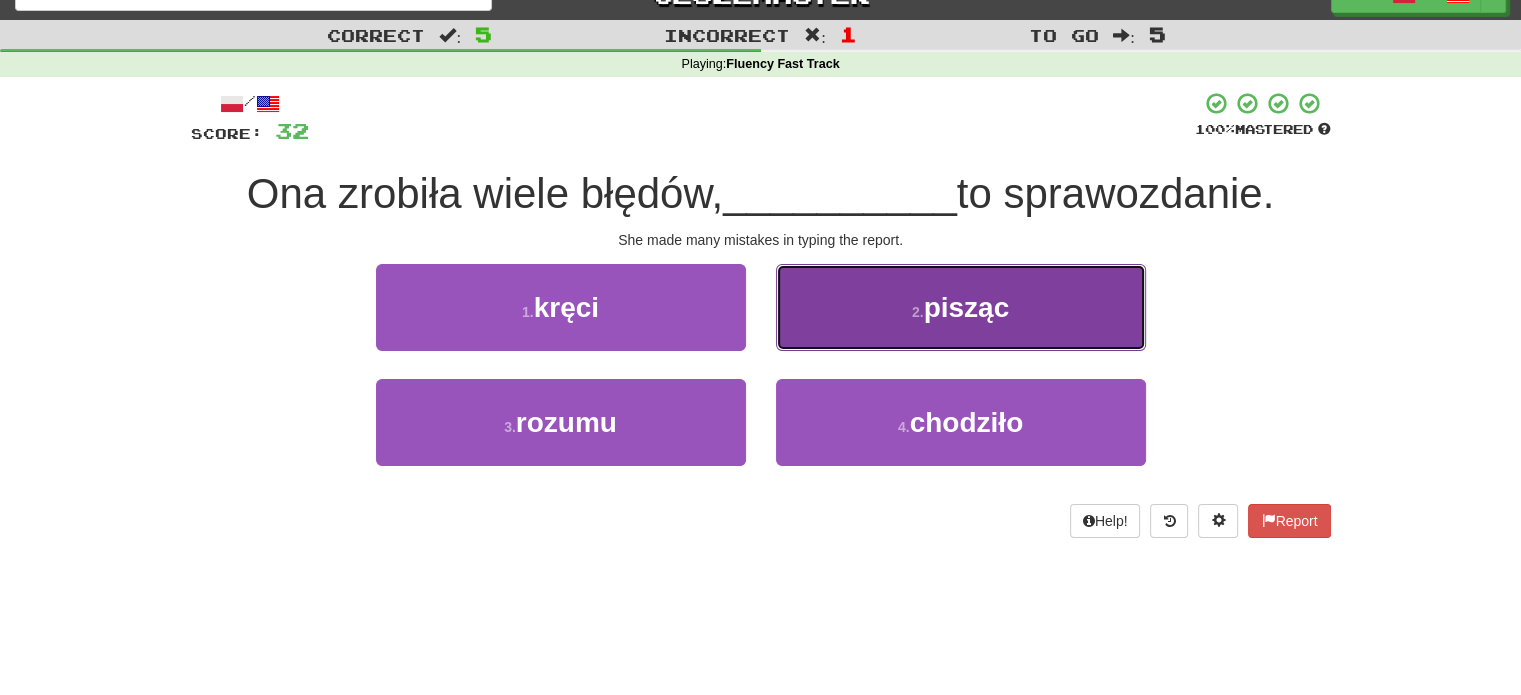 click on "2 .  pisząc" at bounding box center (961, 307) 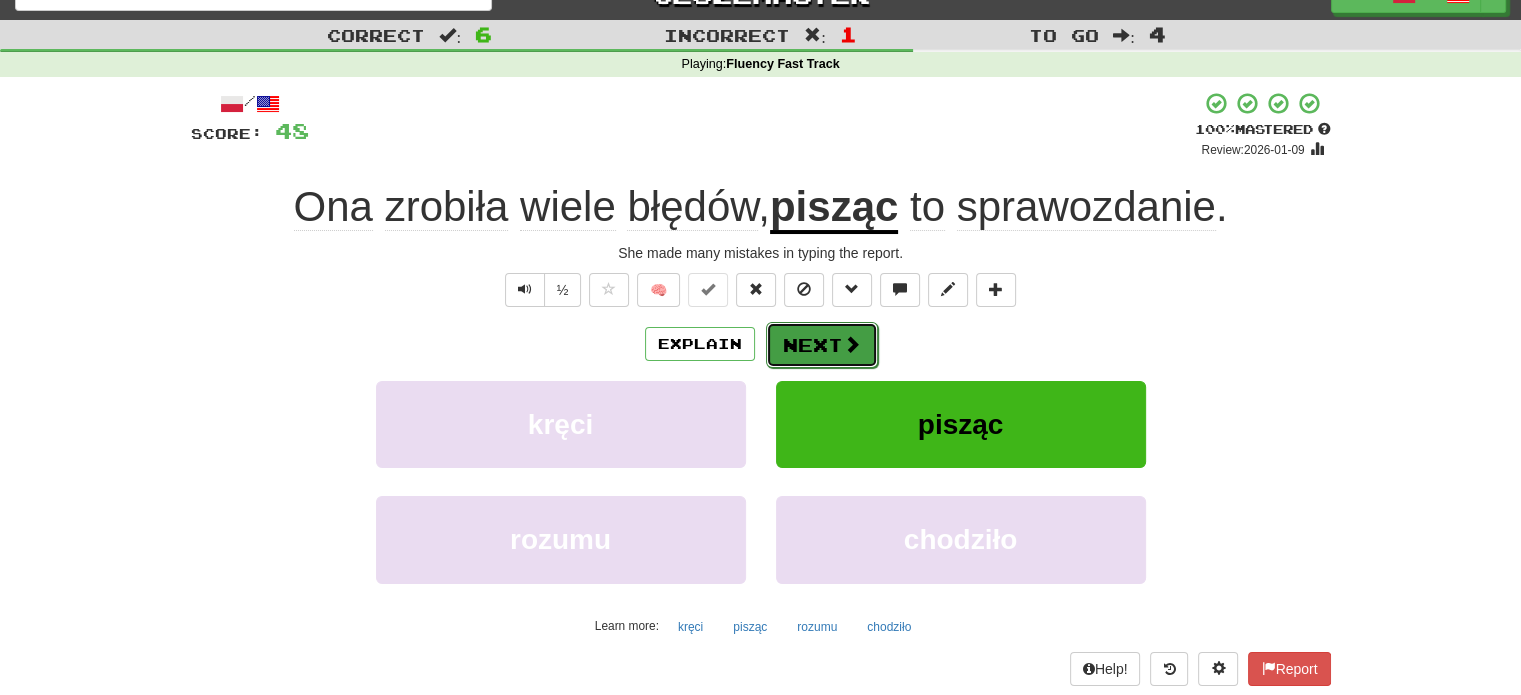 click on "Next" at bounding box center (822, 345) 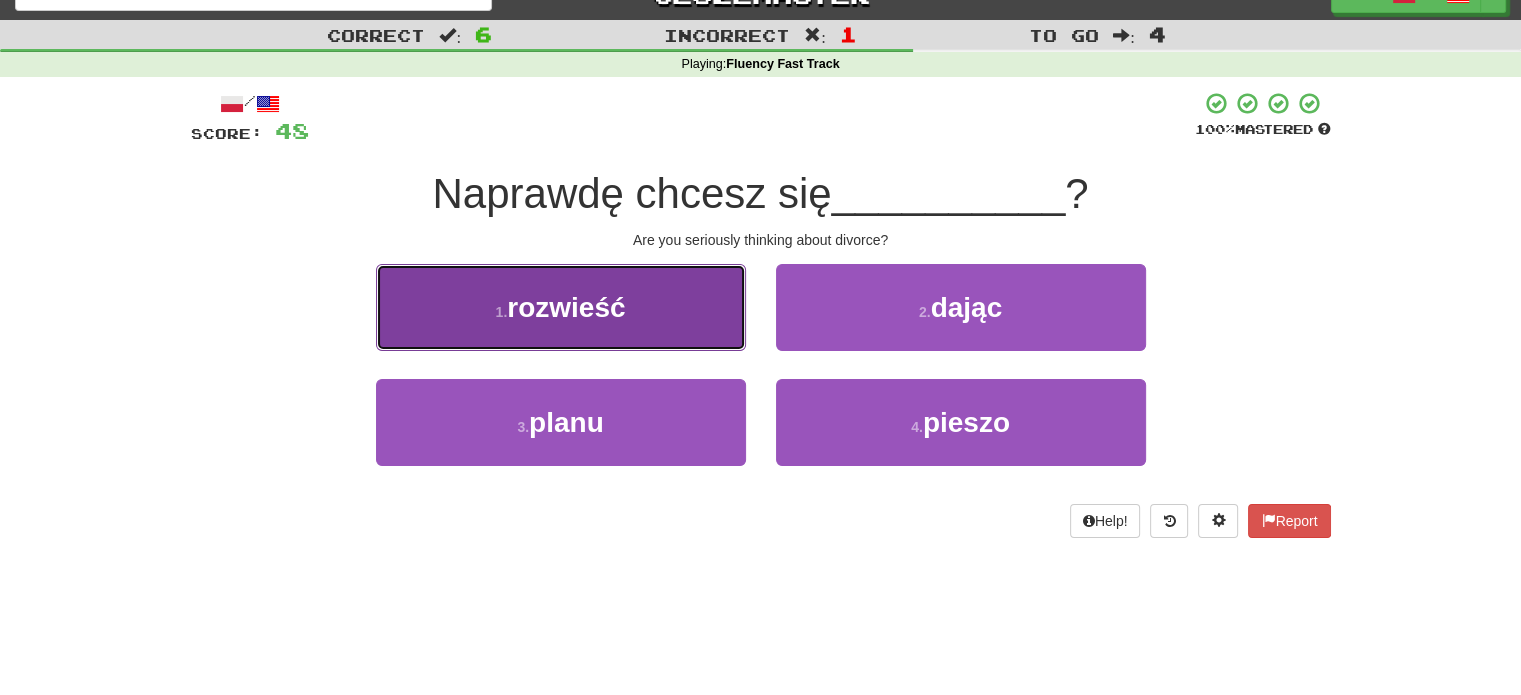 click on "1 .  rozwieść" at bounding box center [561, 307] 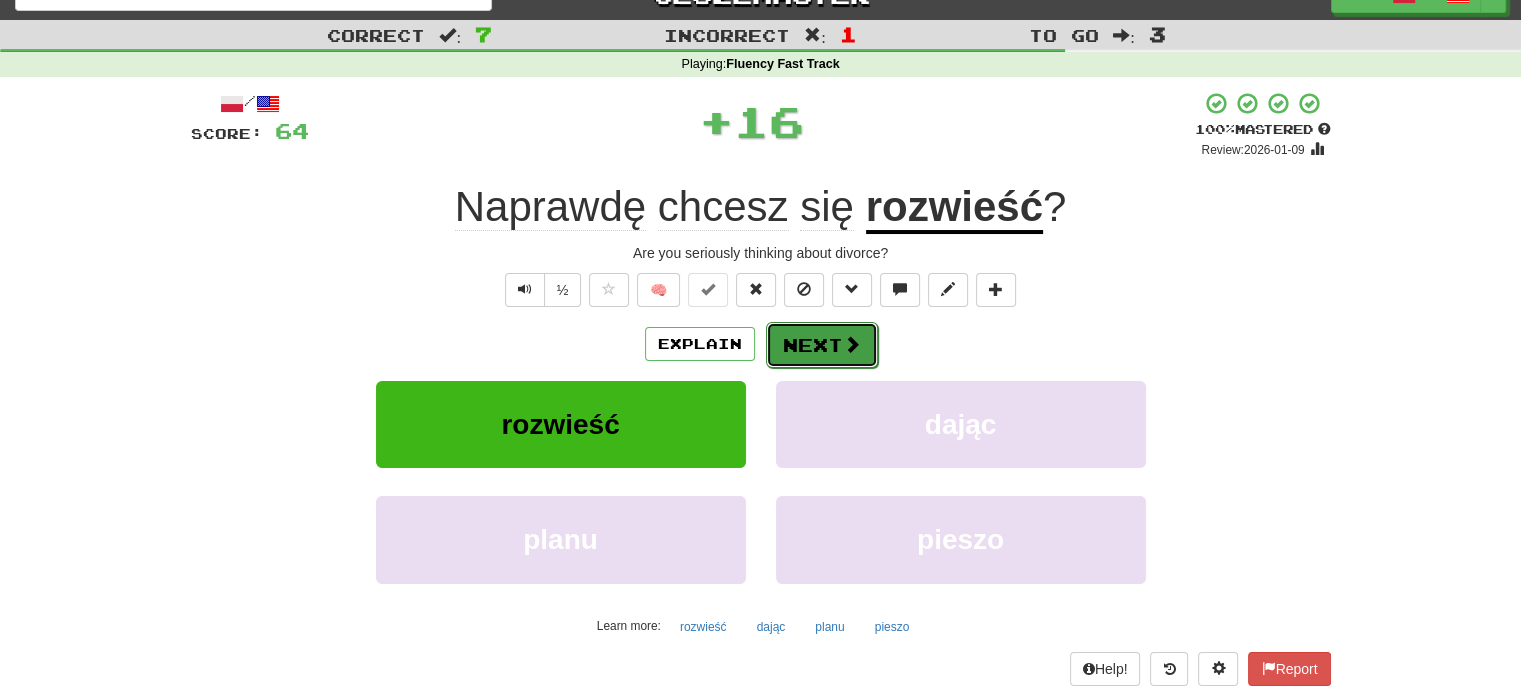 click on "Next" at bounding box center [822, 345] 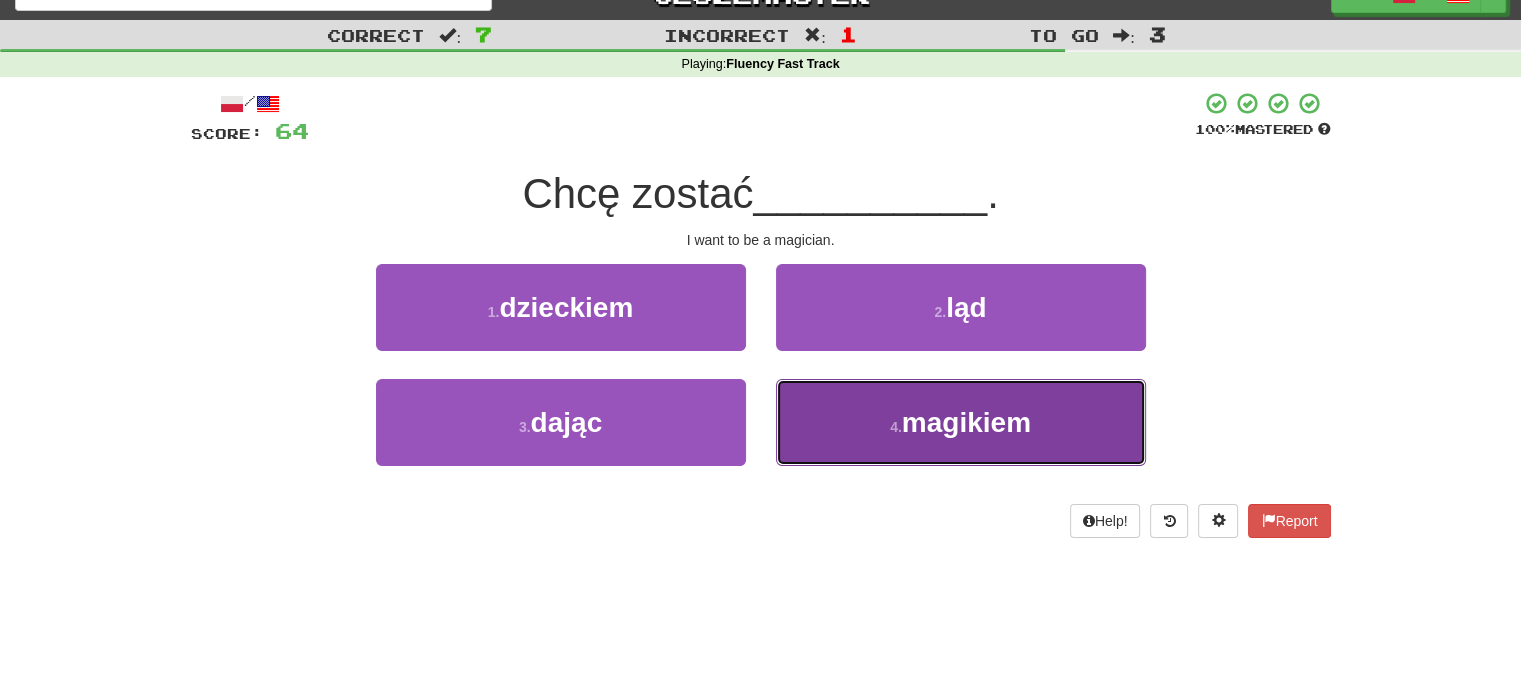 click on "4 .  magikiem" at bounding box center [961, 422] 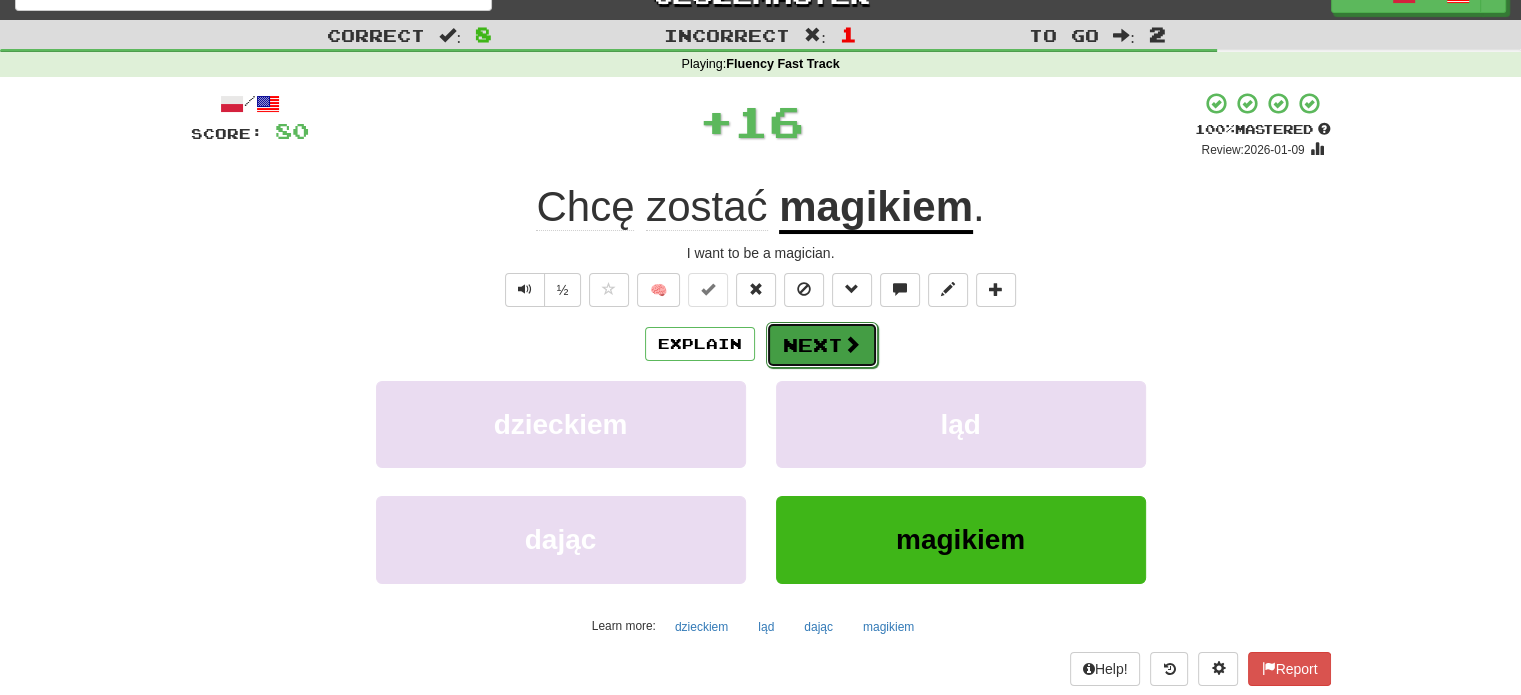 click on "Next" at bounding box center (822, 345) 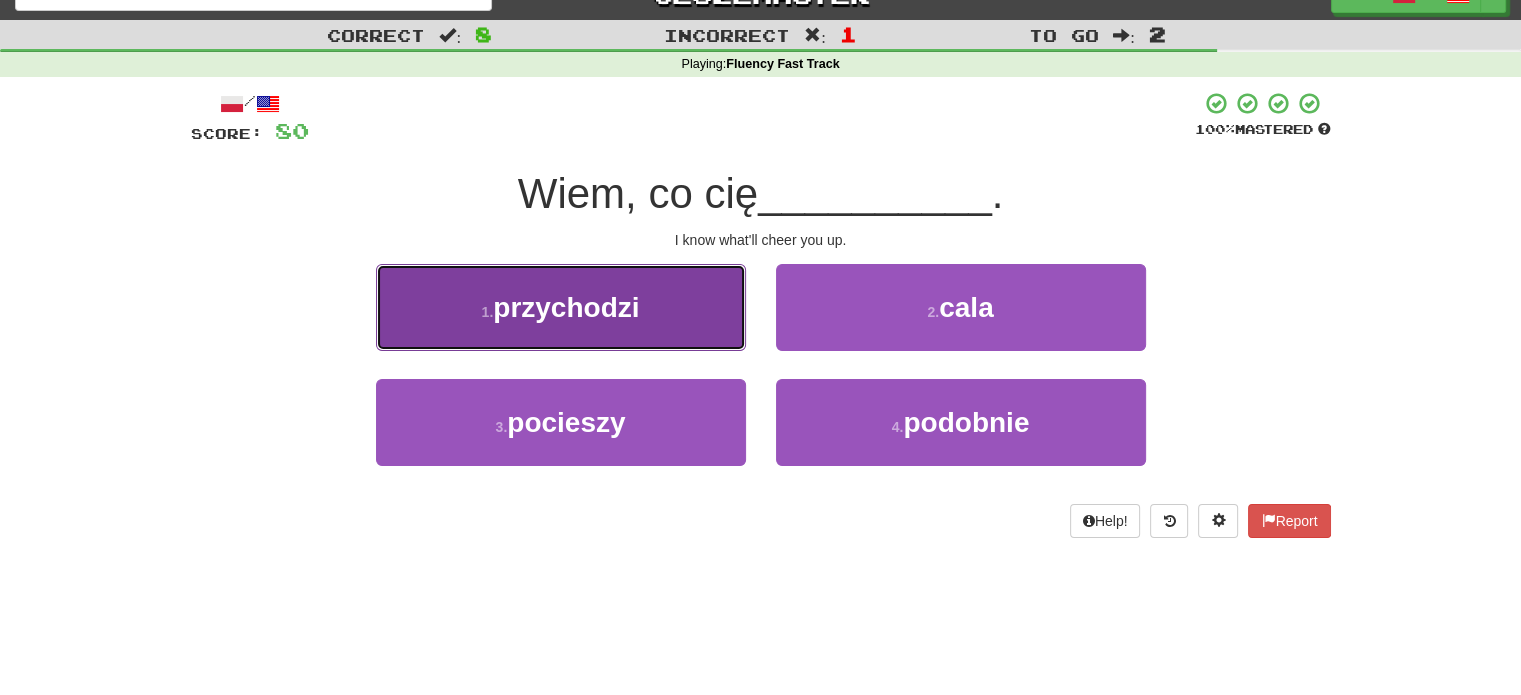 click on "1 .  przychodzi" at bounding box center [561, 307] 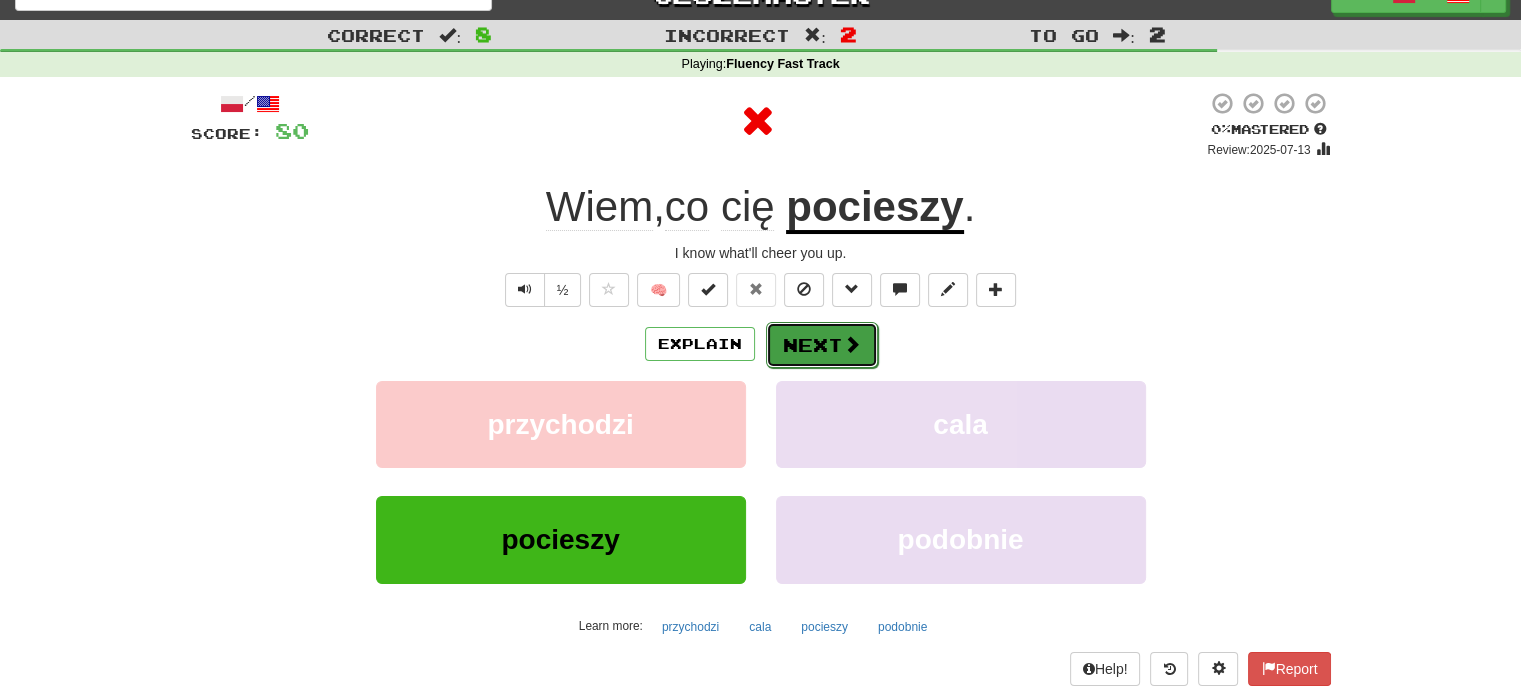 click on "Next" at bounding box center [822, 345] 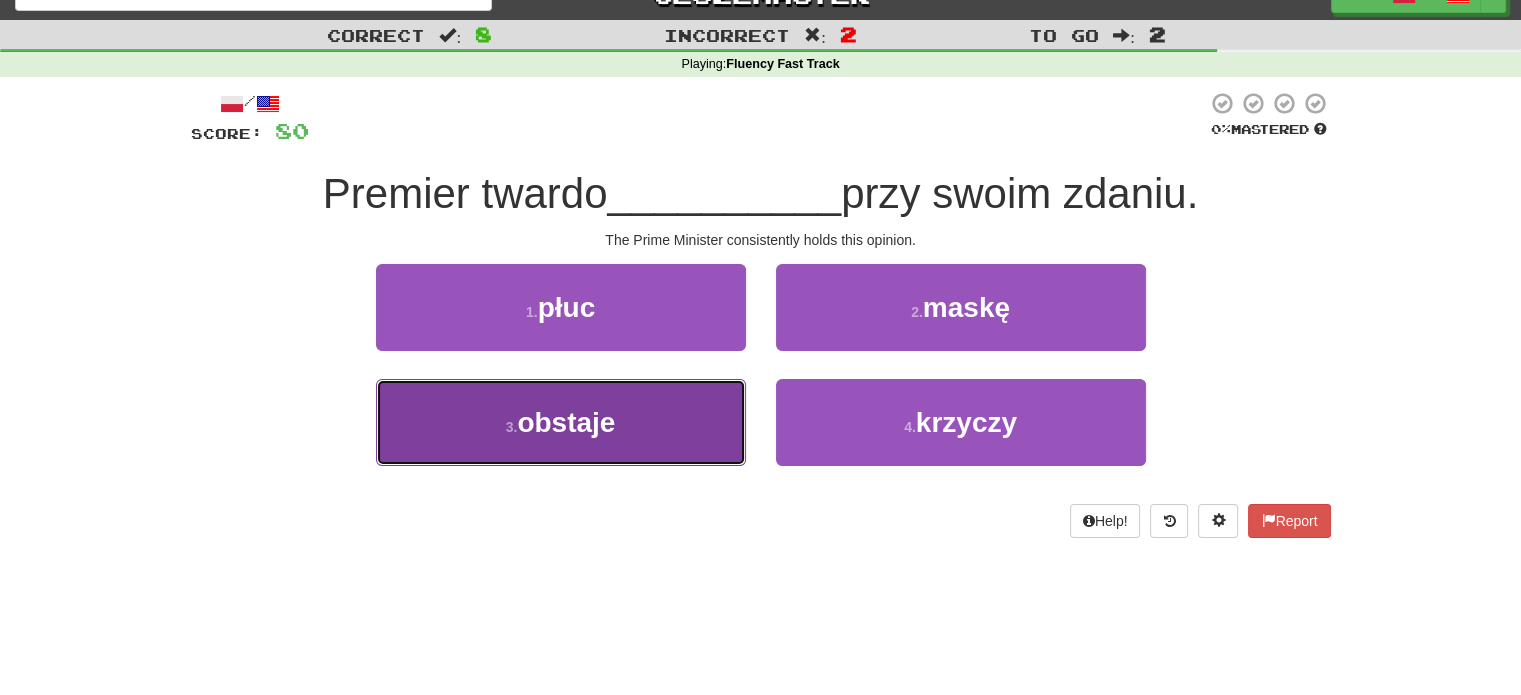 click on "3 .  obstaje" at bounding box center (561, 422) 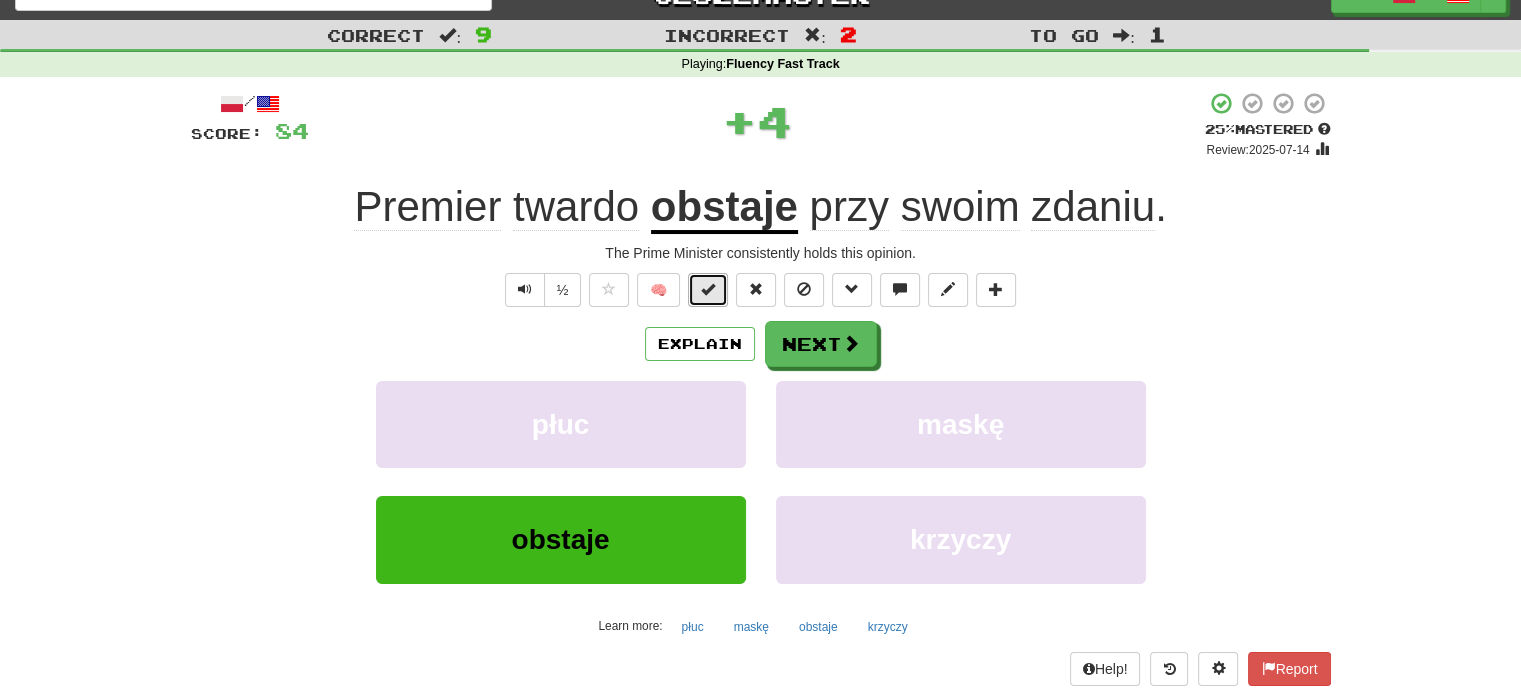 click at bounding box center (708, 290) 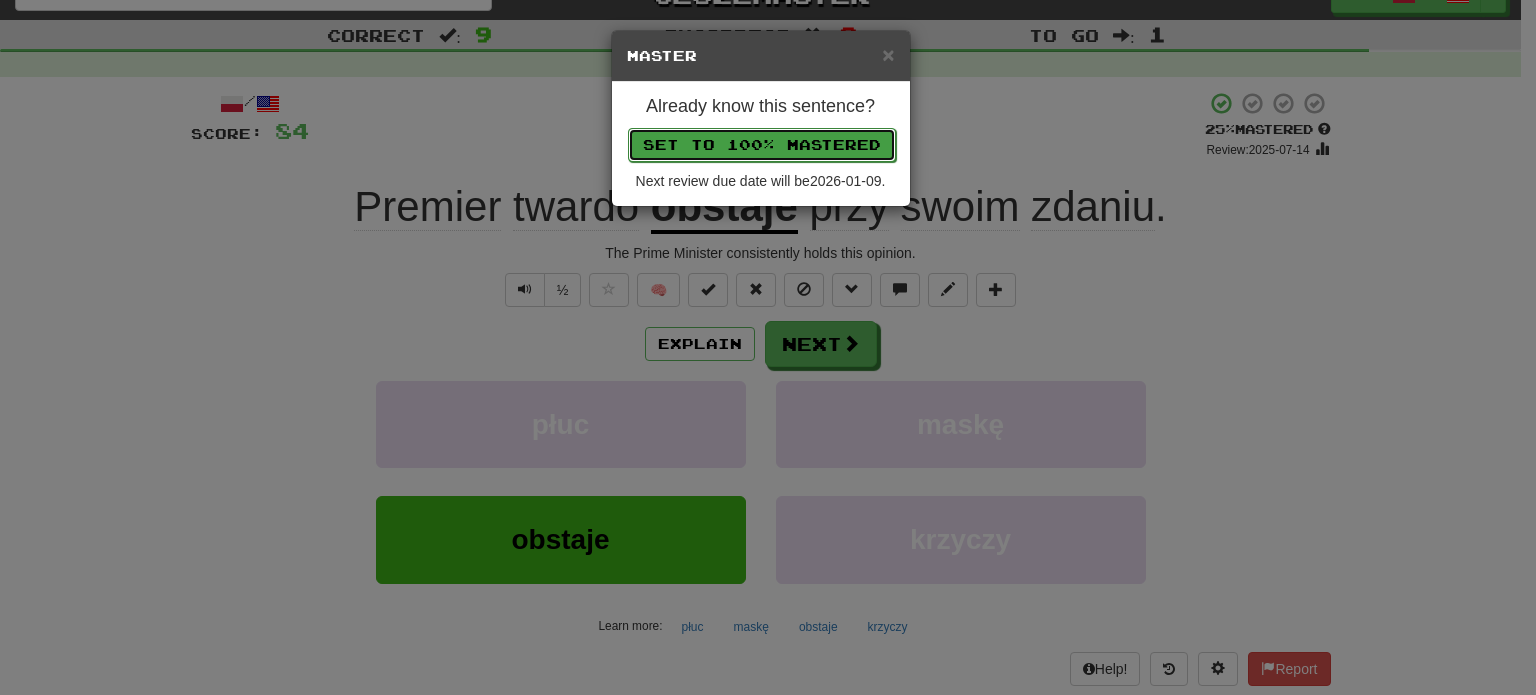 click on "Set to 100% Mastered" at bounding box center [762, 145] 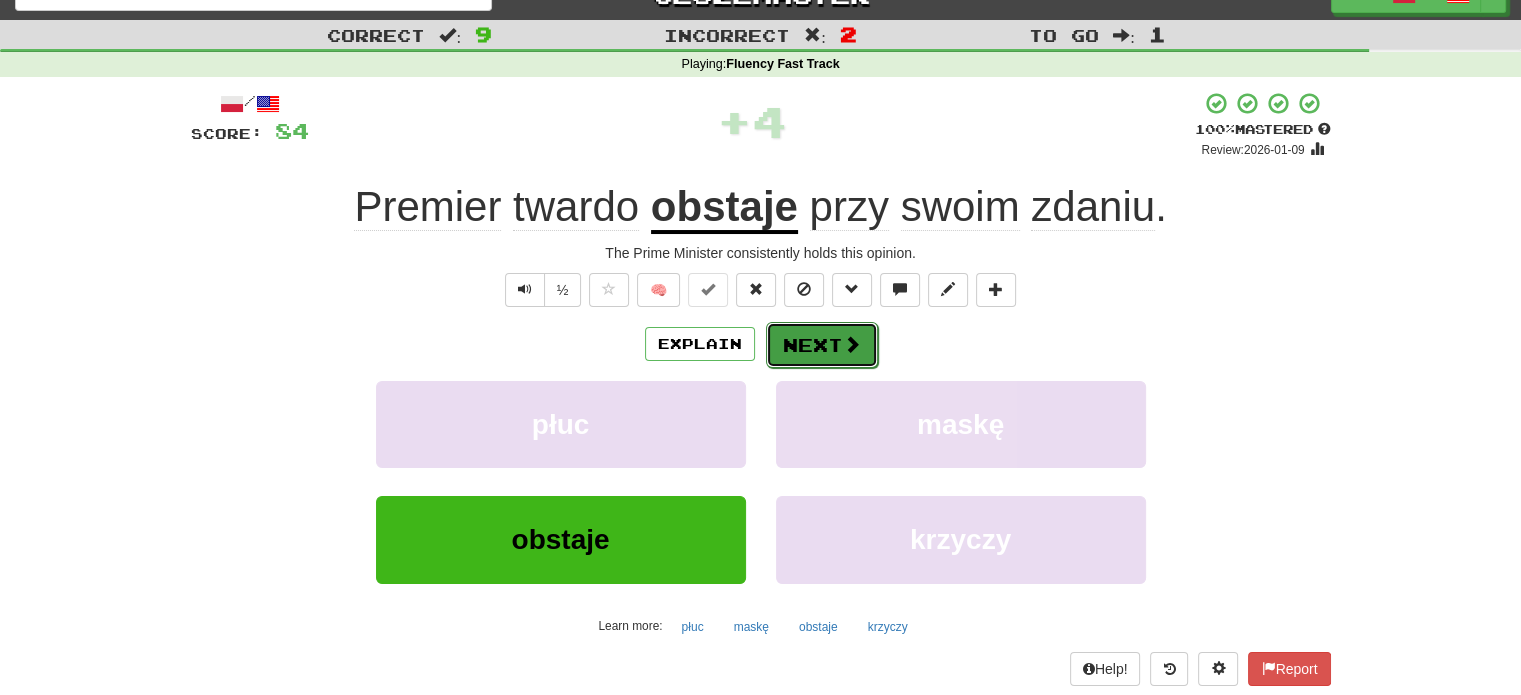 click on "Next" at bounding box center [822, 345] 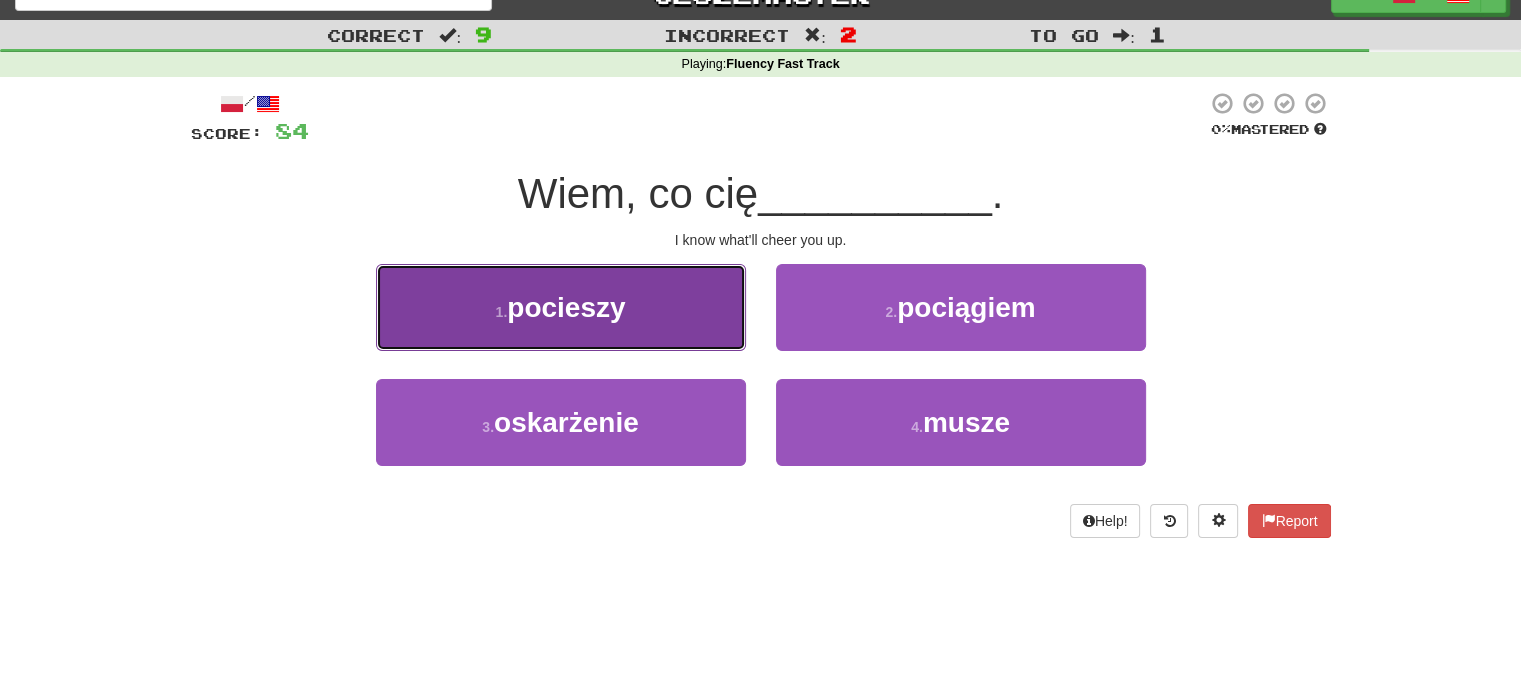 click on "1 .  pocieszy" at bounding box center (561, 307) 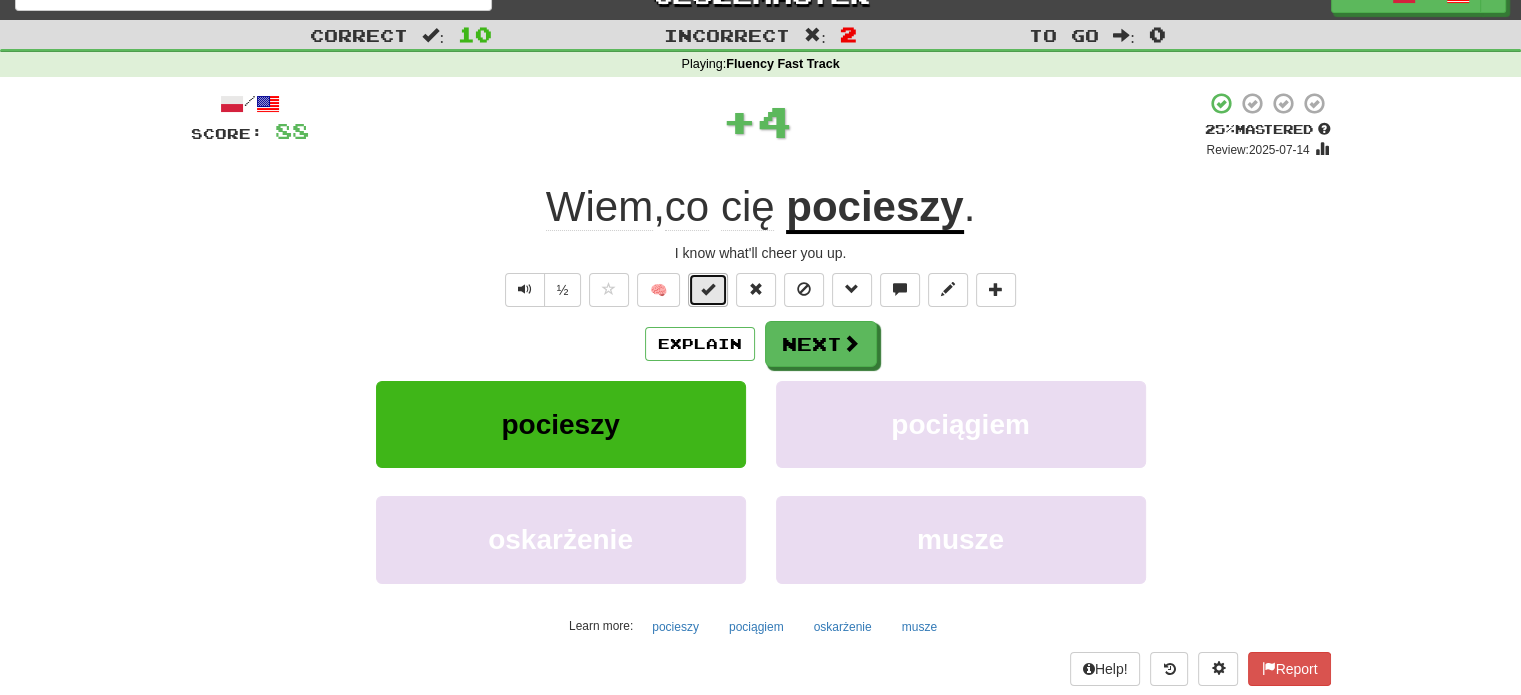 click at bounding box center [708, 290] 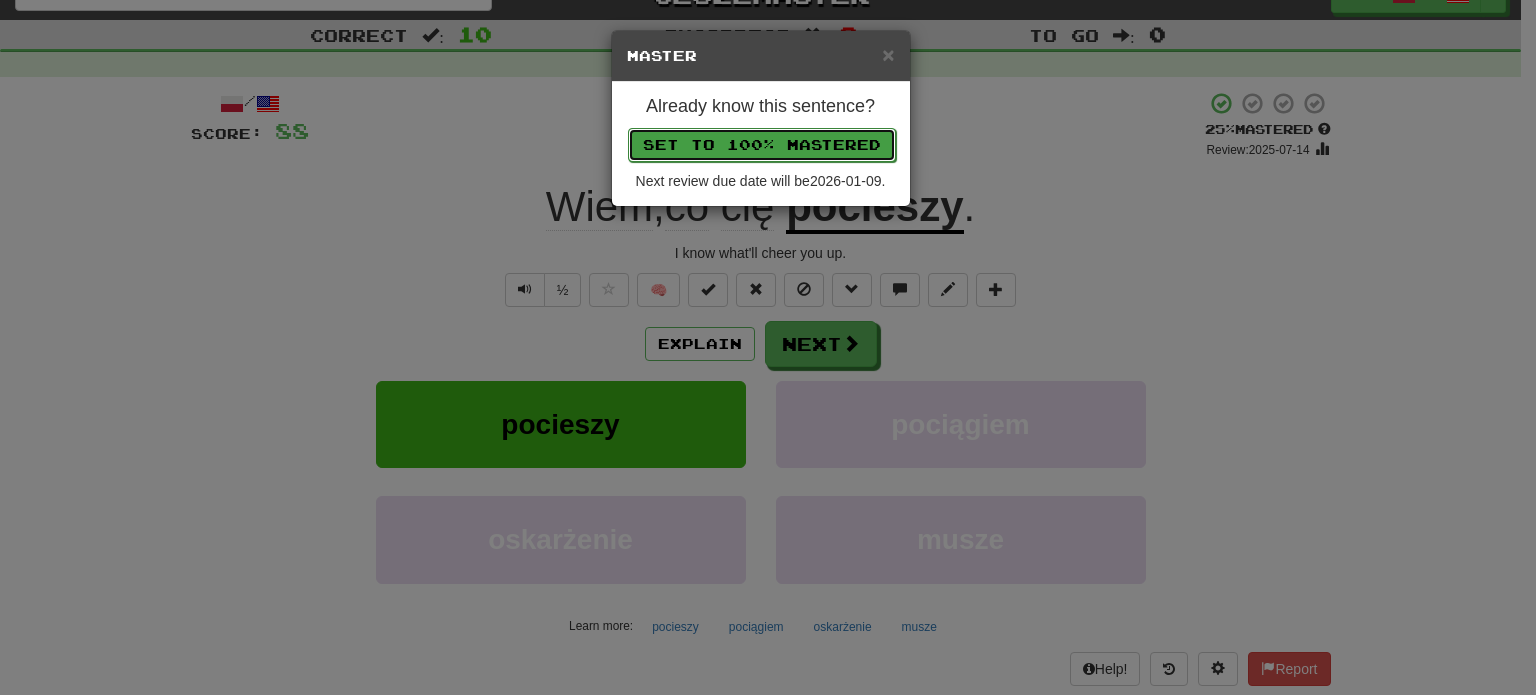 click on "Set to 100% Mastered" at bounding box center [762, 145] 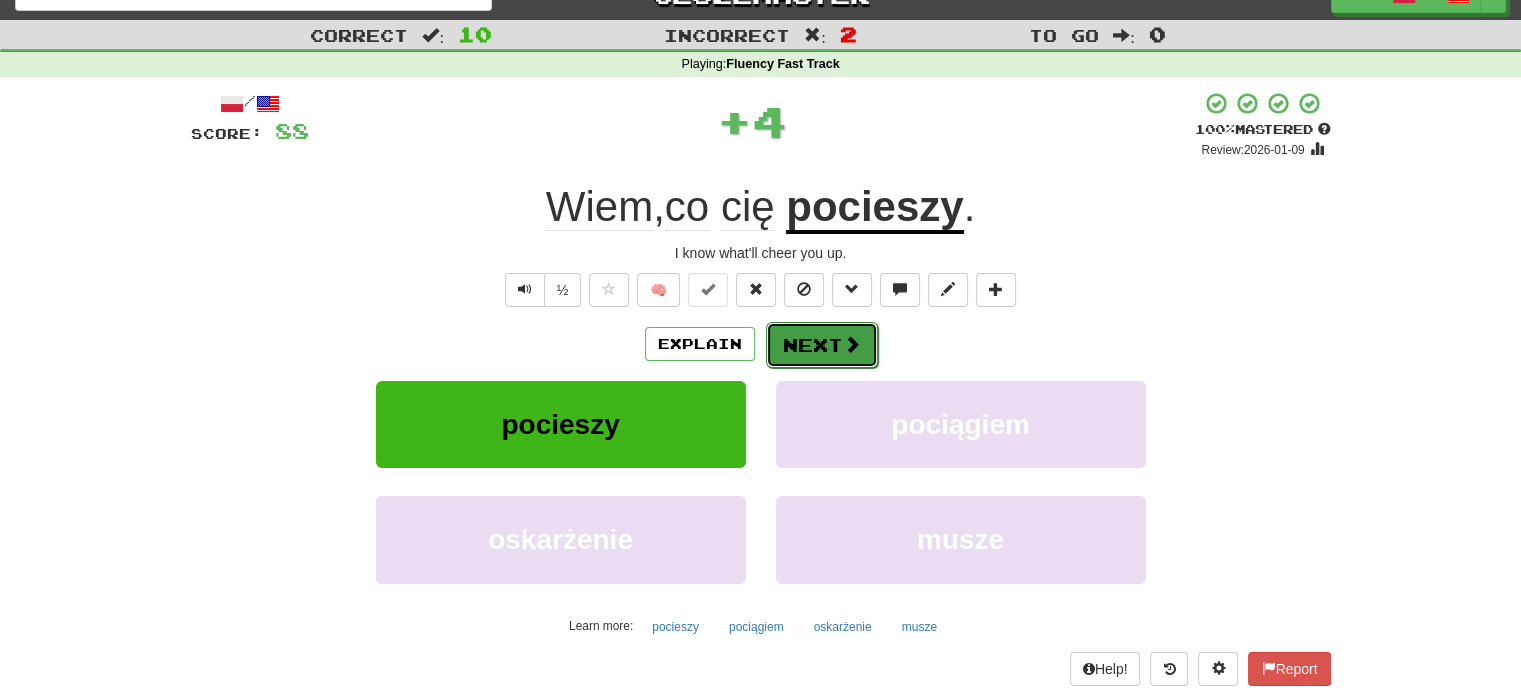 click on "Next" at bounding box center (822, 345) 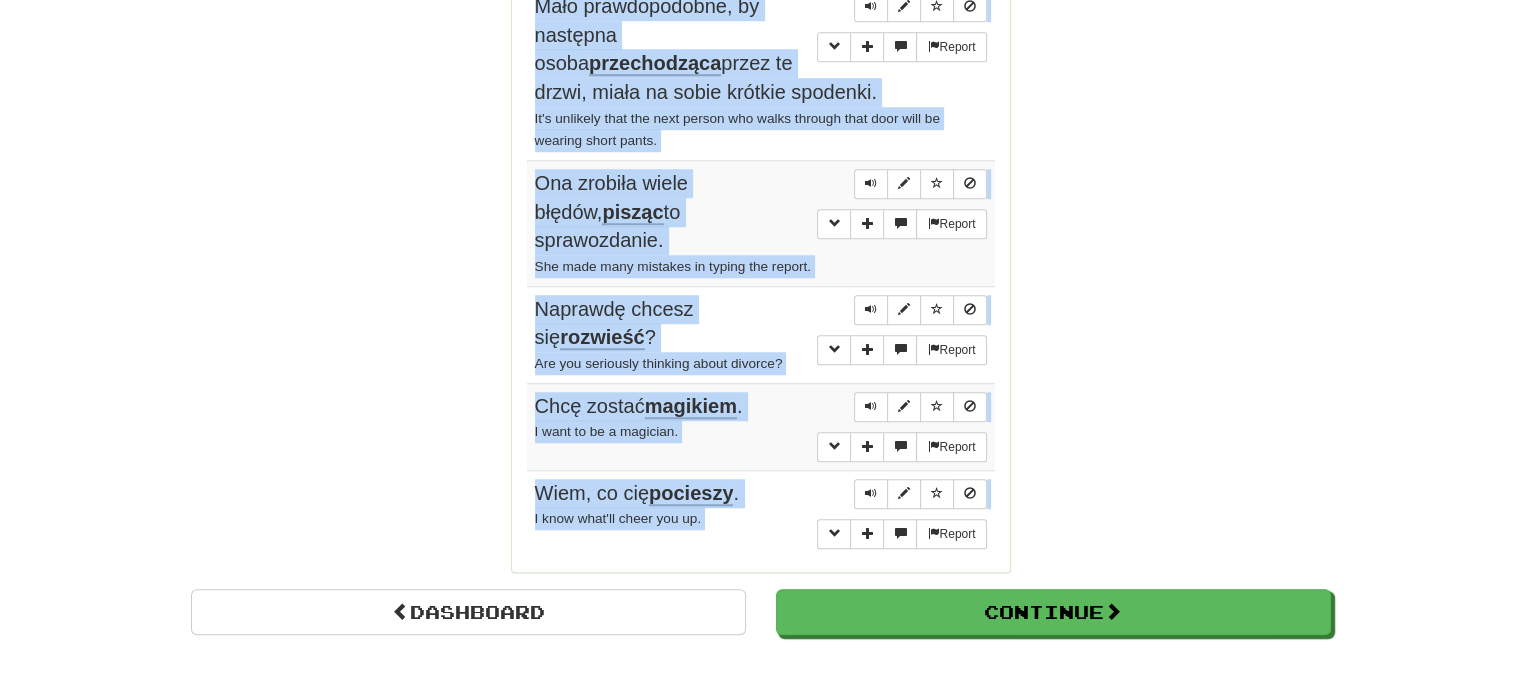 scroll, scrollTop: 1622, scrollLeft: 0, axis: vertical 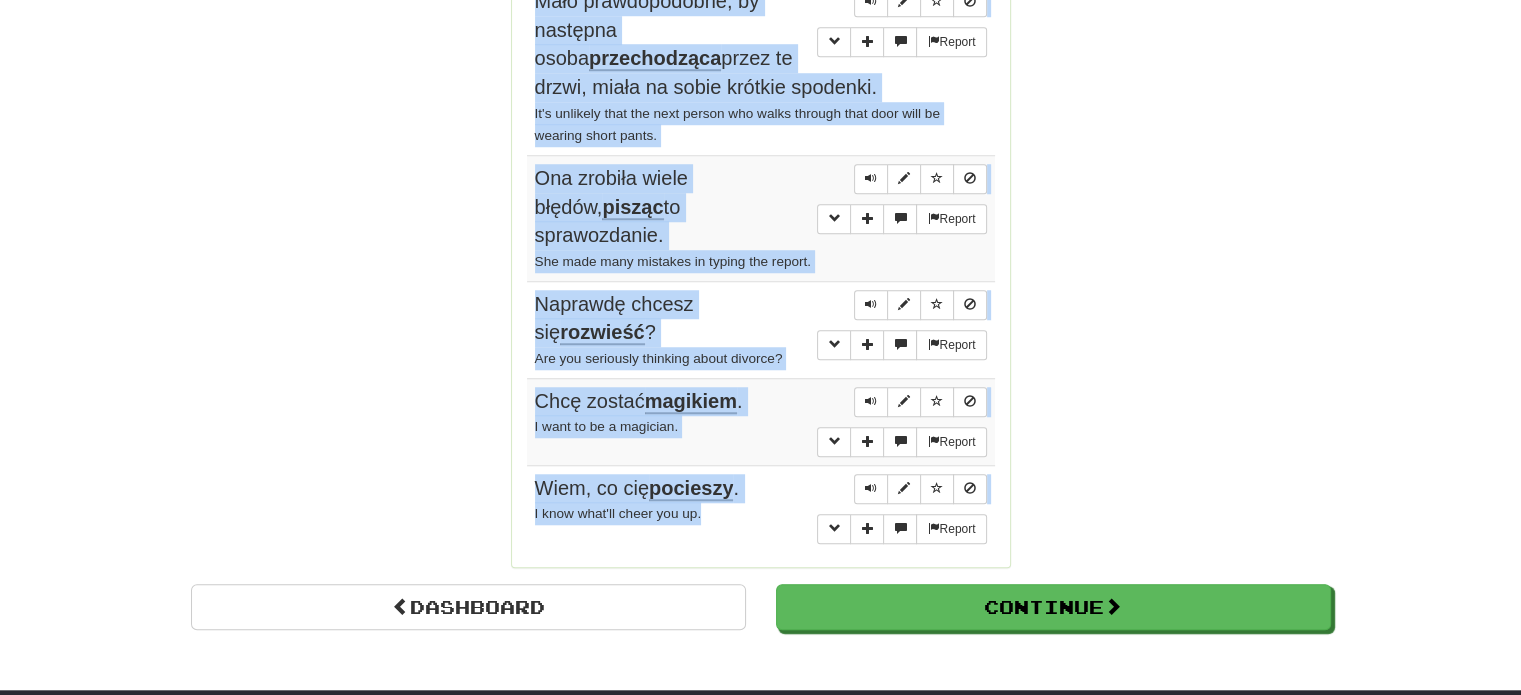 drag, startPoint x: 539, startPoint y: 357, endPoint x: 744, endPoint y: 525, distance: 265.0453 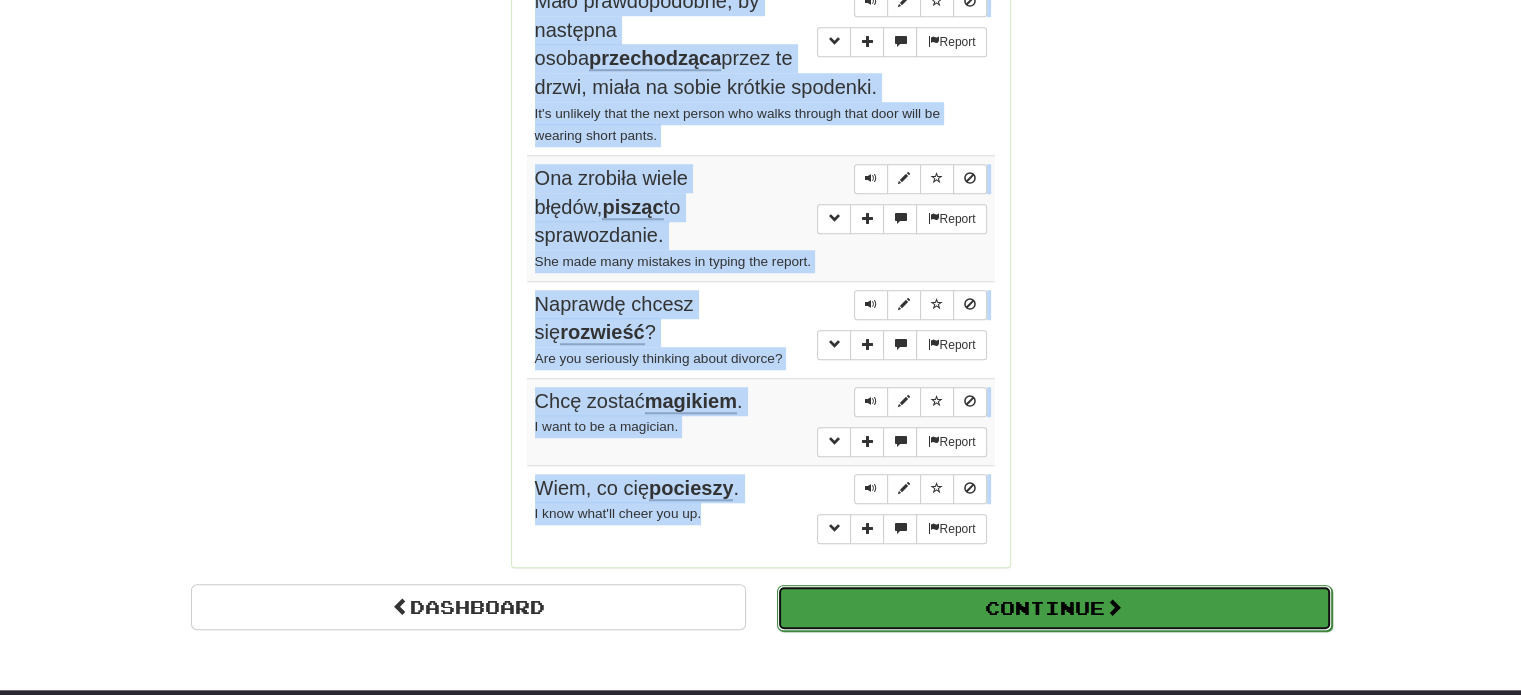 click on "Continue" at bounding box center (1054, 608) 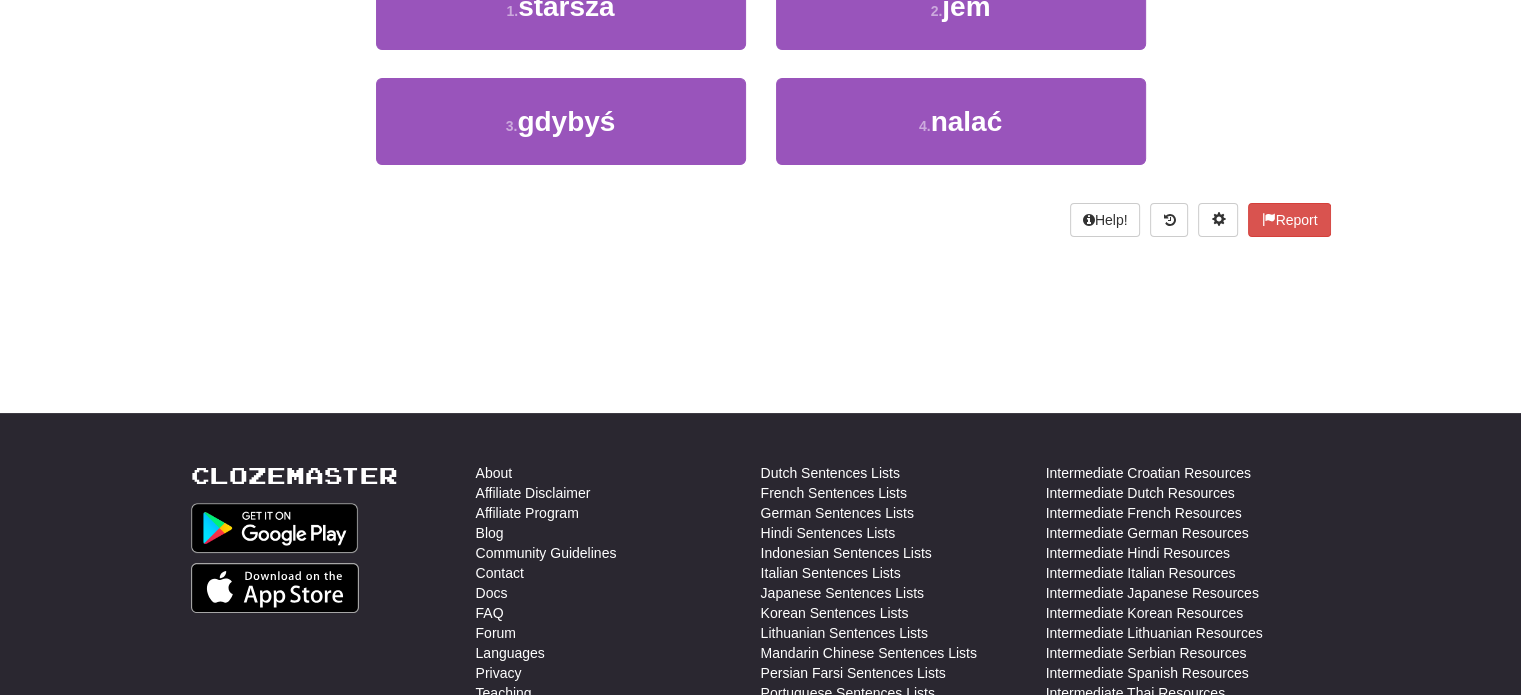 scroll, scrollTop: 32, scrollLeft: 0, axis: vertical 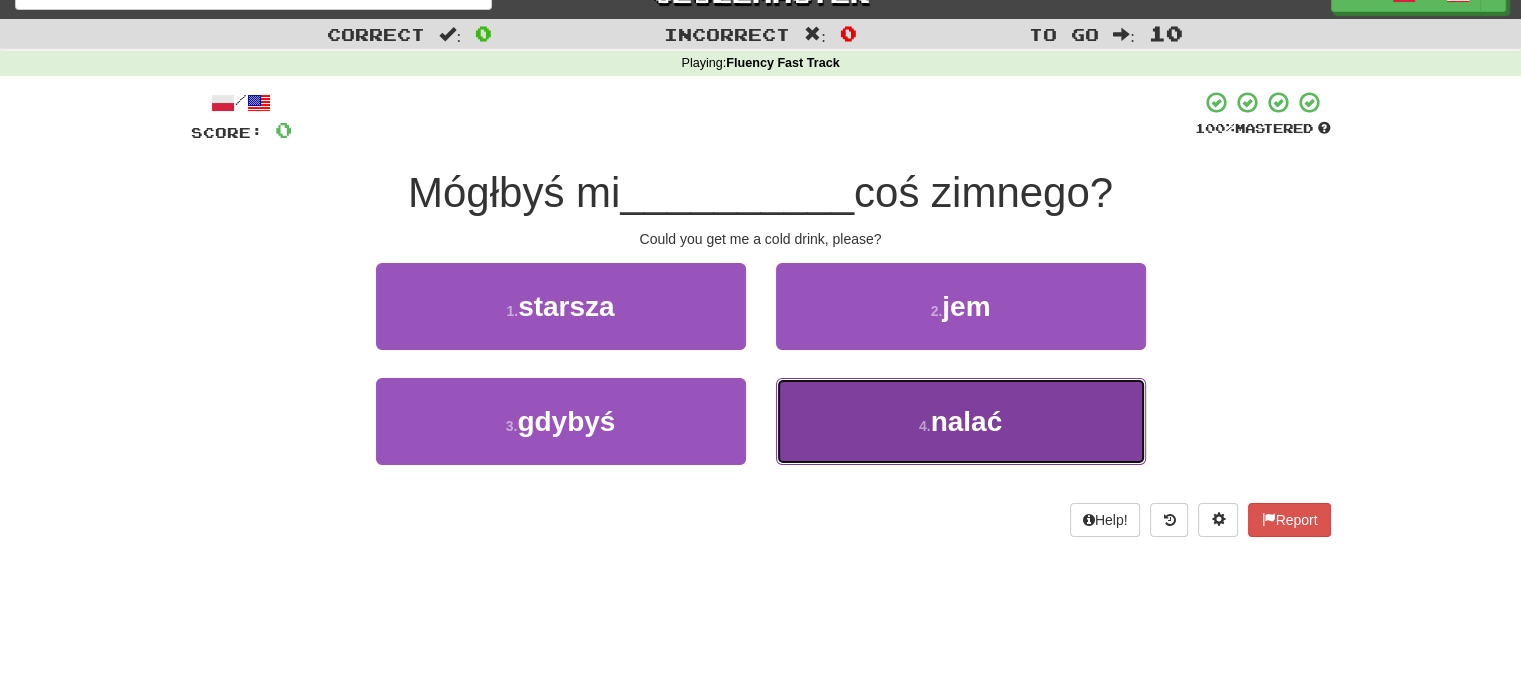 click on "4 .  nalać" at bounding box center (961, 421) 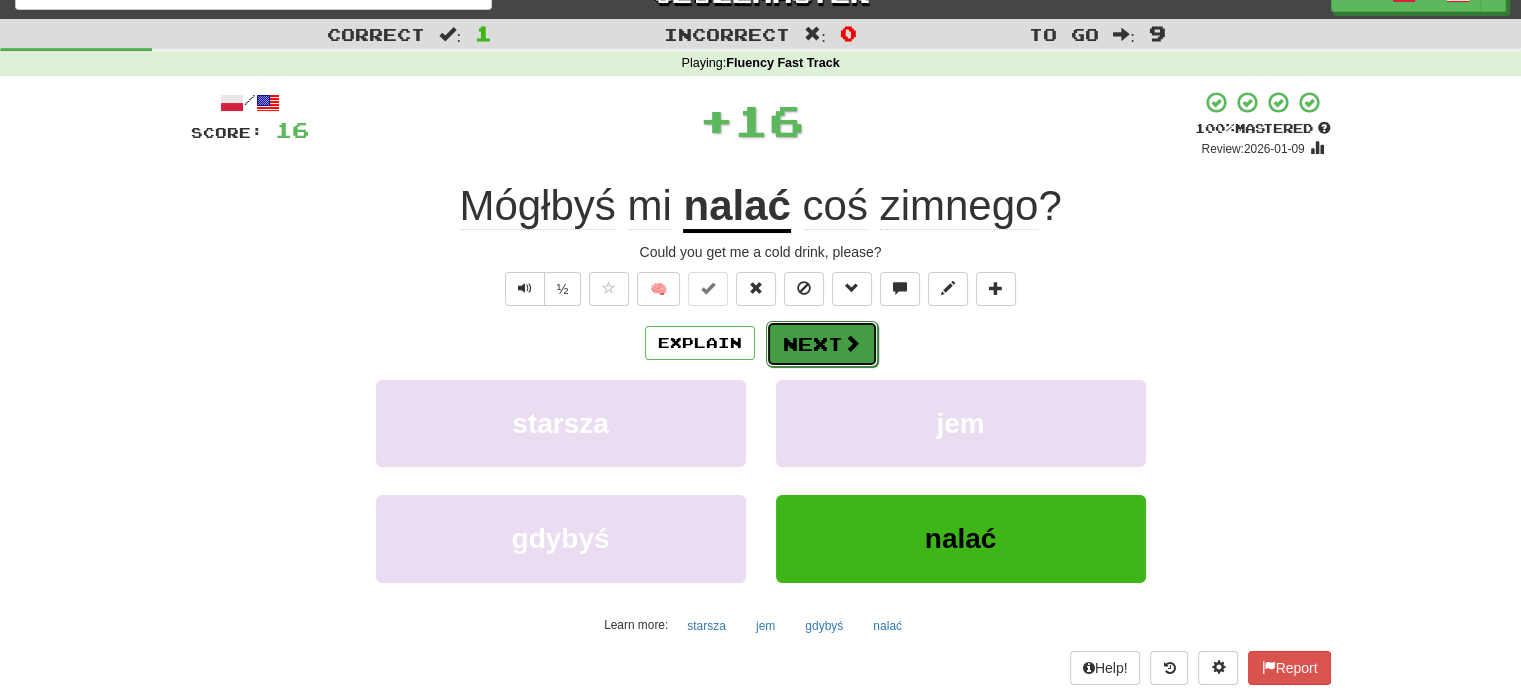 click on "Next" at bounding box center (822, 344) 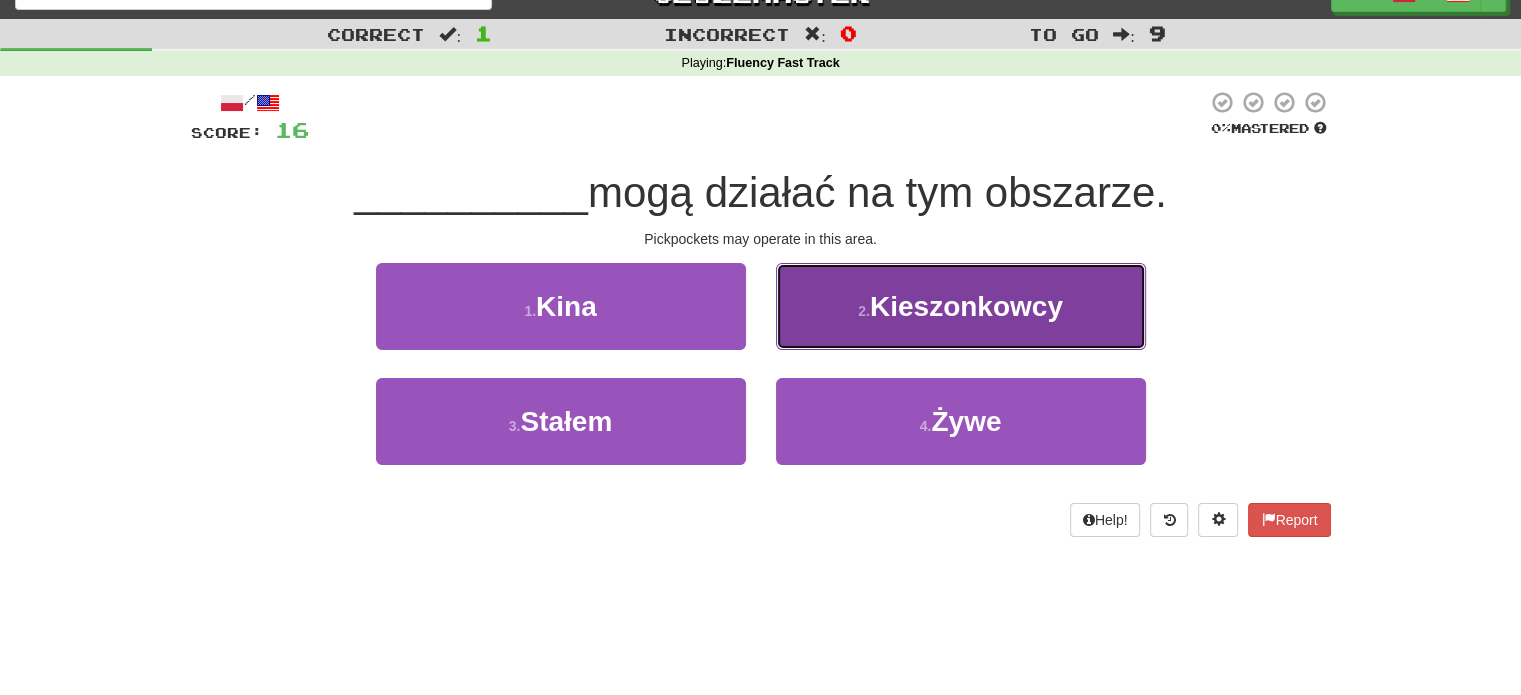 click on "2 .  Kieszonkowcy" at bounding box center (961, 306) 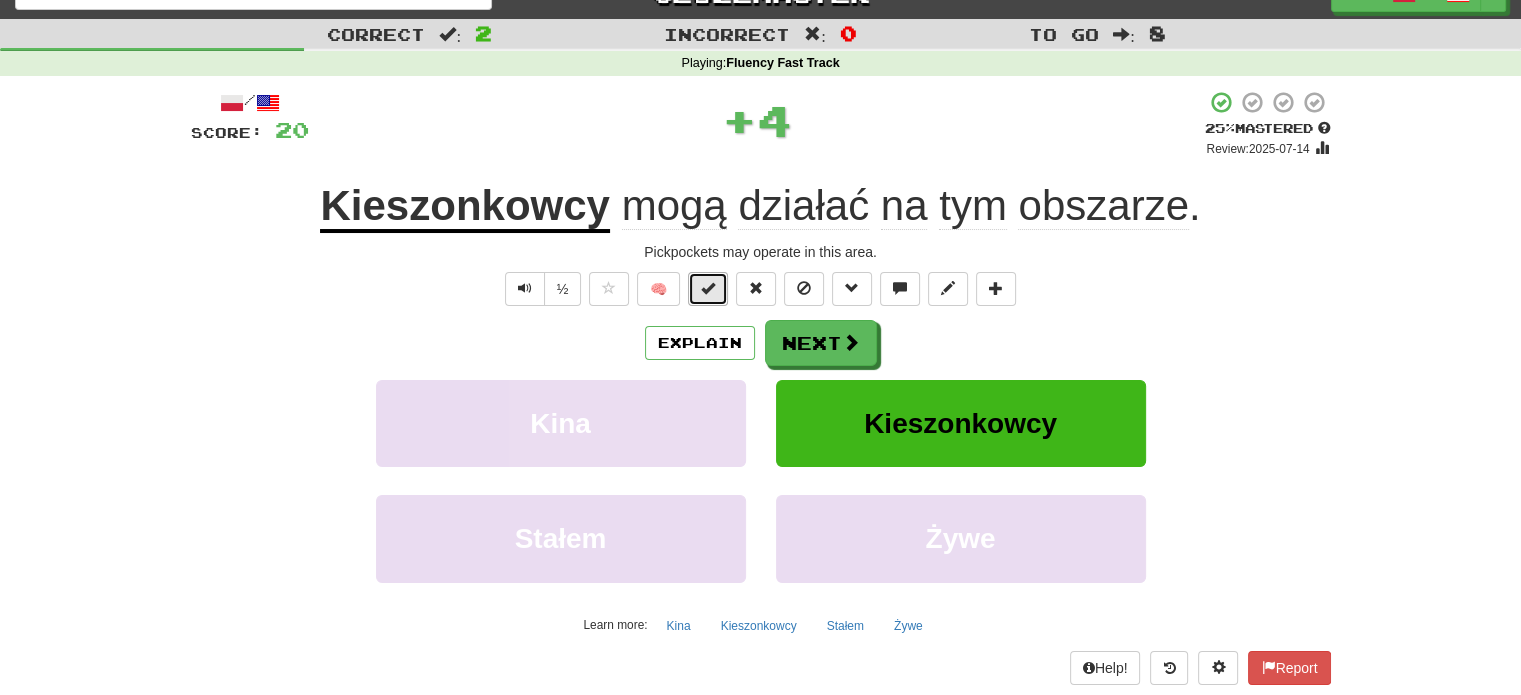 click at bounding box center (708, 289) 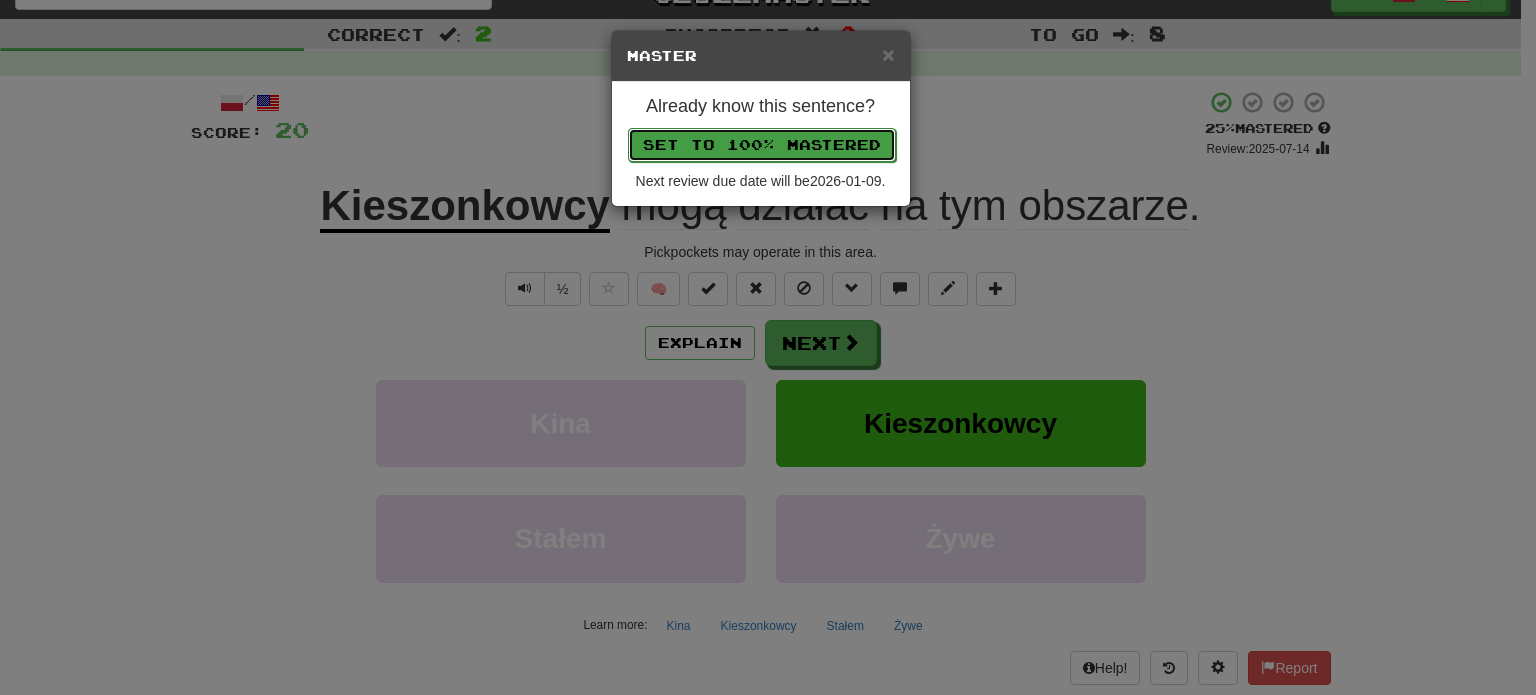 click on "Set to 100% Mastered" at bounding box center (762, 145) 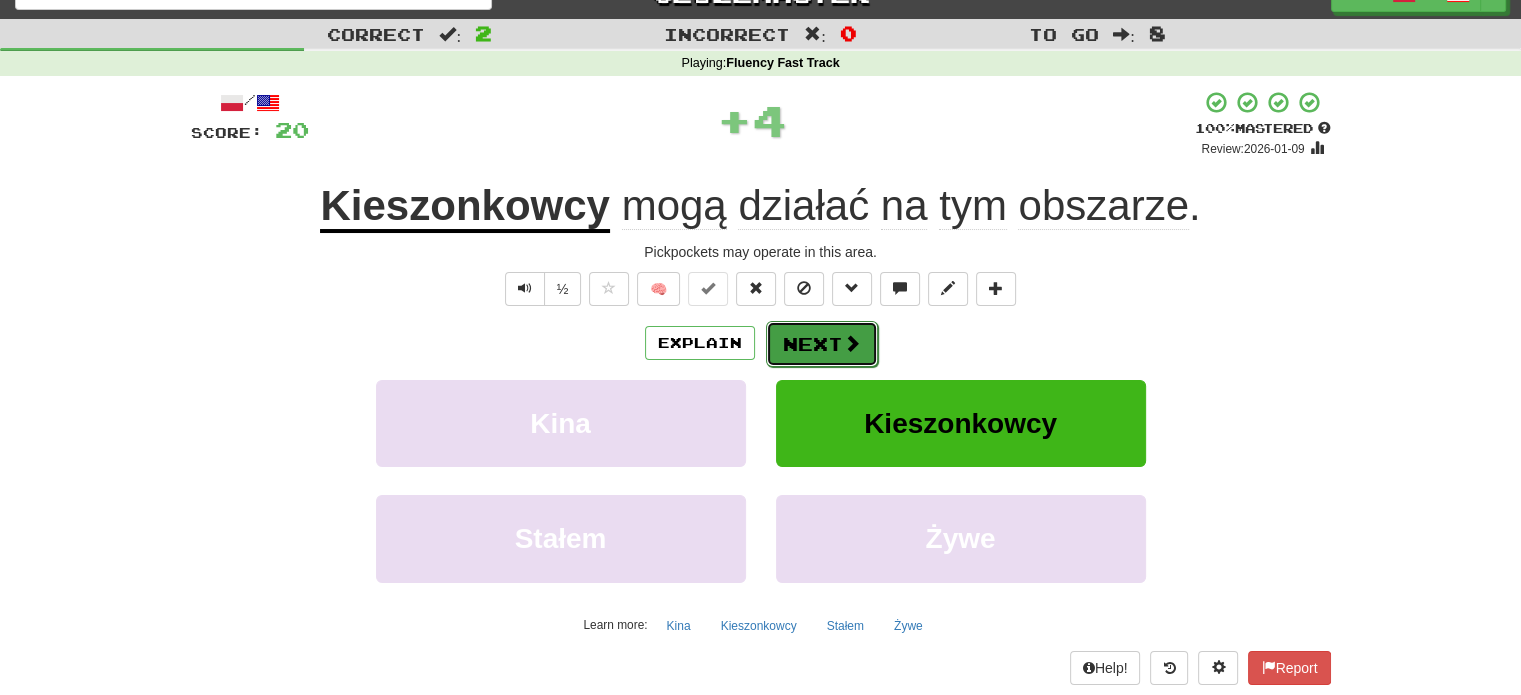 click at bounding box center (852, 343) 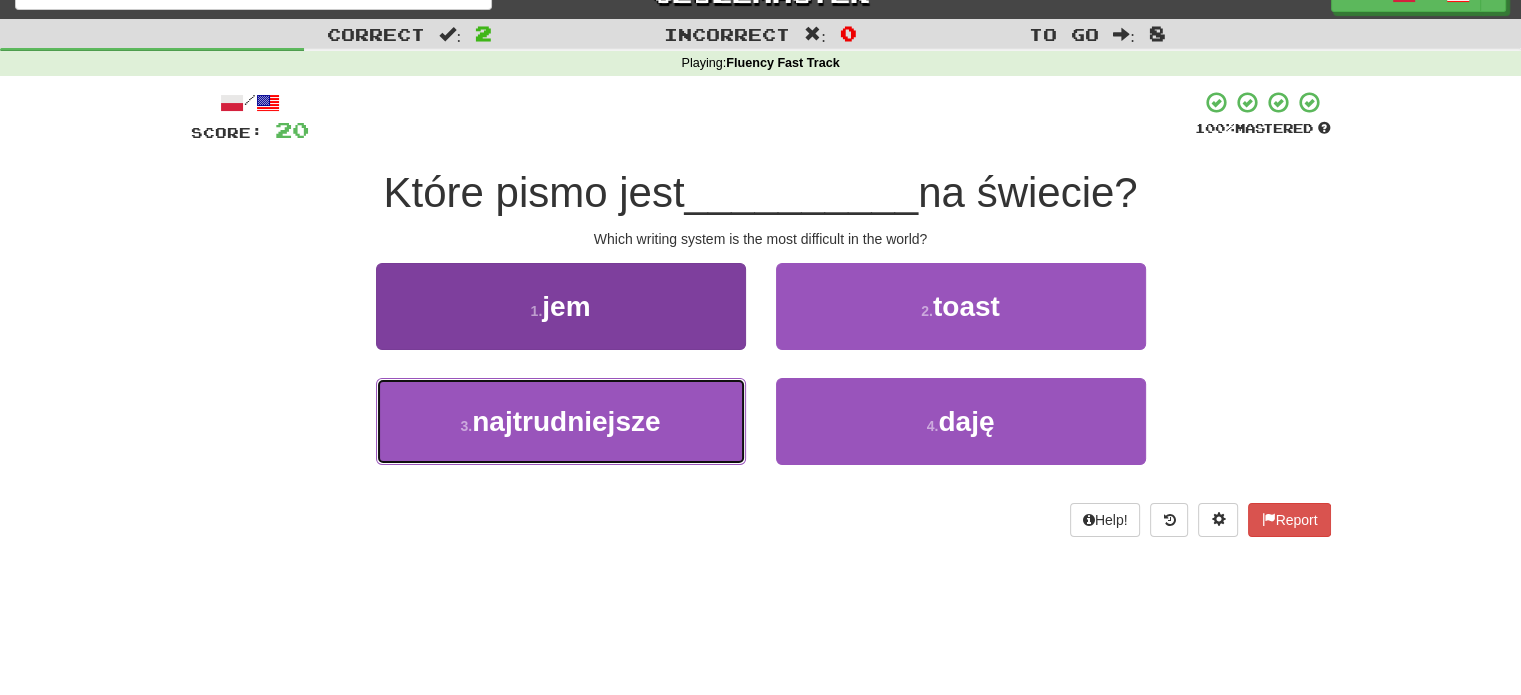click on "3 .  najtrudniejsze" at bounding box center [561, 421] 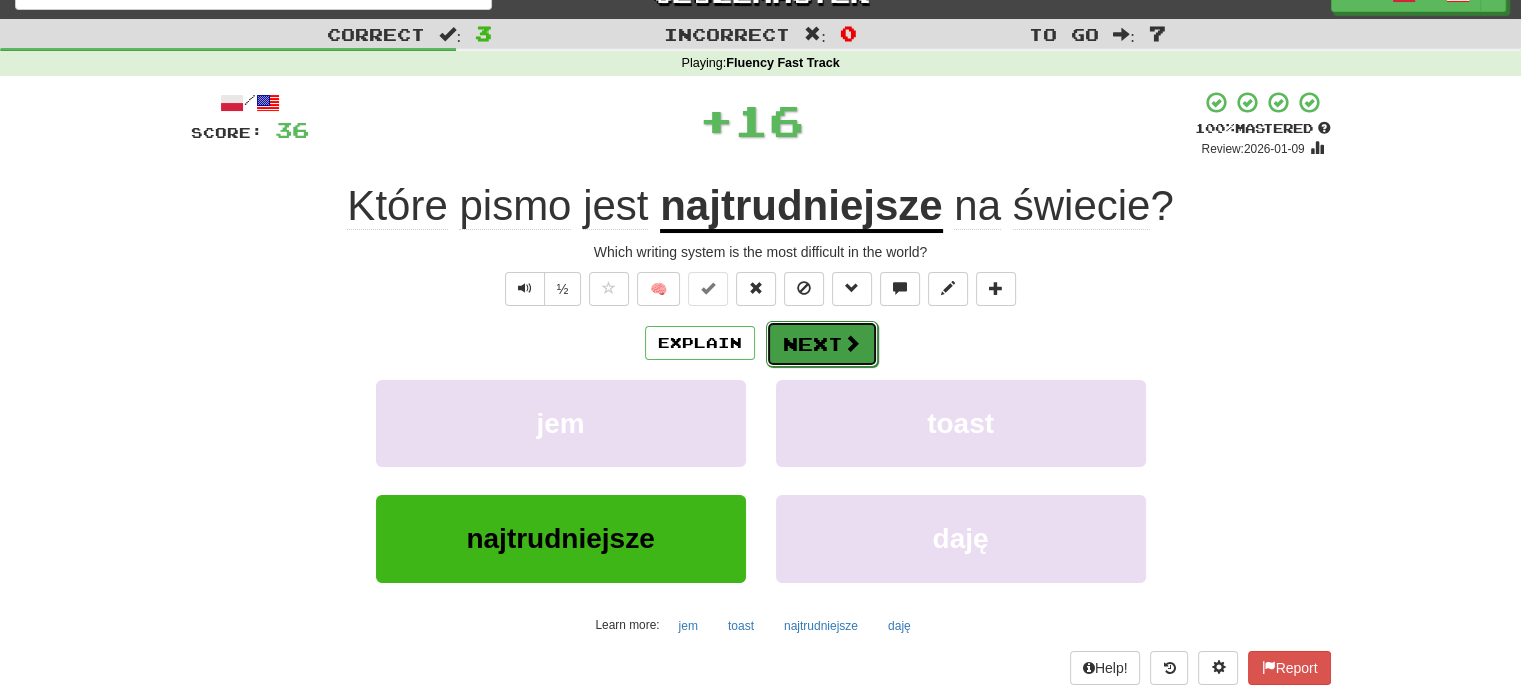 click on "Next" at bounding box center [822, 344] 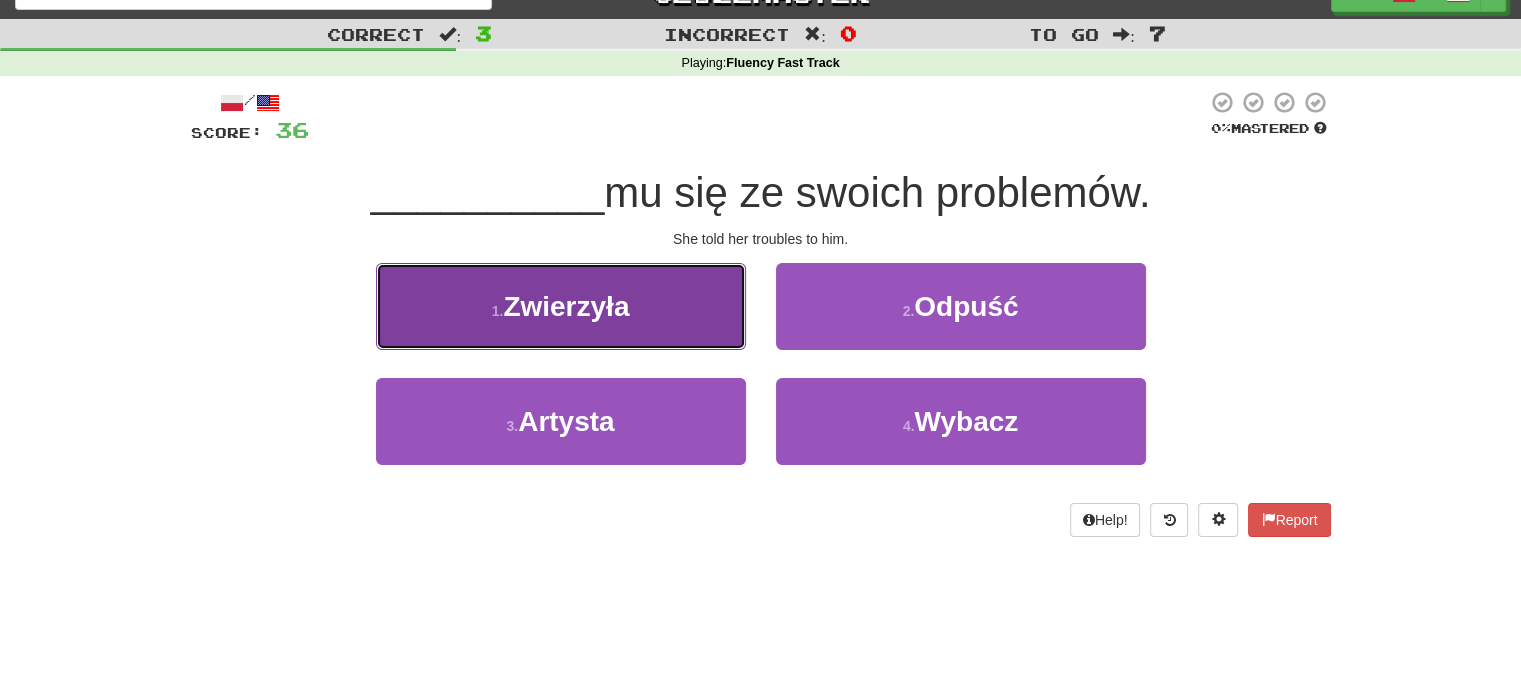 click on "1 .  Zwierzyła" at bounding box center (561, 306) 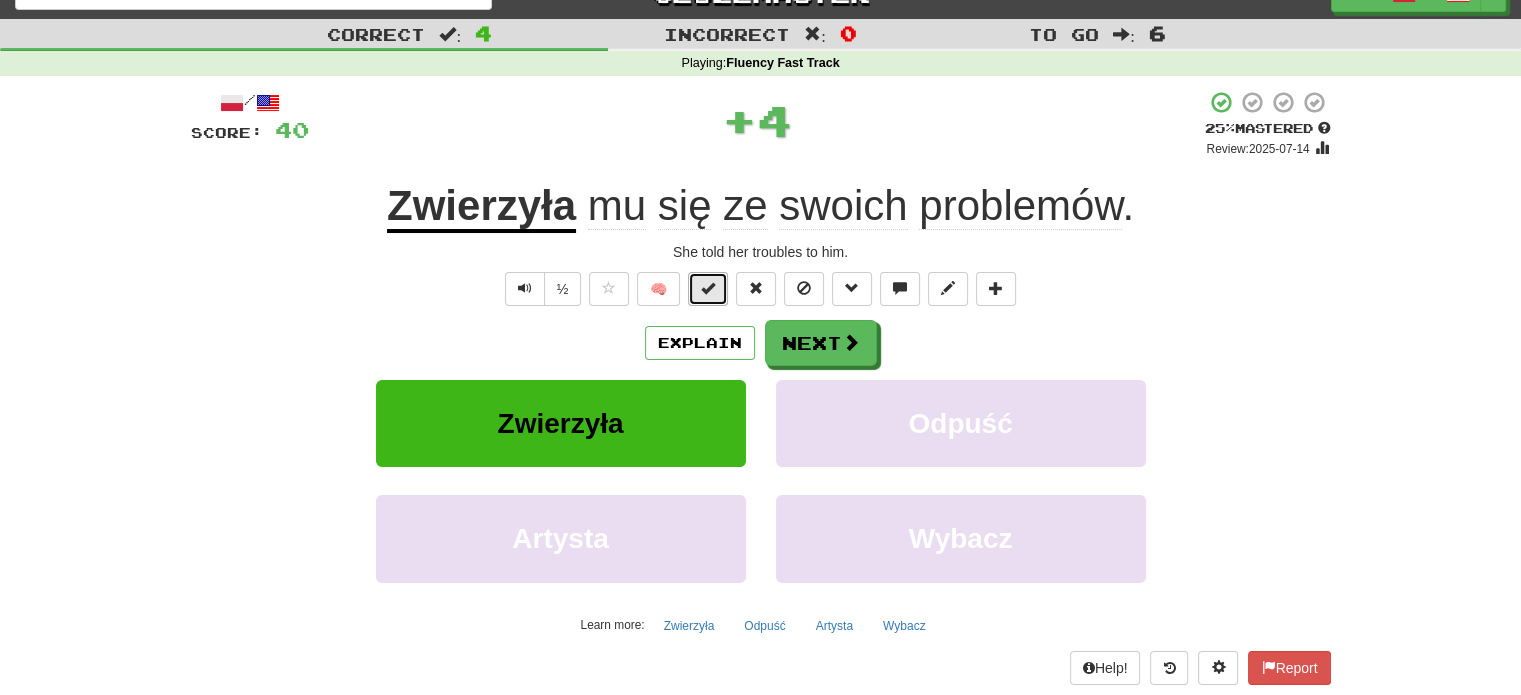 click at bounding box center (708, 289) 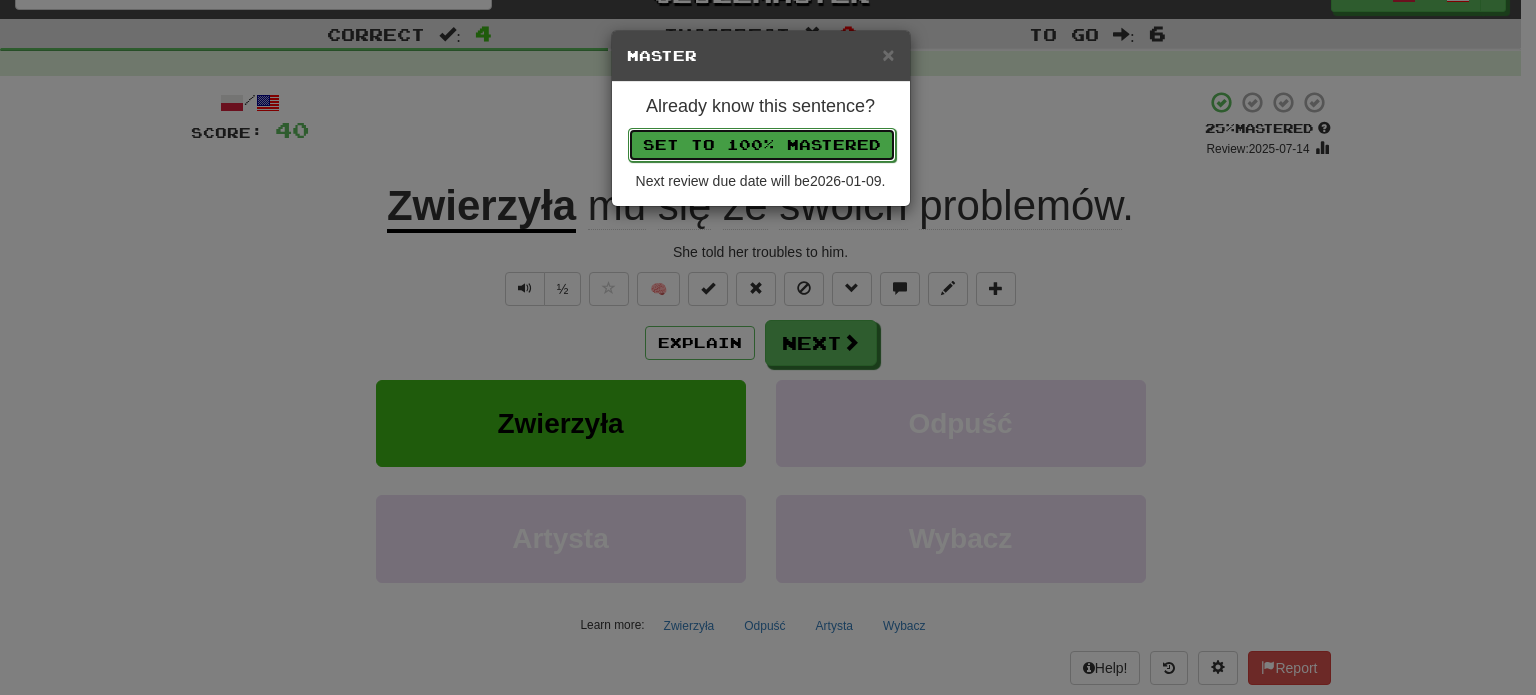 click on "Set to 100% Mastered" at bounding box center (762, 145) 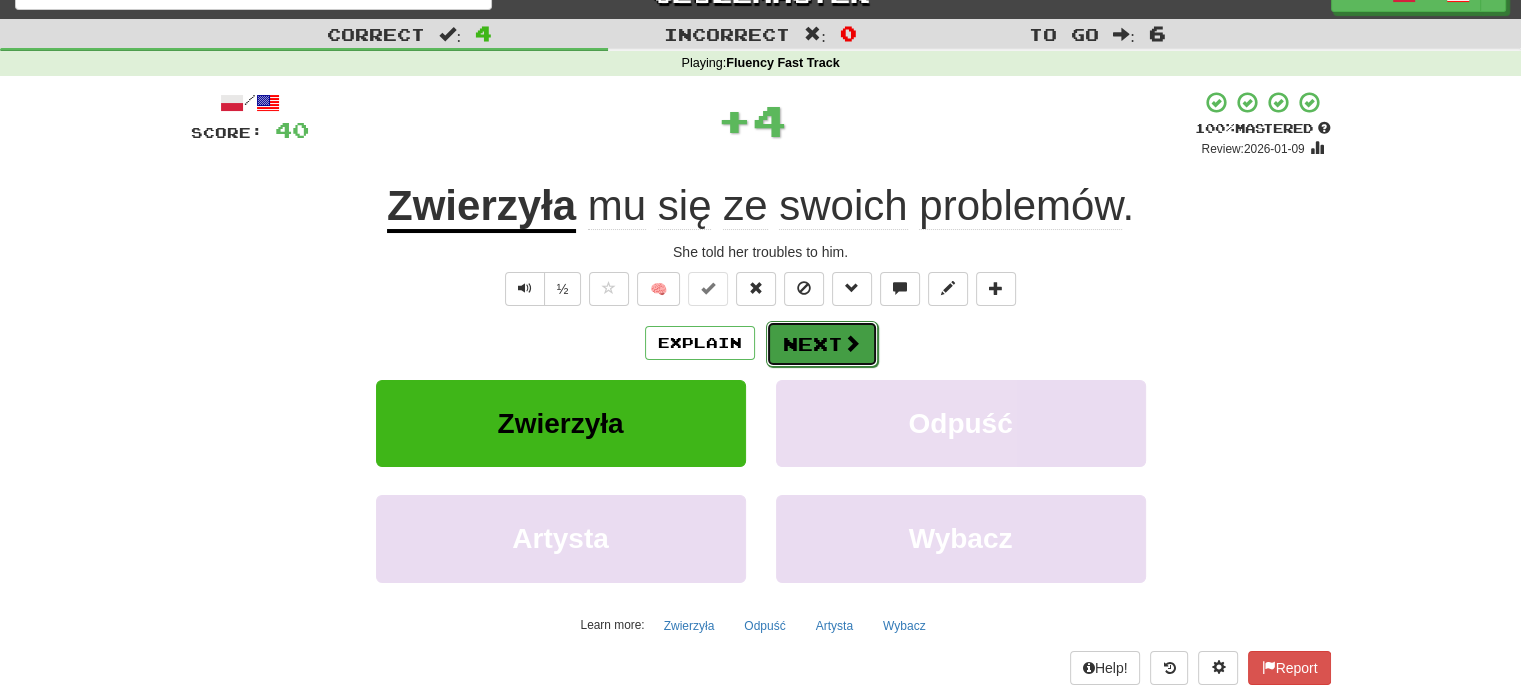 click on "Next" at bounding box center (822, 344) 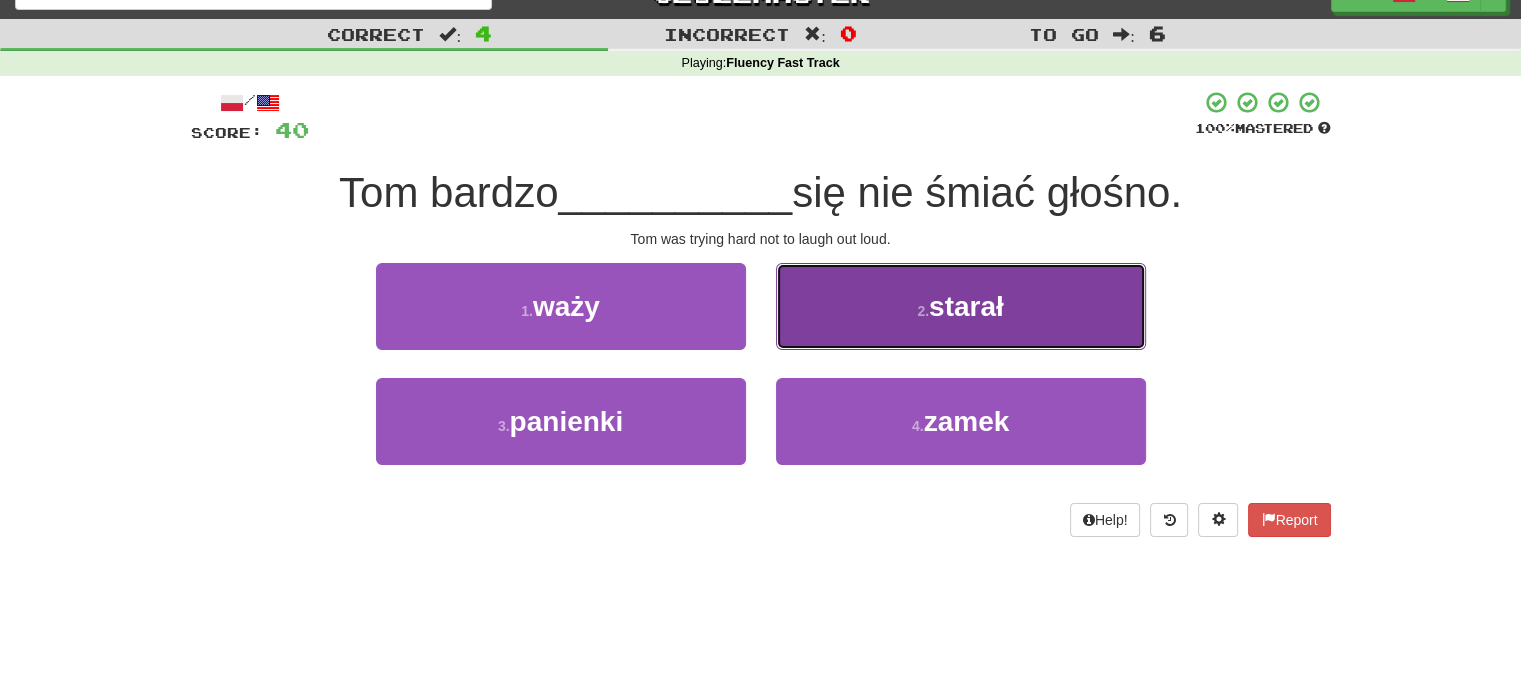 click on "2 .  starał" at bounding box center [961, 306] 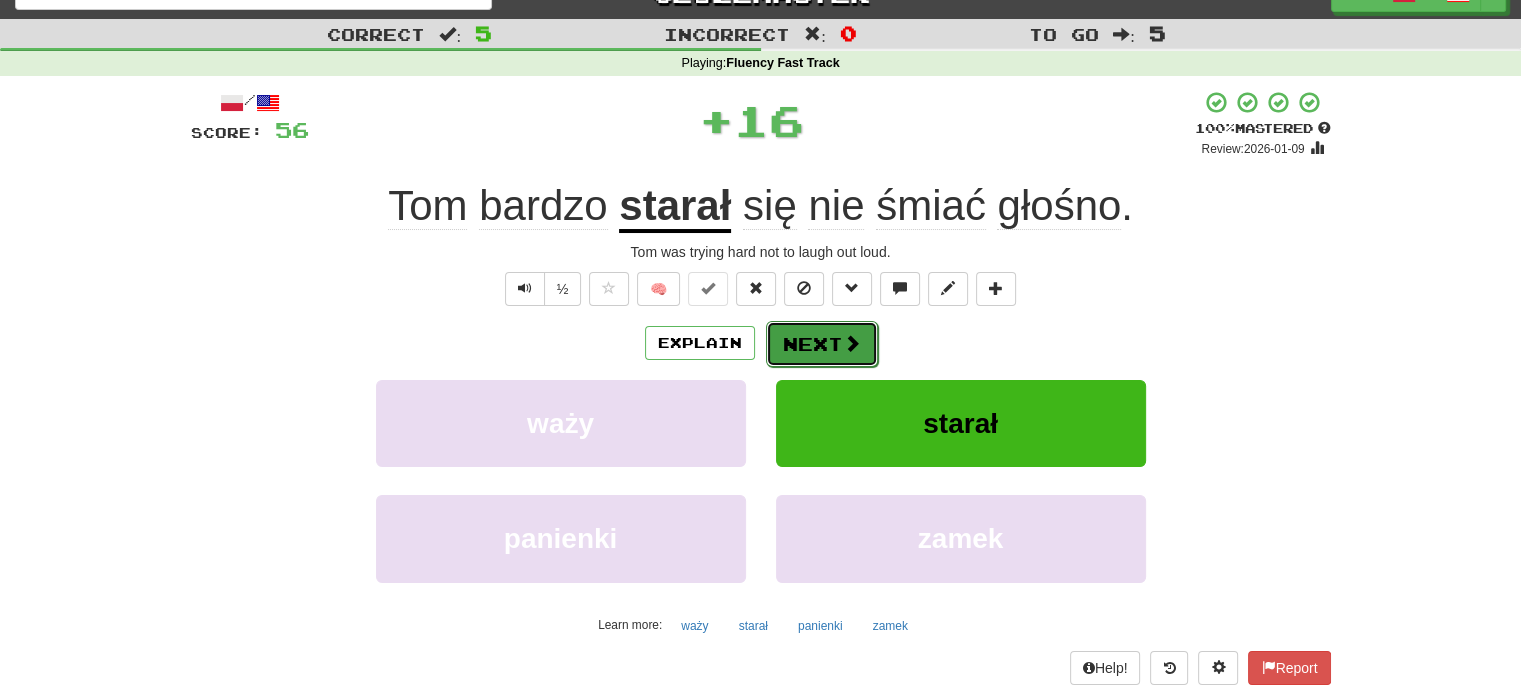click on "Next" at bounding box center (822, 344) 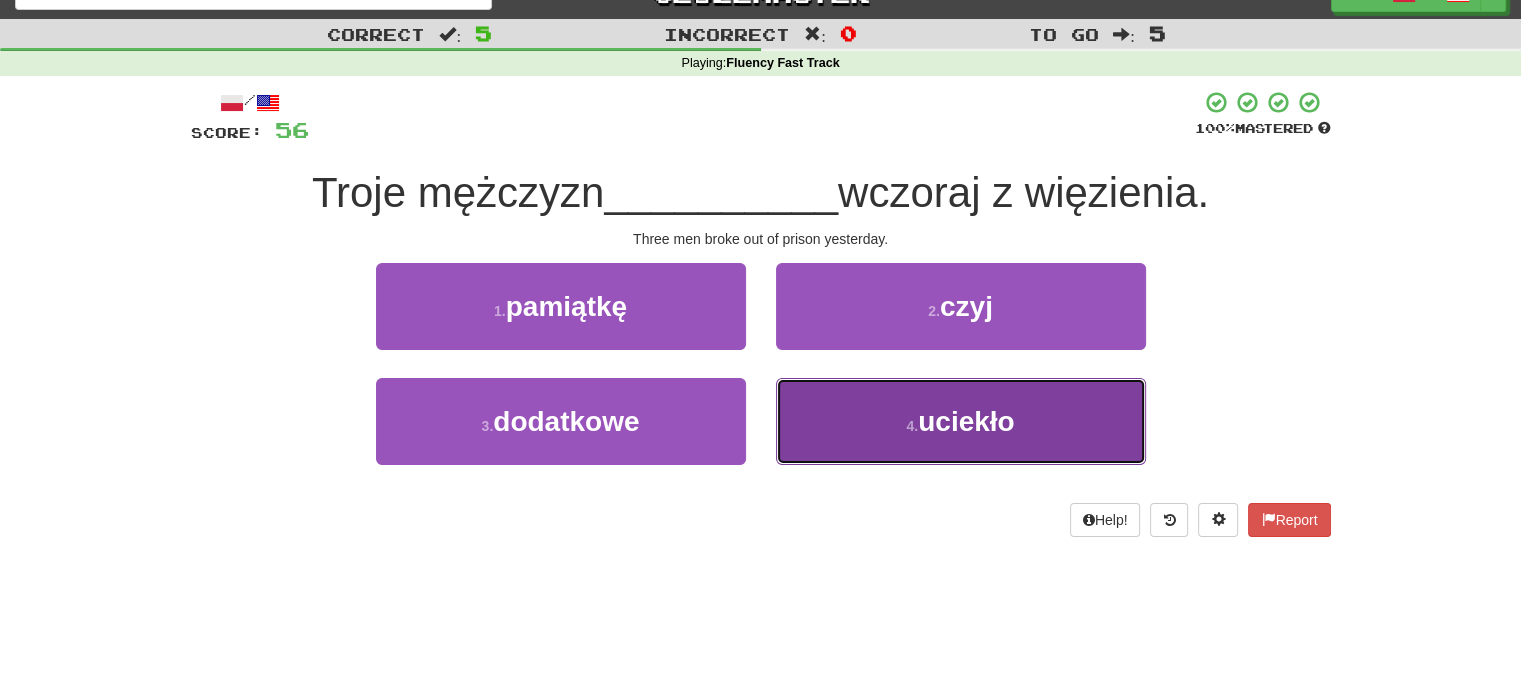 click on "4 .  uciekło" at bounding box center [961, 421] 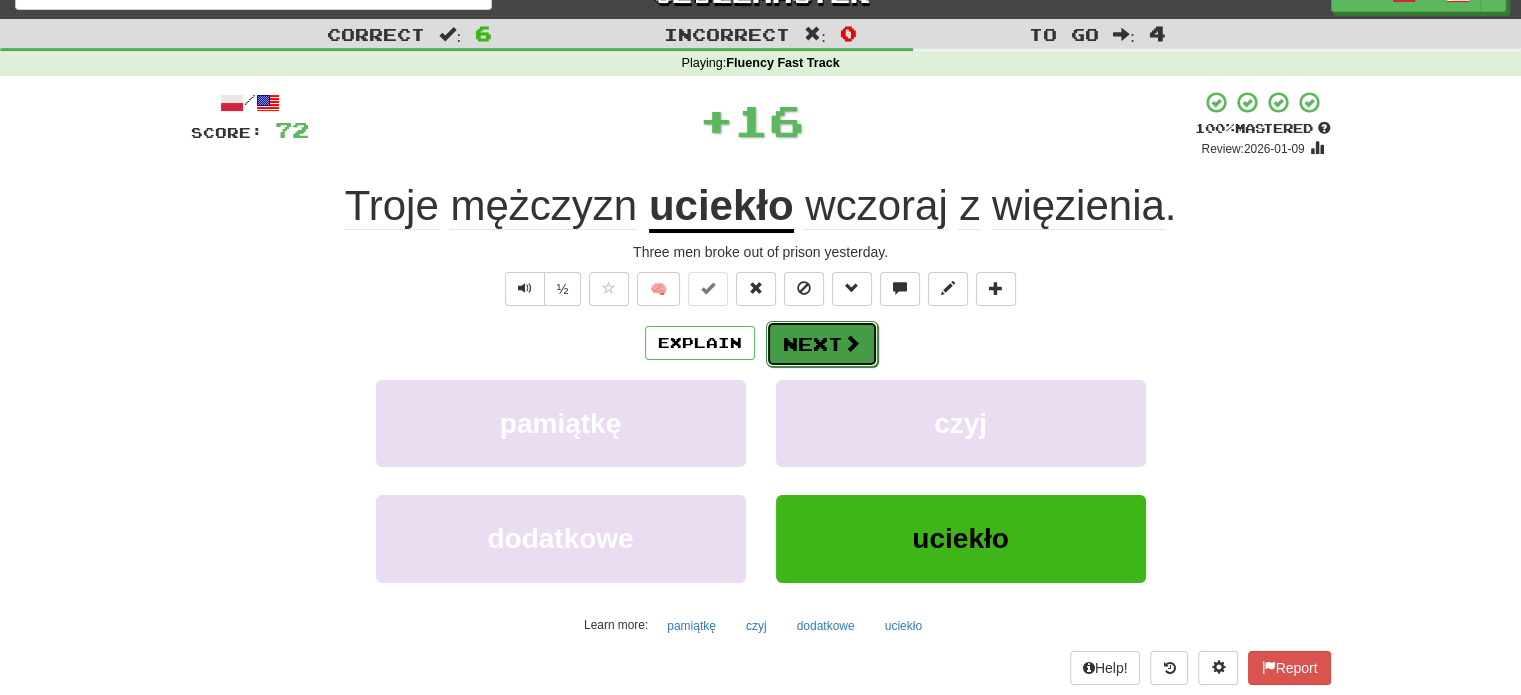 click on "Next" at bounding box center (822, 344) 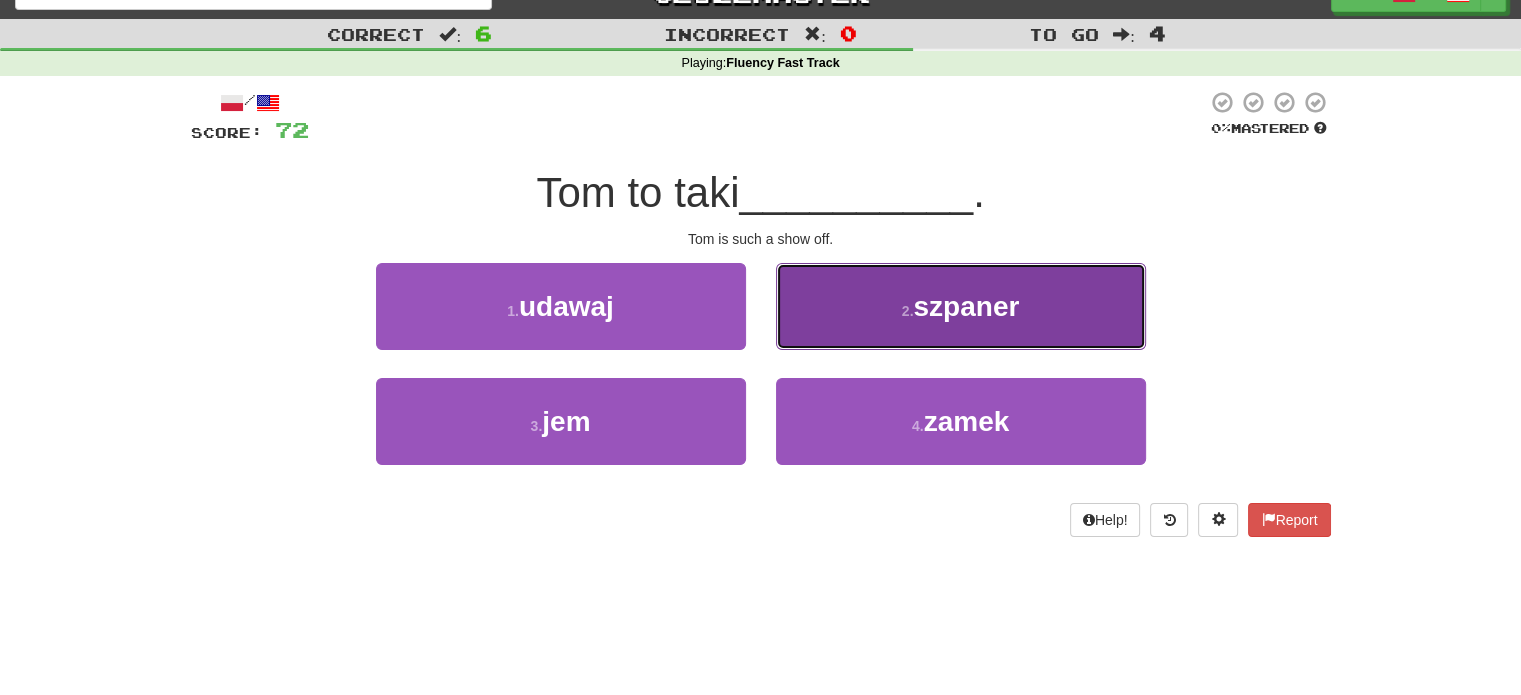 click on "2 .  szpaner" at bounding box center [961, 306] 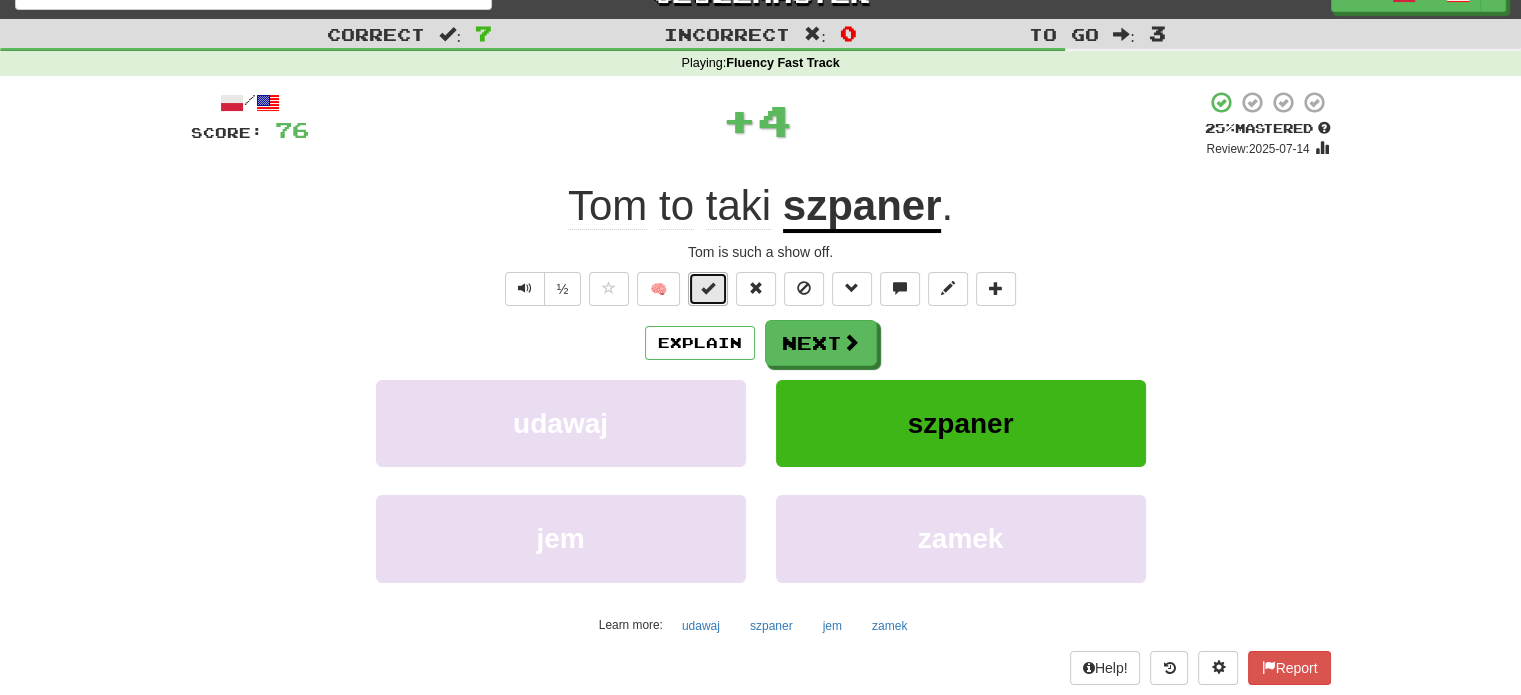 click at bounding box center [708, 288] 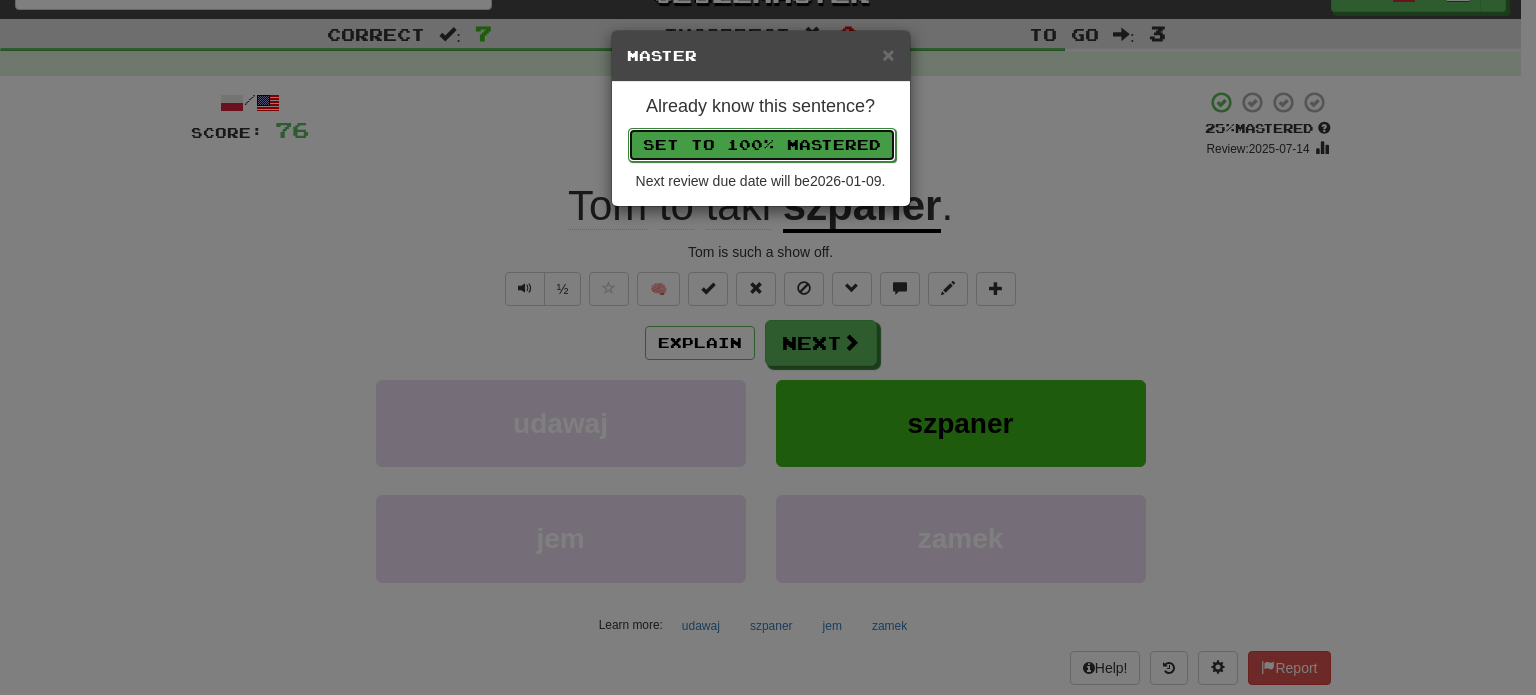click on "Set to 100% Mastered" at bounding box center [762, 145] 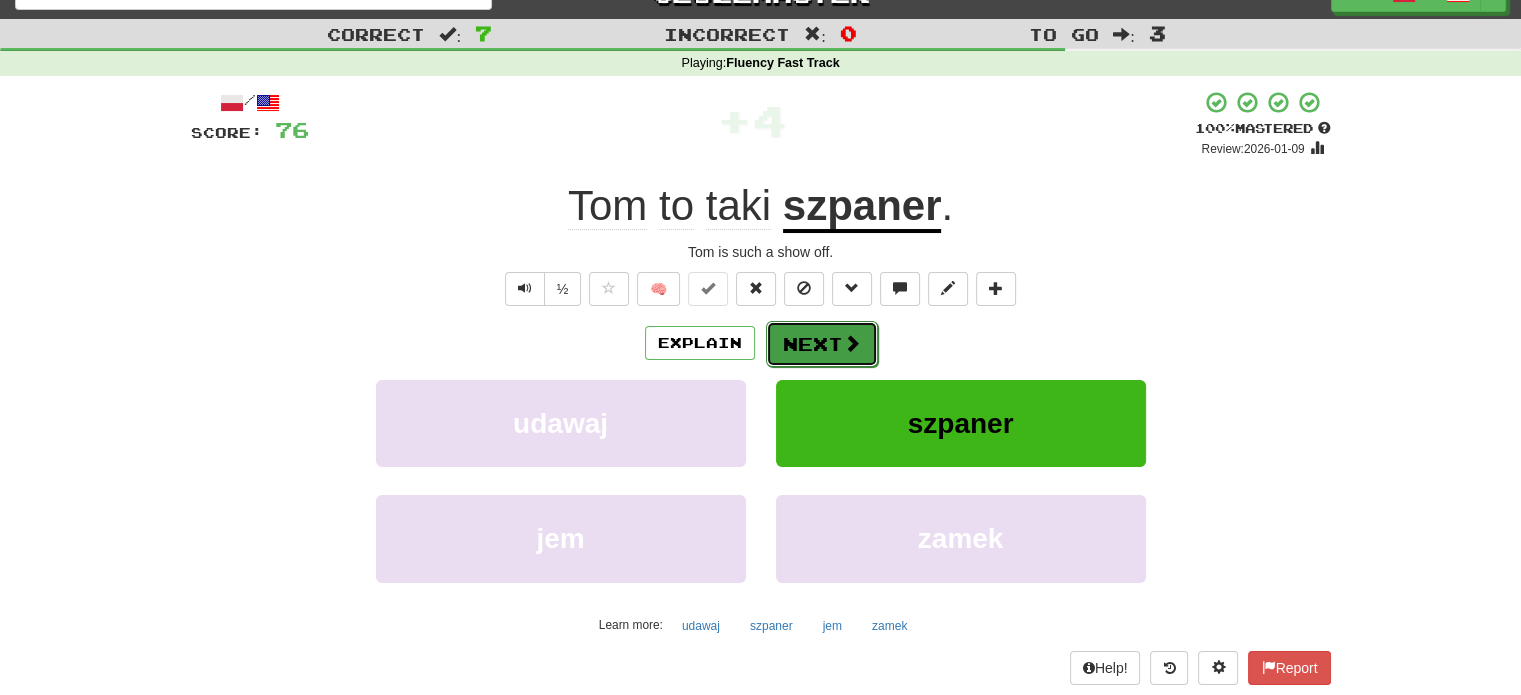 click on "Next" at bounding box center [822, 344] 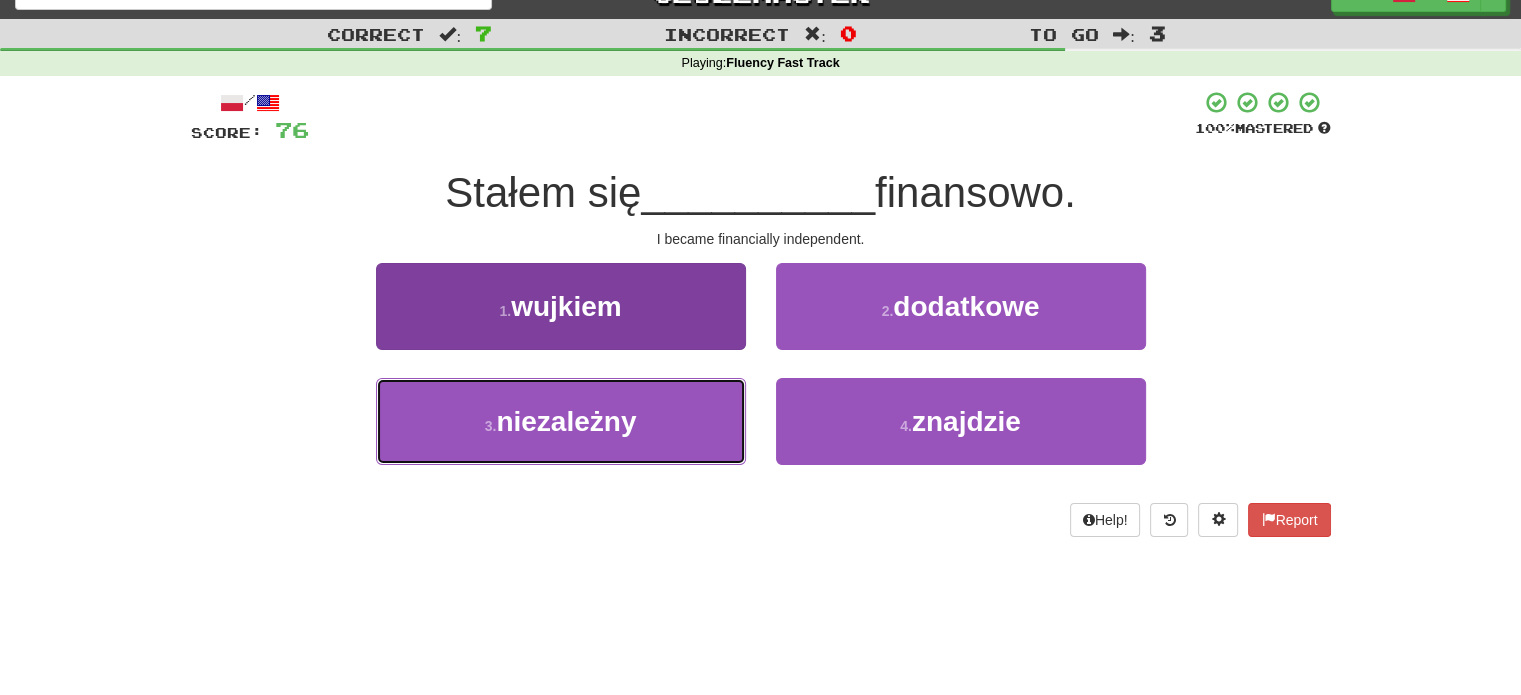 click on "3 .  niezależny" at bounding box center (561, 421) 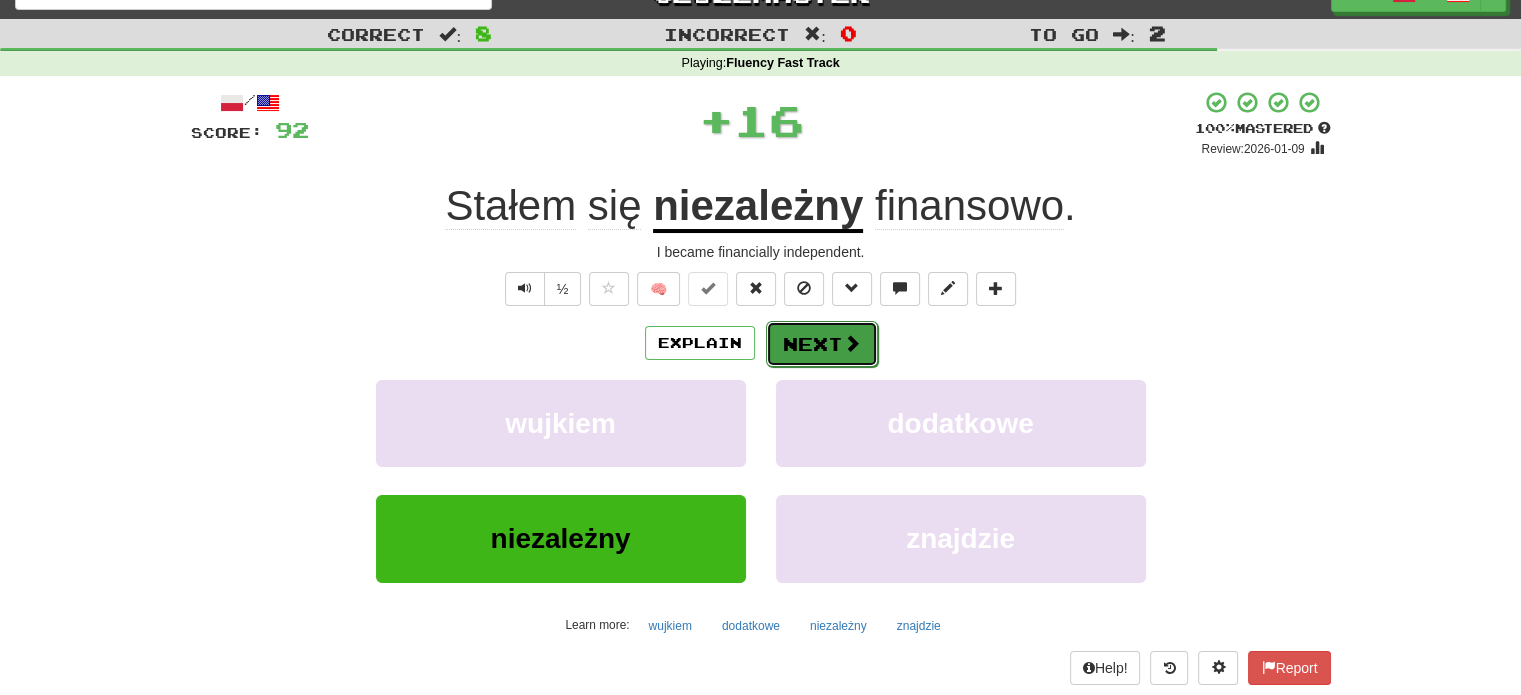 click on "Next" at bounding box center [822, 344] 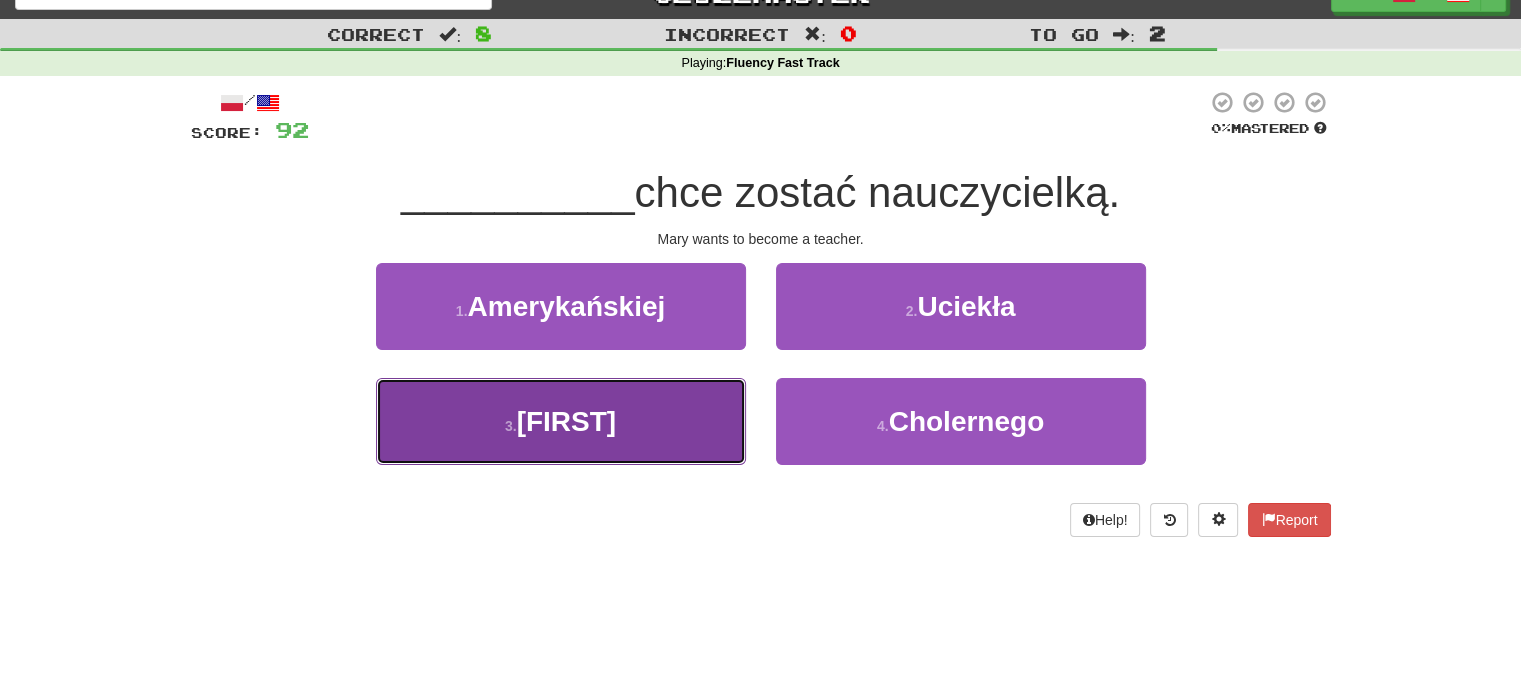 click on "3 .  Marysia" at bounding box center [561, 421] 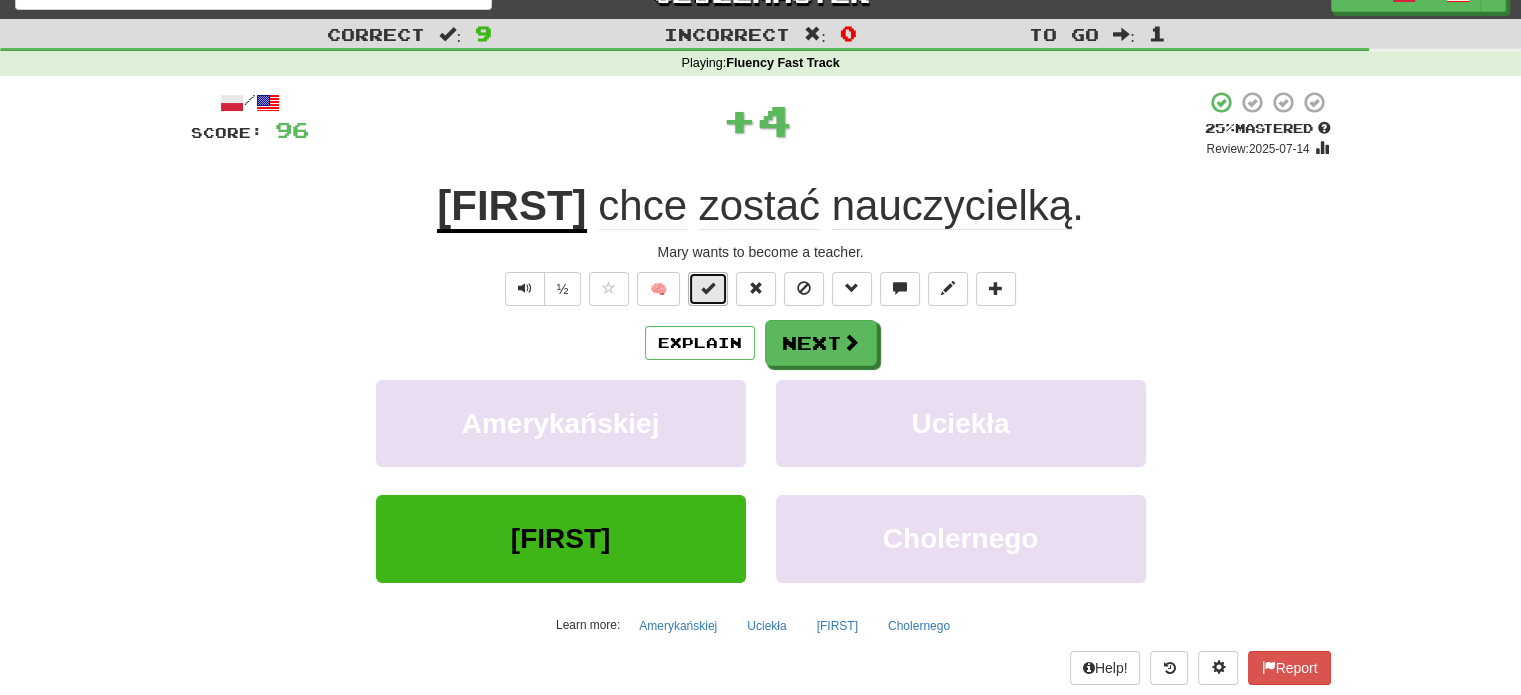 click at bounding box center [708, 289] 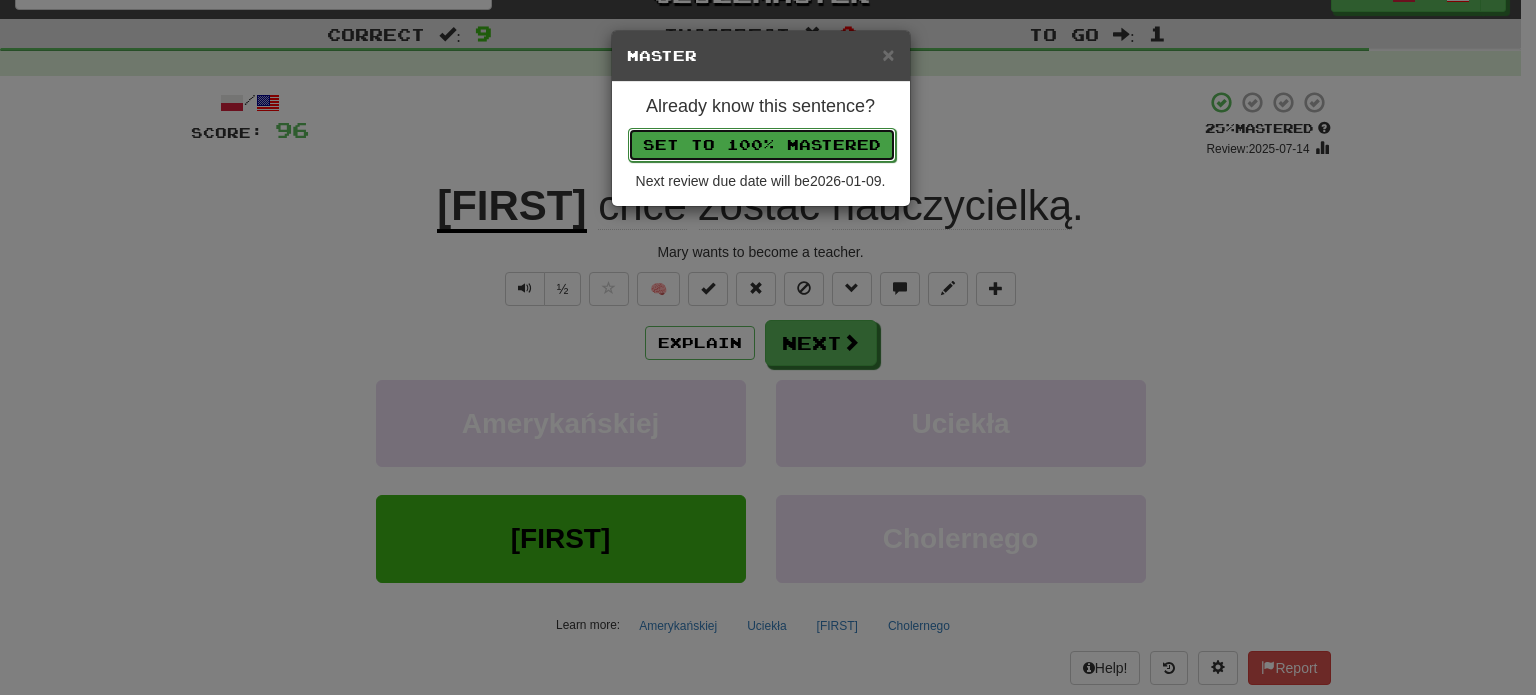 click on "Set to 100% Mastered" at bounding box center (762, 145) 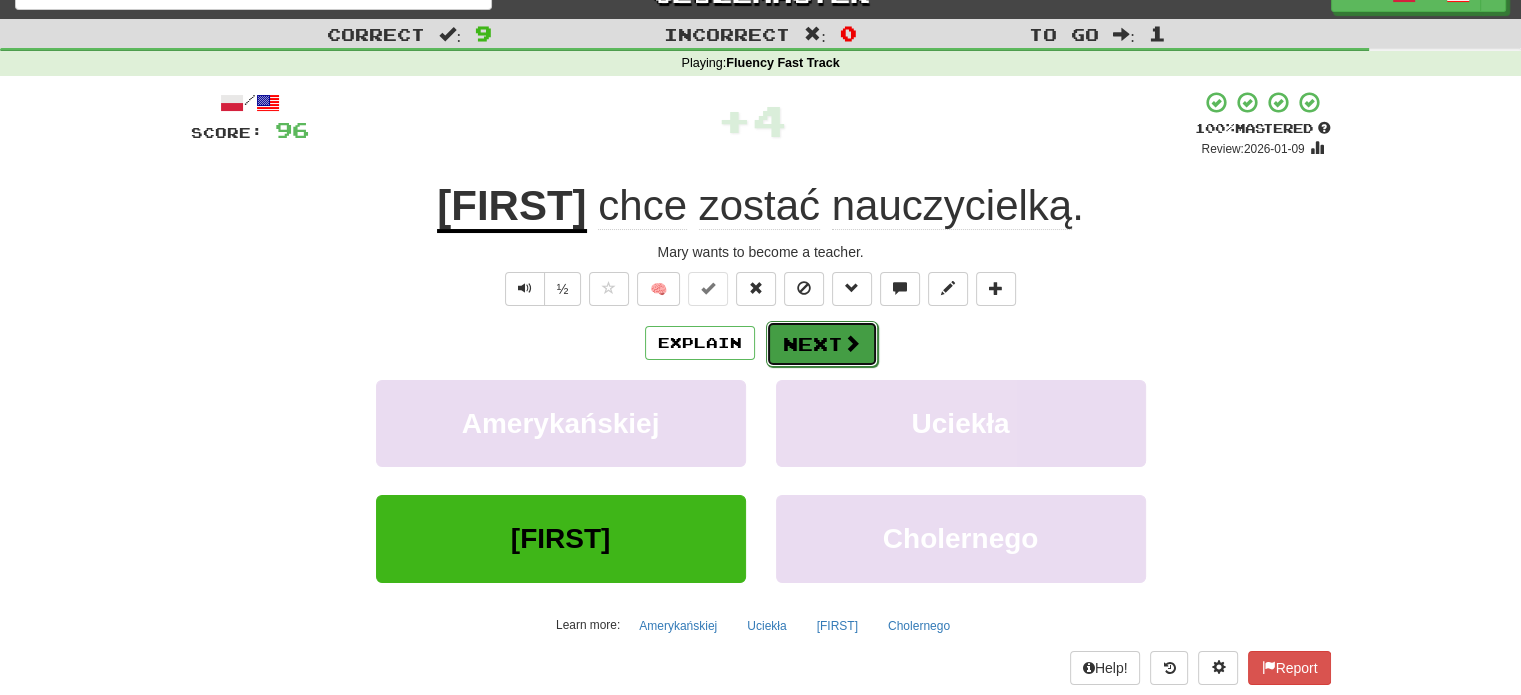 click on "Next" at bounding box center [822, 344] 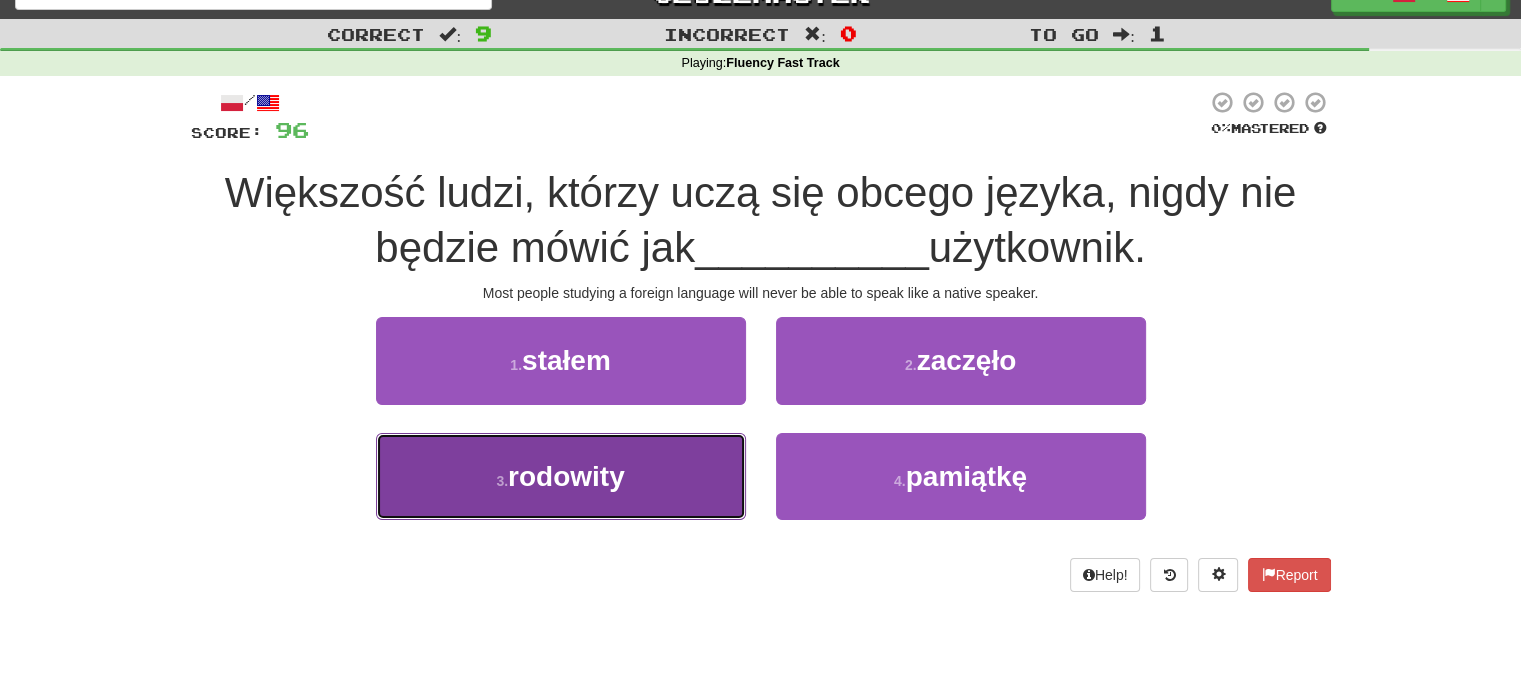 click on "3 .  rodowity" at bounding box center [561, 476] 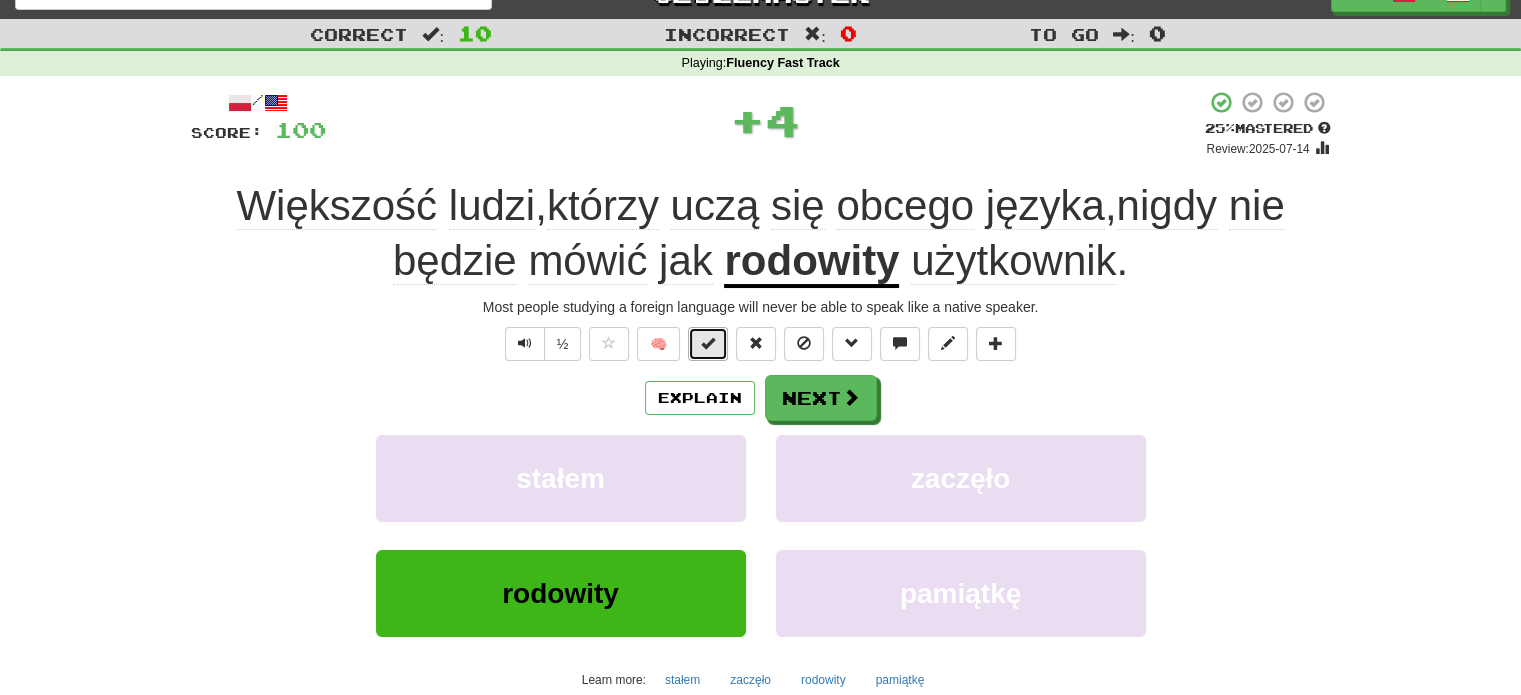 click at bounding box center [708, 343] 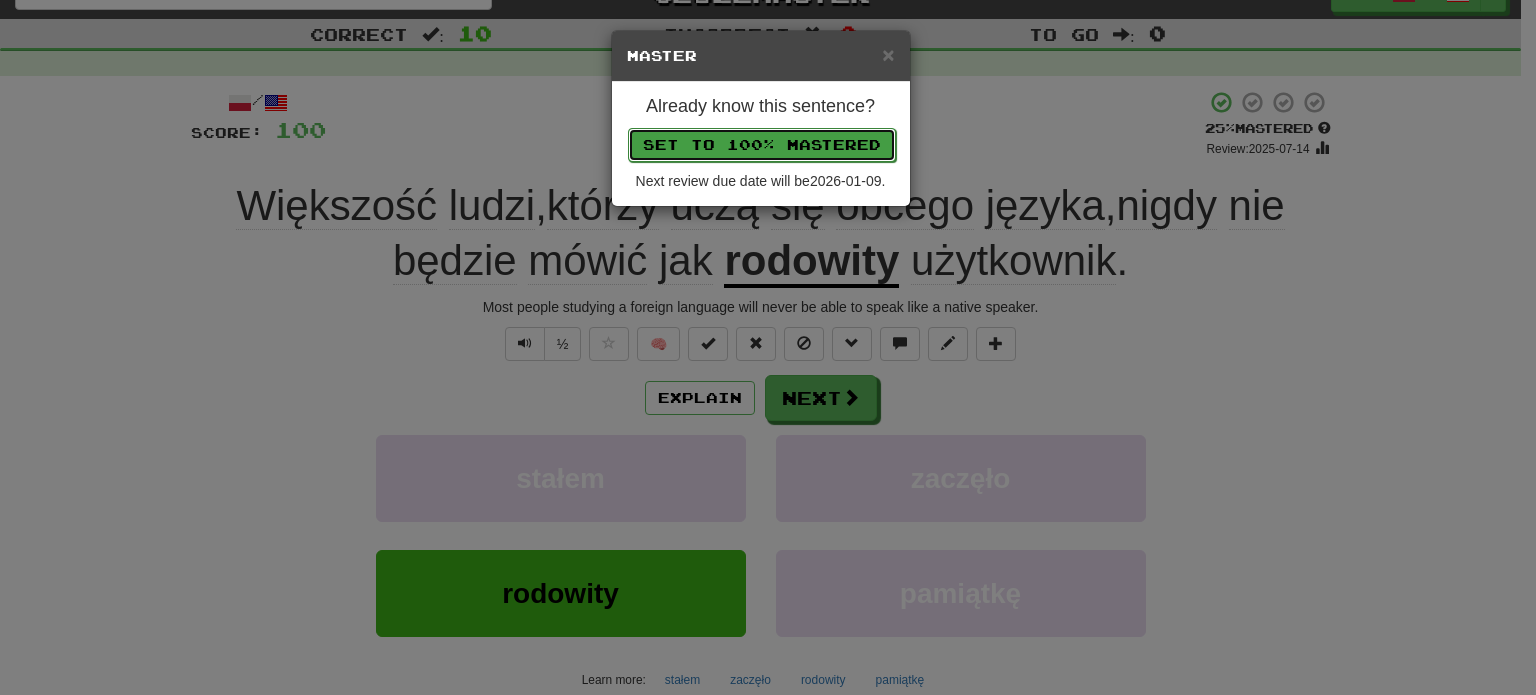 click on "Set to 100% Mastered" at bounding box center (762, 145) 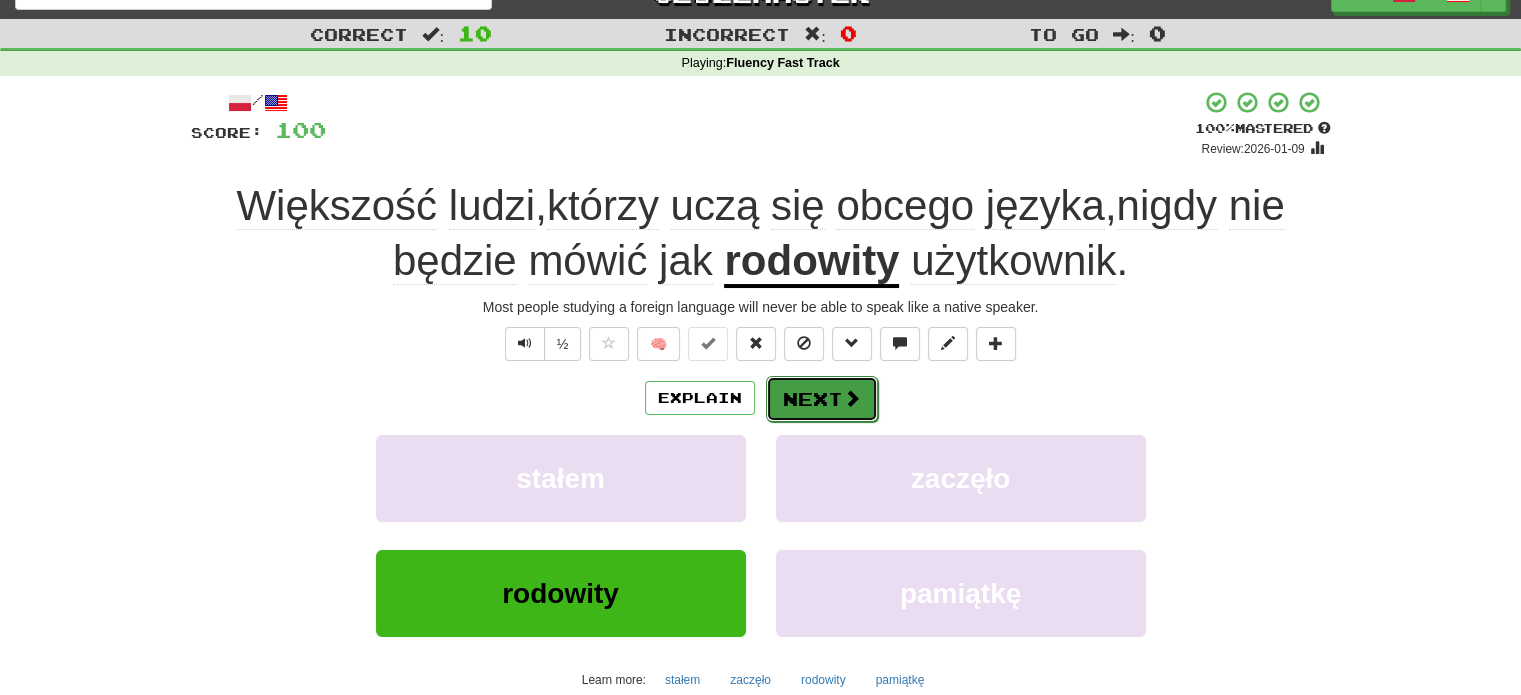 click on "Next" at bounding box center (822, 399) 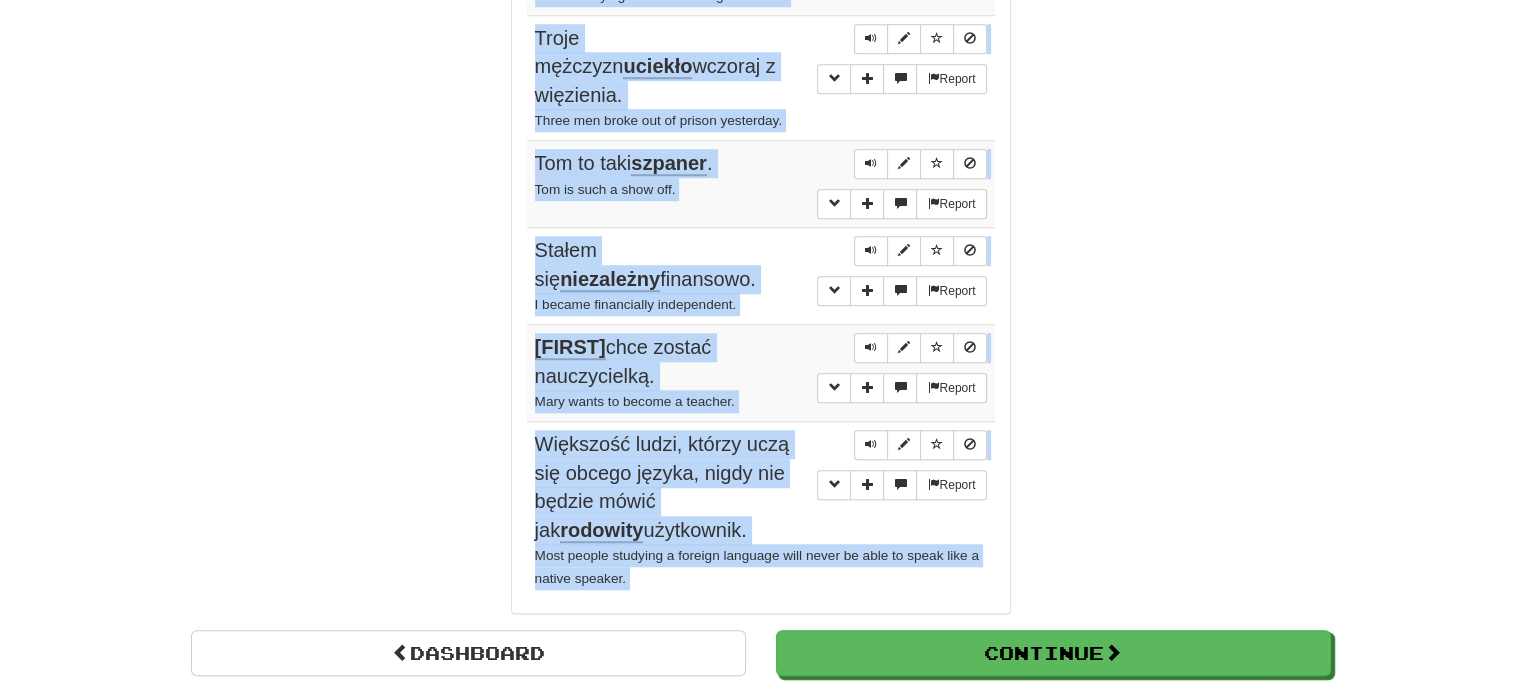 scroll, scrollTop: 1612, scrollLeft: 0, axis: vertical 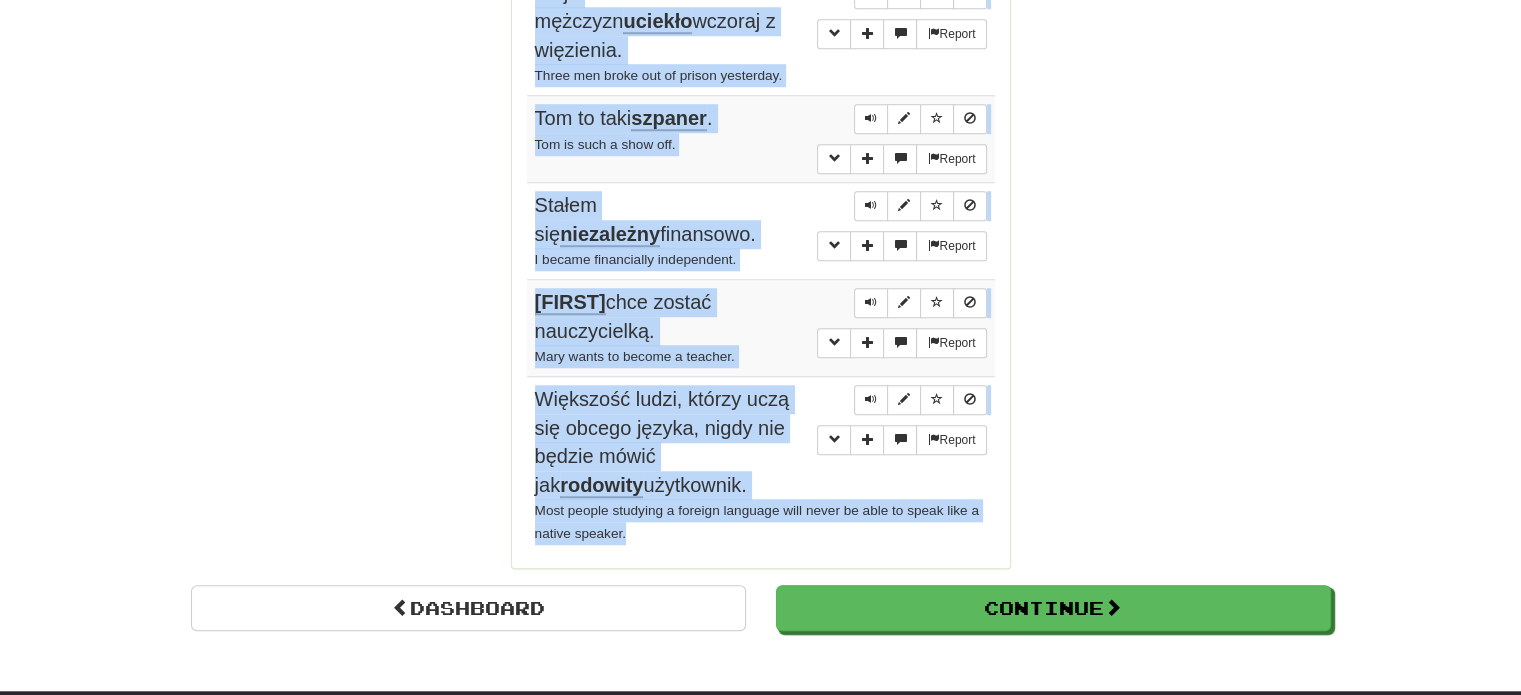 drag, startPoint x: 529, startPoint y: 359, endPoint x: 726, endPoint y: 503, distance: 244.01845 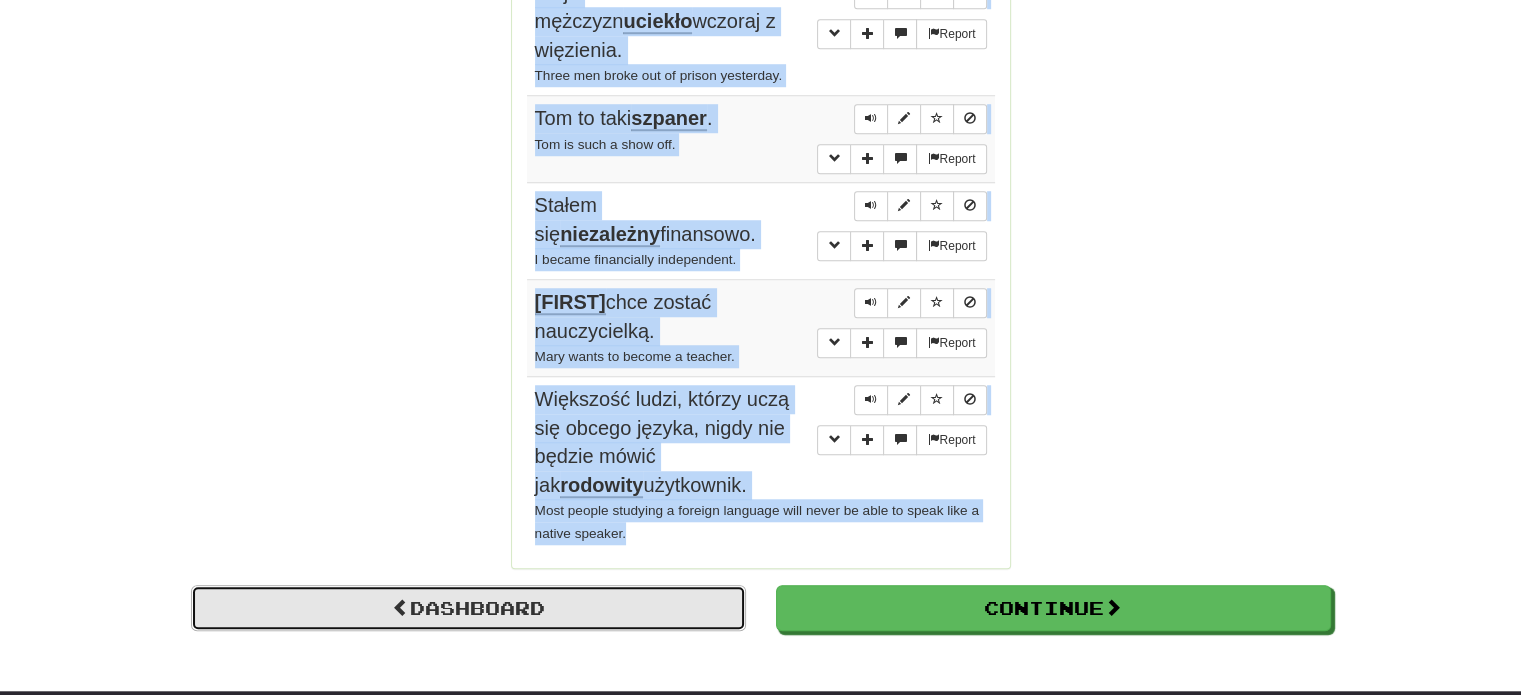 click on "Dashboard" at bounding box center [468, 608] 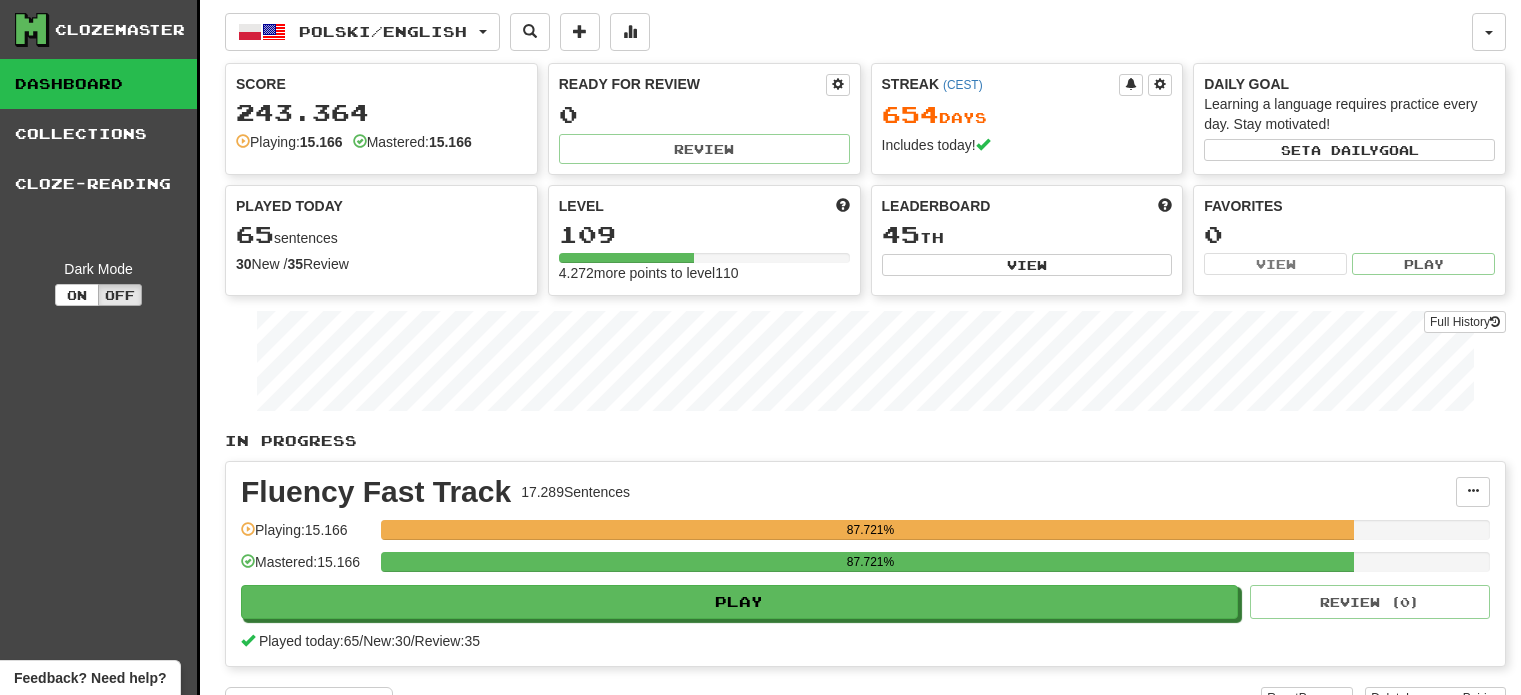 scroll, scrollTop: 0, scrollLeft: 0, axis: both 